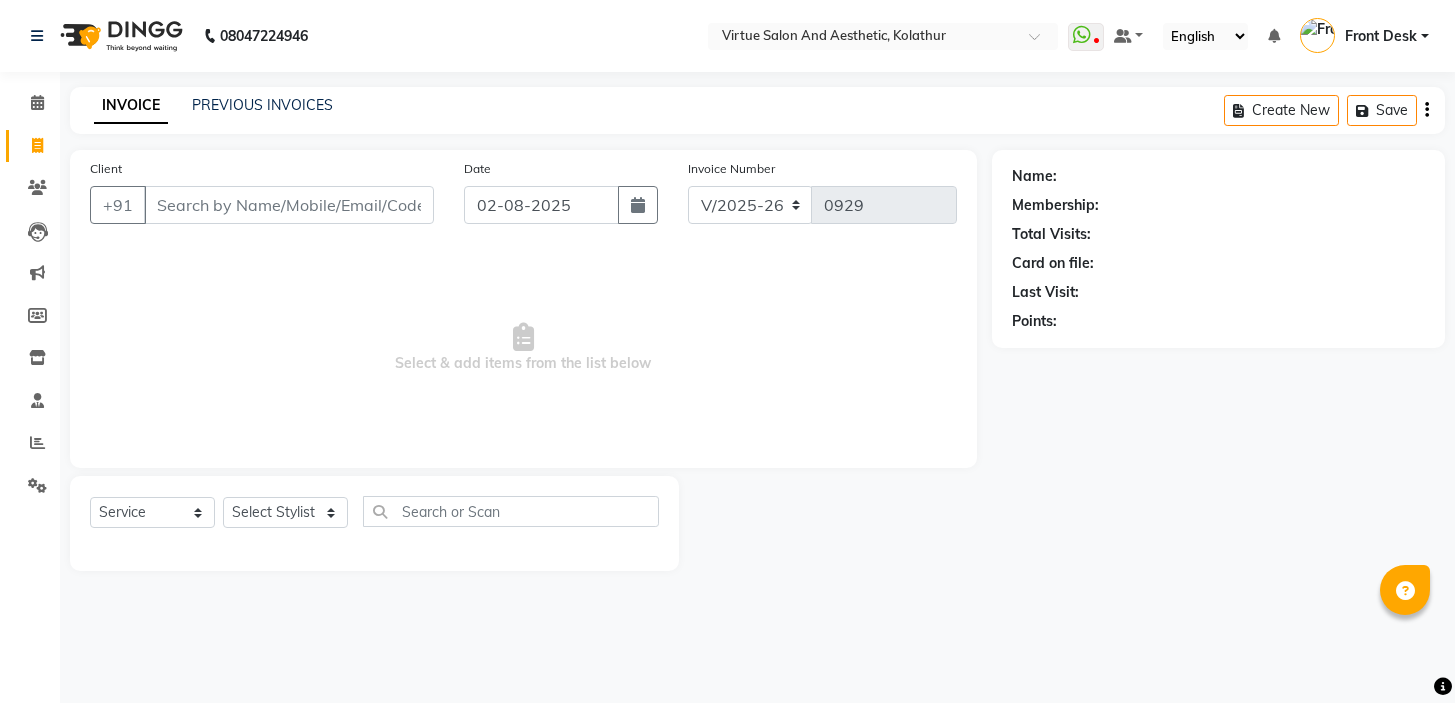 select on "7053" 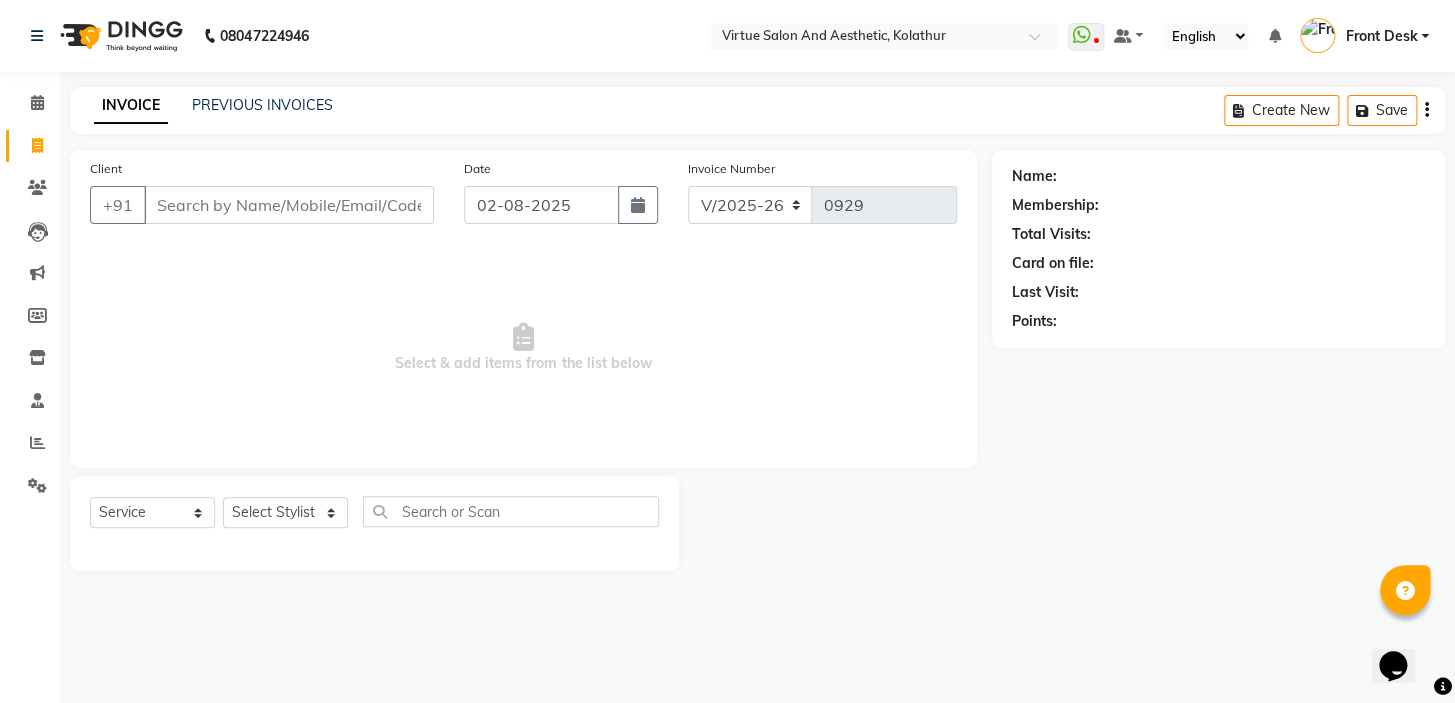 scroll, scrollTop: 0, scrollLeft: 0, axis: both 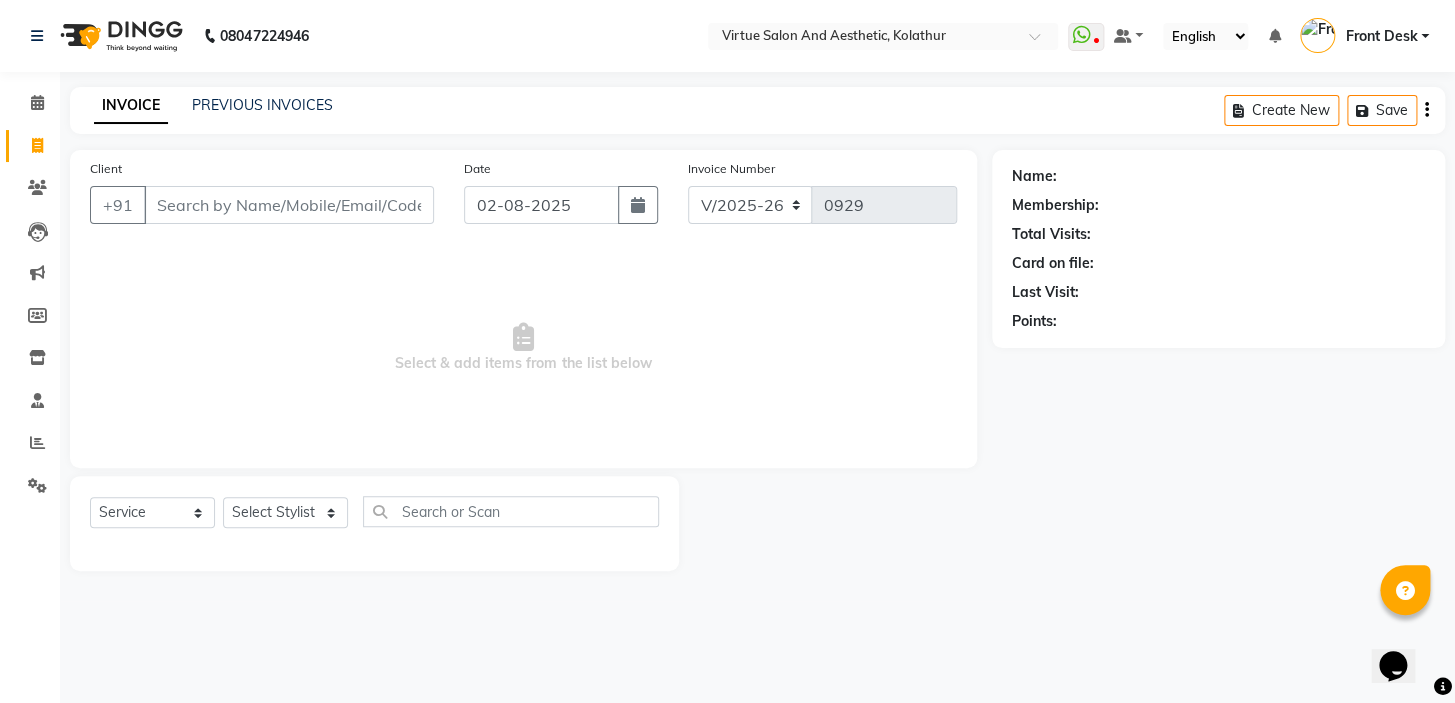drag, startPoint x: 250, startPoint y: 342, endPoint x: 206, endPoint y: 68, distance: 277.51035 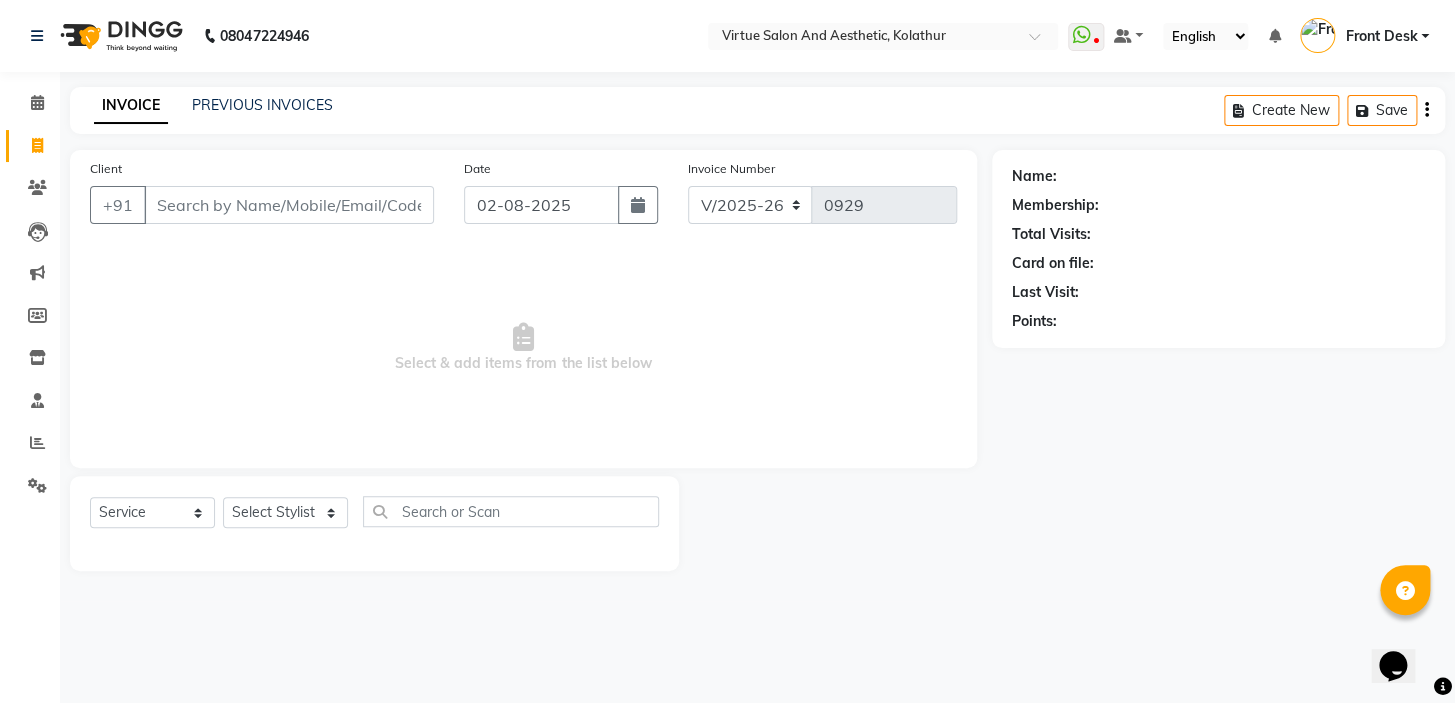 click on "Select & add items from the list below" at bounding box center [523, 348] 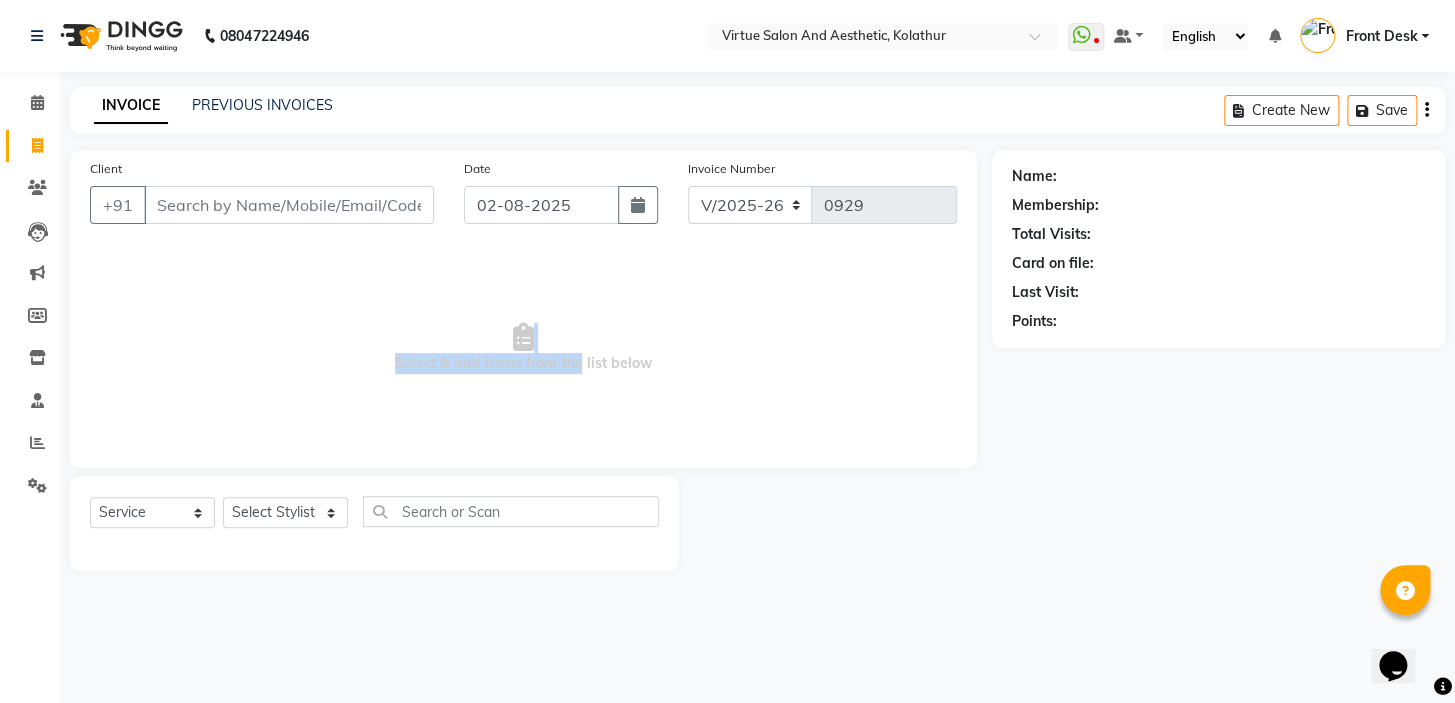 drag, startPoint x: 696, startPoint y: 348, endPoint x: 363, endPoint y: 363, distance: 333.33768 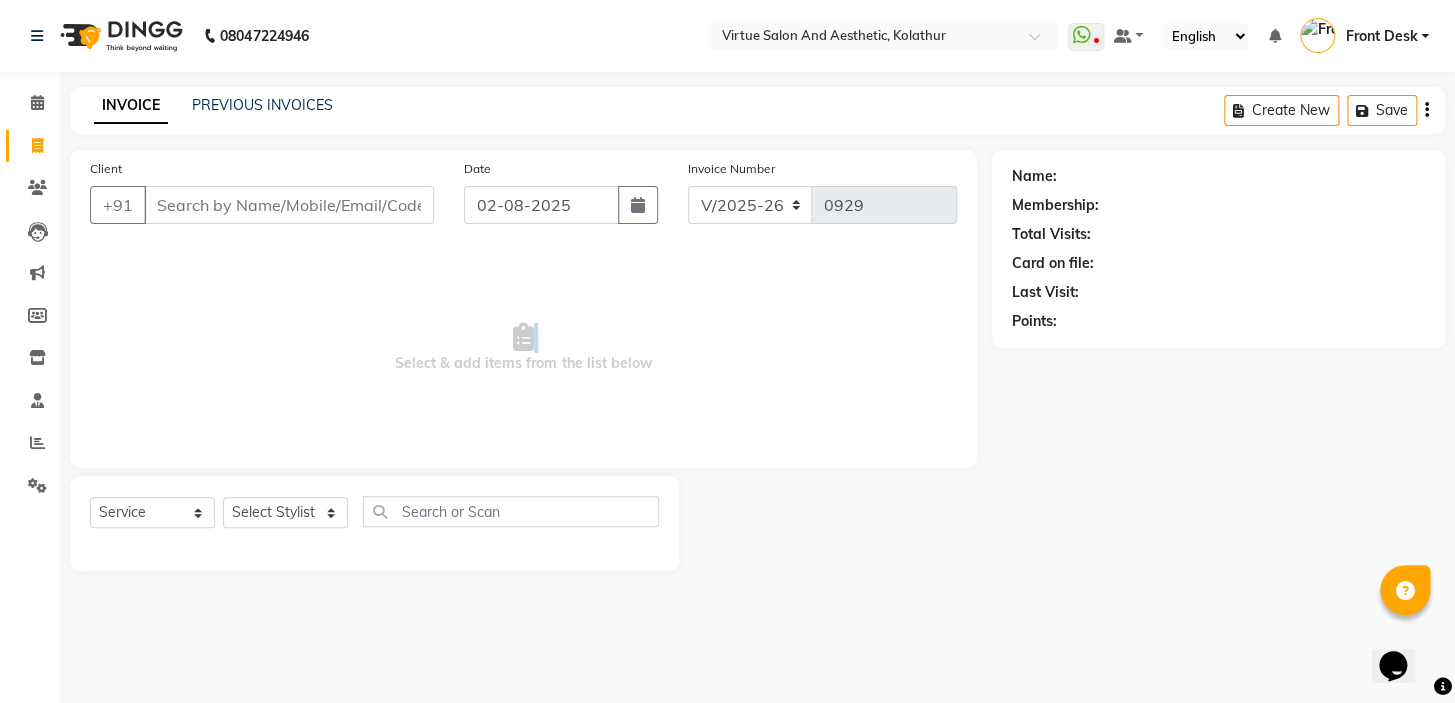 click on "Select & add items from the list below" at bounding box center (523, 348) 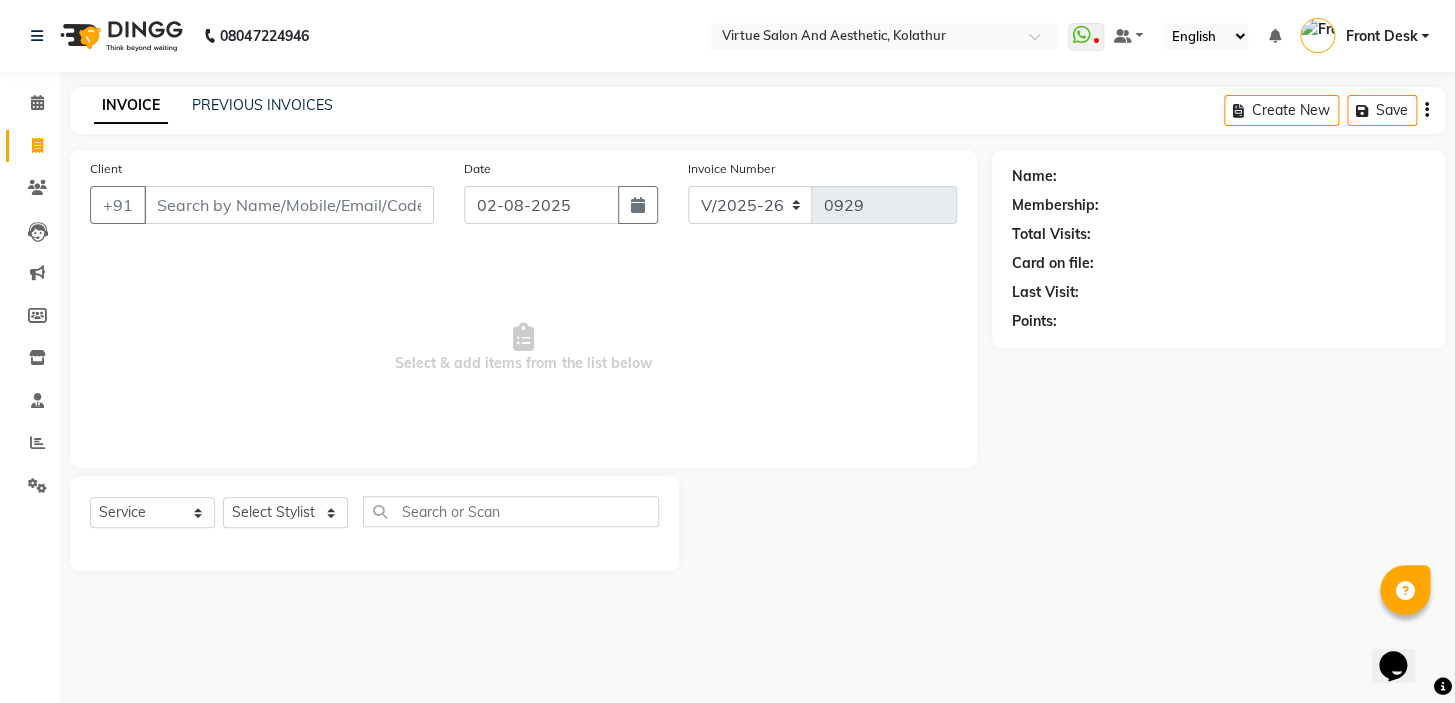 drag, startPoint x: 515, startPoint y: 312, endPoint x: 799, endPoint y: 365, distance: 288.9031 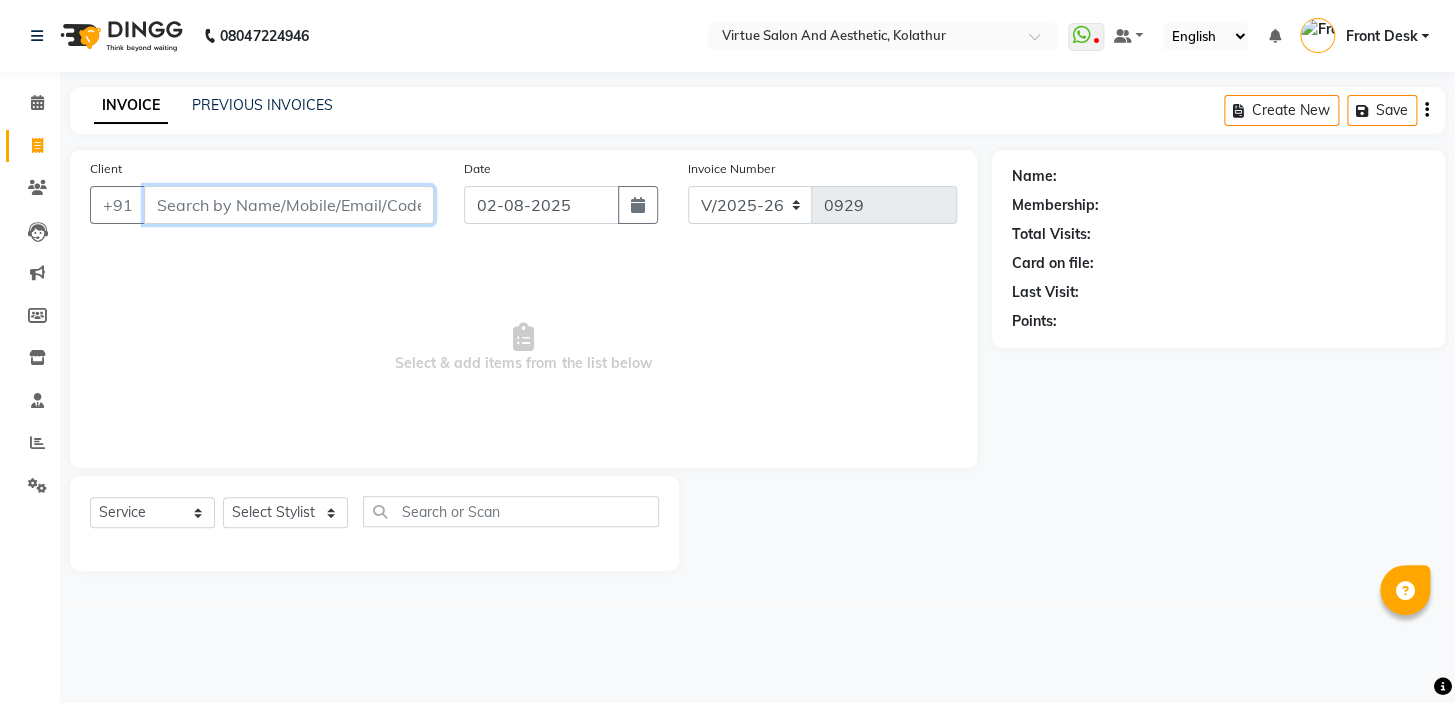 click on "Client" at bounding box center (289, 205) 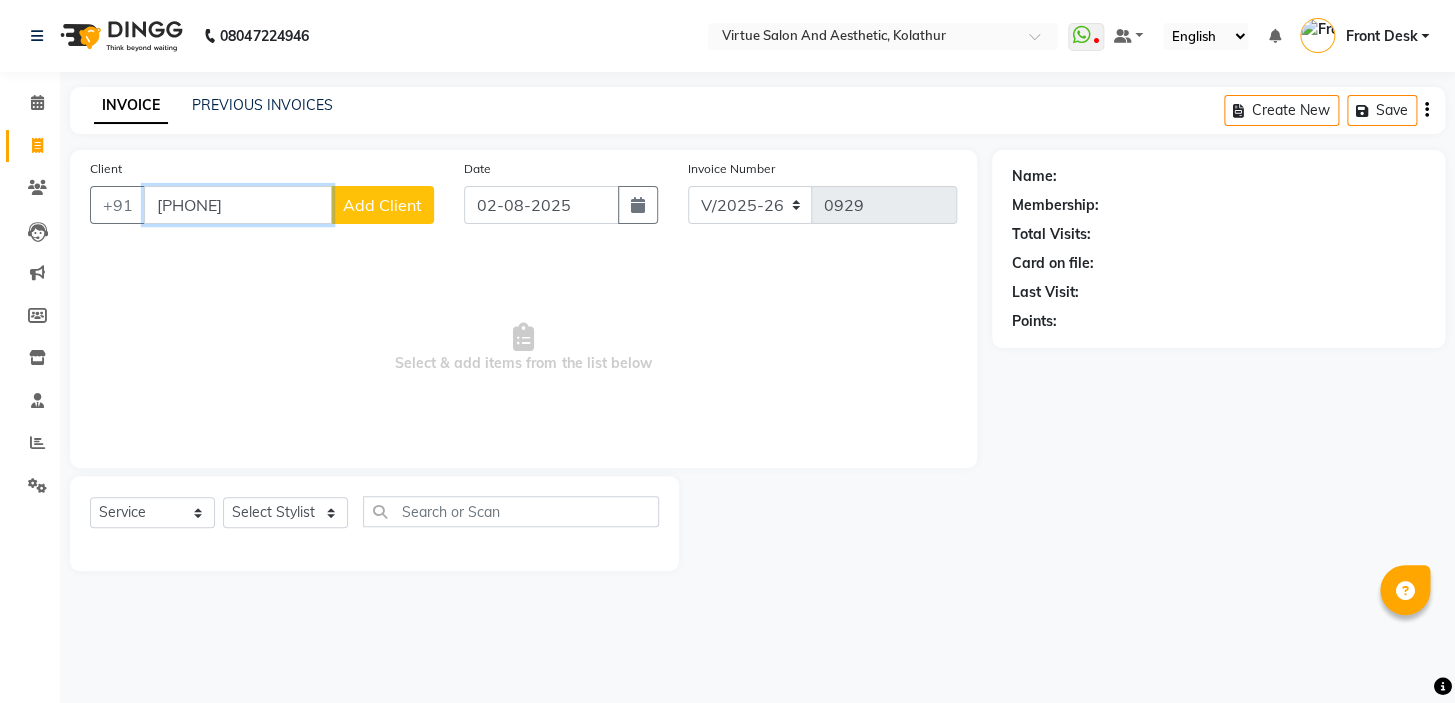 type on "[PHONE]" 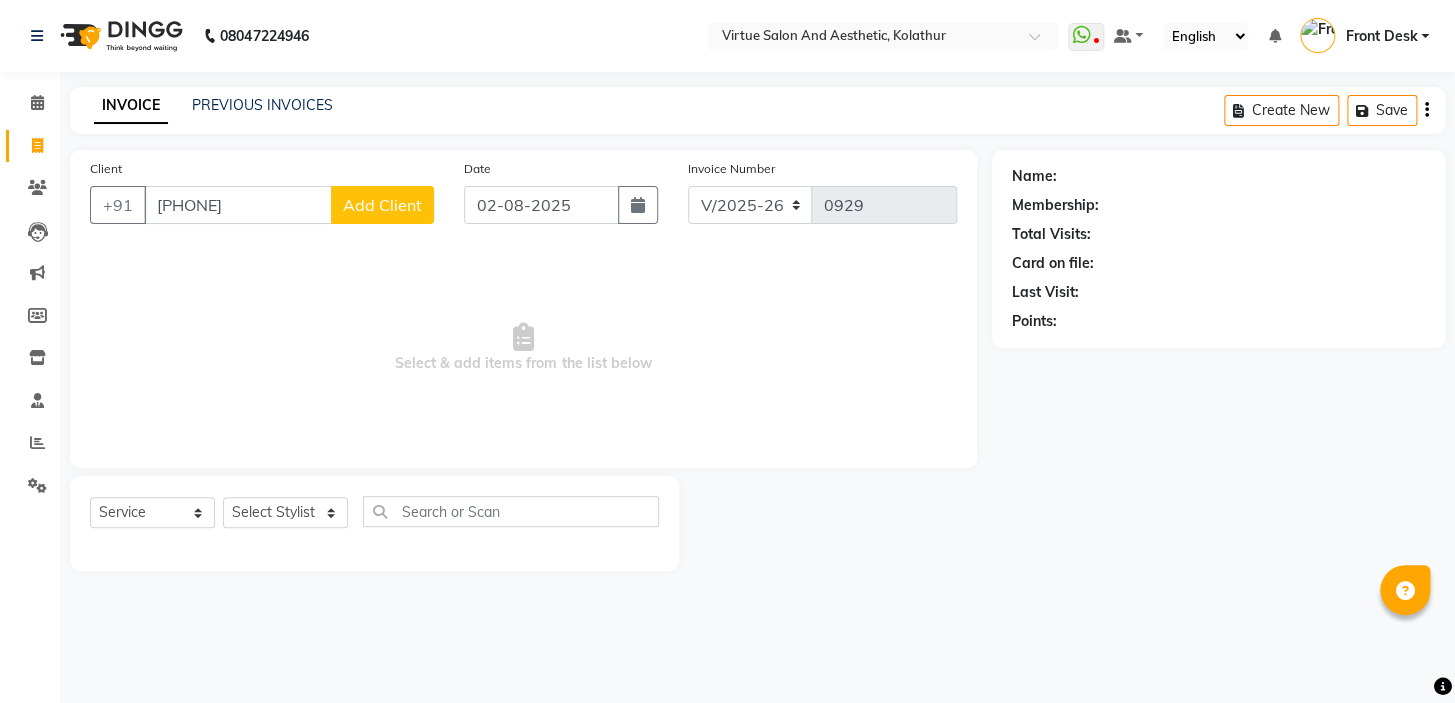 click on "Add Client" 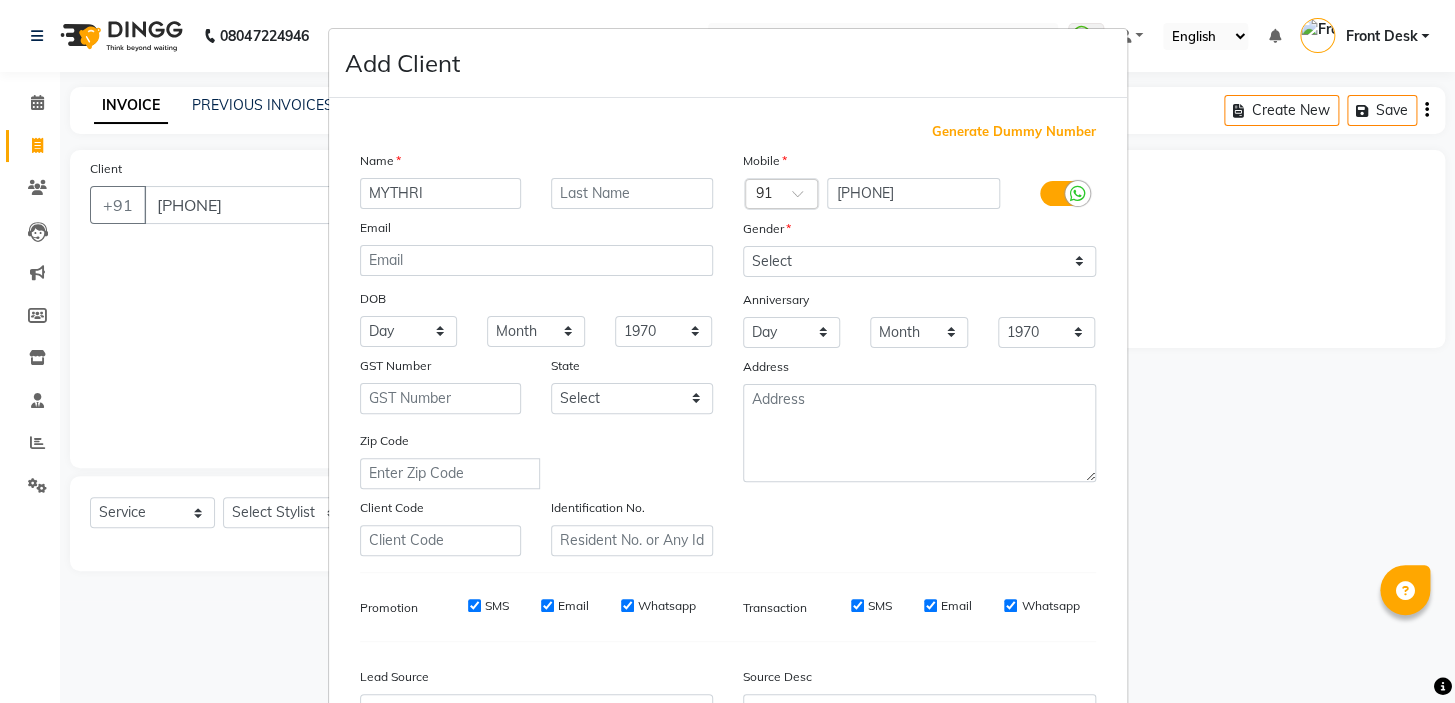 type on "MYTHRI" 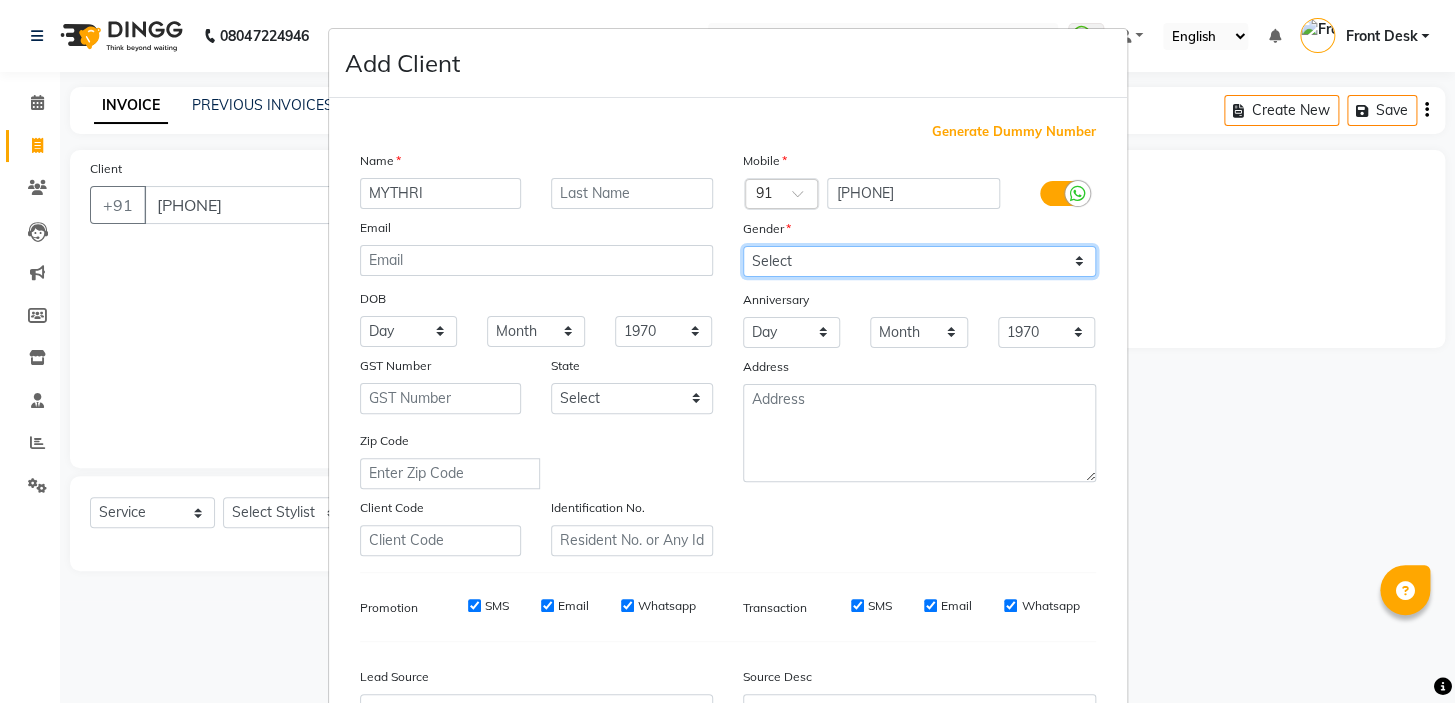 click on "Select Male Female Other Prefer Not To Say" at bounding box center [919, 261] 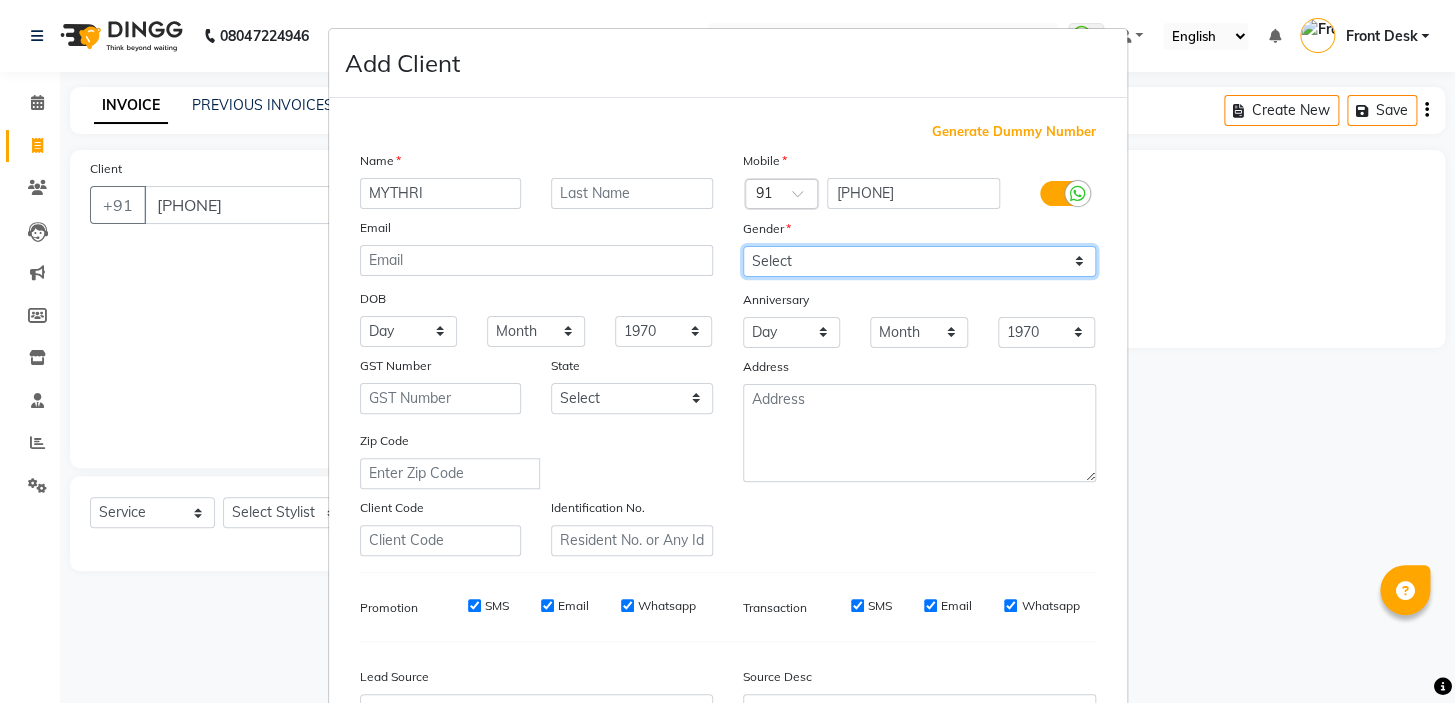 select on "female" 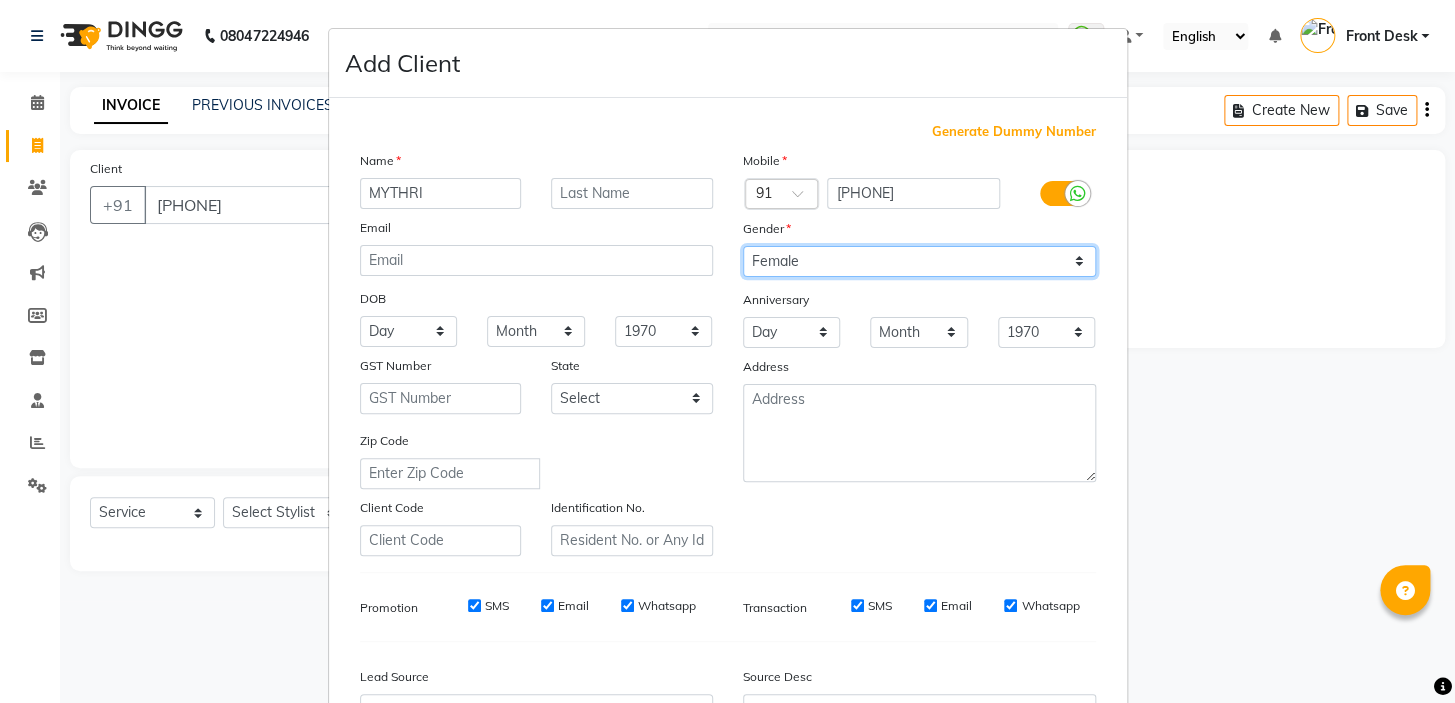 click on "Select Male Female Other Prefer Not To Say" at bounding box center [919, 261] 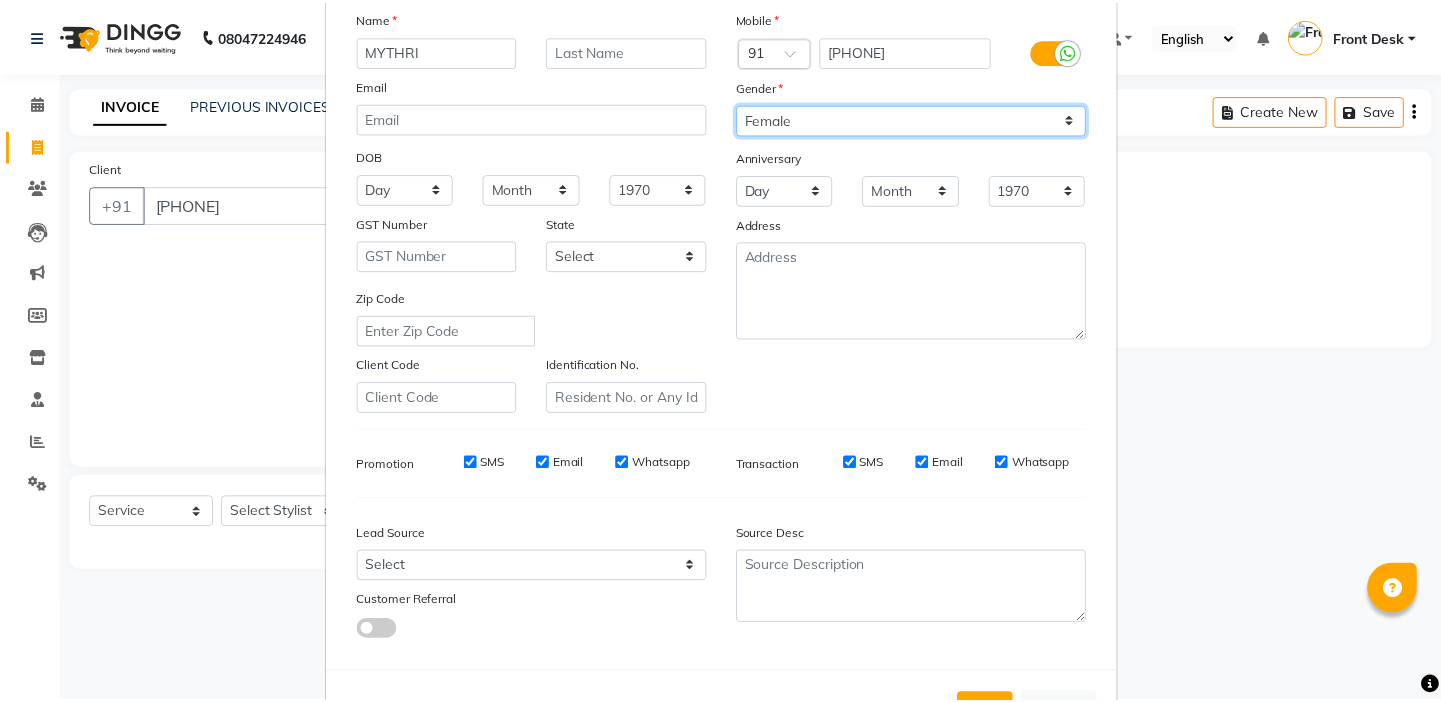 scroll, scrollTop: 226, scrollLeft: 0, axis: vertical 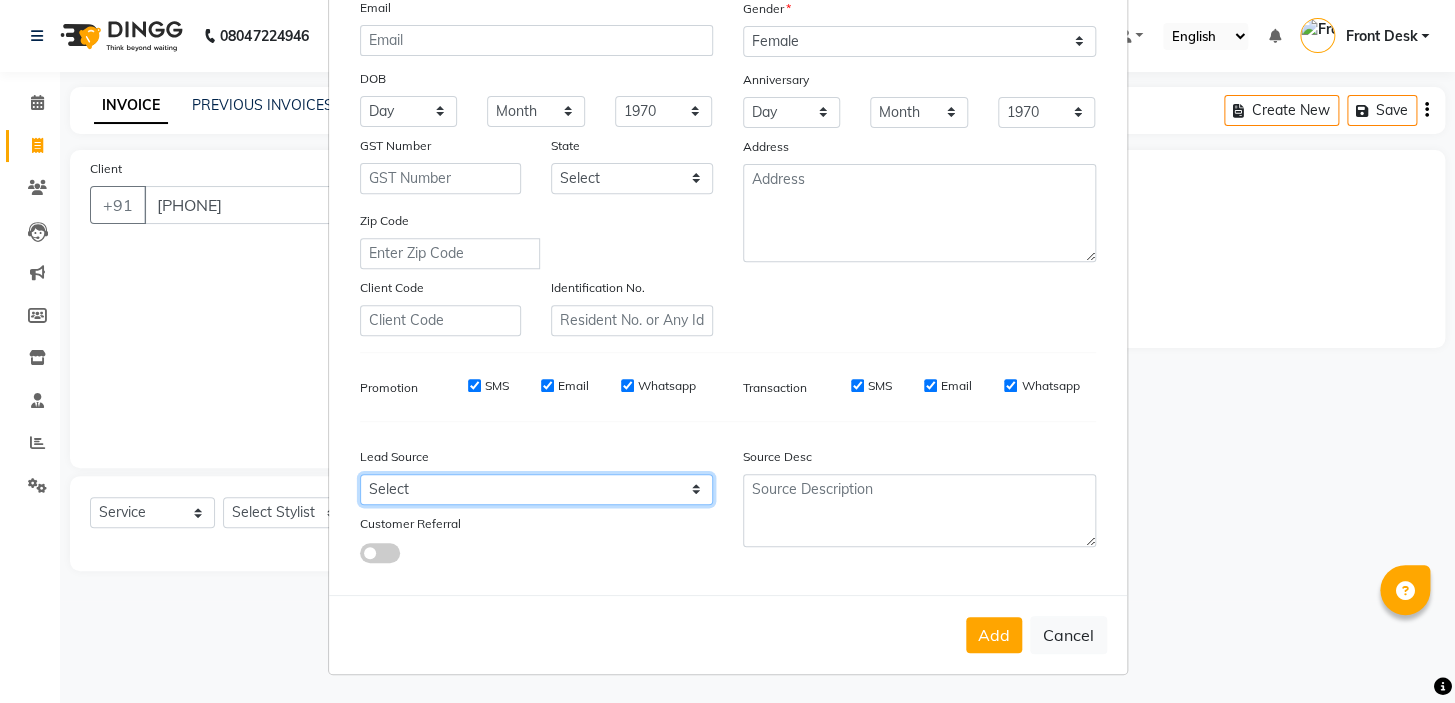 drag, startPoint x: 455, startPoint y: 496, endPoint x: 435, endPoint y: 490, distance: 20.880613 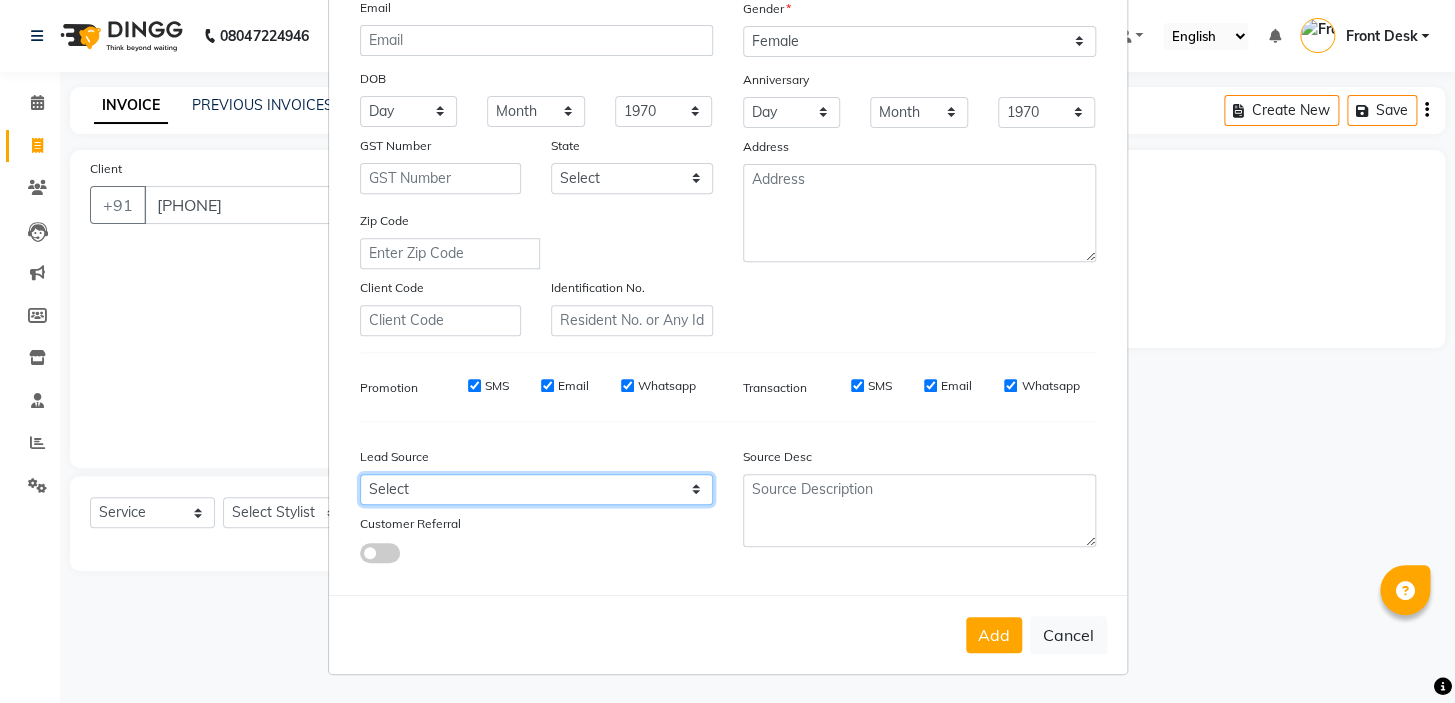 select on "48940" 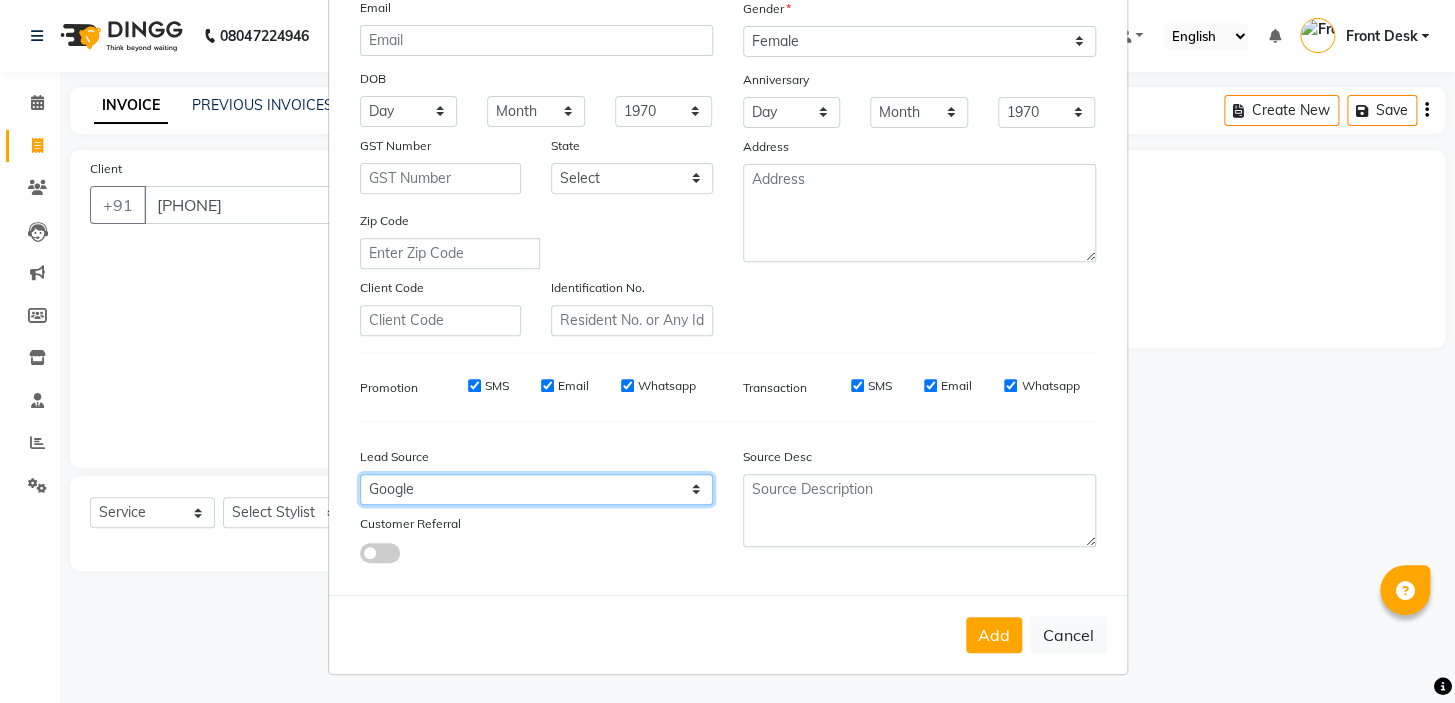 click on "Select Walk-in Referral Internet Friend Word of Mouth Advertisement Facebook JustDial Google Other" at bounding box center (536, 489) 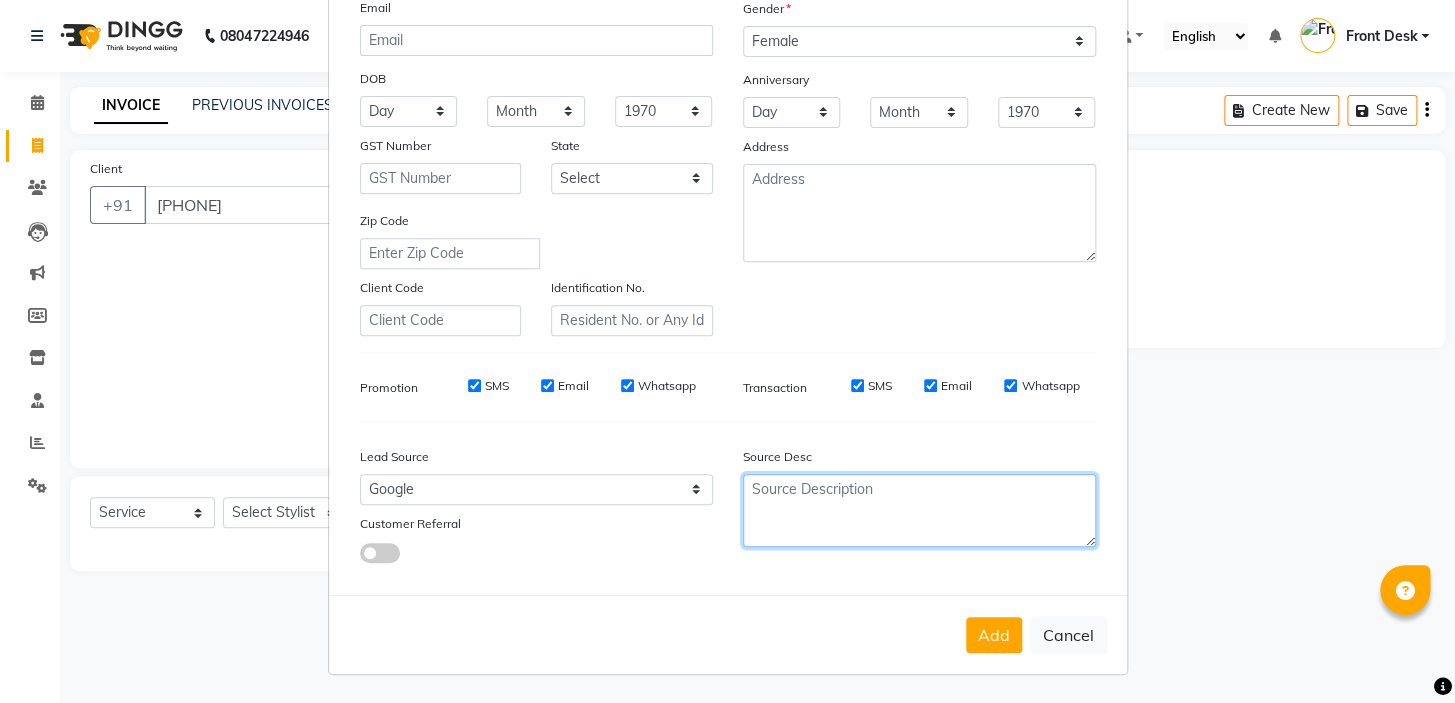 click at bounding box center (919, 510) 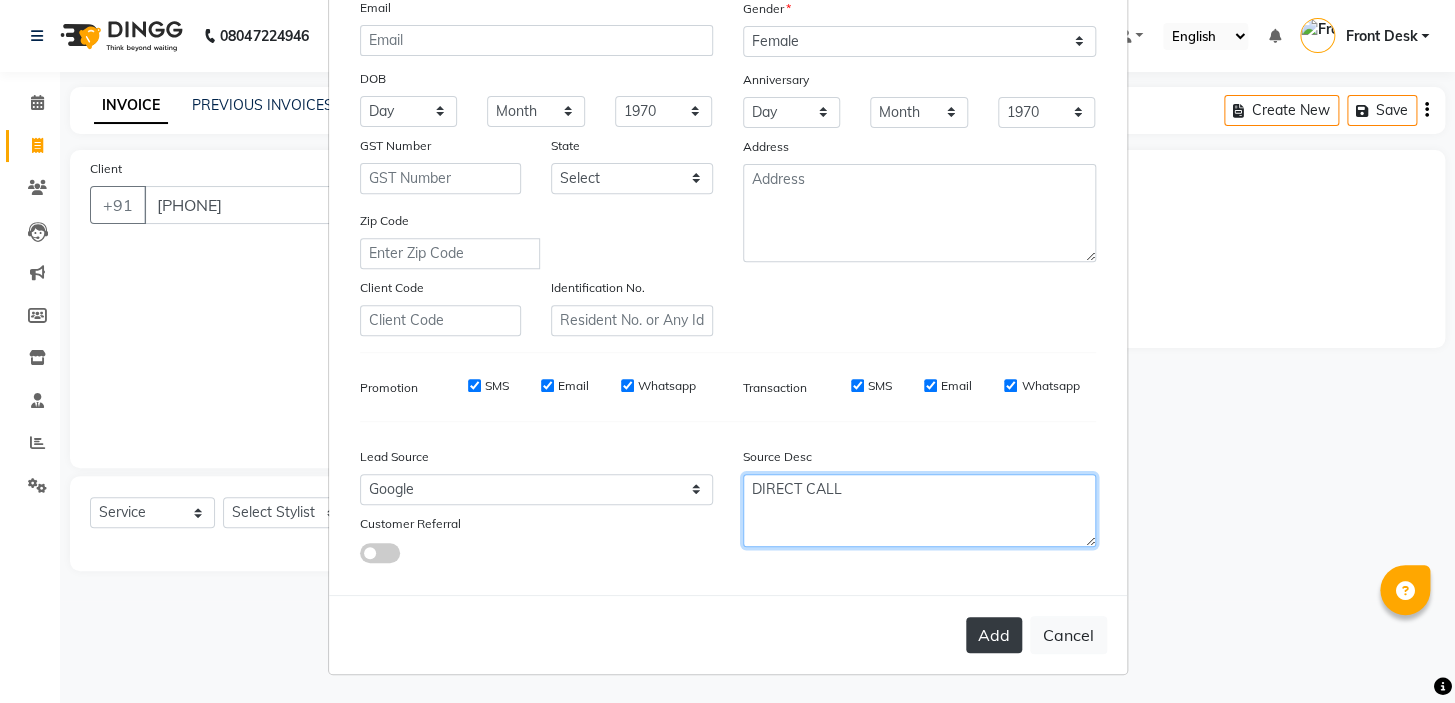 type on "DIRECT CALL" 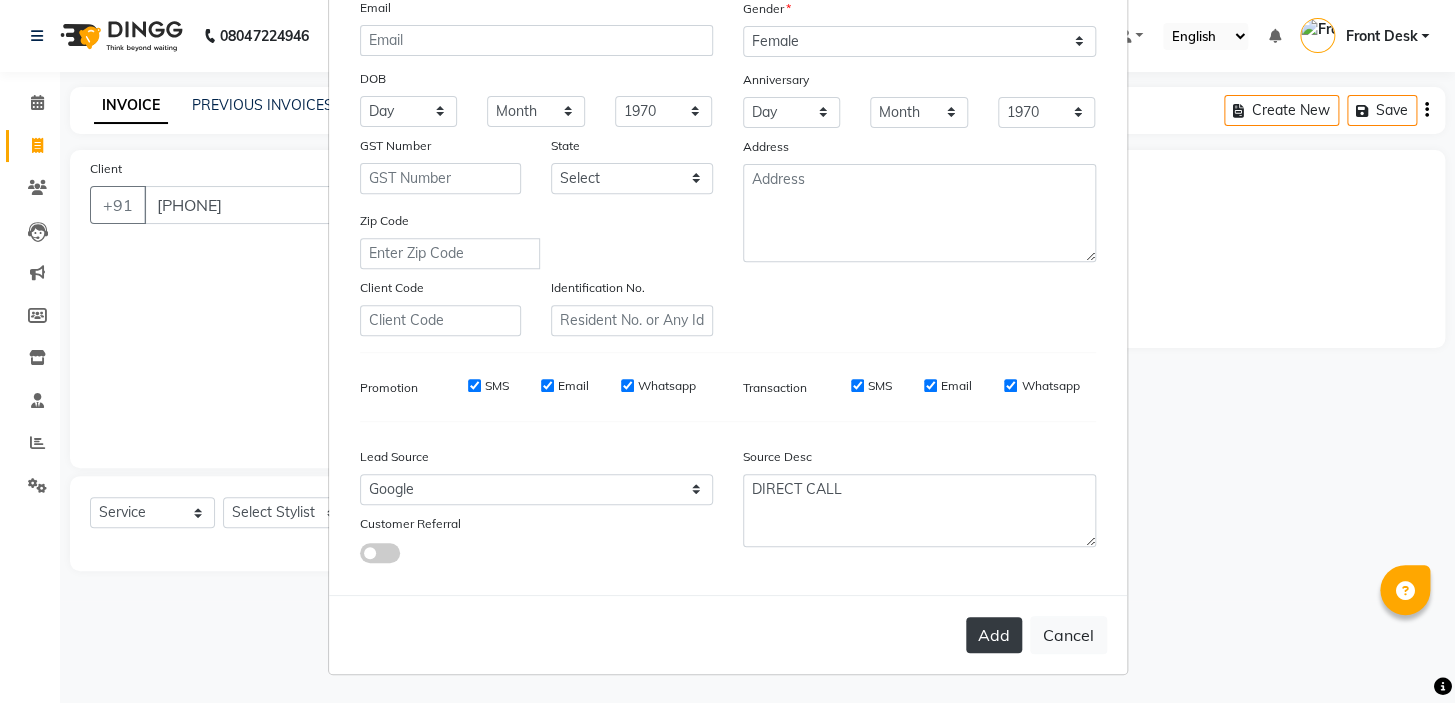 click on "Add" at bounding box center [994, 635] 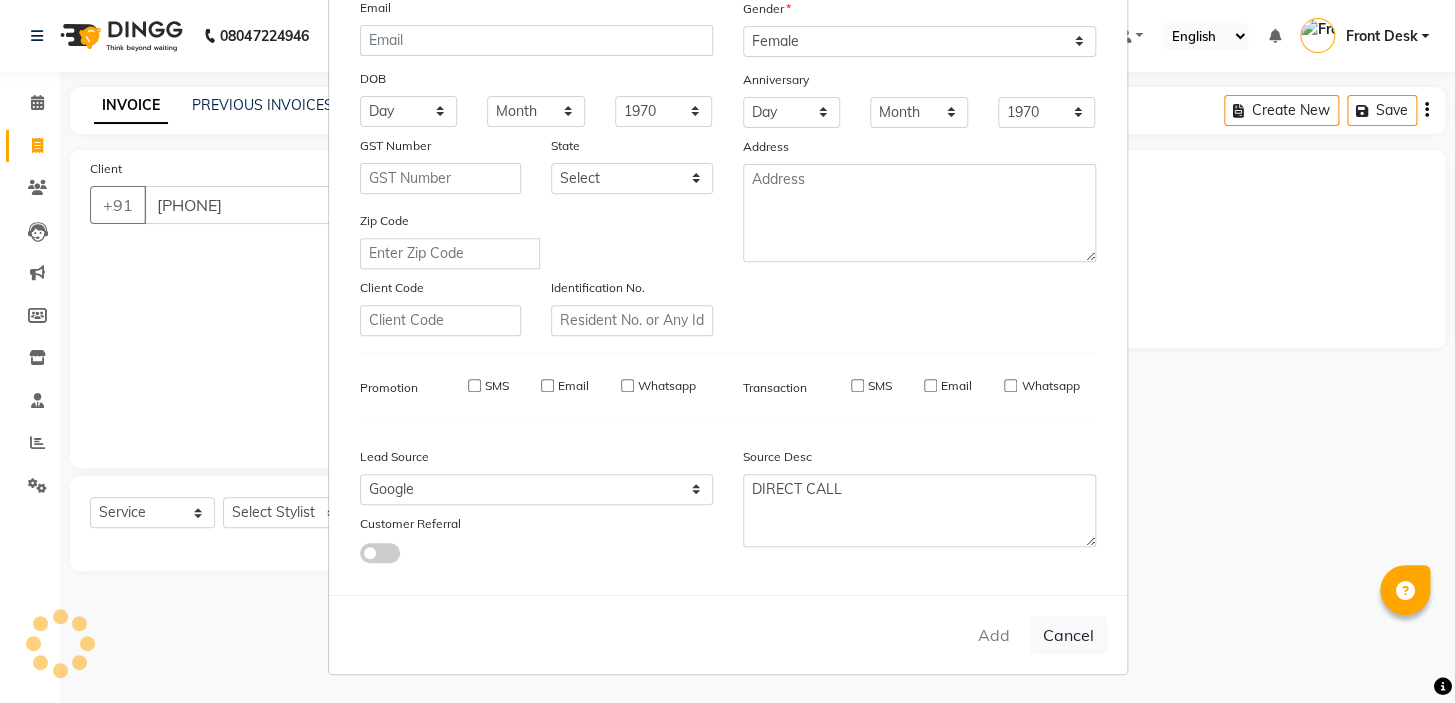 type 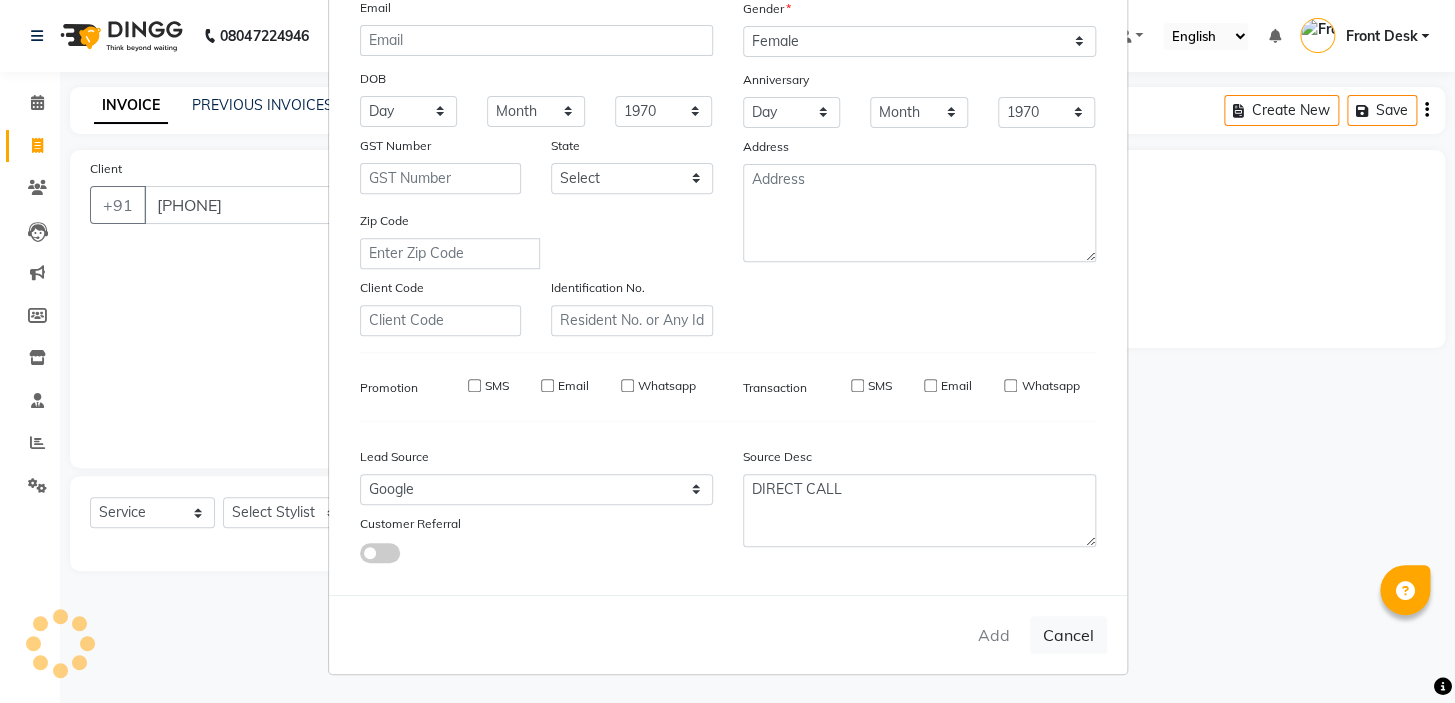 select 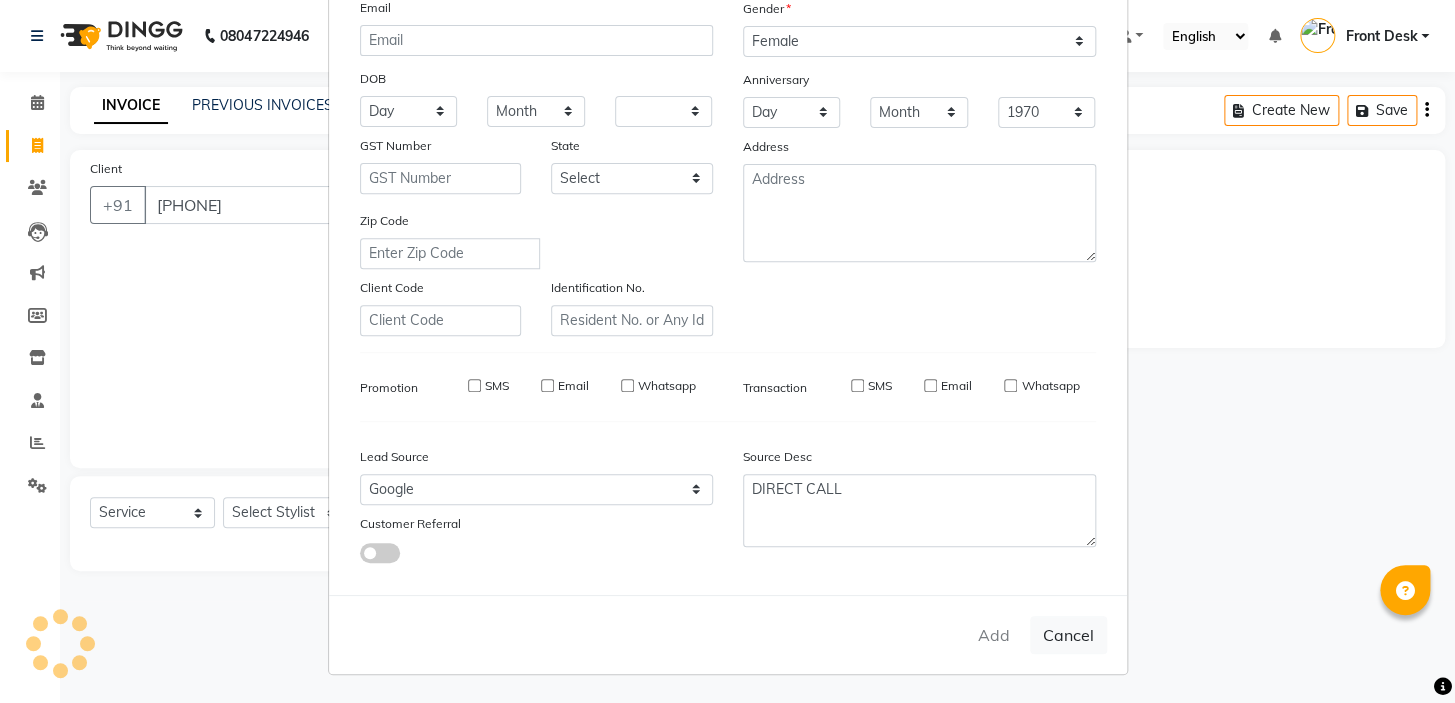select 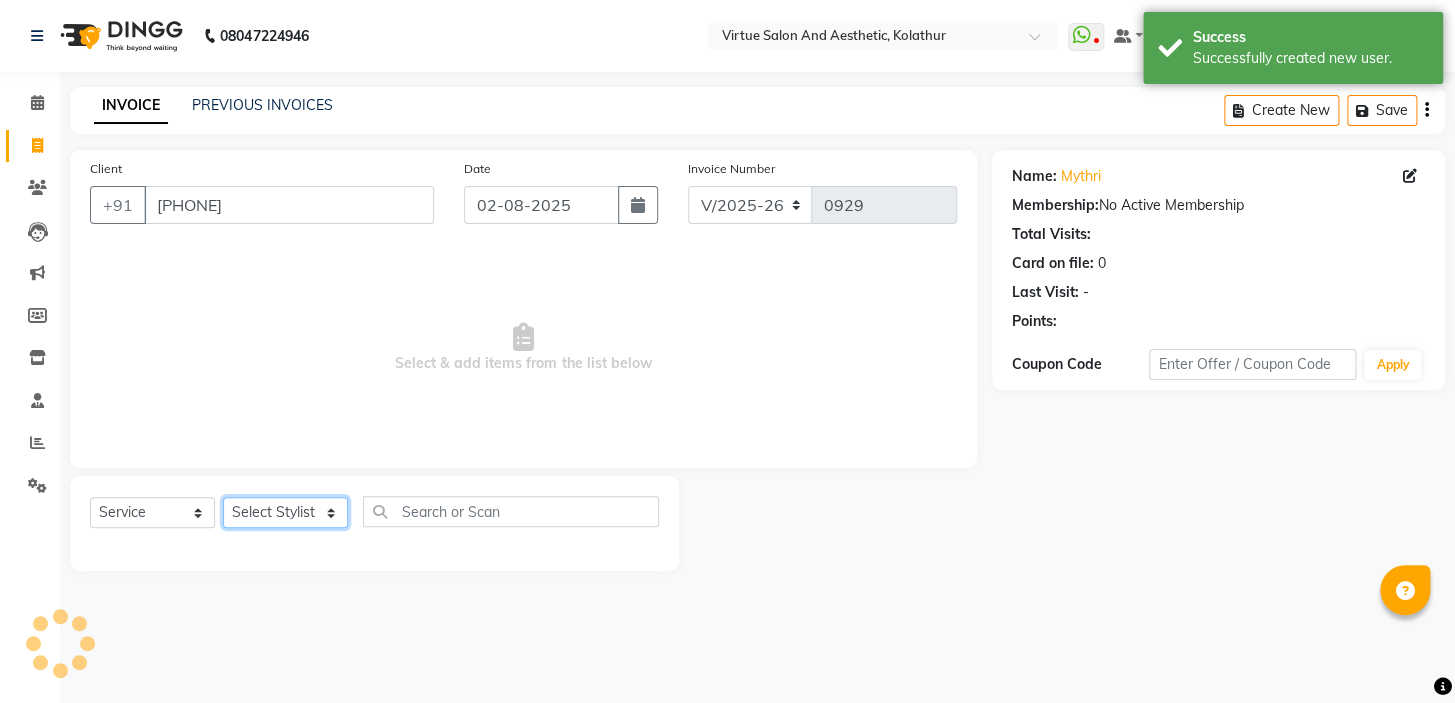 click on "Select Stylist BALAJI DIVYA FAMITHA Front Desk ILAKKIYA ISHWARYA MANISHA MILLI RAJAN RAMESH" 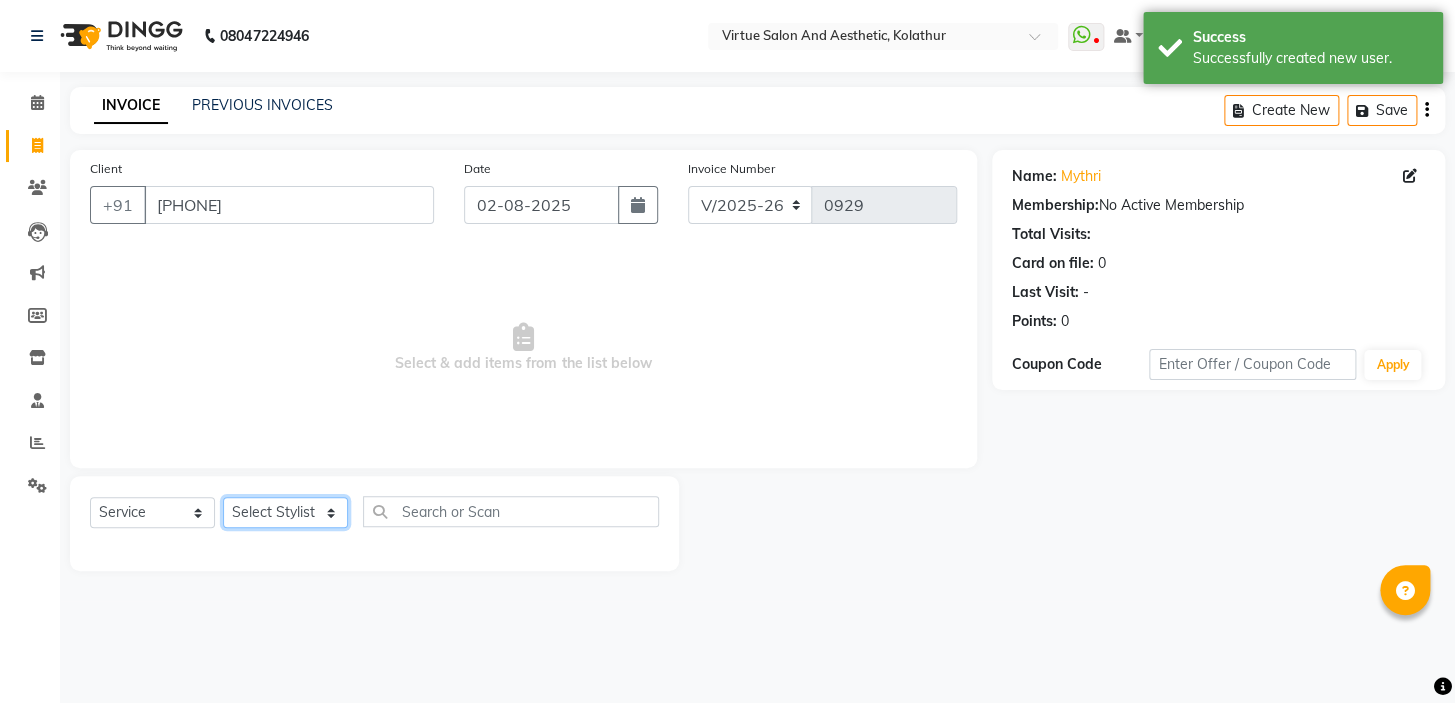 select on "84323" 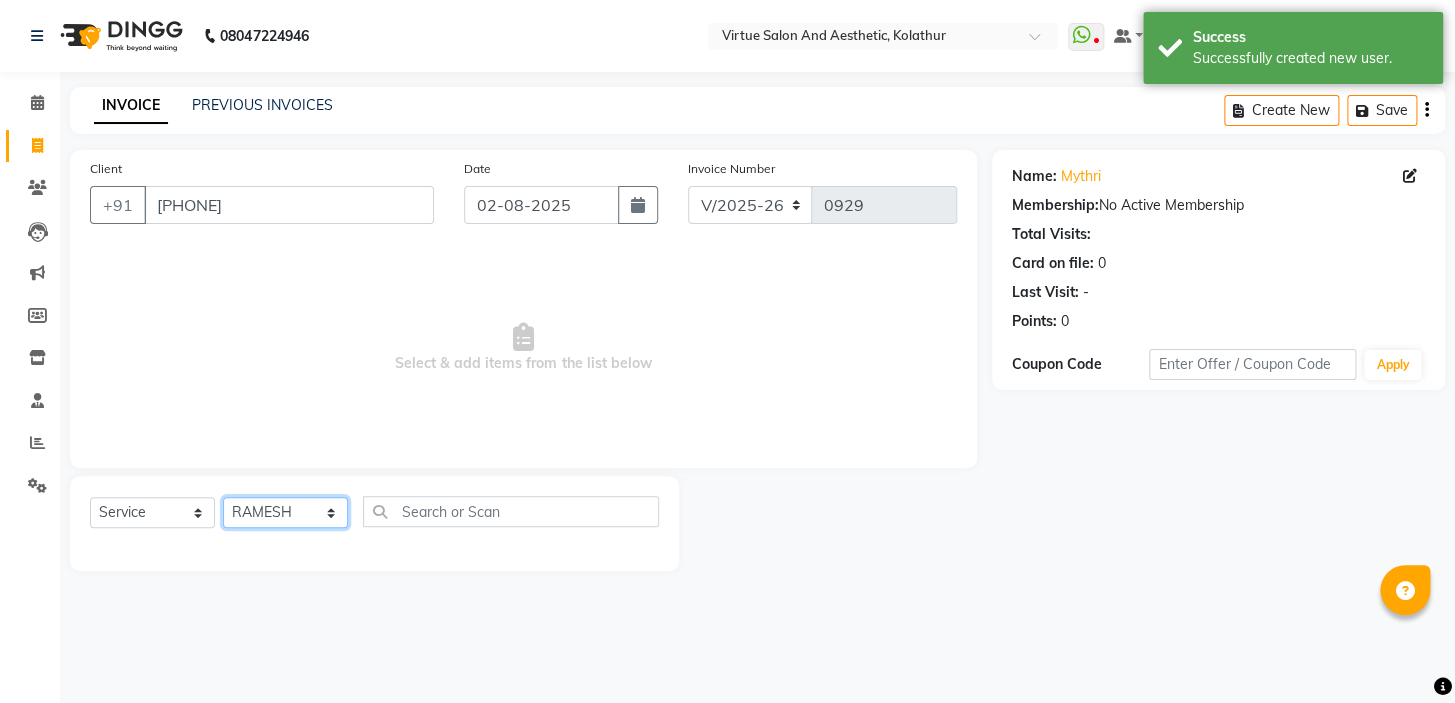 click on "Select Stylist BALAJI DIVYA FAMITHA Front Desk ILAKKIYA ISHWARYA MANISHA MILLI RAJAN RAMESH" 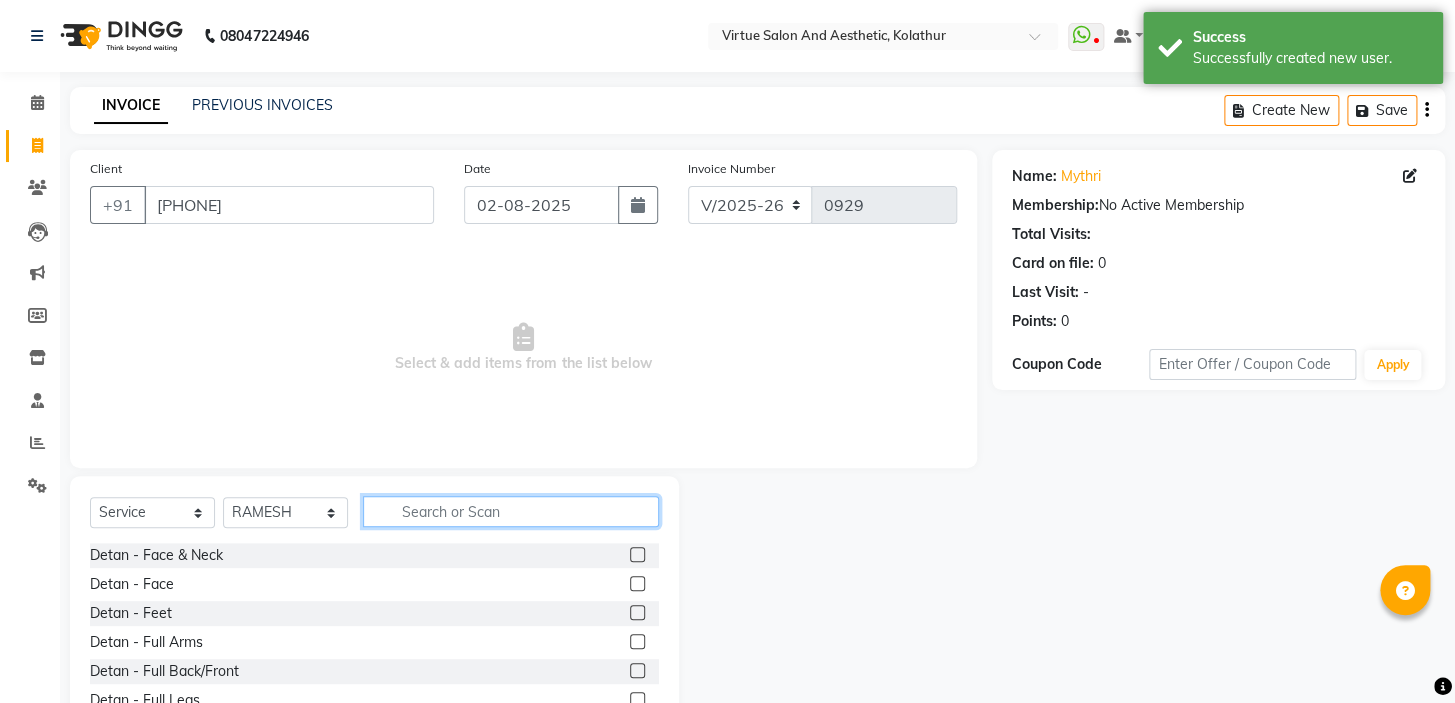 click 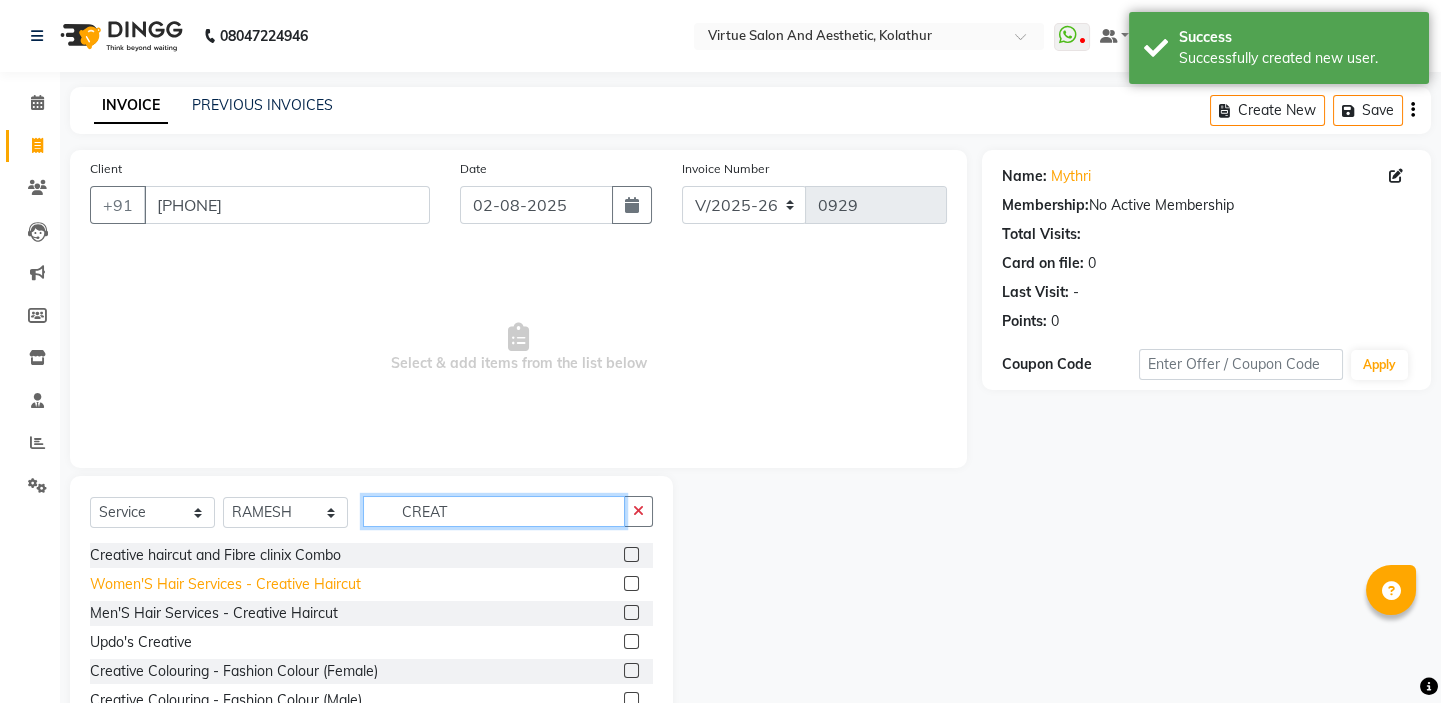 type on "CREAT" 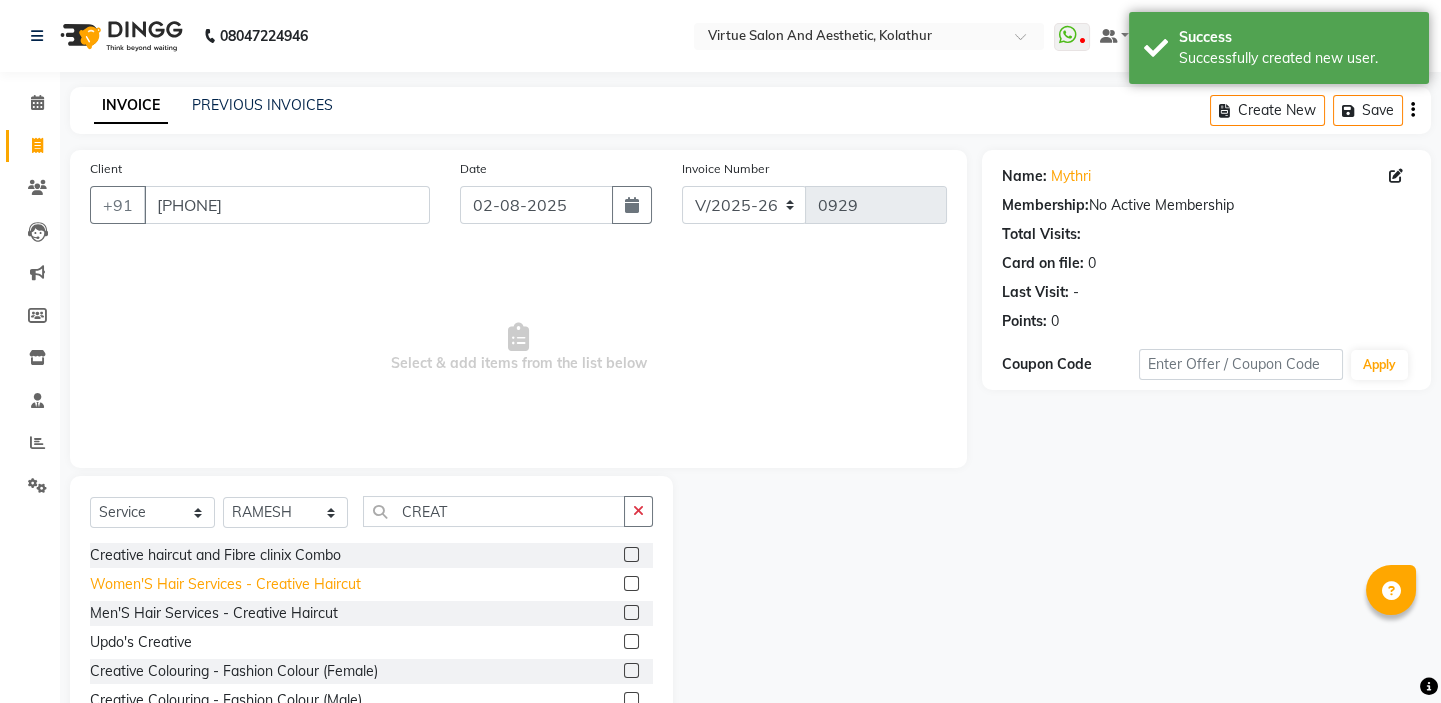 click on "Women'S Hair Services - Creative Haircut" 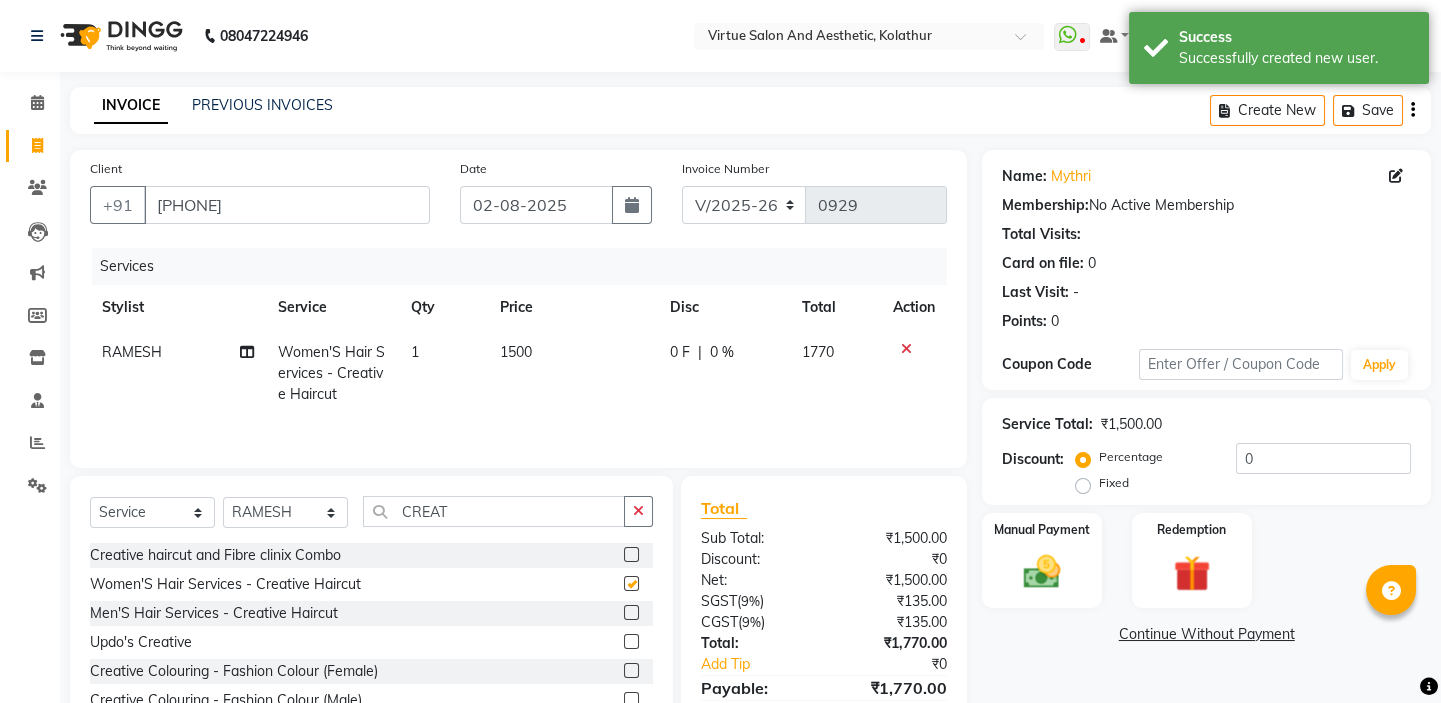checkbox on "false" 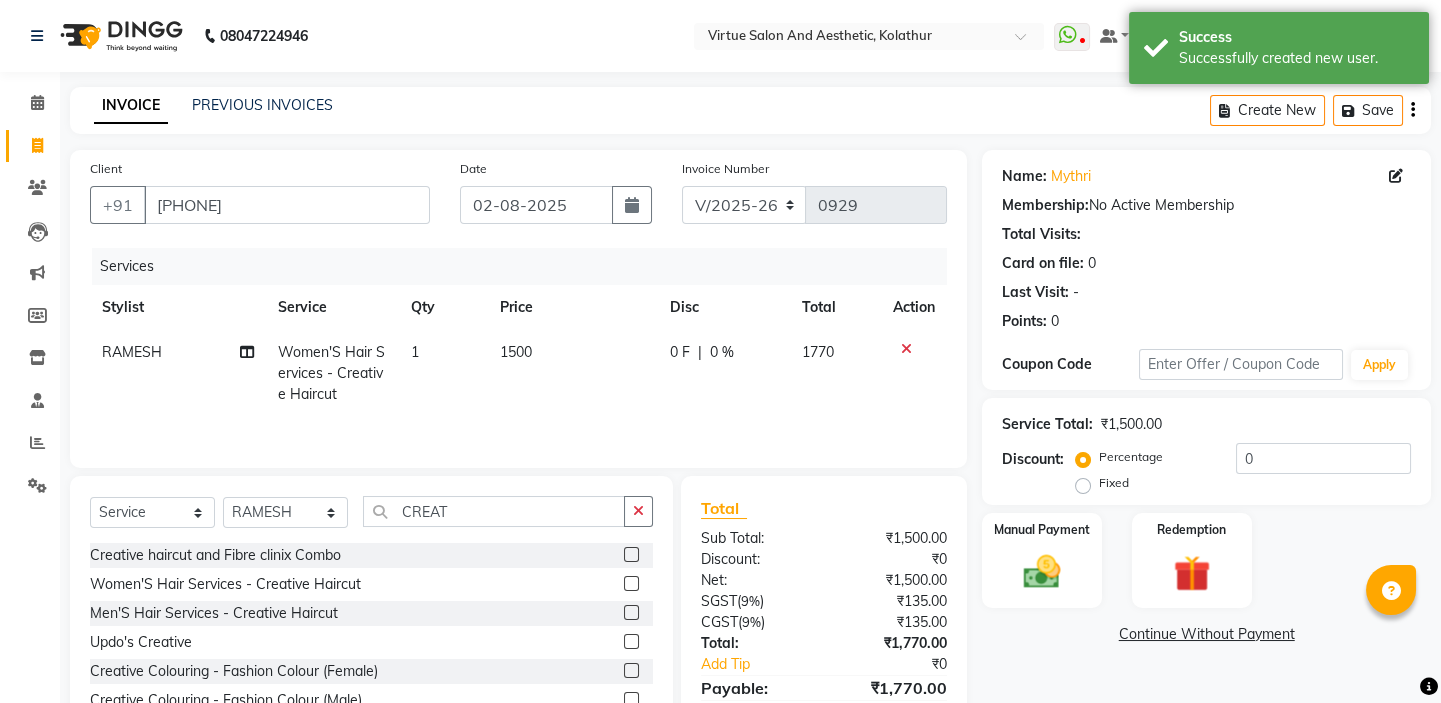 click on "1500" 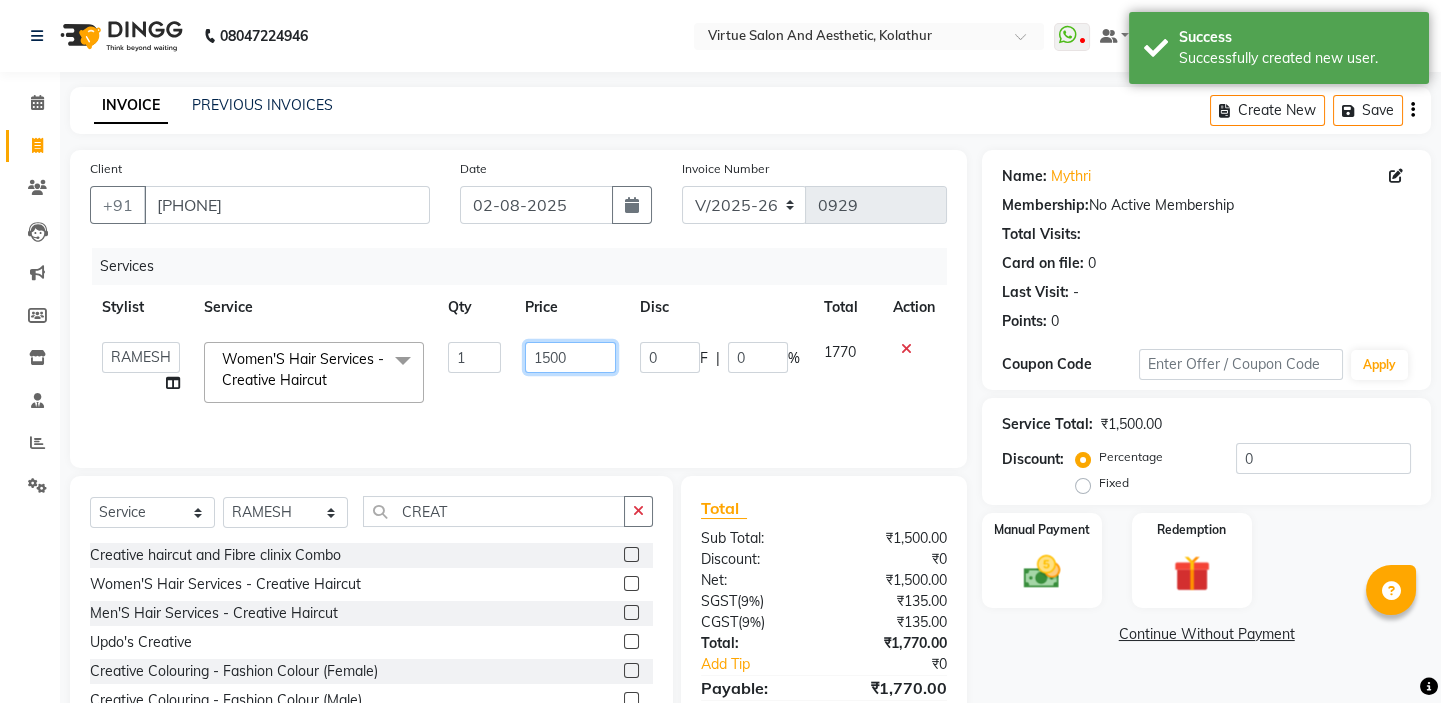 click on "1500" 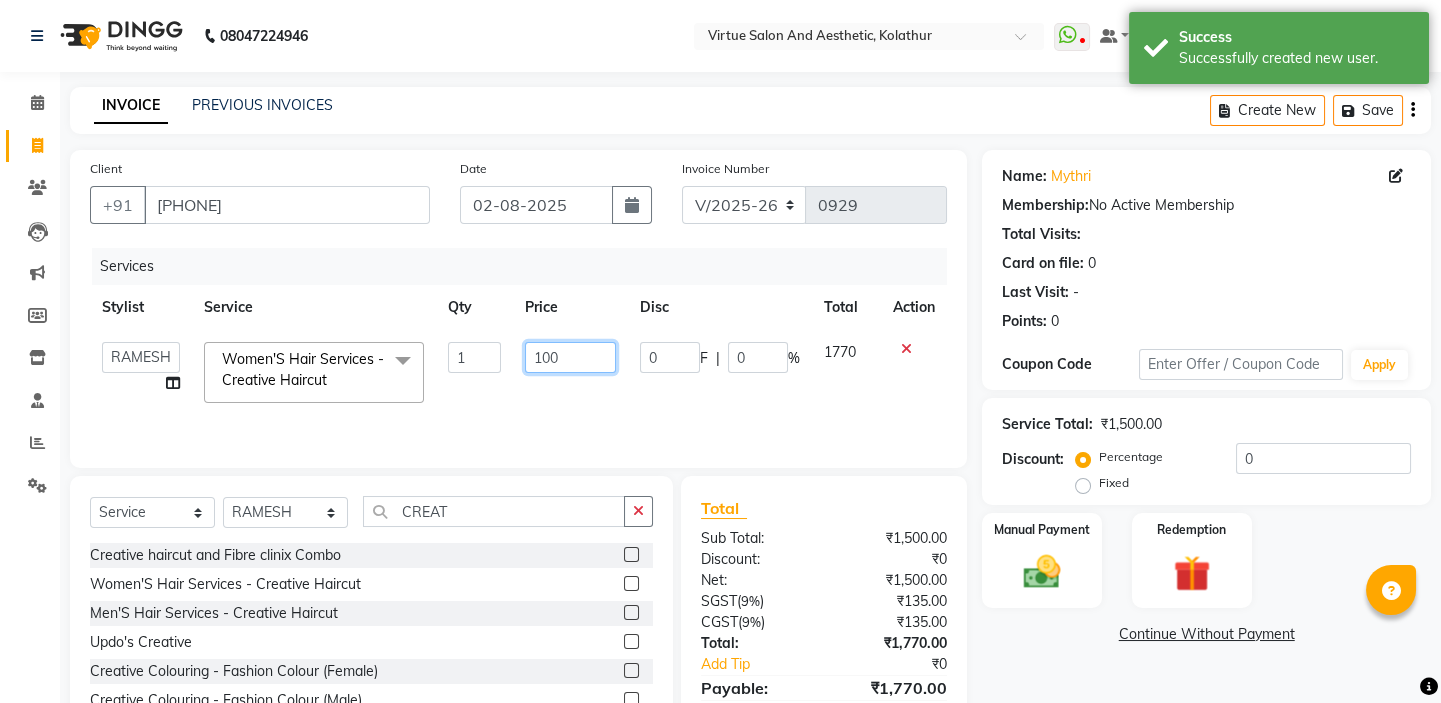 type on "1200" 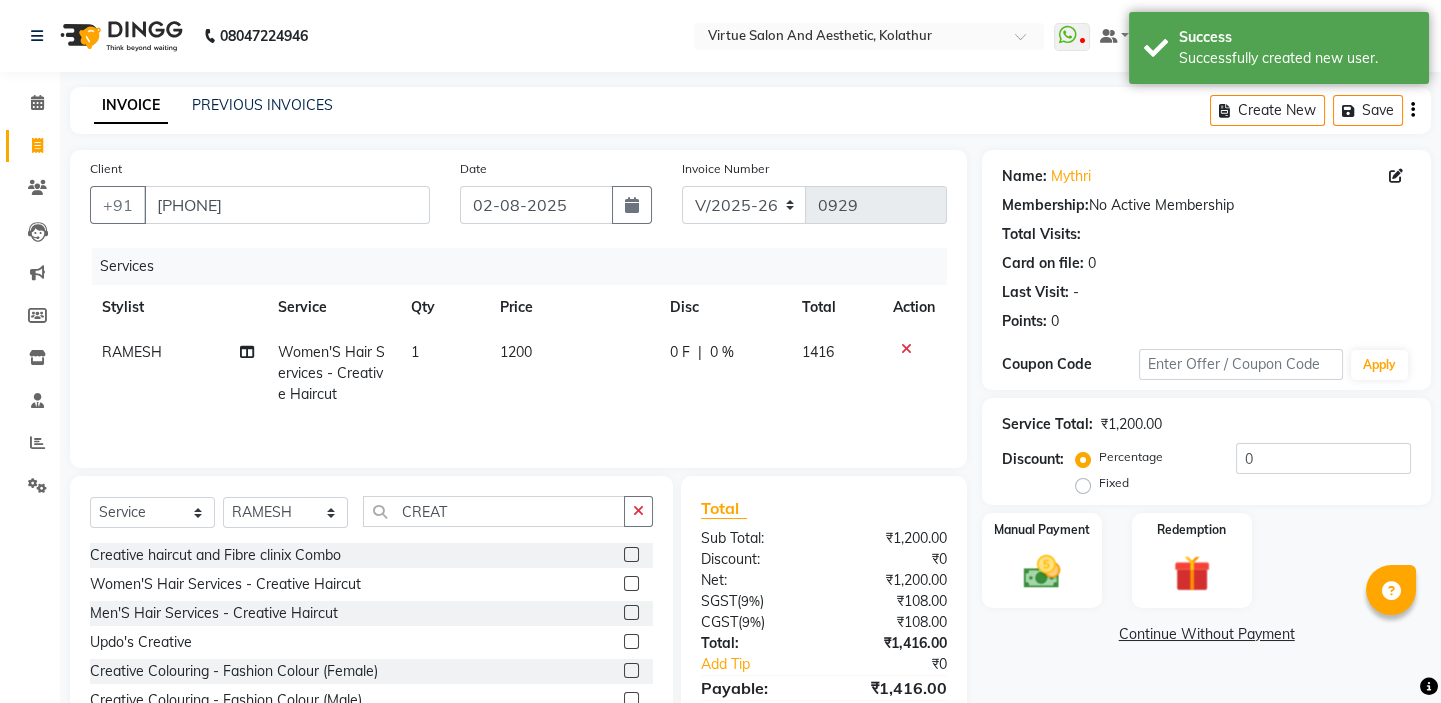 click on "Services" 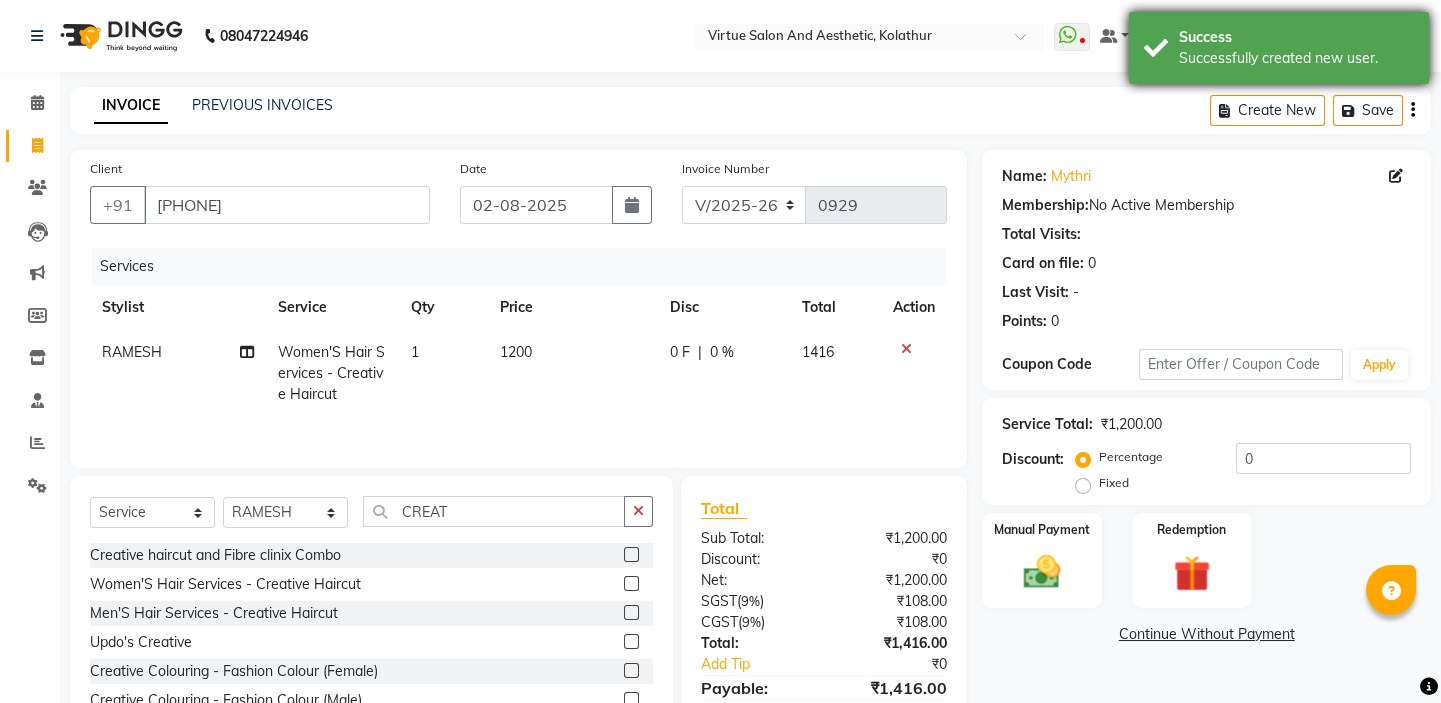 click on "Successfully created new user." at bounding box center [1296, 58] 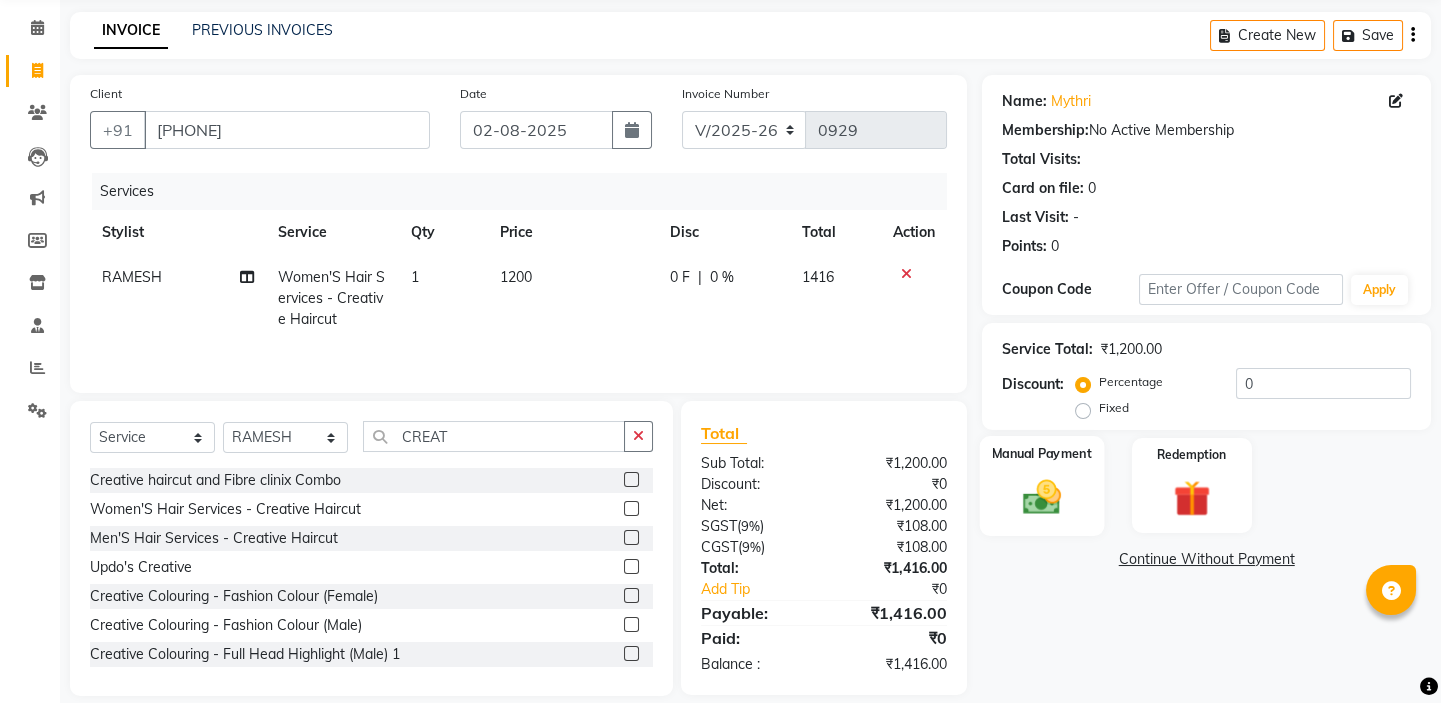 scroll, scrollTop: 0, scrollLeft: 0, axis: both 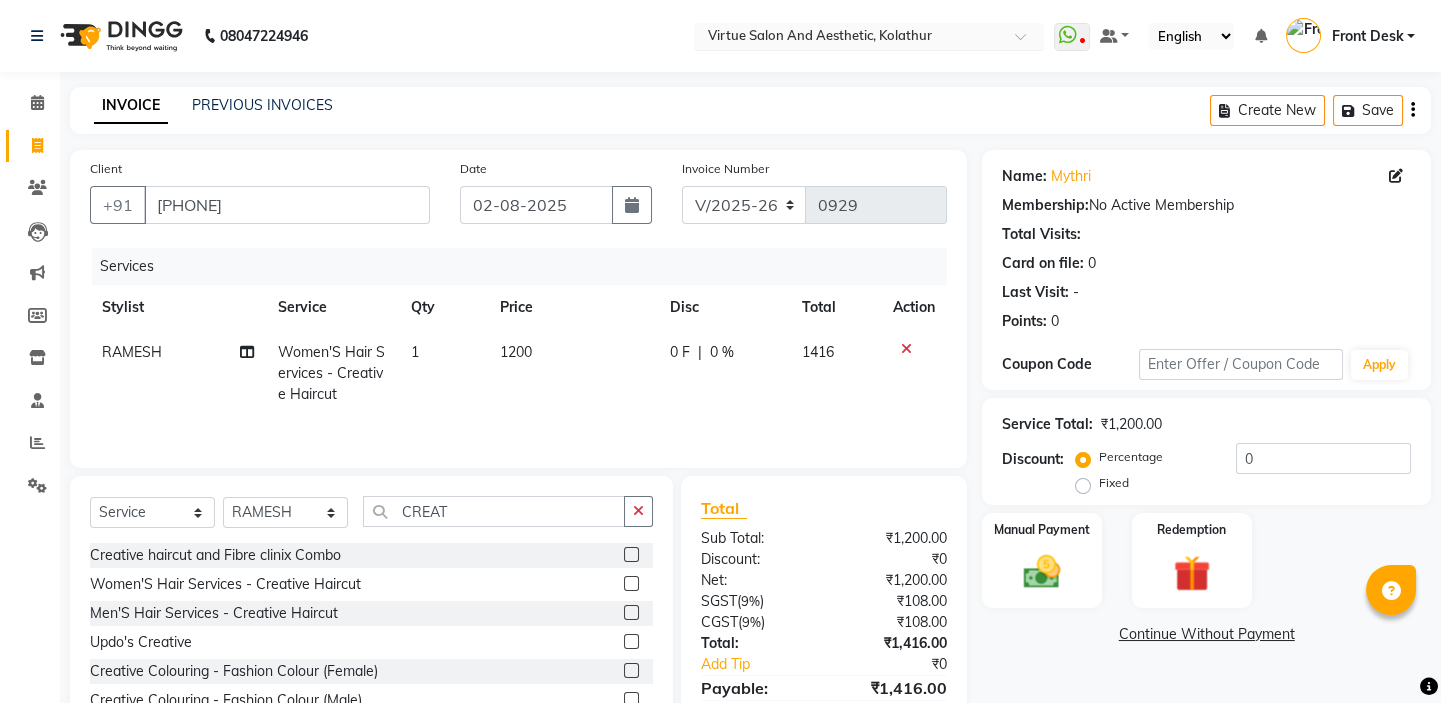 click at bounding box center [849, 38] 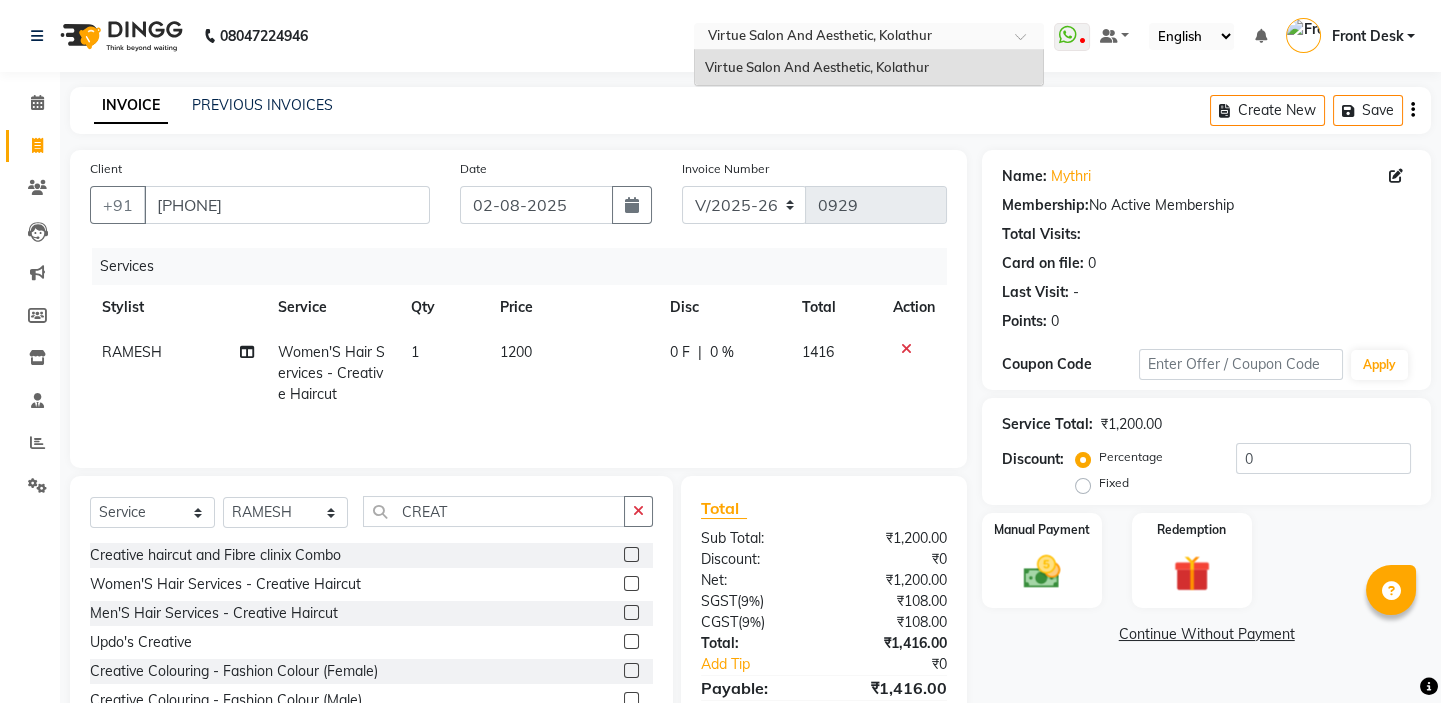 drag, startPoint x: 621, startPoint y: 84, endPoint x: 606, endPoint y: 99, distance: 21.213203 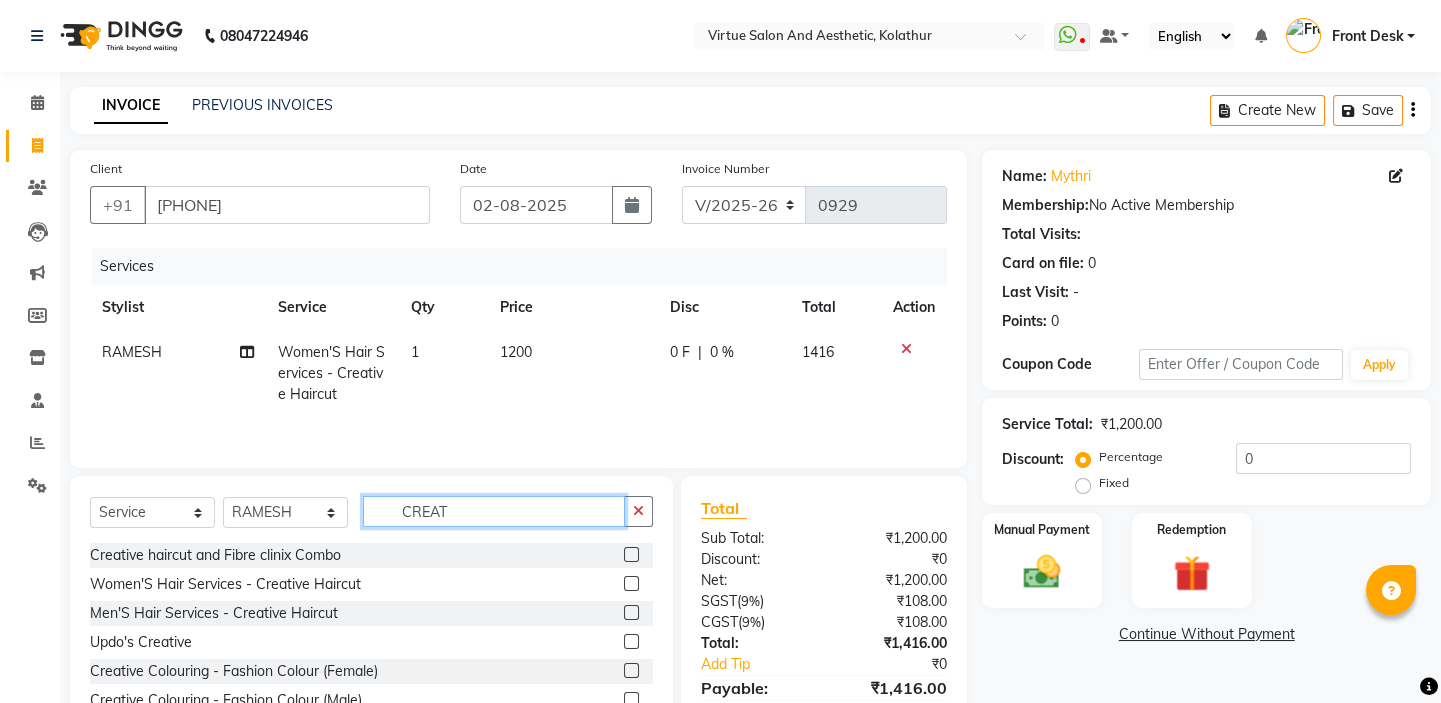 drag, startPoint x: 464, startPoint y: 506, endPoint x: 320, endPoint y: 471, distance: 148.19244 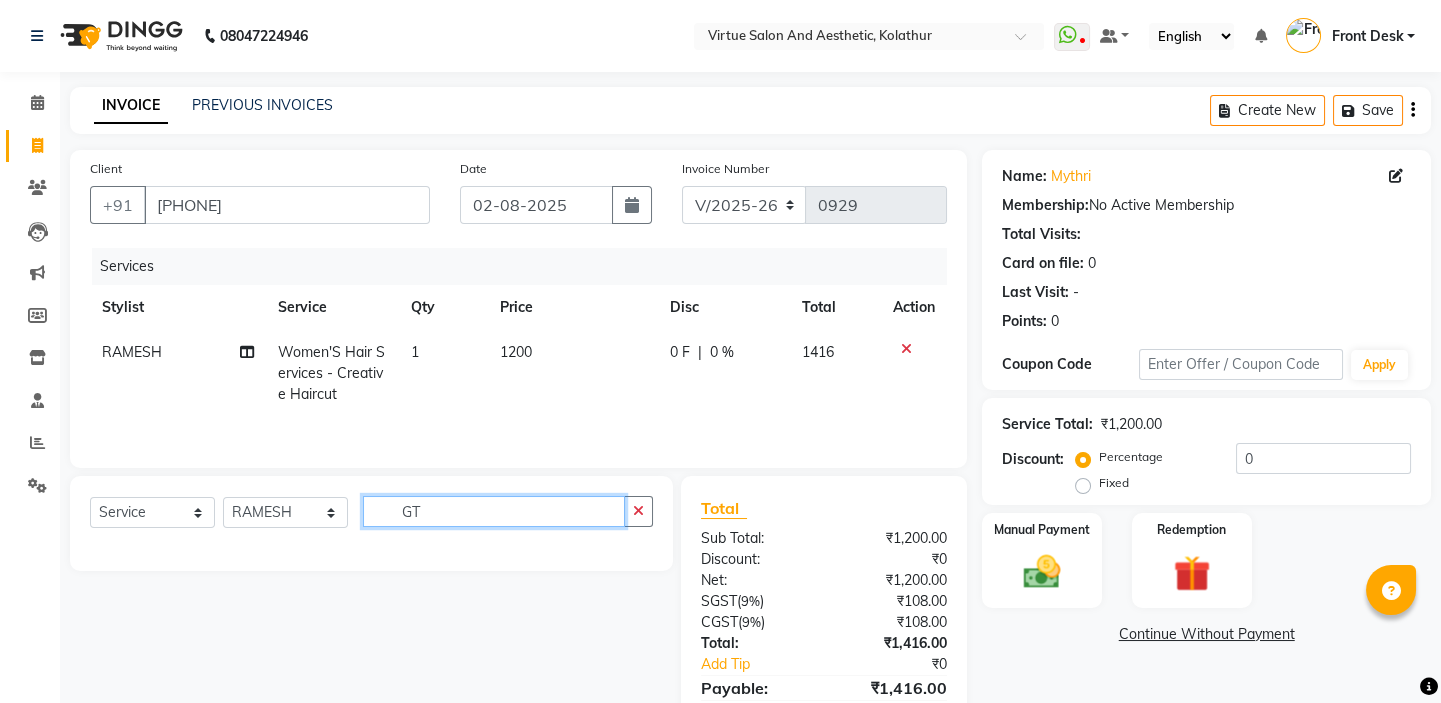 type on "G" 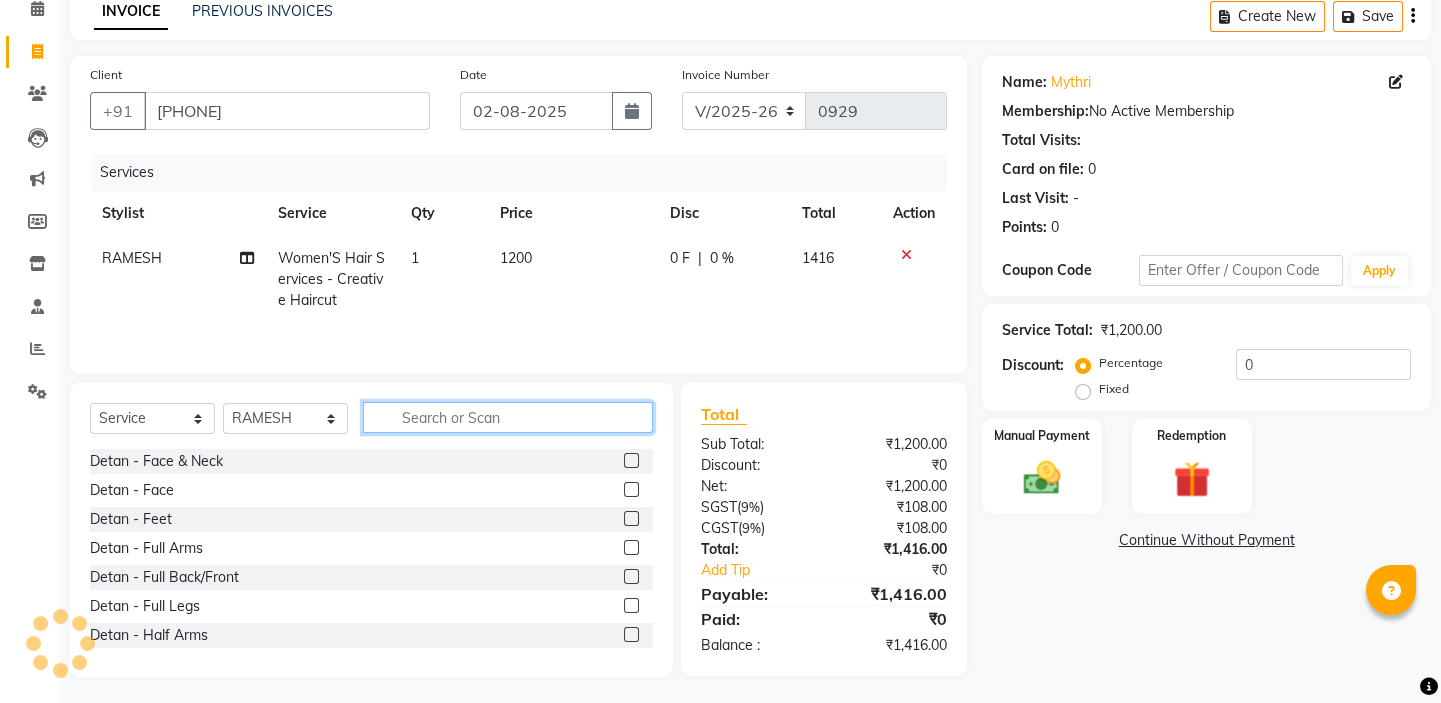 scroll, scrollTop: 99, scrollLeft: 0, axis: vertical 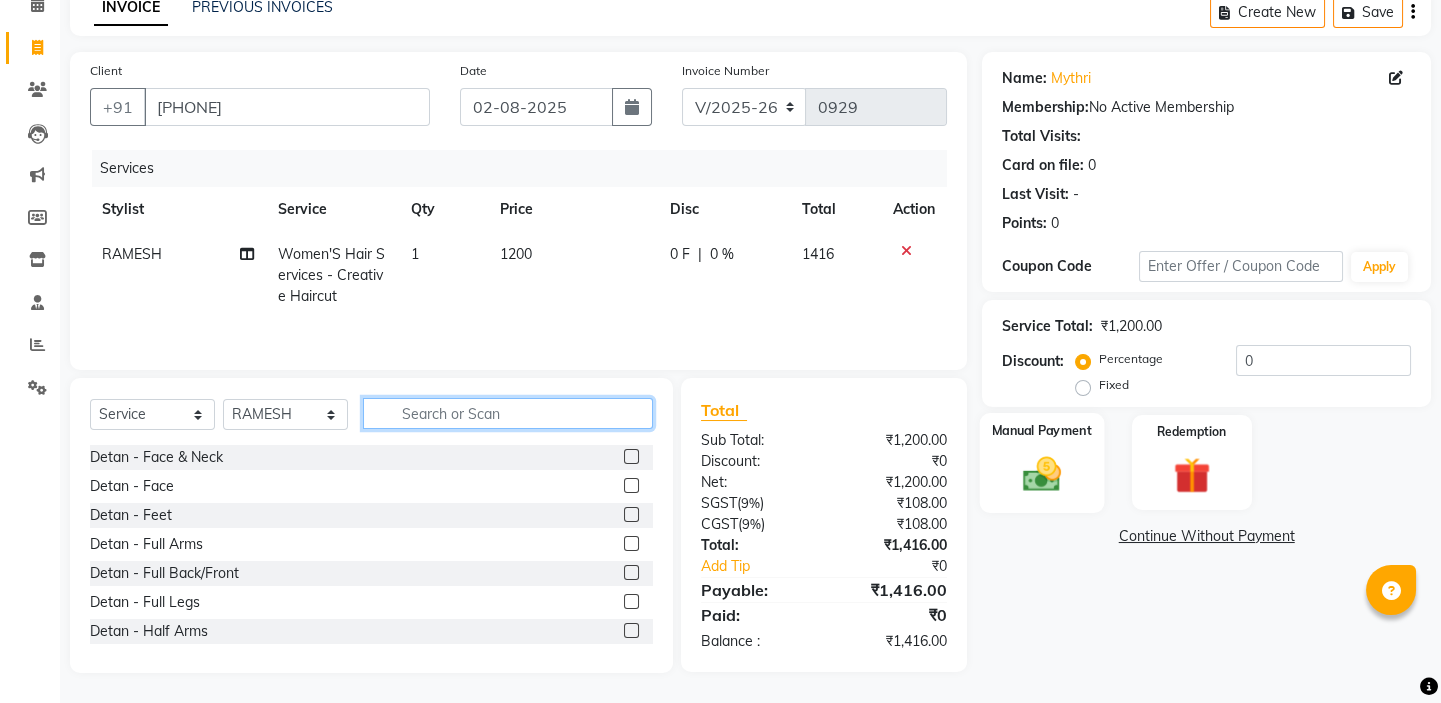 type 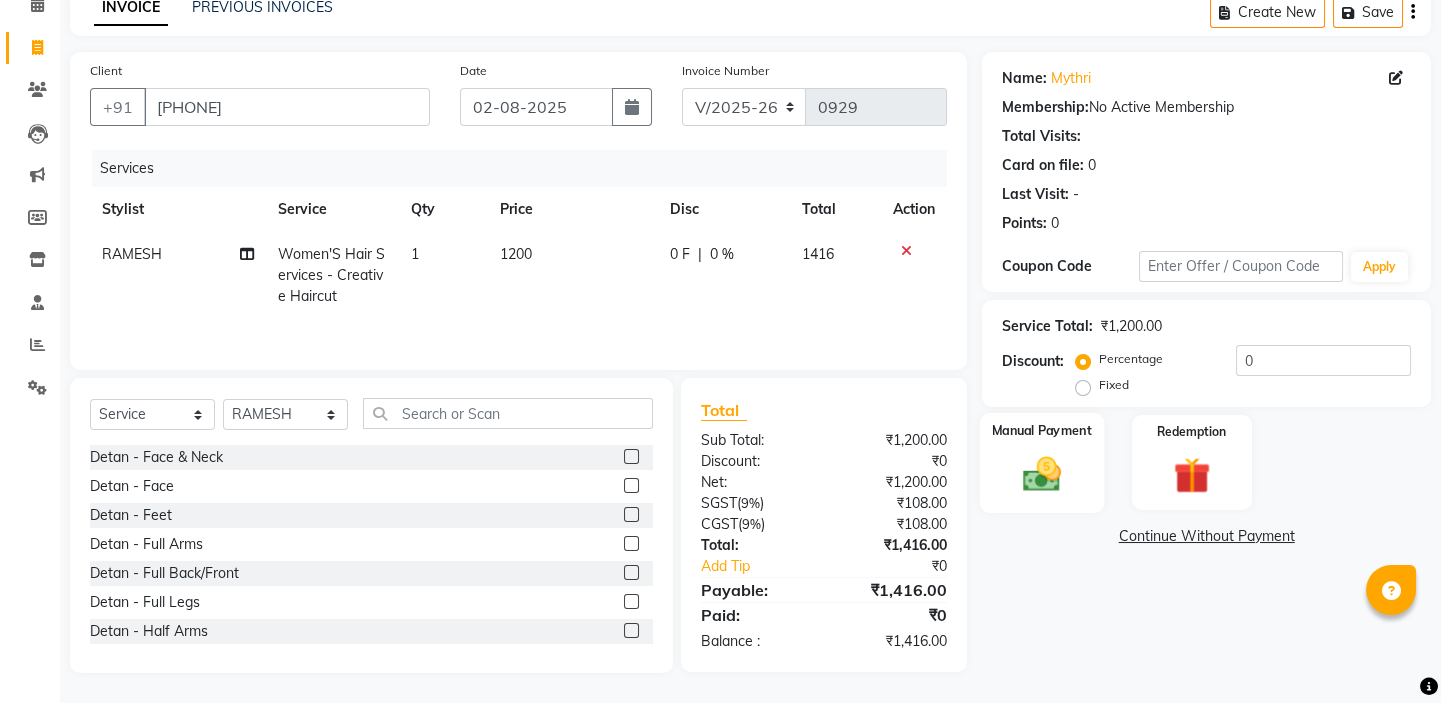 click on "Manual Payment" 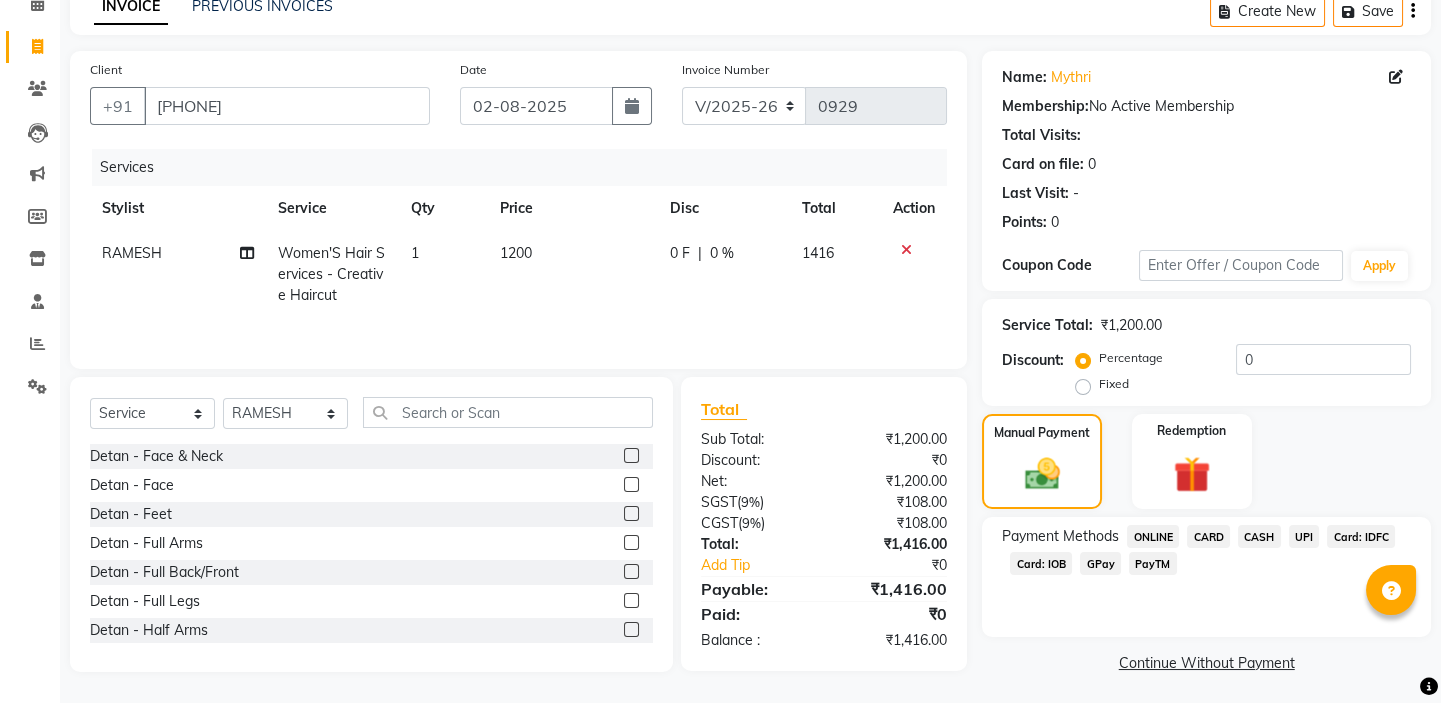 click on "UPI" 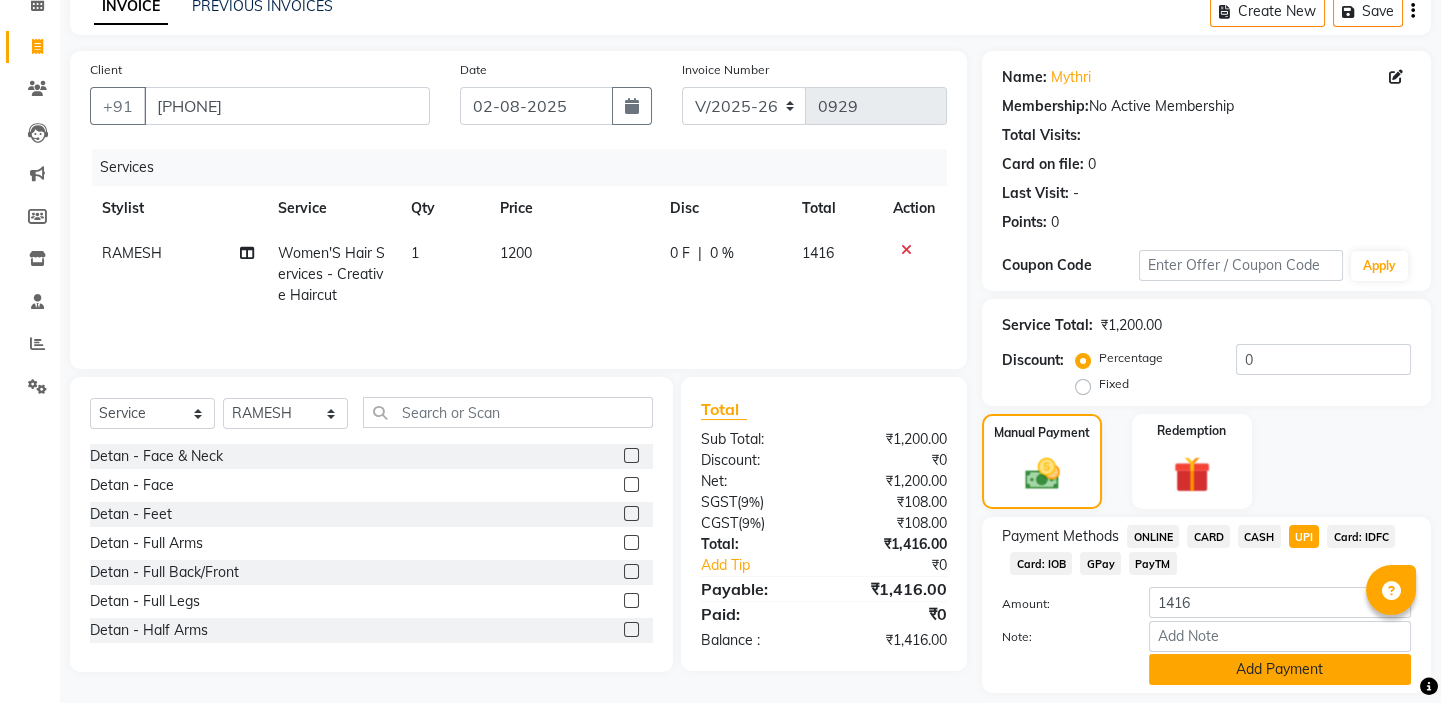 click on "Add Payment" 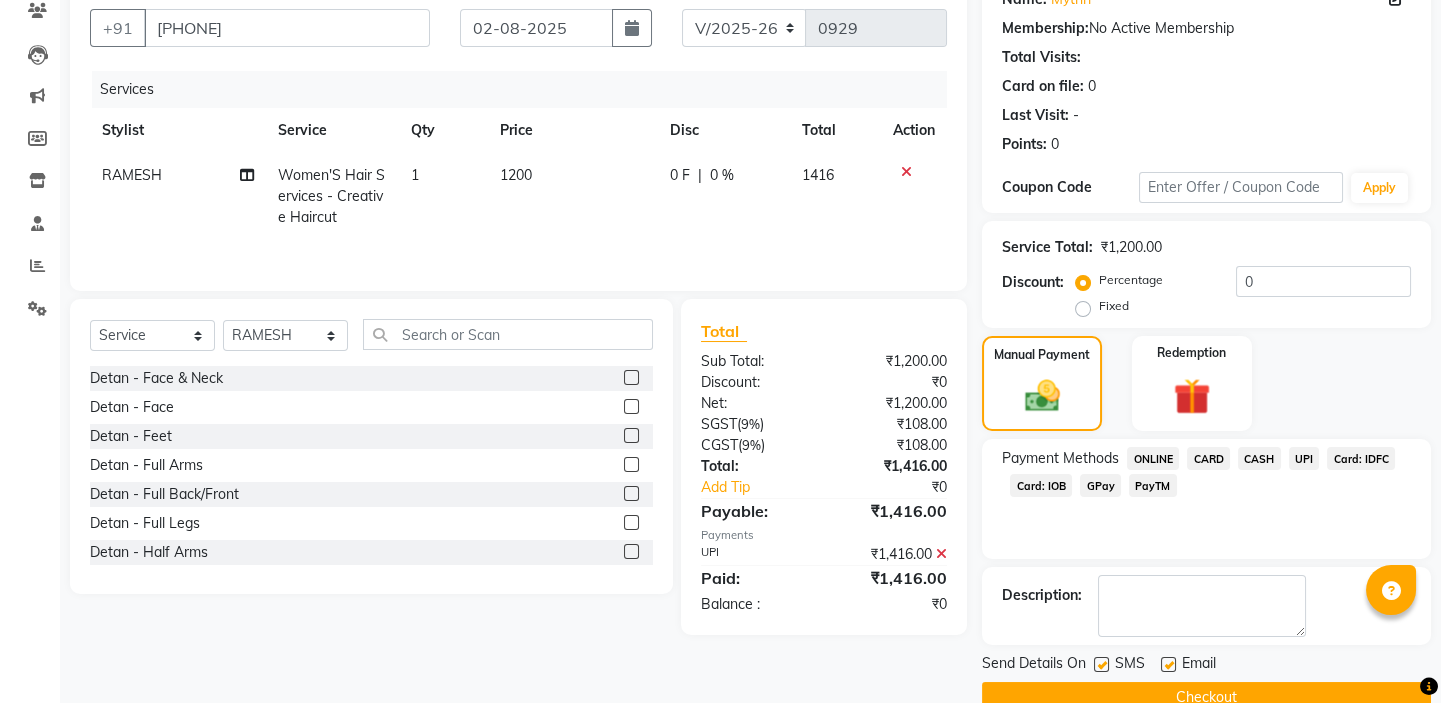 scroll, scrollTop: 216, scrollLeft: 0, axis: vertical 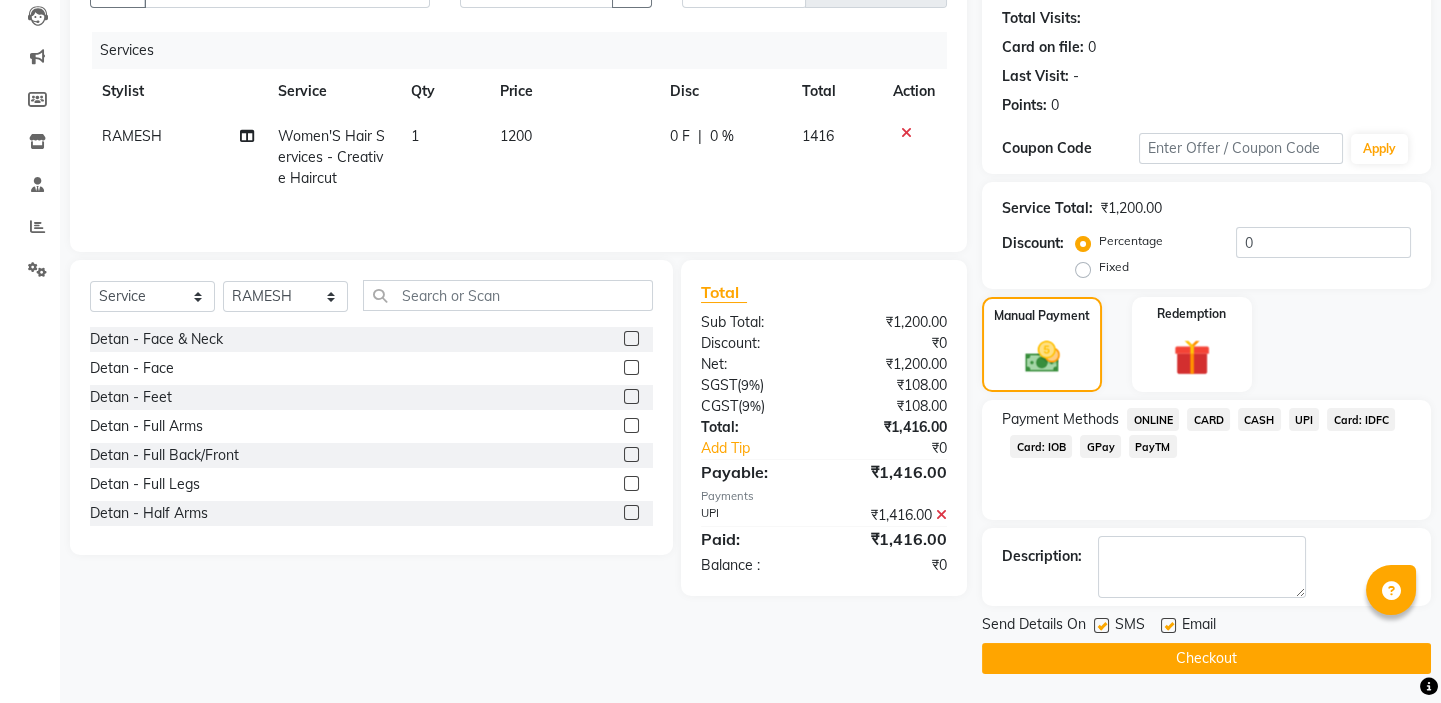 click on "Checkout" 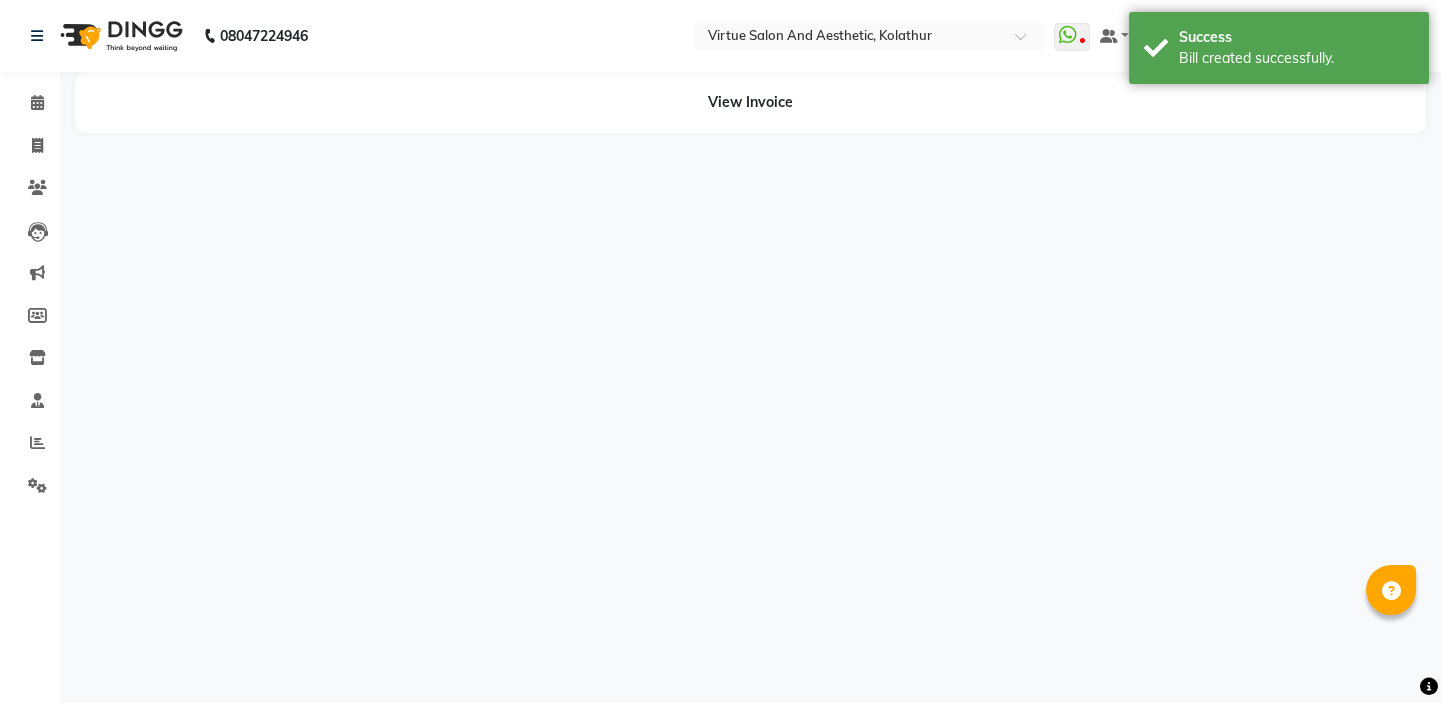 scroll, scrollTop: 0, scrollLeft: 0, axis: both 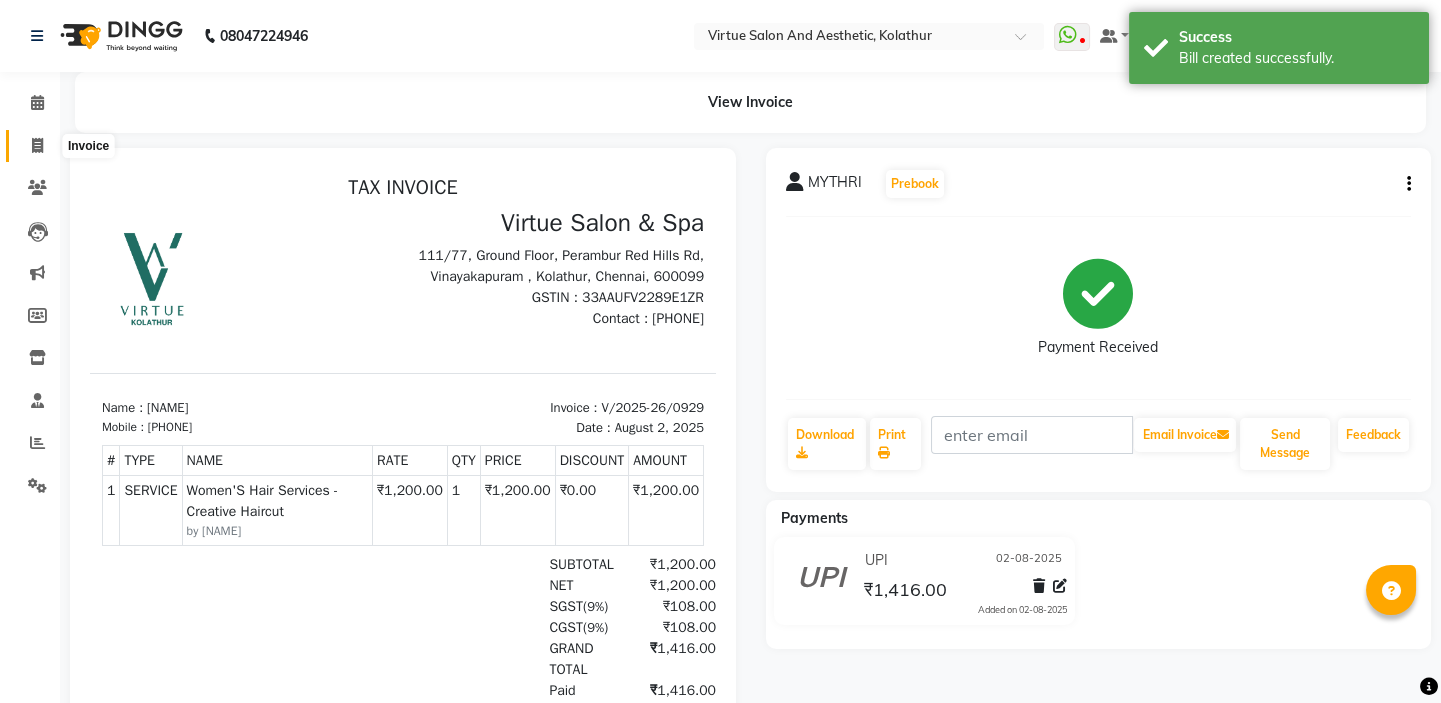 click 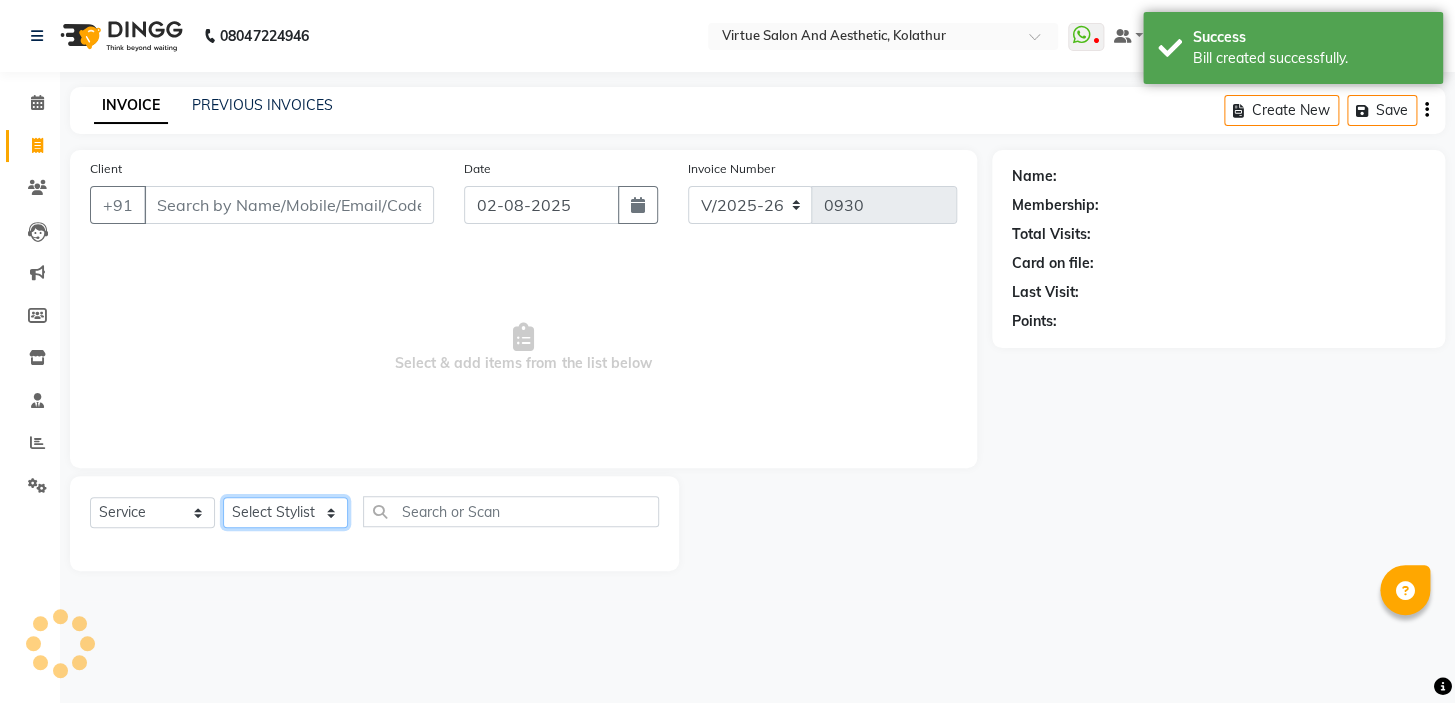 click on "Select Stylist" 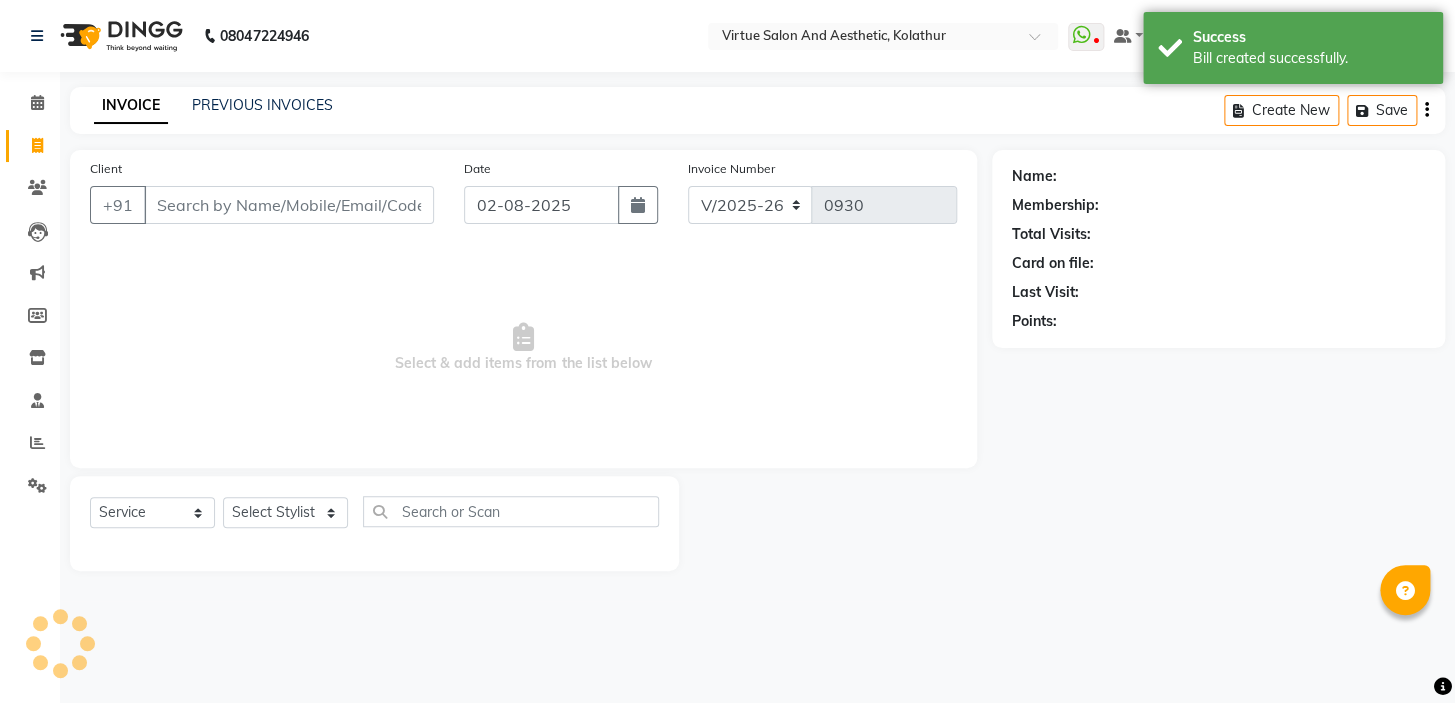 click on "Client +91 Date 02-08-2025 Invoice Number V/2025 V/2025-26 0930  Select & add items from the list below" 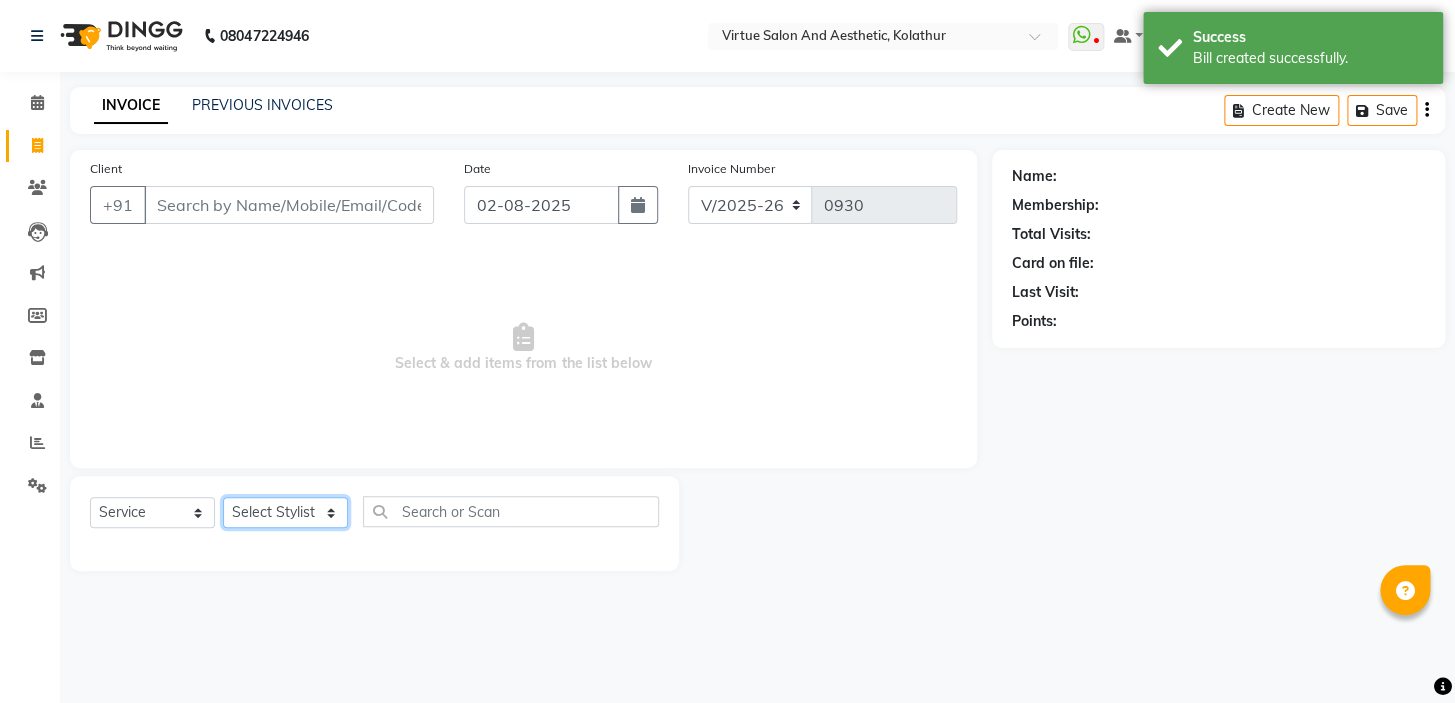 click on "Select Stylist" 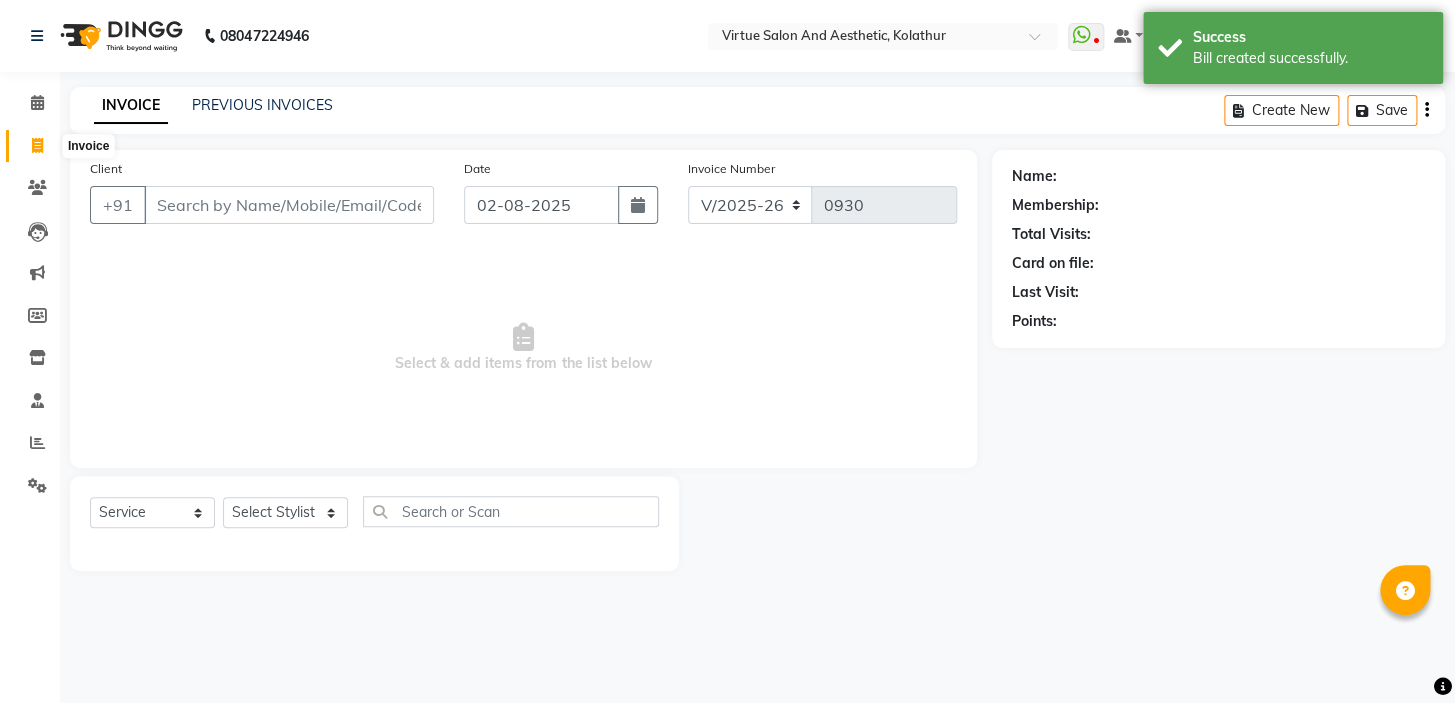 click 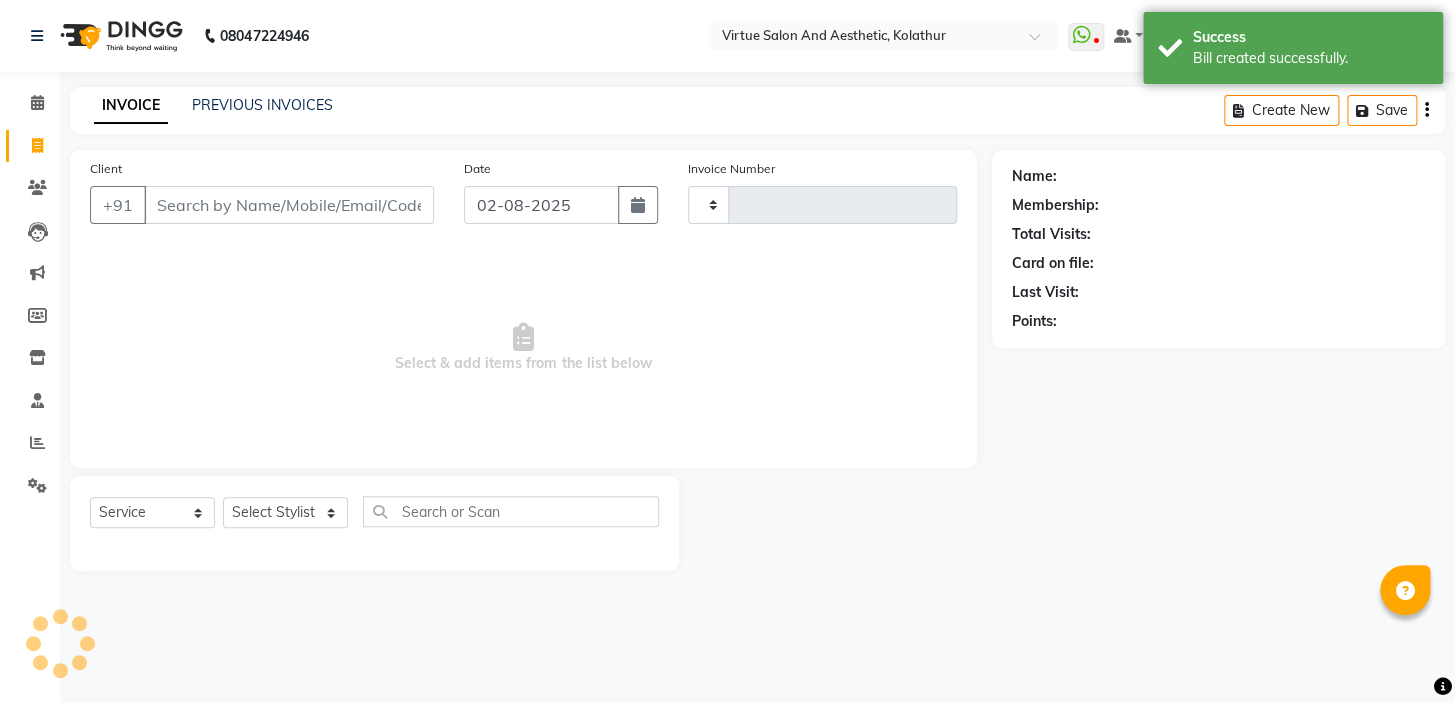 type on "0930" 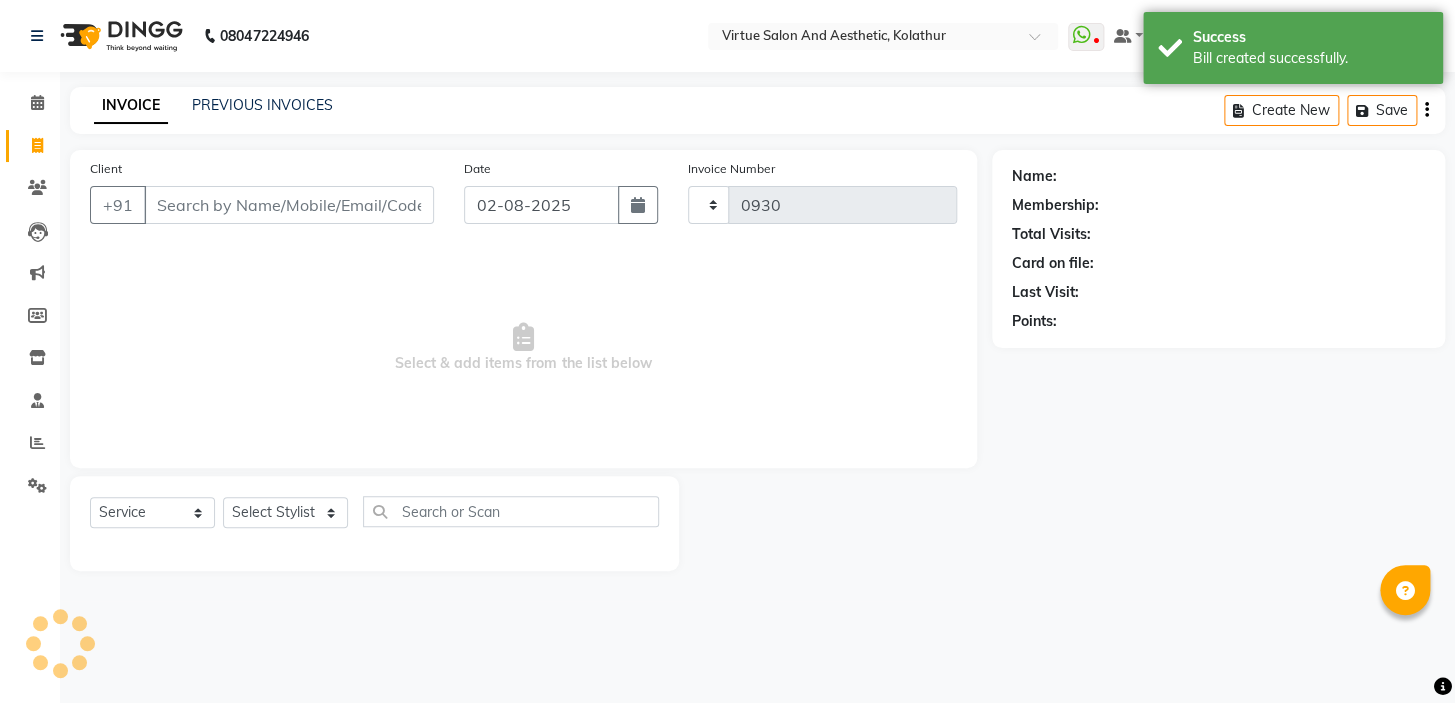 select on "7053" 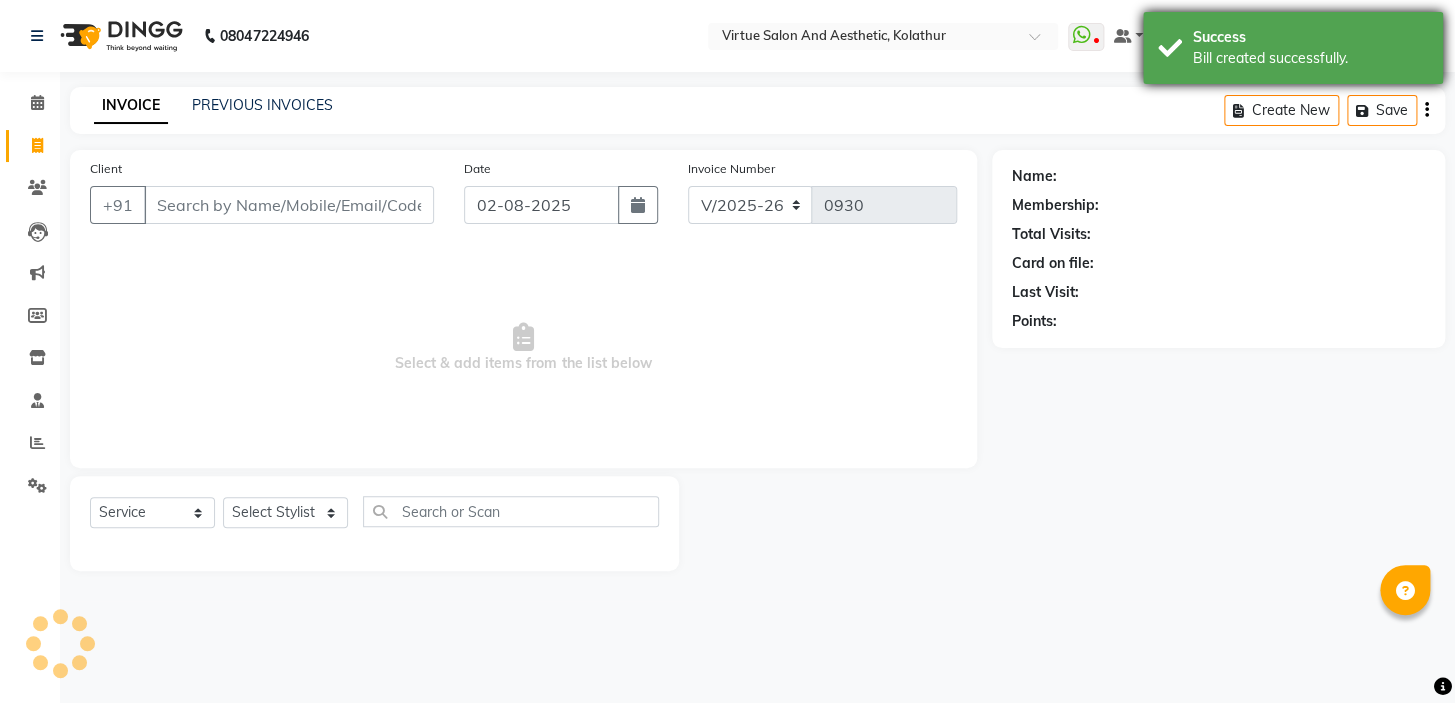 click on "Success   Bill created successfully." at bounding box center [1293, 48] 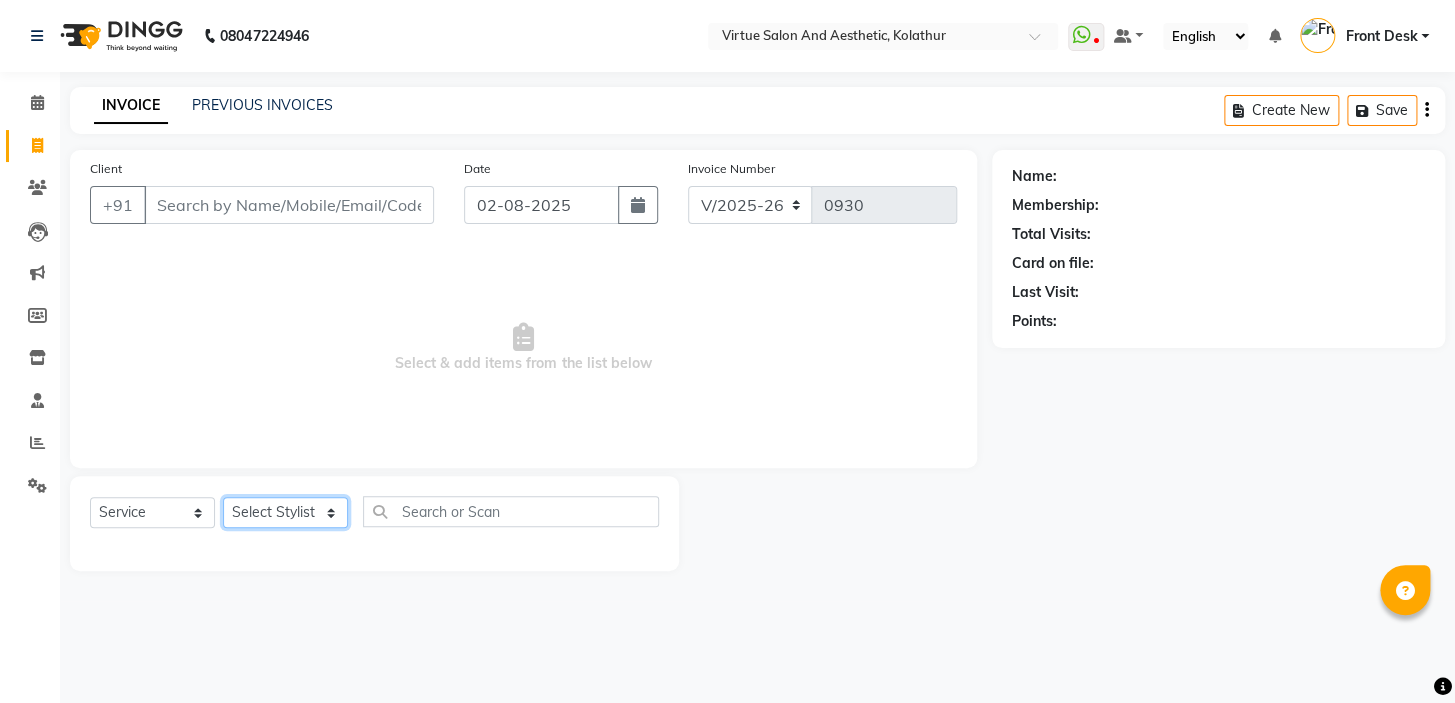 click on "Select Stylist BALAJI DIVYA FAMITHA Front Desk ILAKKIYA ISHWARYA MANISHA MILLI RAJAN RAMESH" 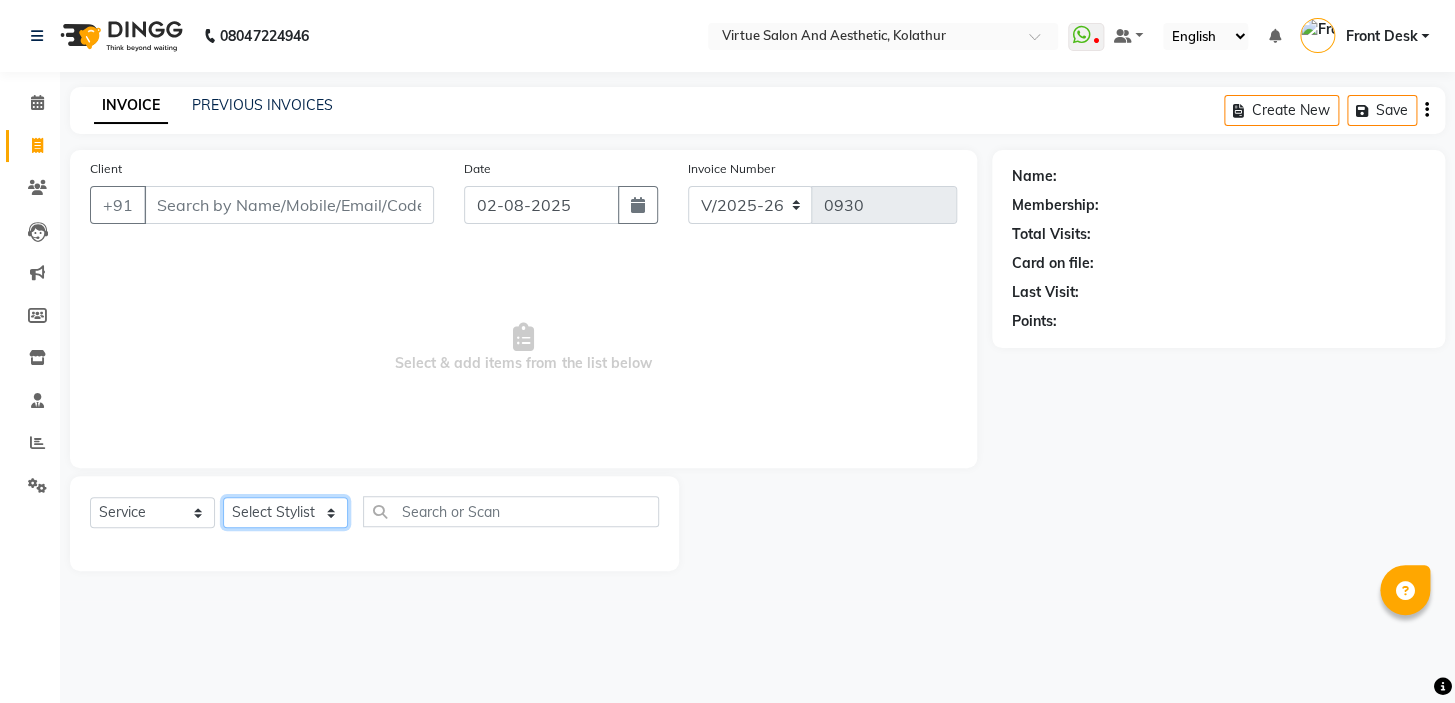 select on "62507" 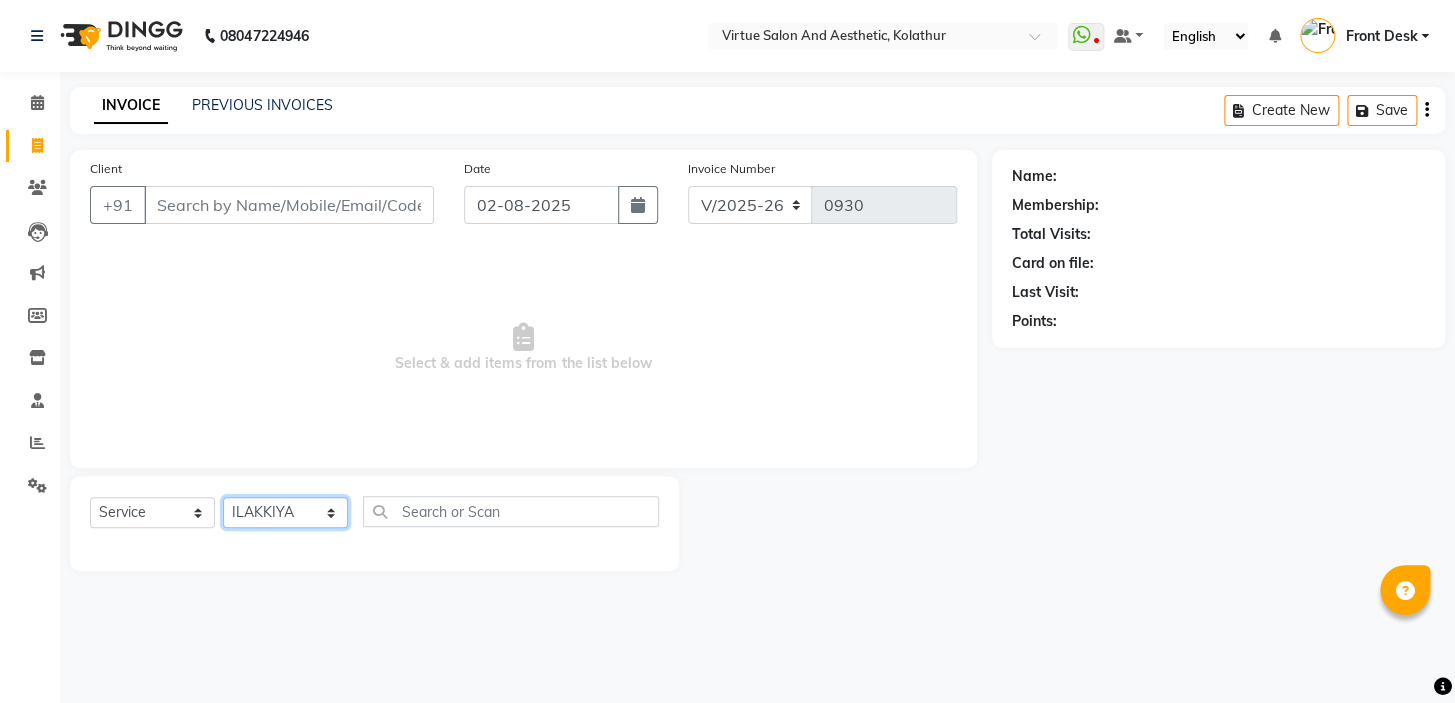 click on "Select Stylist BALAJI DIVYA FAMITHA Front Desk ILAKKIYA ISHWARYA MANISHA MILLI RAJAN RAMESH" 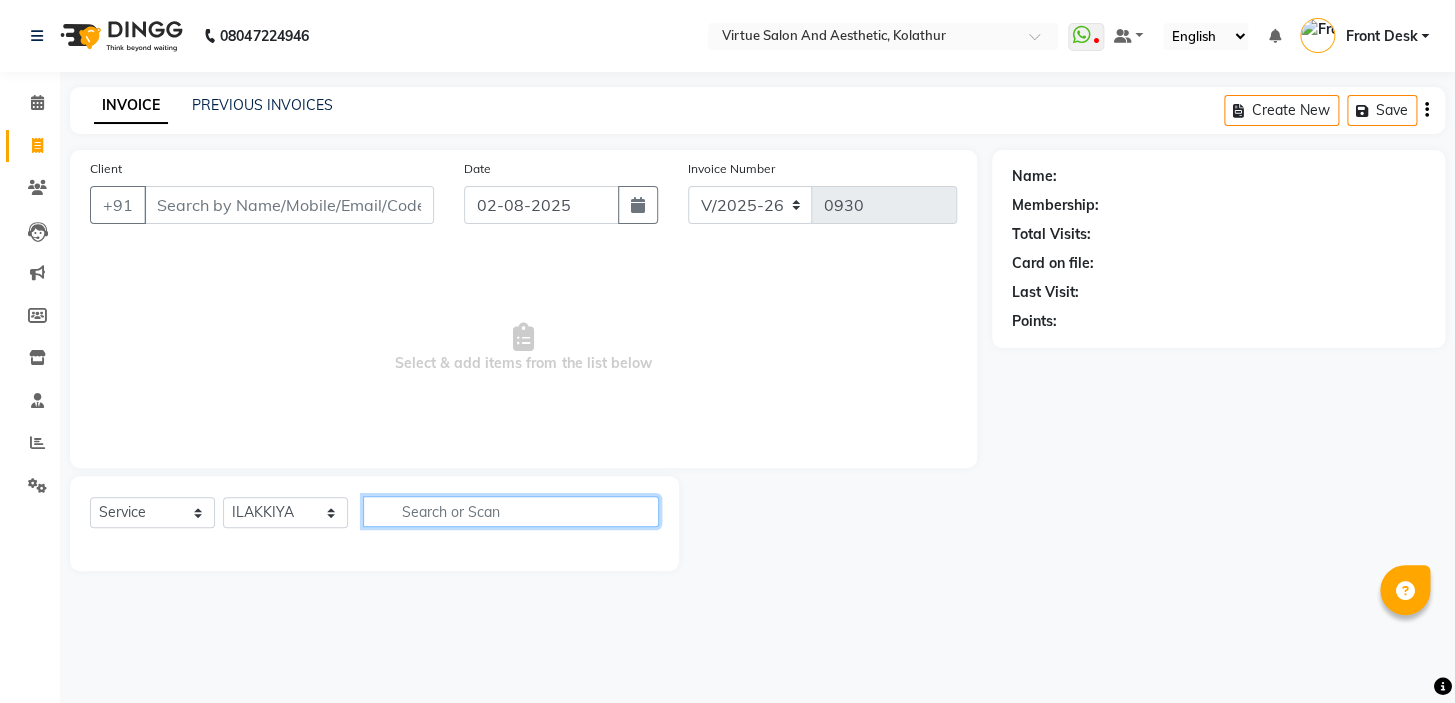 click 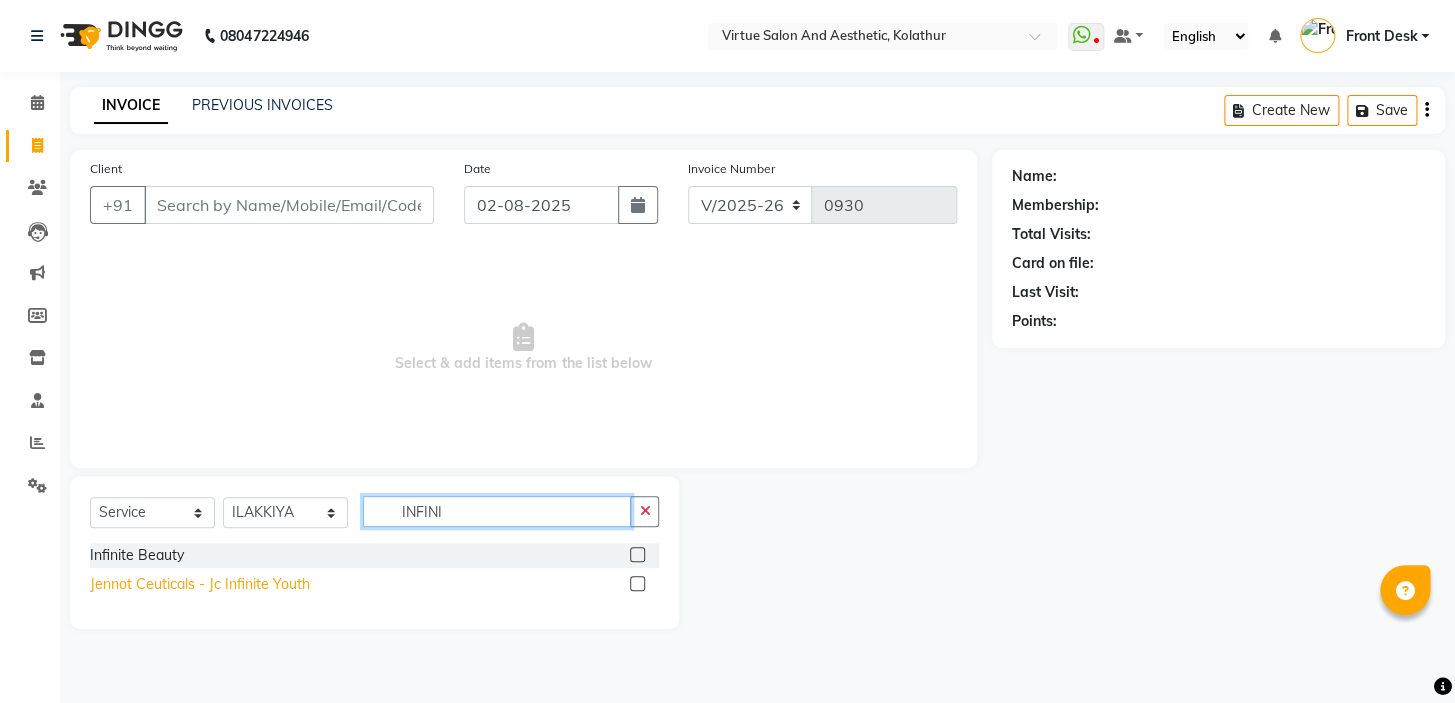 type on "INFINI" 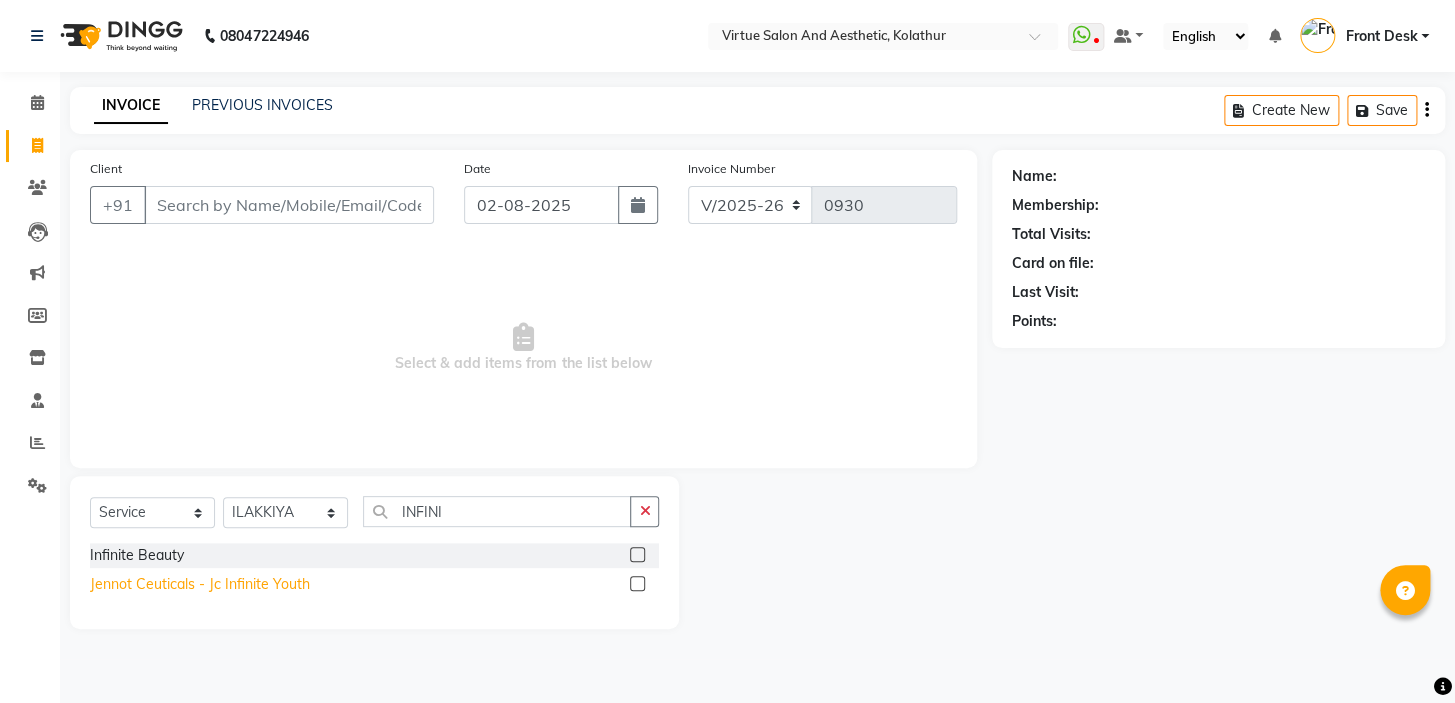 click on "Jennot Ceuticals - Jc Infinite Youth" 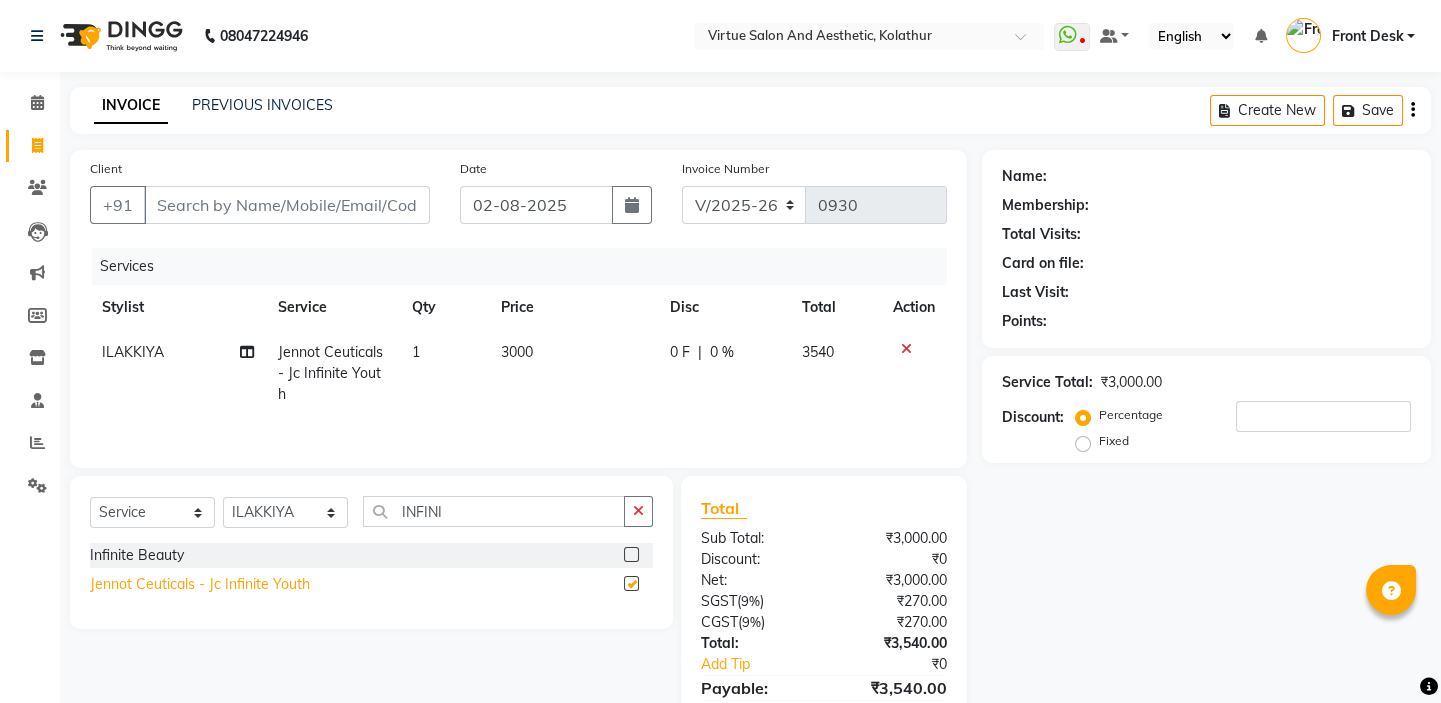 checkbox on "false" 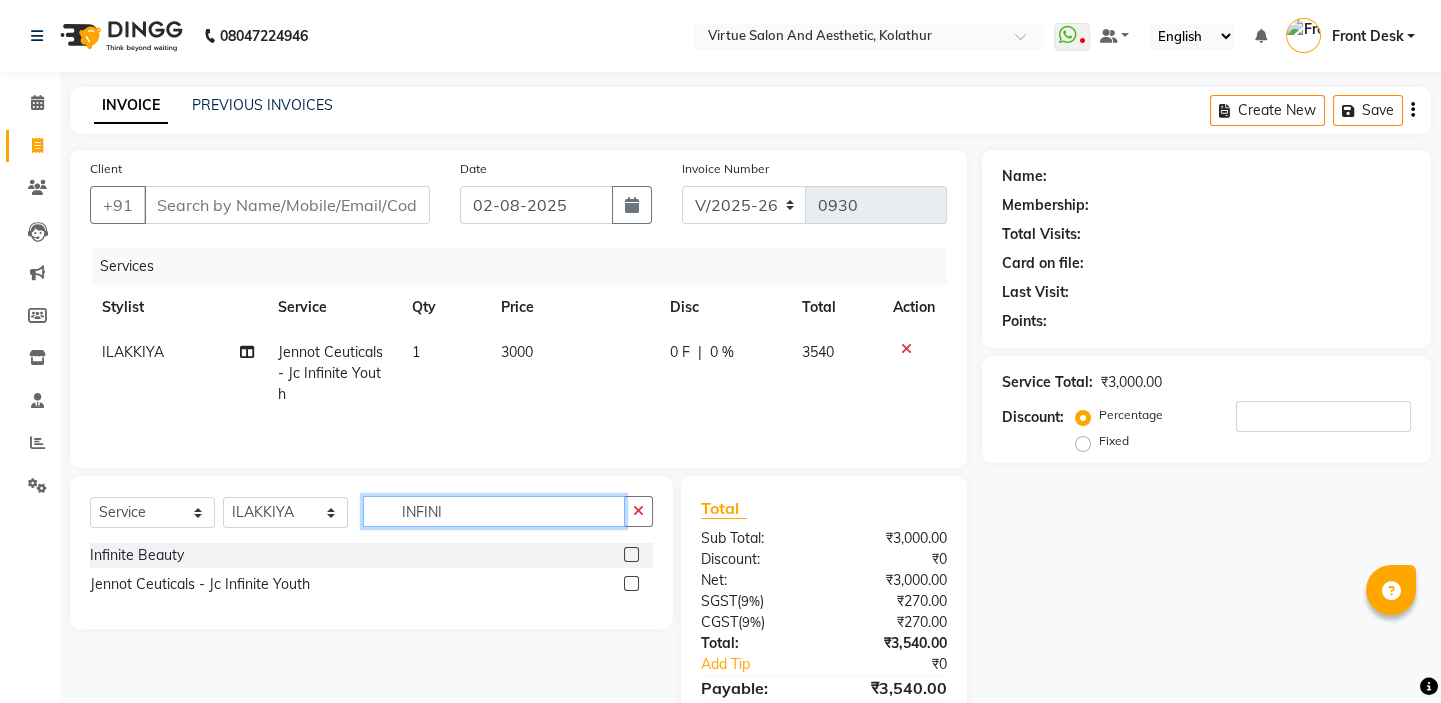 drag, startPoint x: 465, startPoint y: 510, endPoint x: 308, endPoint y: 459, distance: 165.07574 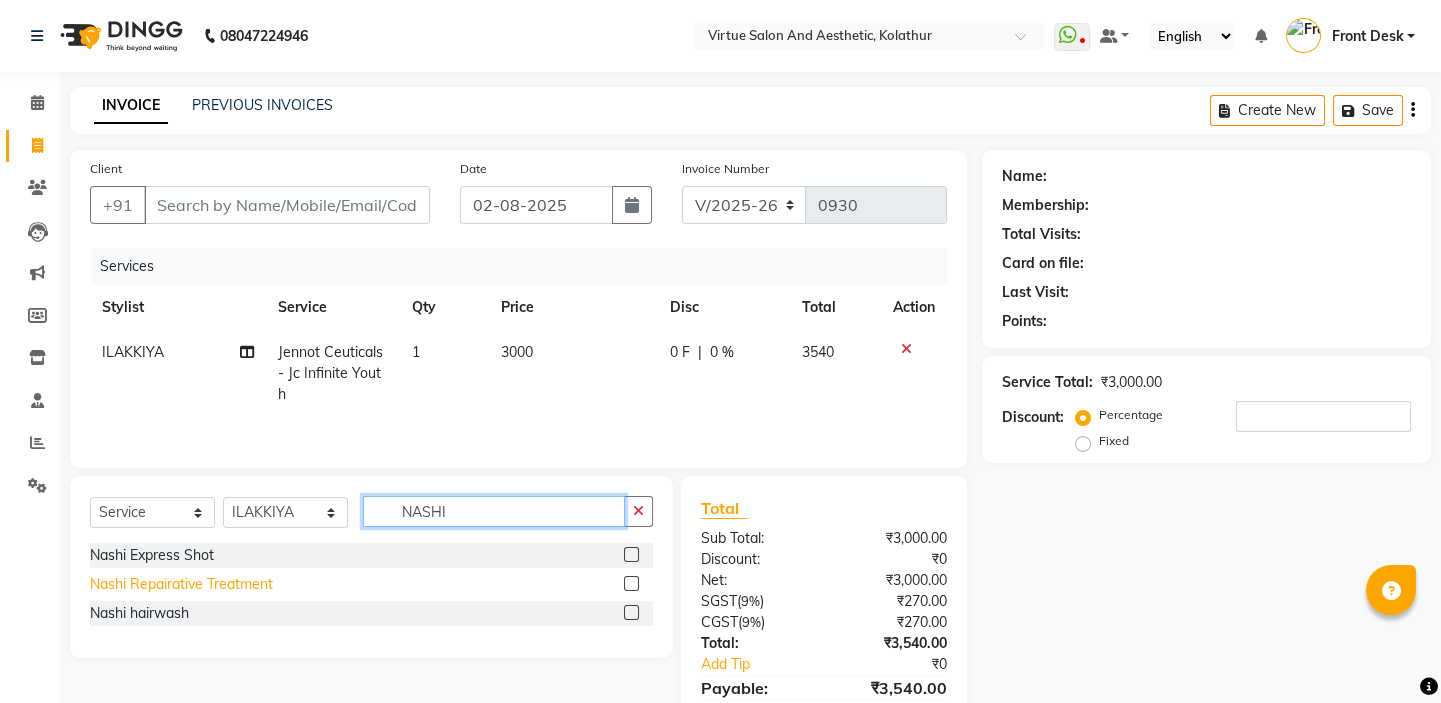 type on "NASHI" 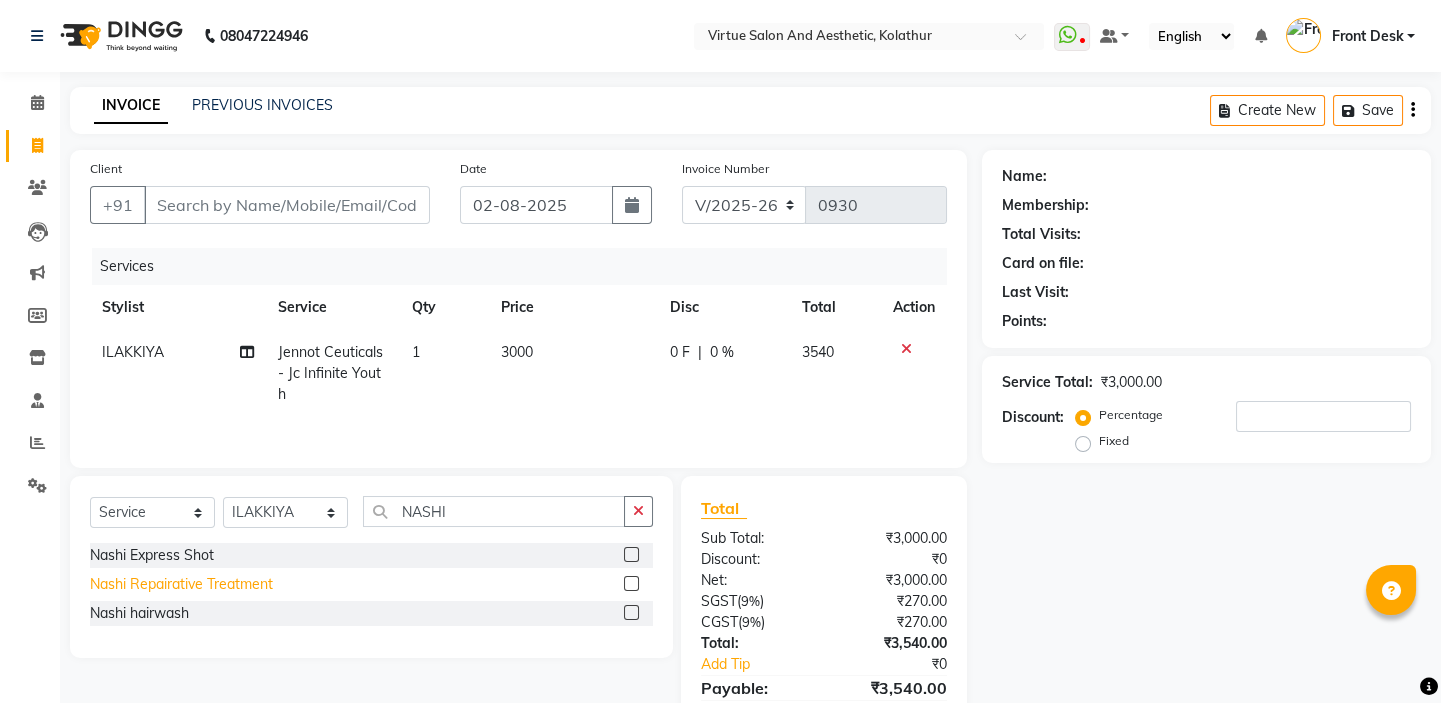 click on "Nashi Repairative Treatment" 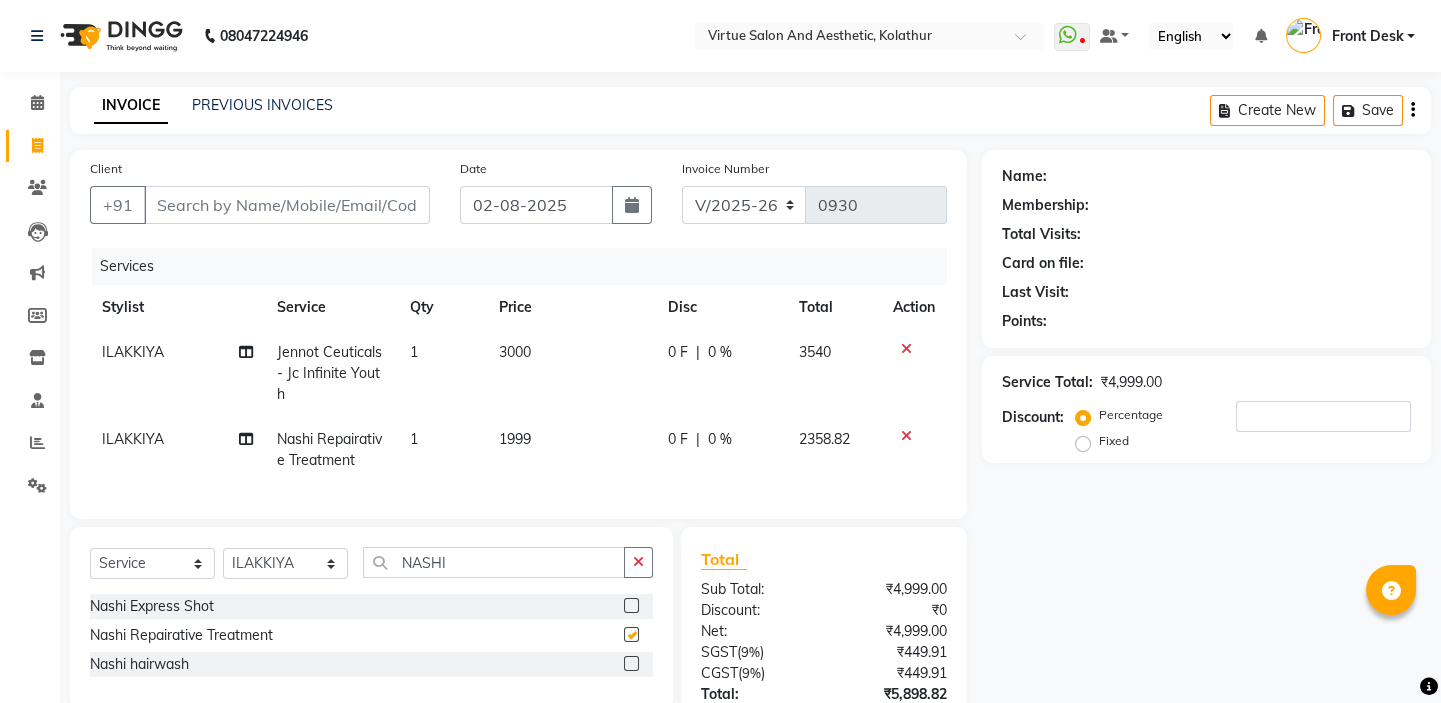 checkbox on "false" 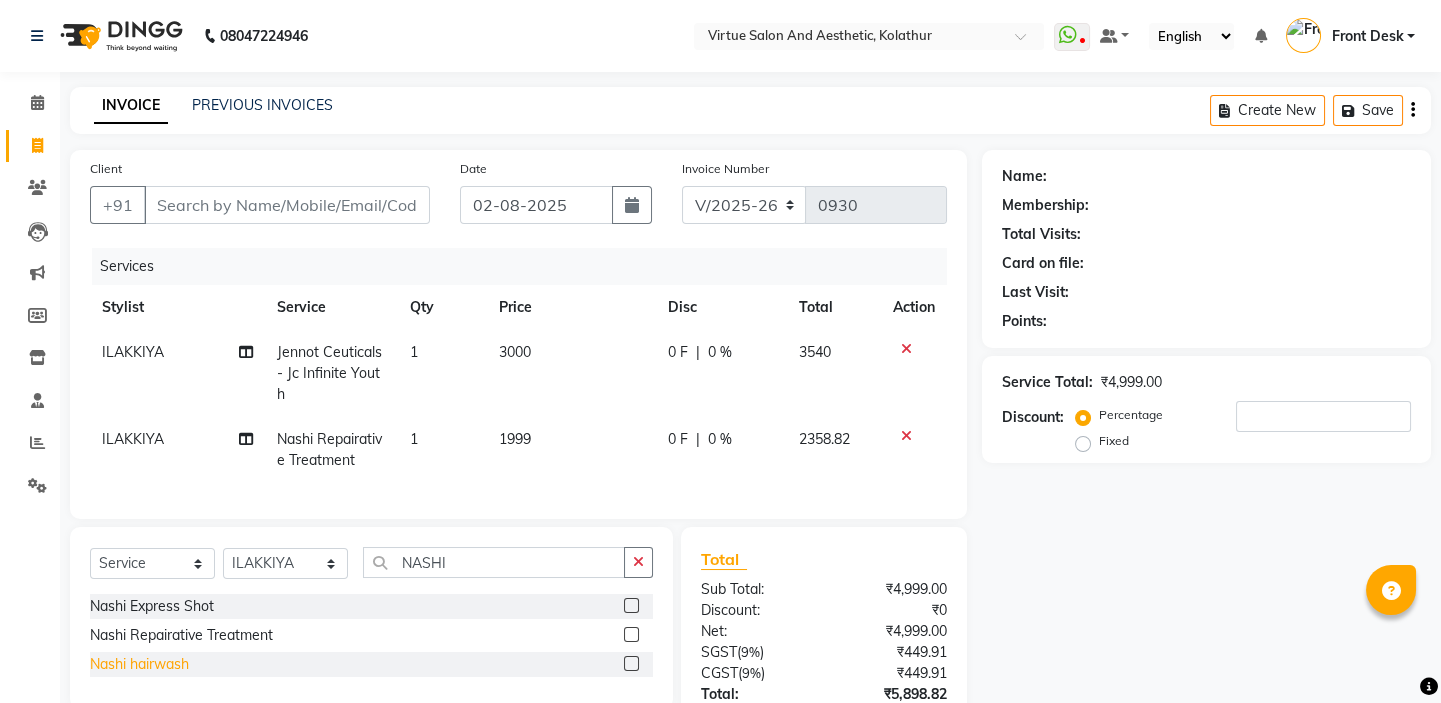 click on "Nashi hairwash" 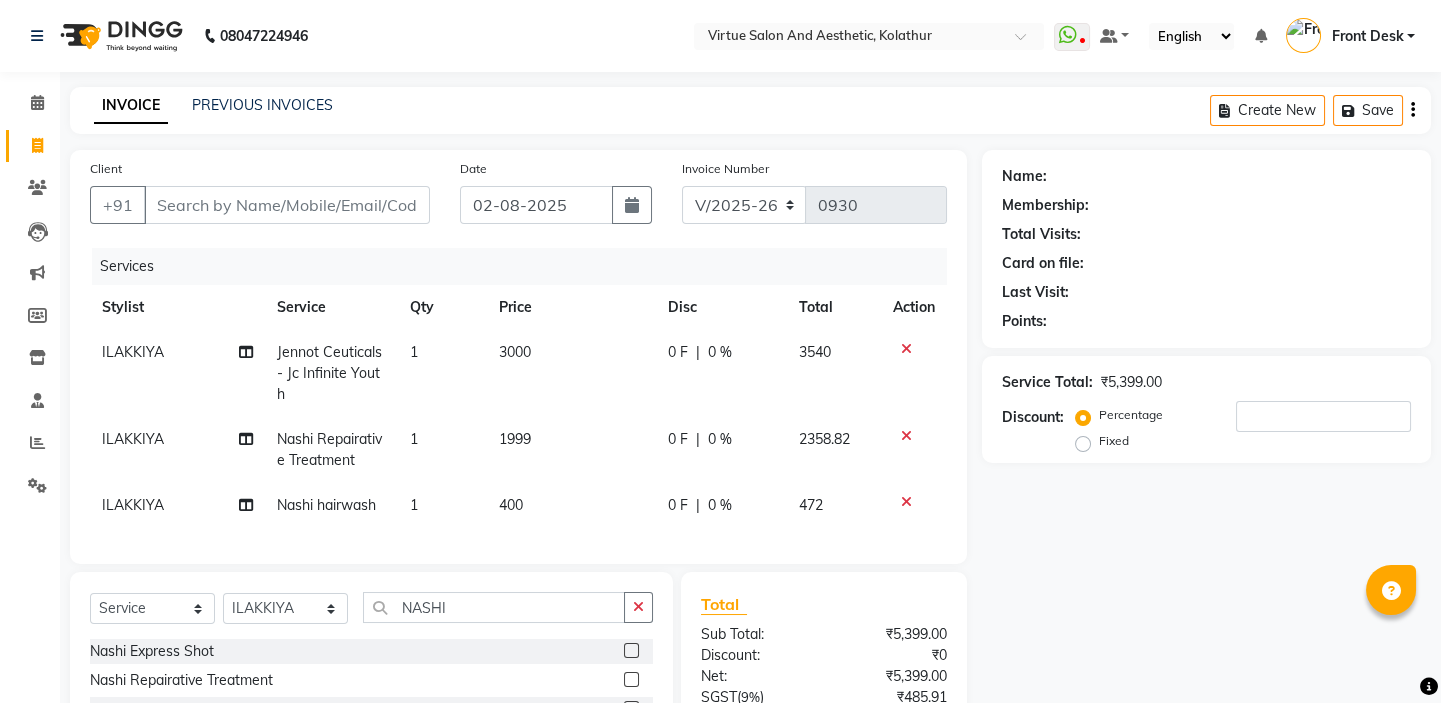 checkbox on "false" 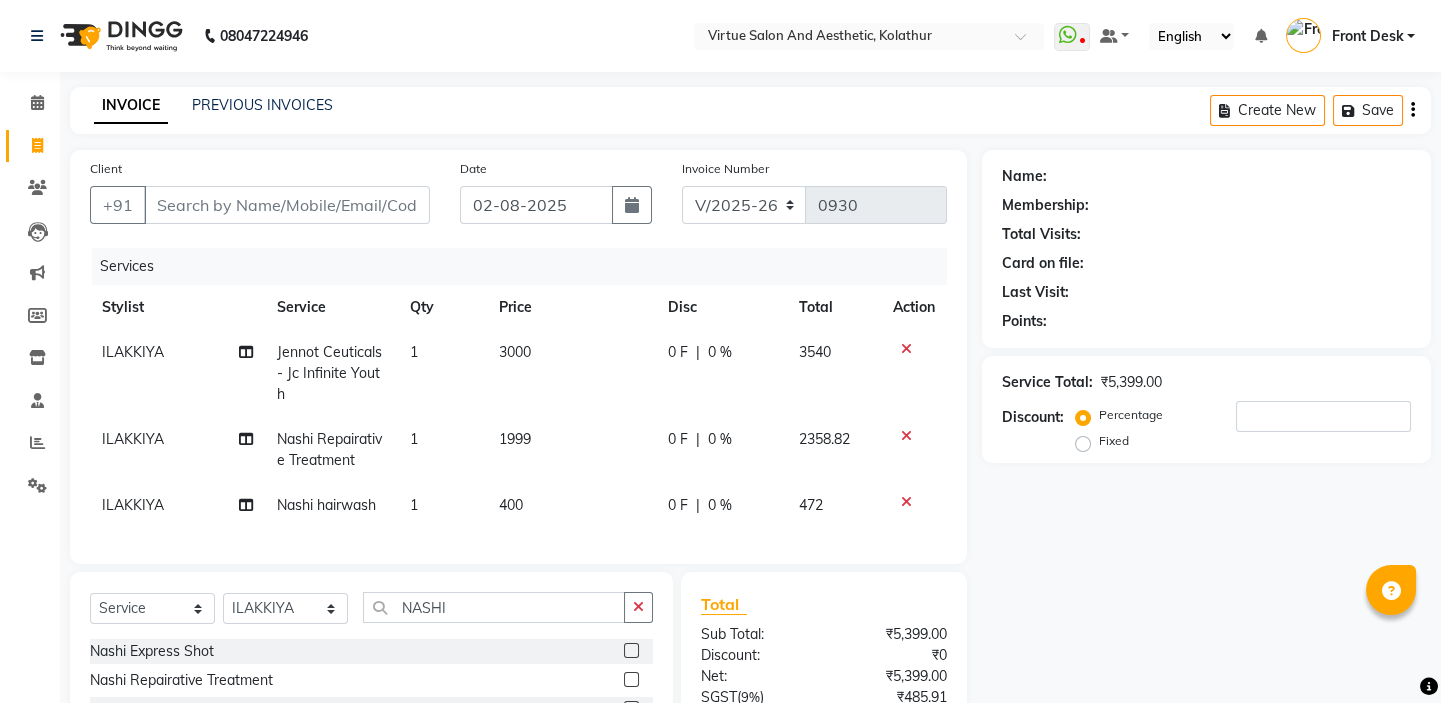 click 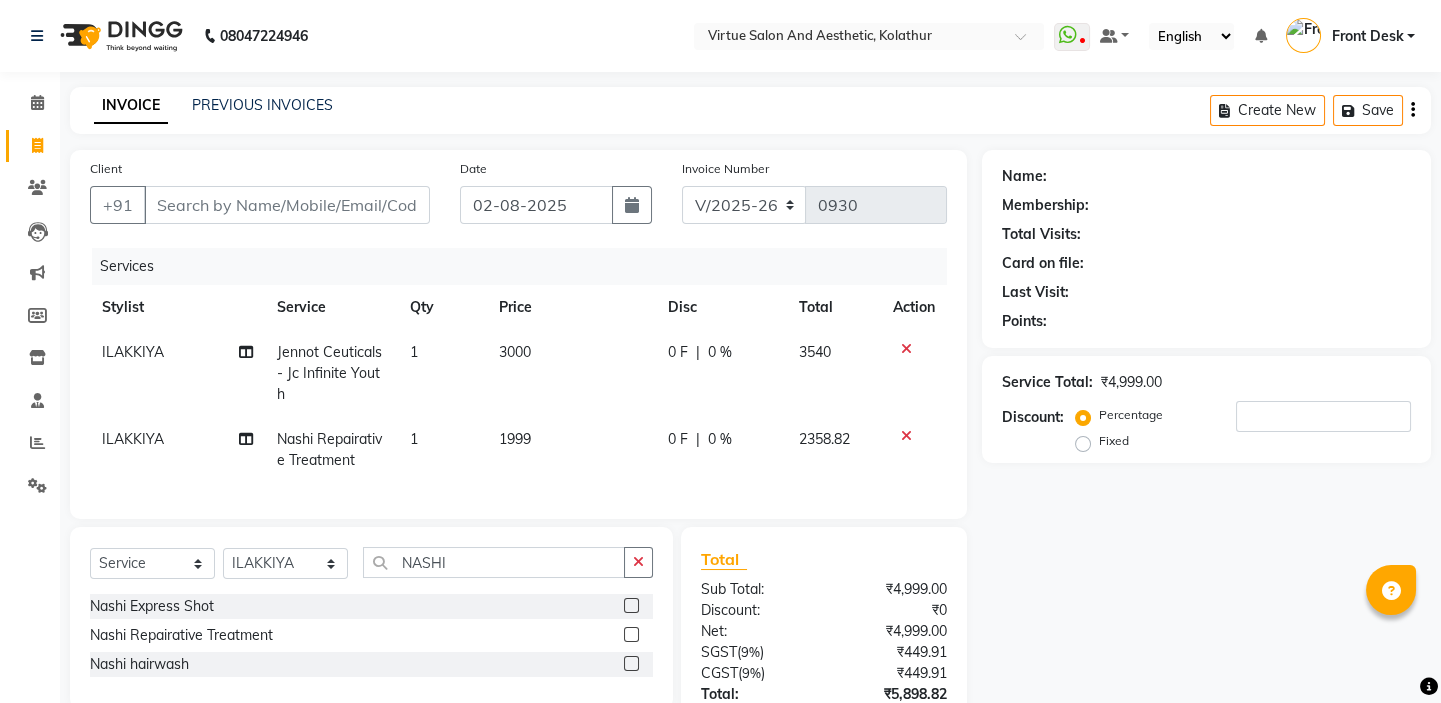 drag, startPoint x: 605, startPoint y: 429, endPoint x: 596, endPoint y: 437, distance: 12.0415945 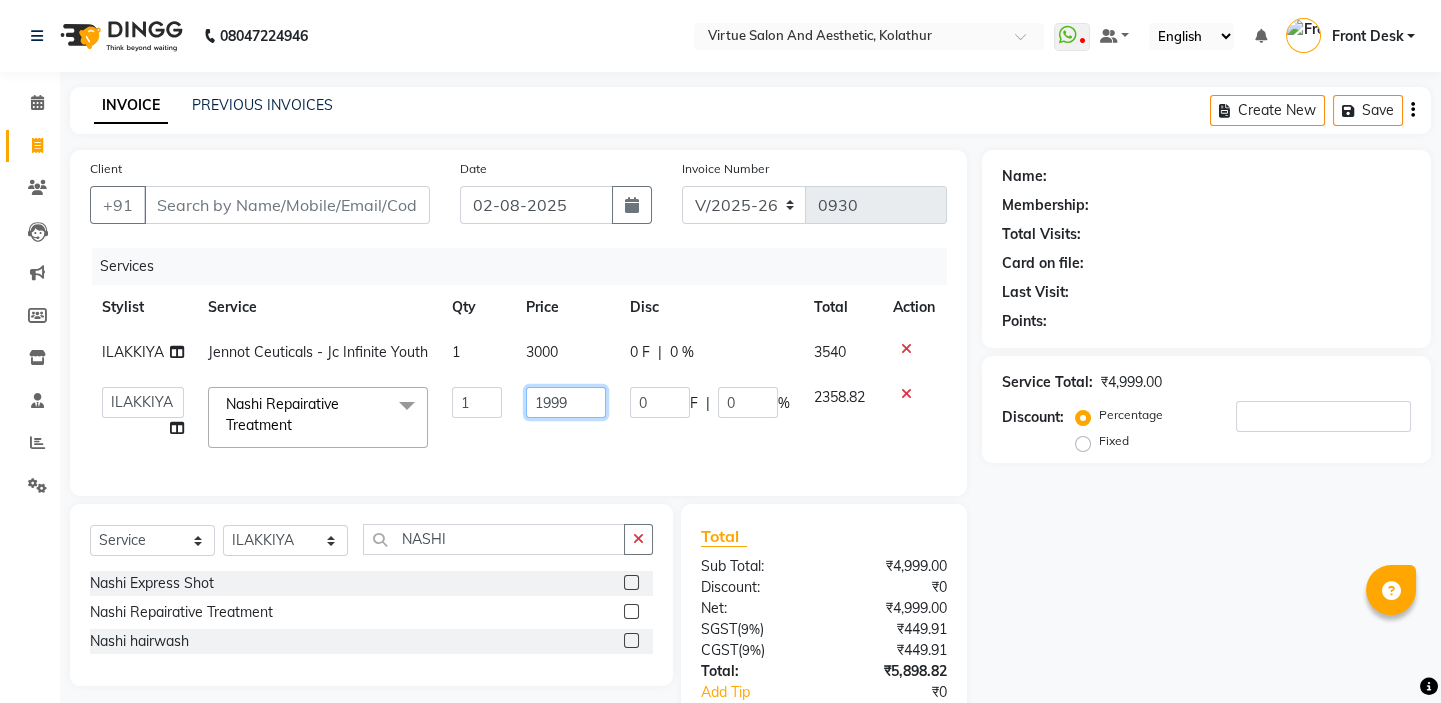 drag, startPoint x: 598, startPoint y: 416, endPoint x: 443, endPoint y: 396, distance: 156.285 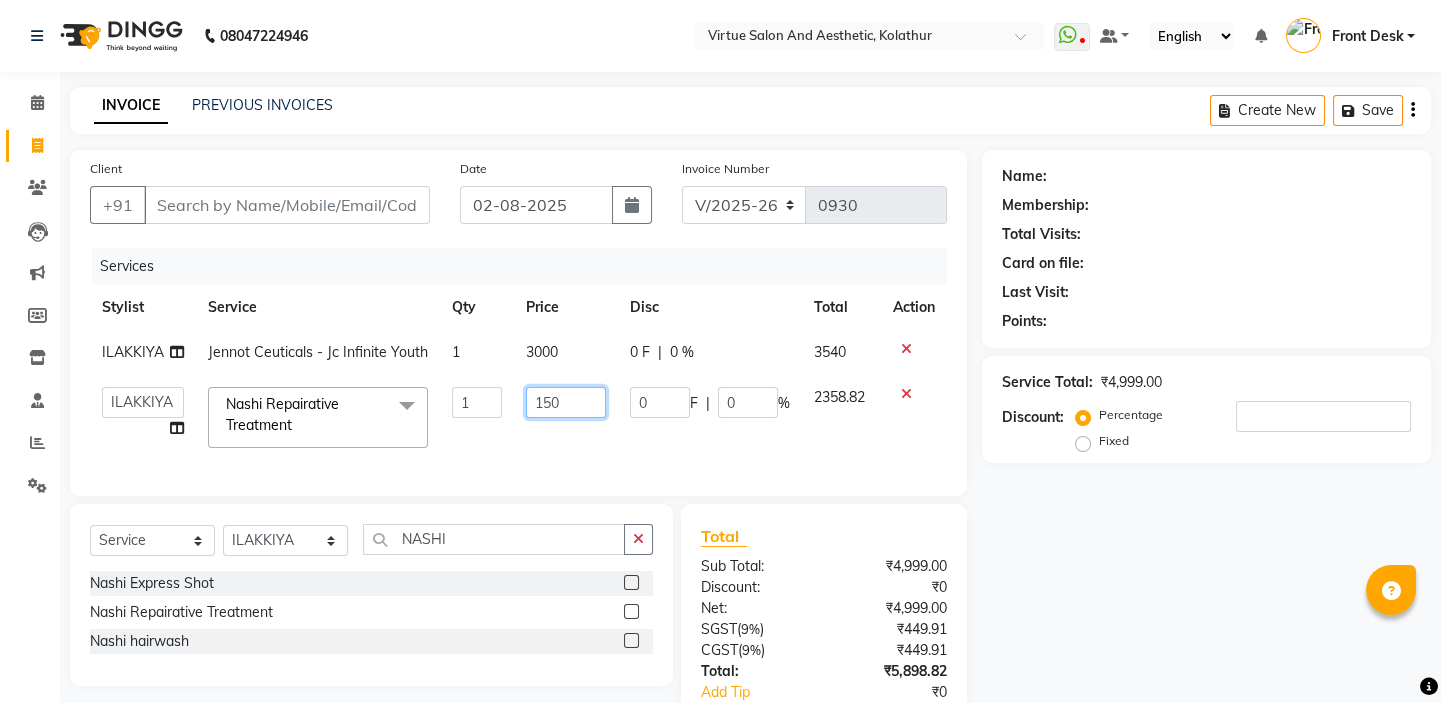 type on "1500" 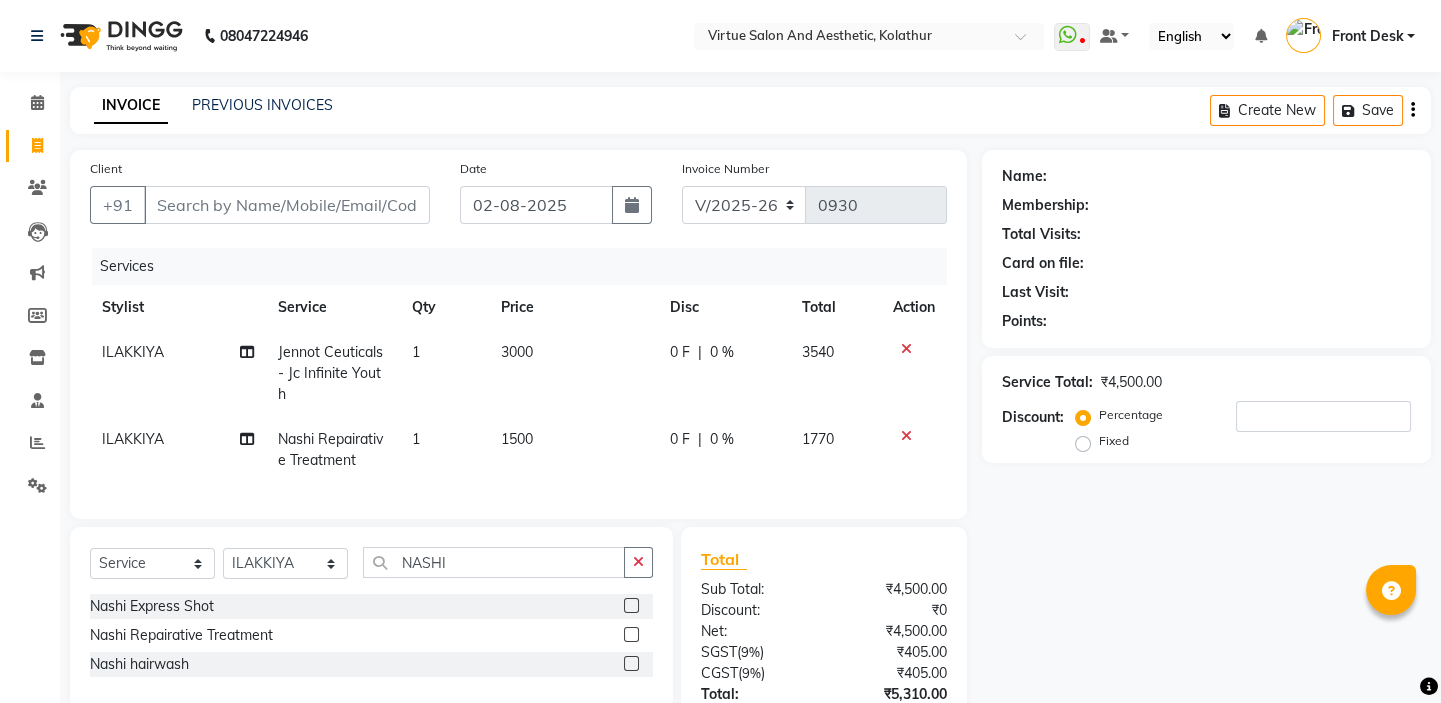 click on "Services" 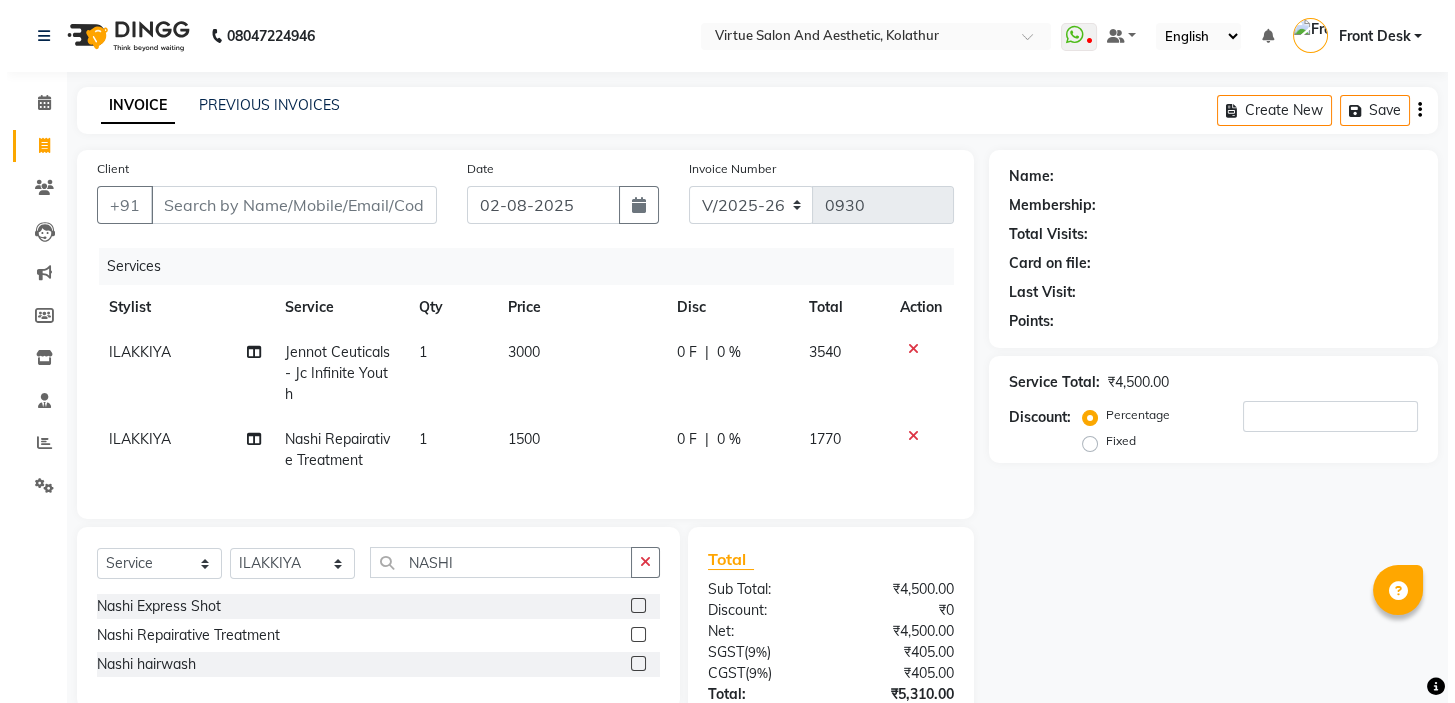 scroll, scrollTop: 141, scrollLeft: 0, axis: vertical 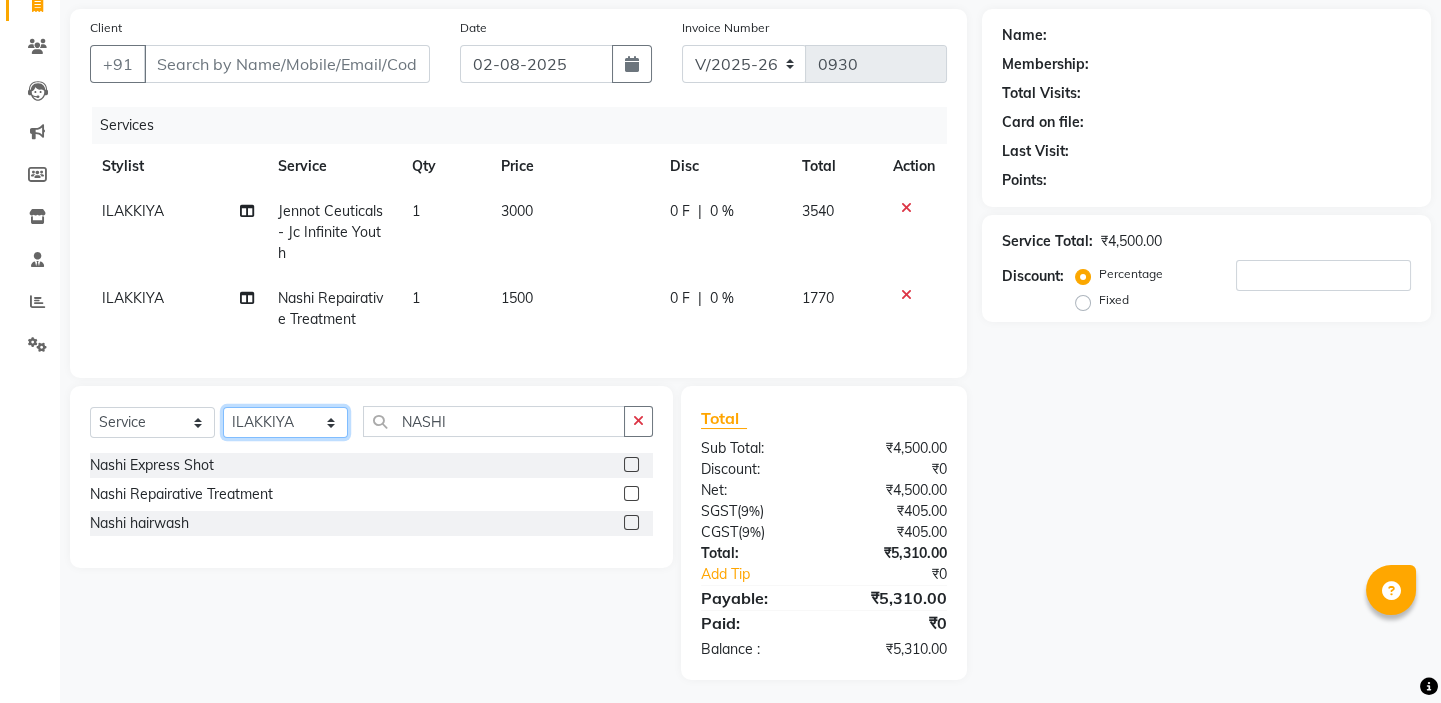 click on "Select Stylist BALAJI DIVYA FAMITHA Front Desk ILAKKIYA ISHWARYA MANISHA MILLI RAJAN RAMESH" 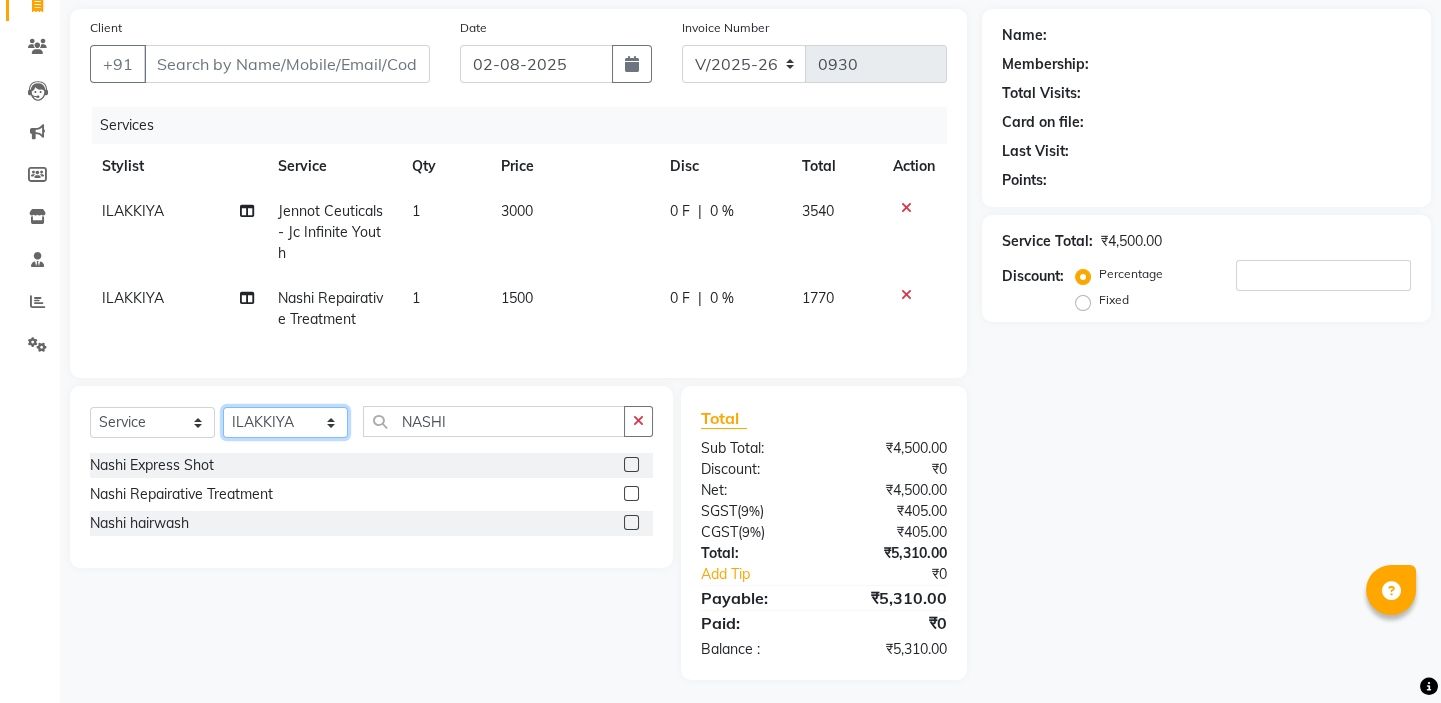 click on "Select Stylist BALAJI DIVYA FAMITHA Front Desk ILAKKIYA ISHWARYA MANISHA MILLI RAJAN RAMESH" 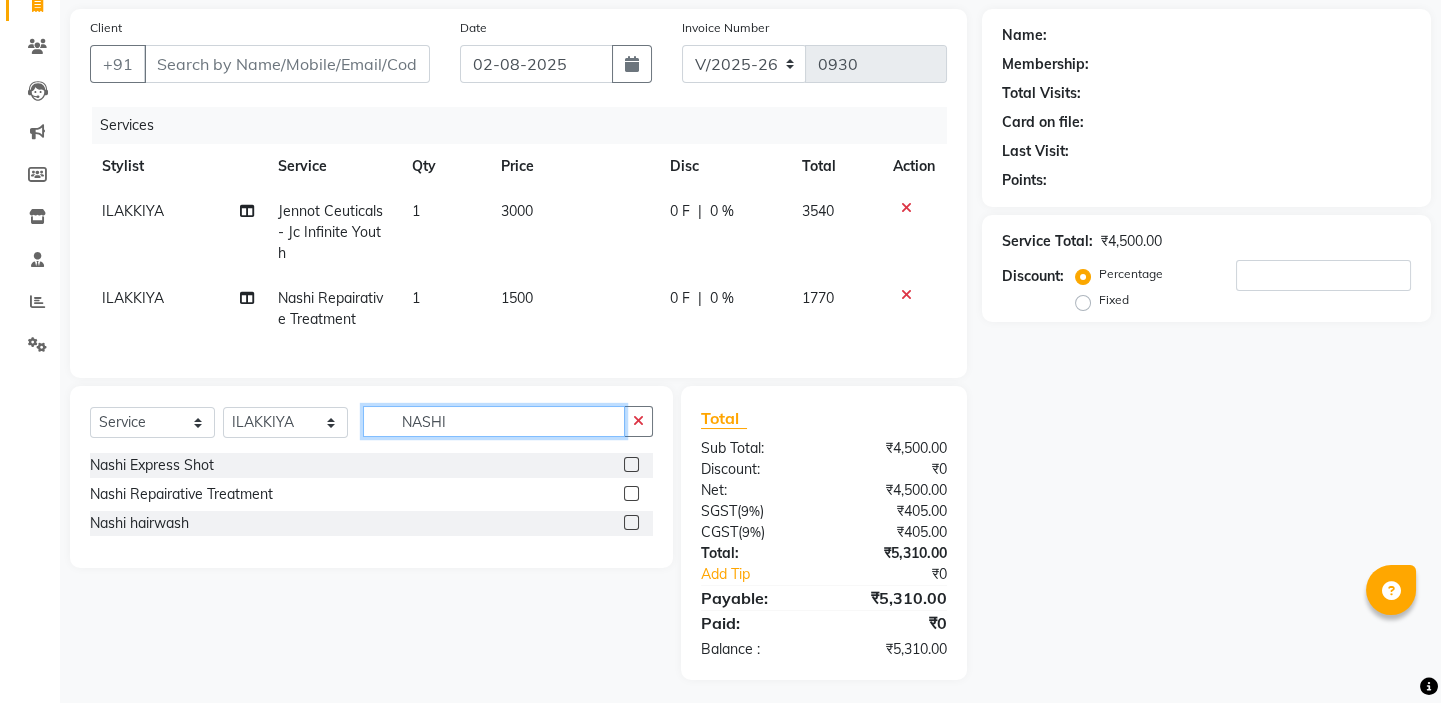 drag, startPoint x: 464, startPoint y: 412, endPoint x: 304, endPoint y: 374, distance: 164.4506 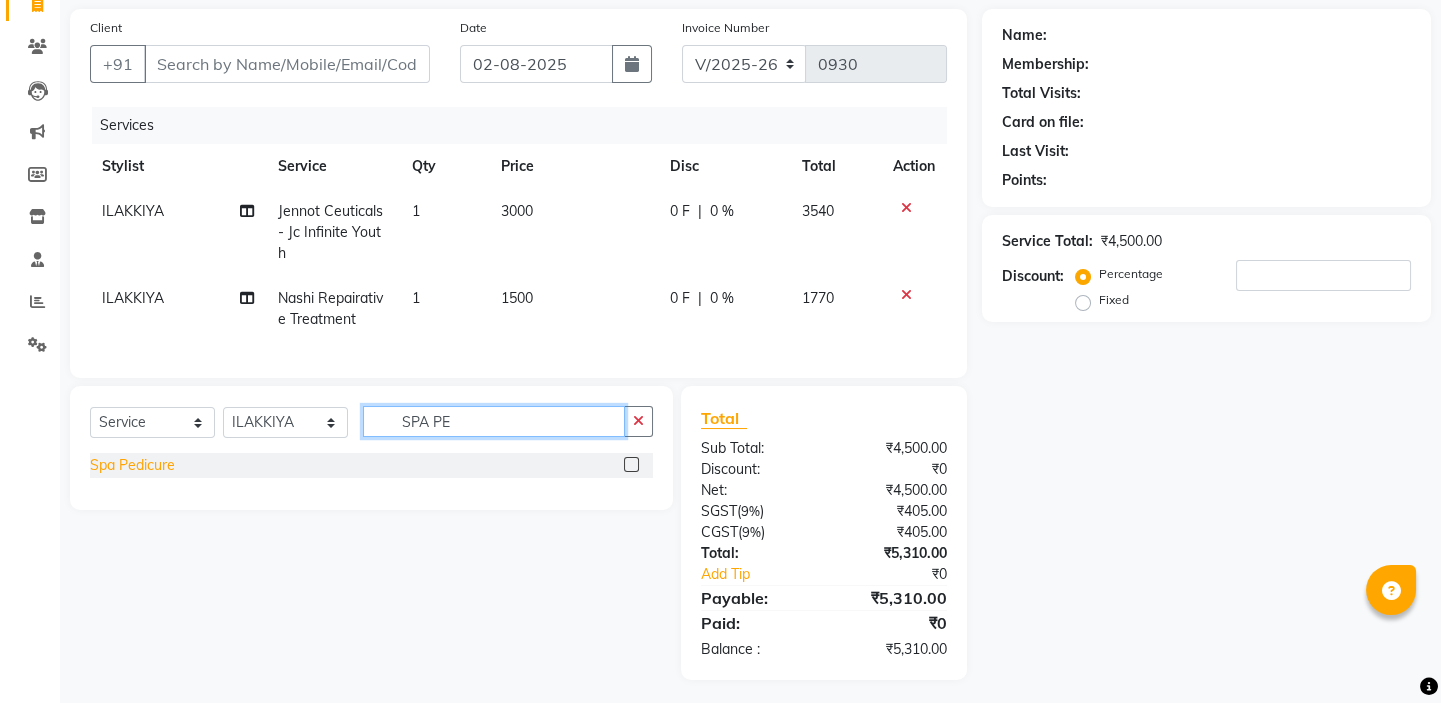 type on "SPA PE" 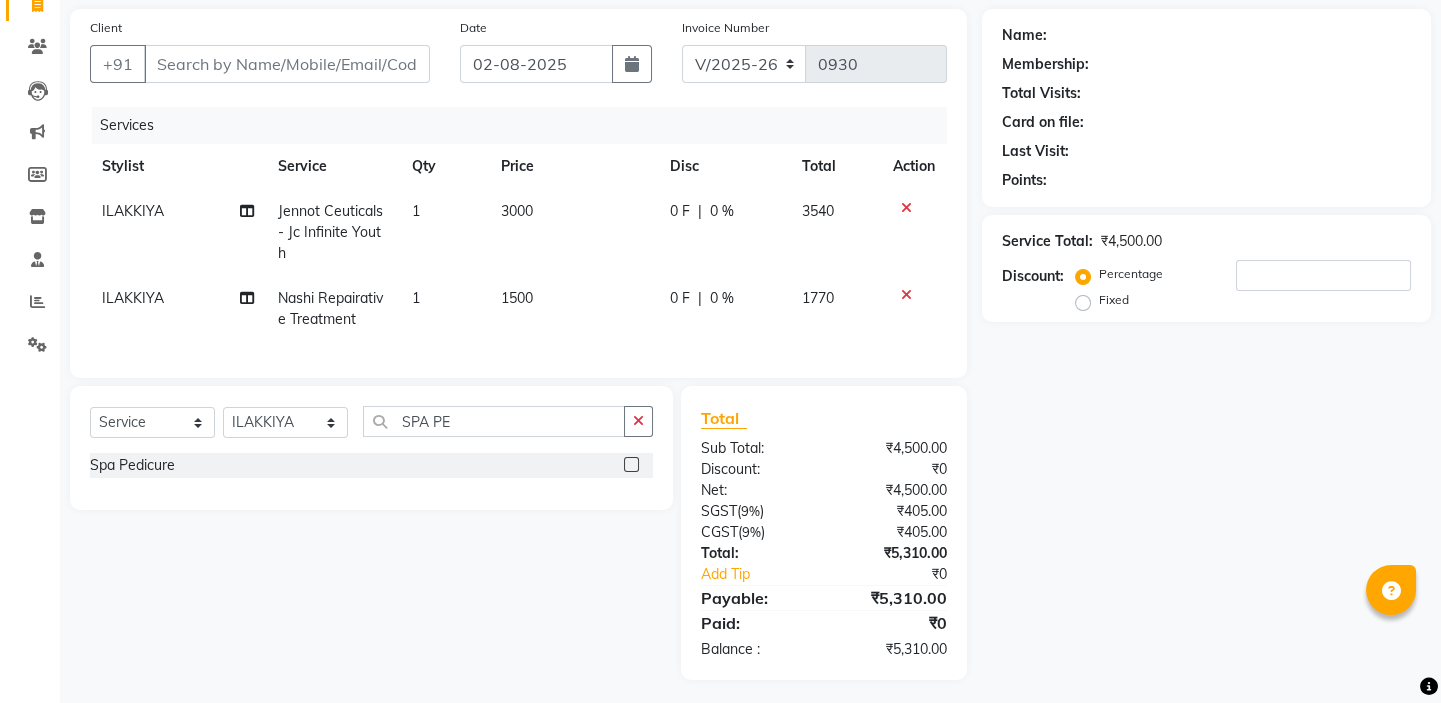 click on "Spa Pedicure" 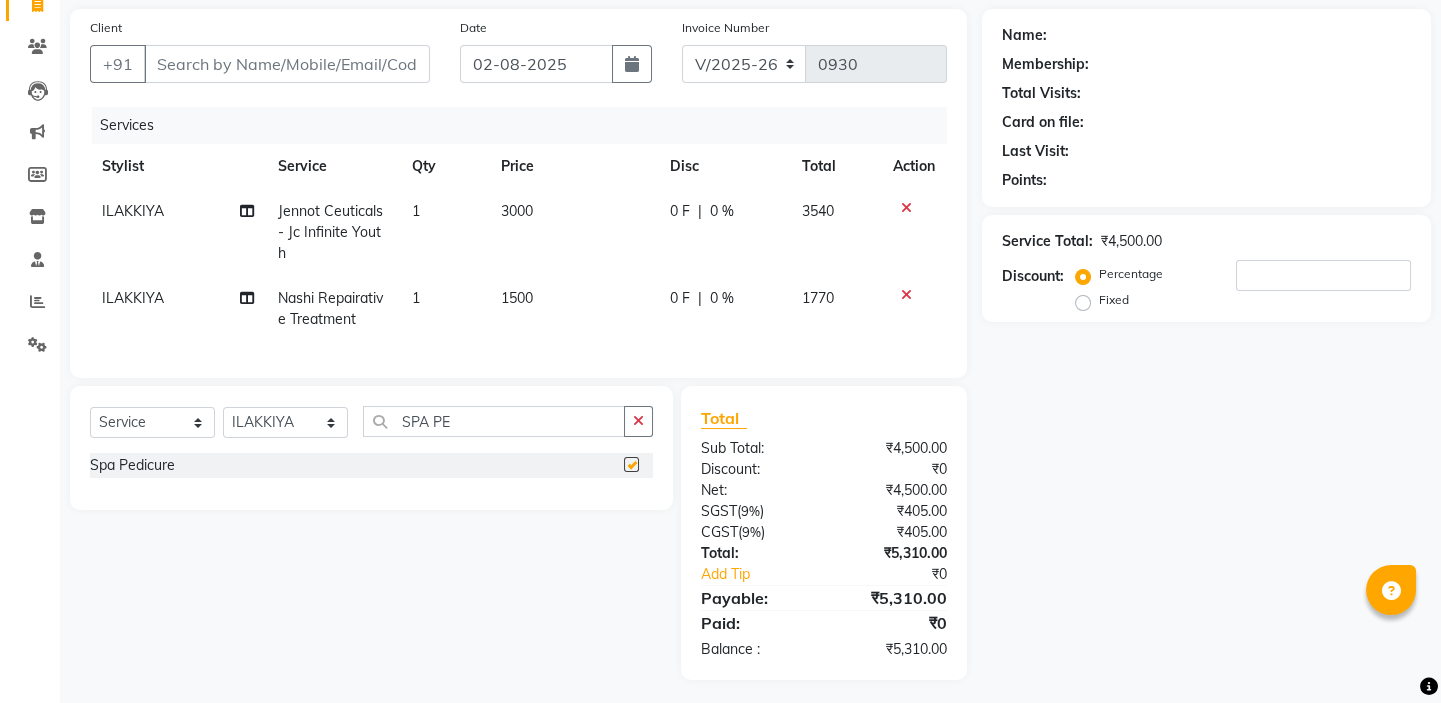checkbox on "false" 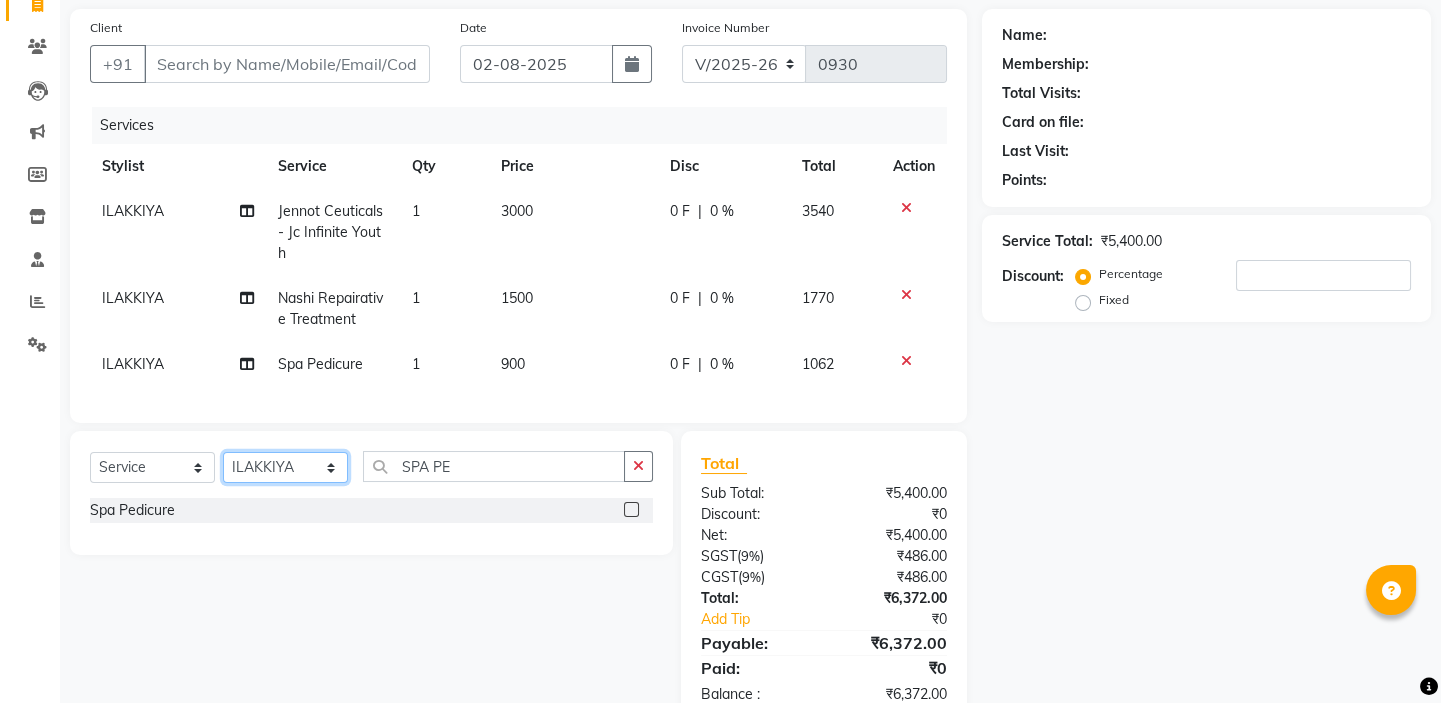 click on "Select Stylist BALAJI DIVYA FAMITHA Front Desk ILAKKIYA ISHWARYA MANISHA MILLI RAJAN RAMESH" 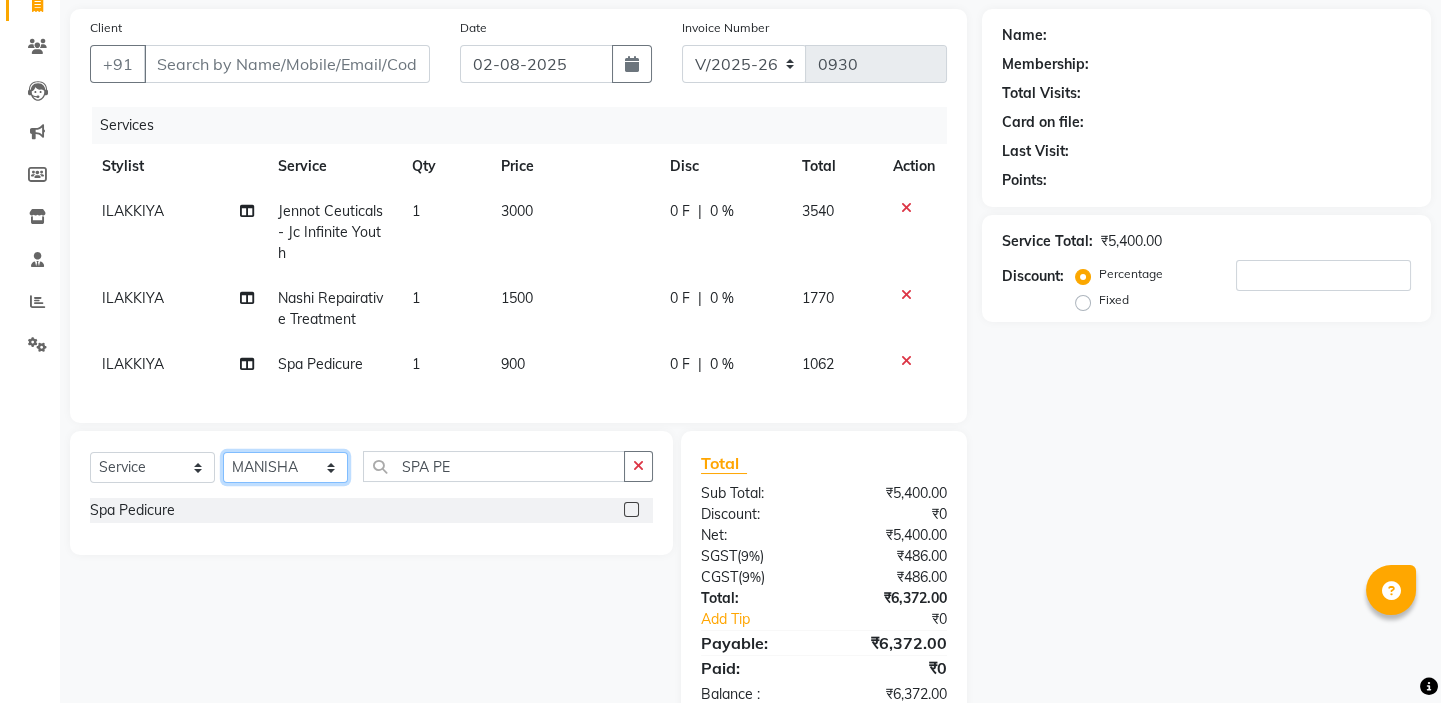 click on "Select Stylist BALAJI DIVYA FAMITHA Front Desk ILAKKIYA ISHWARYA MANISHA MILLI RAJAN RAMESH" 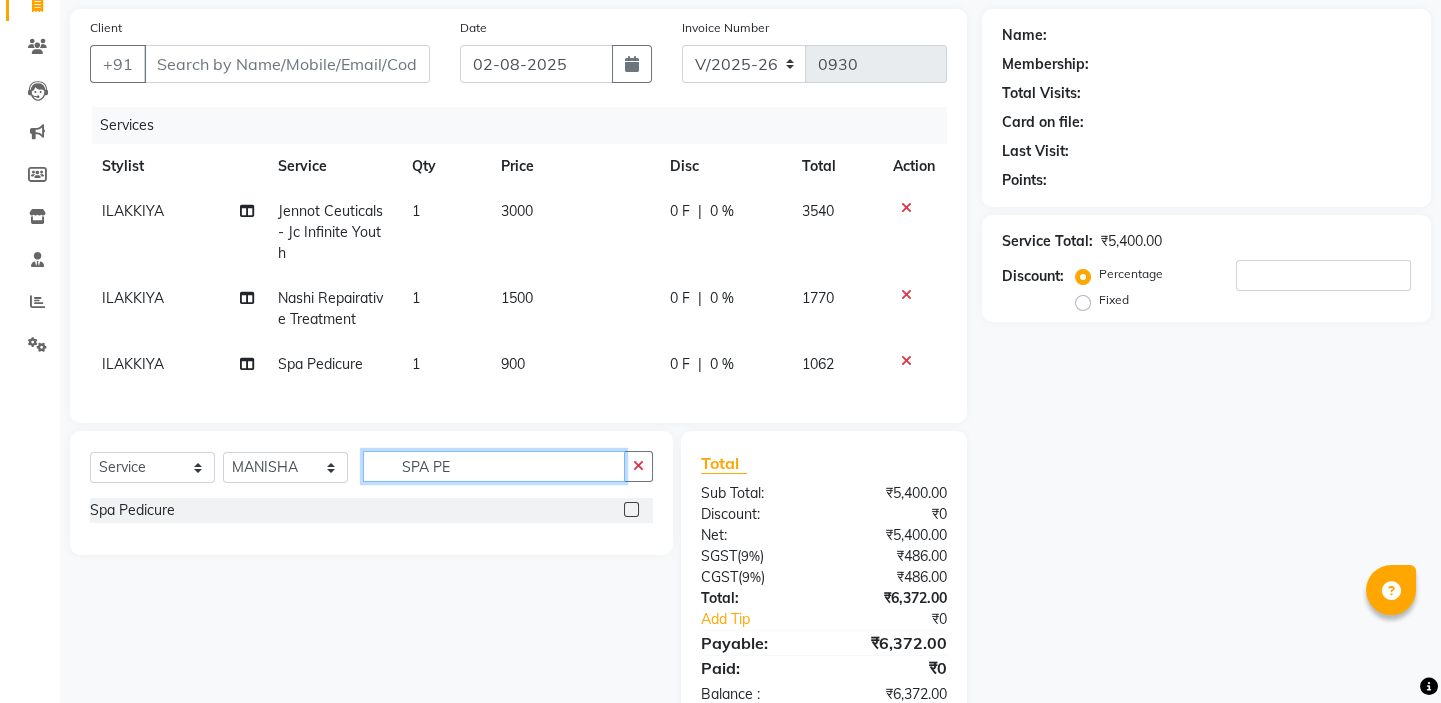 click on "SPA PE" 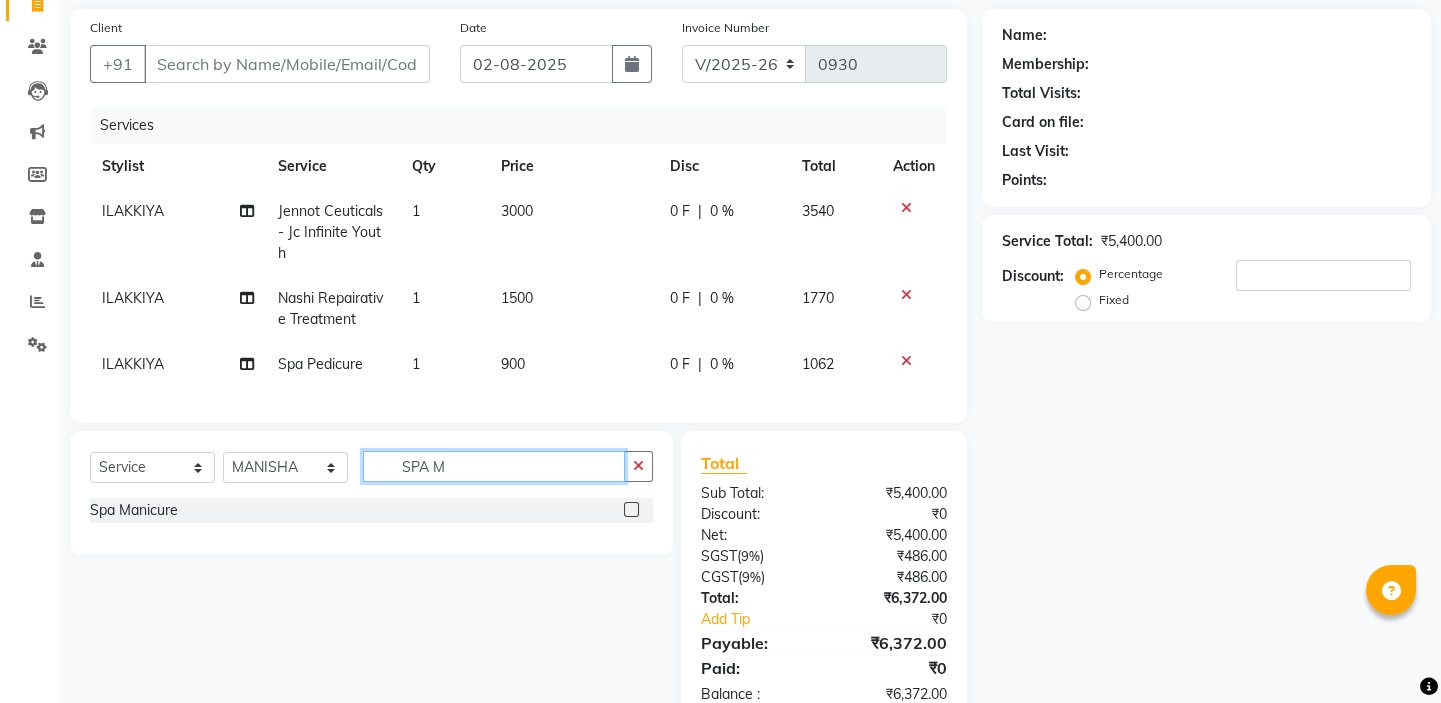 type on "SPA M" 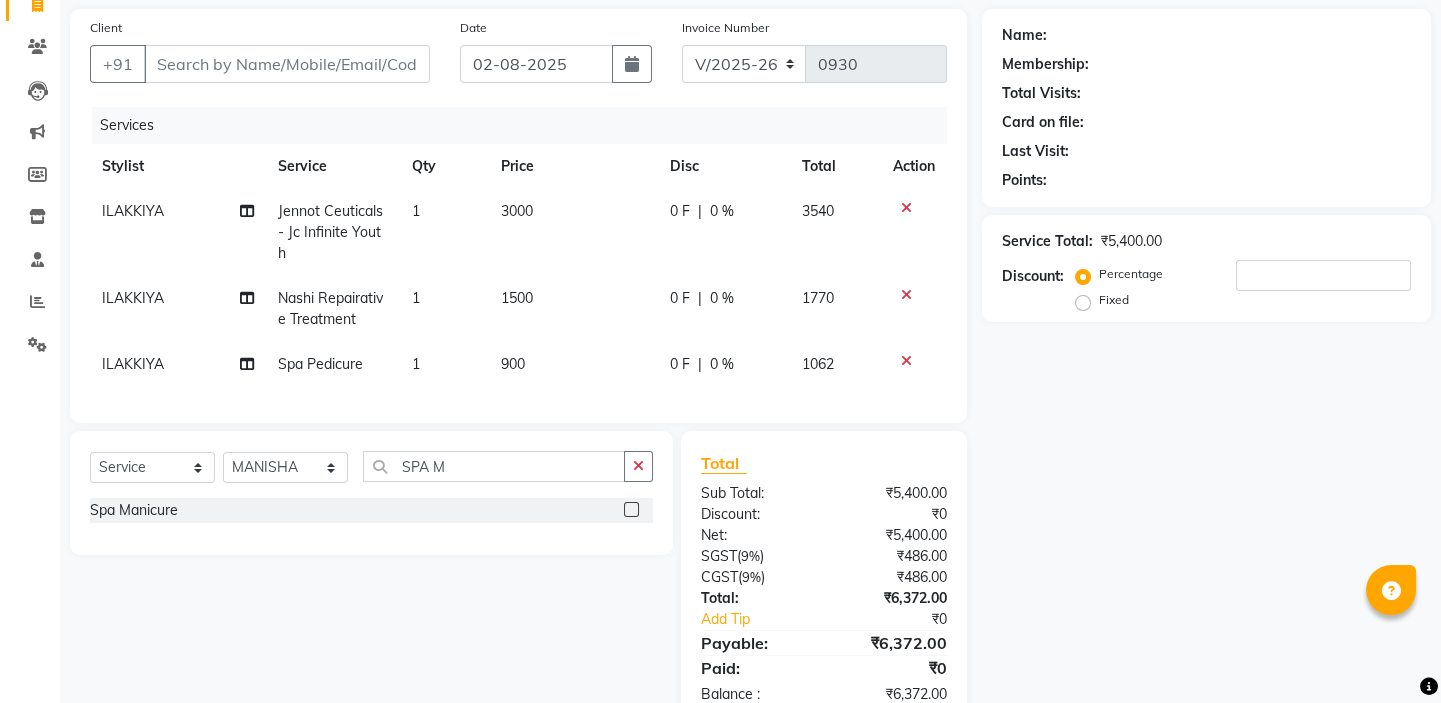 click on "Spa Manicure" 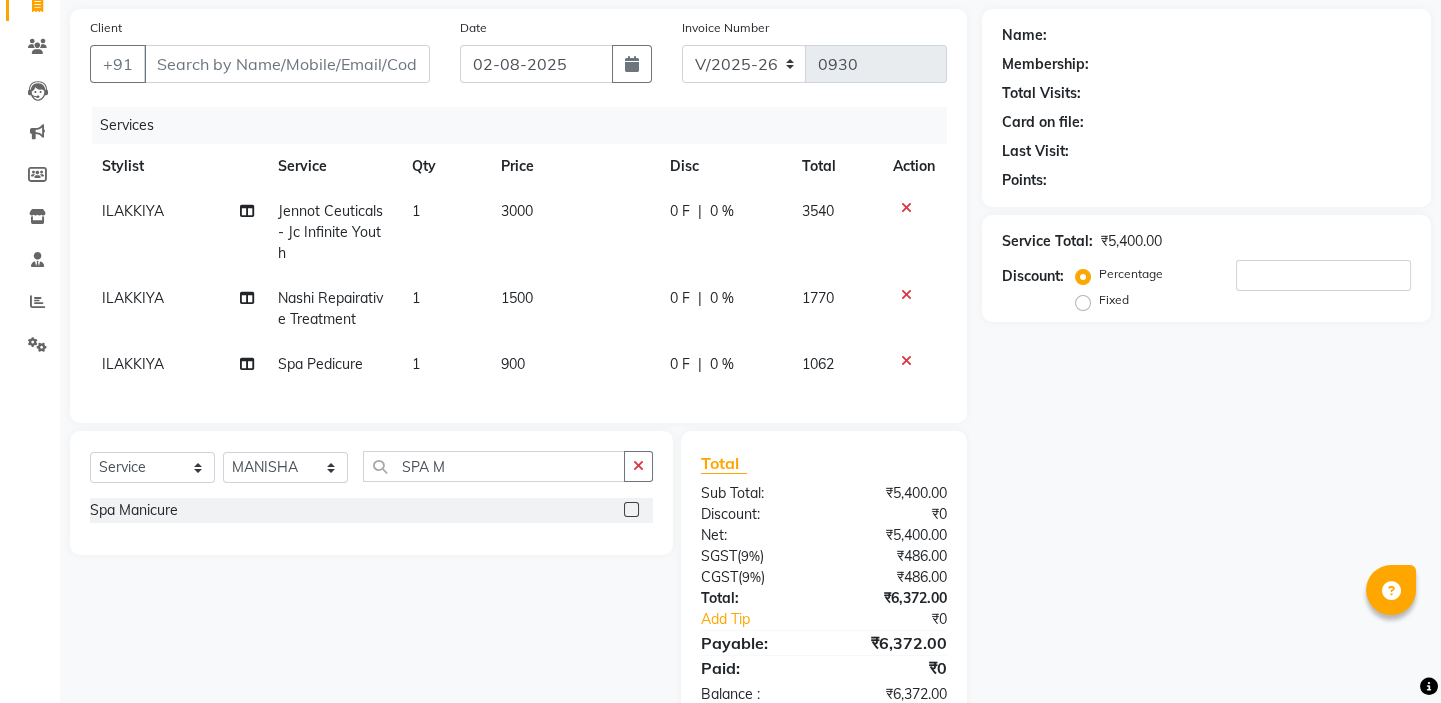 click on "Spa Manicure" 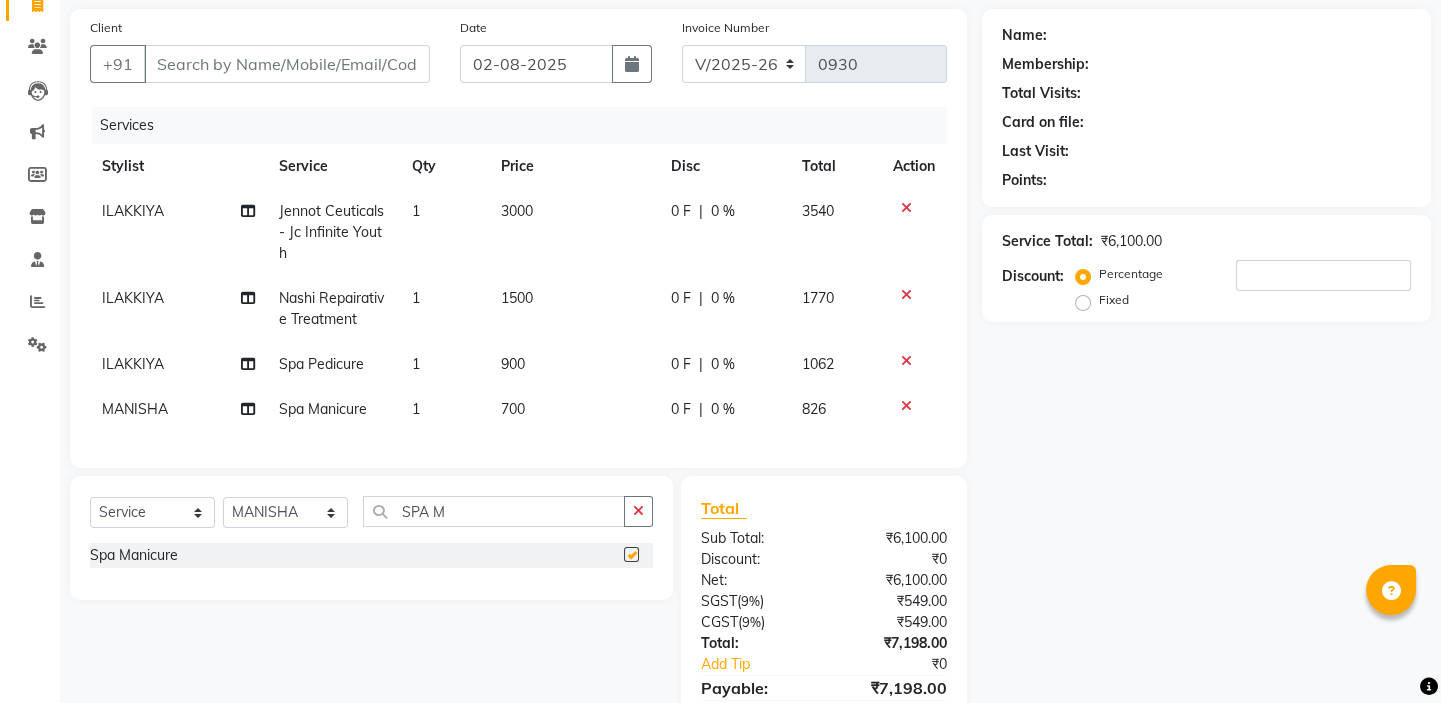 checkbox on "false" 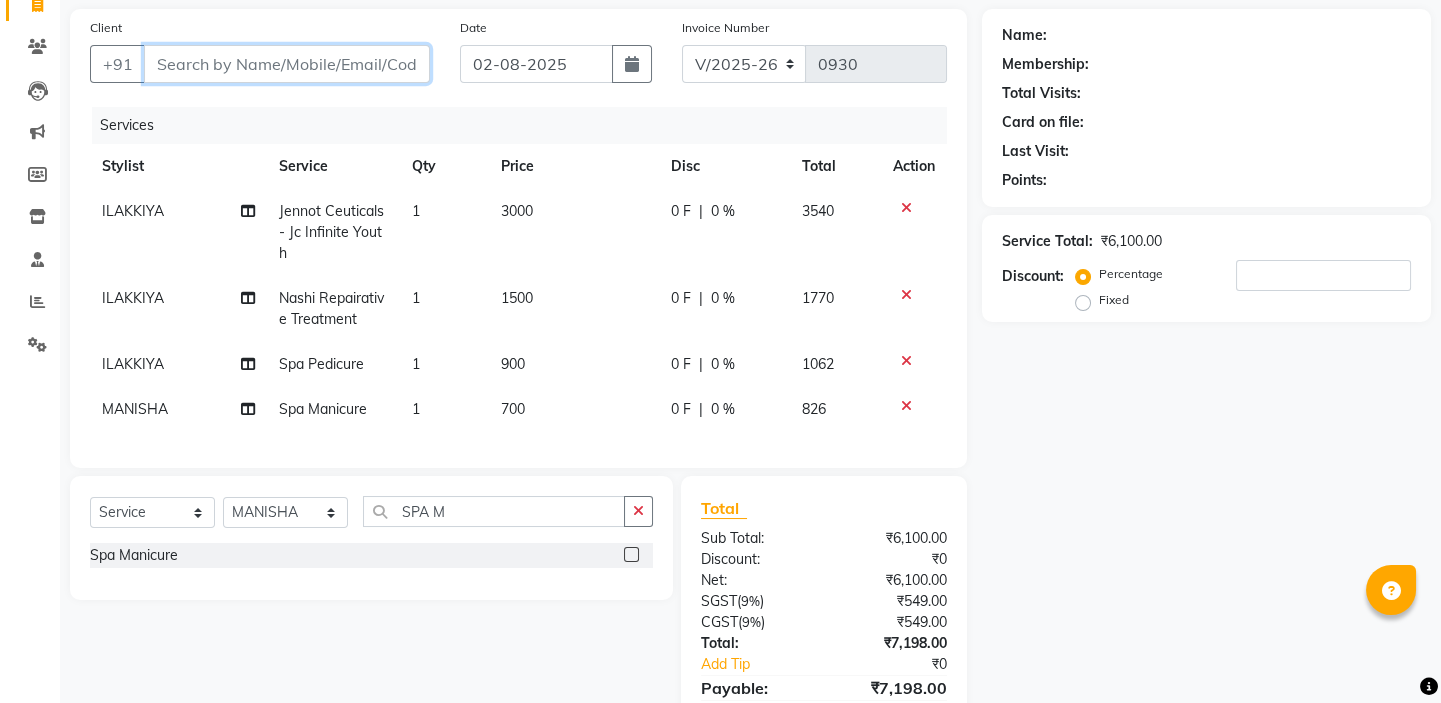 click on "Client" at bounding box center (287, 64) 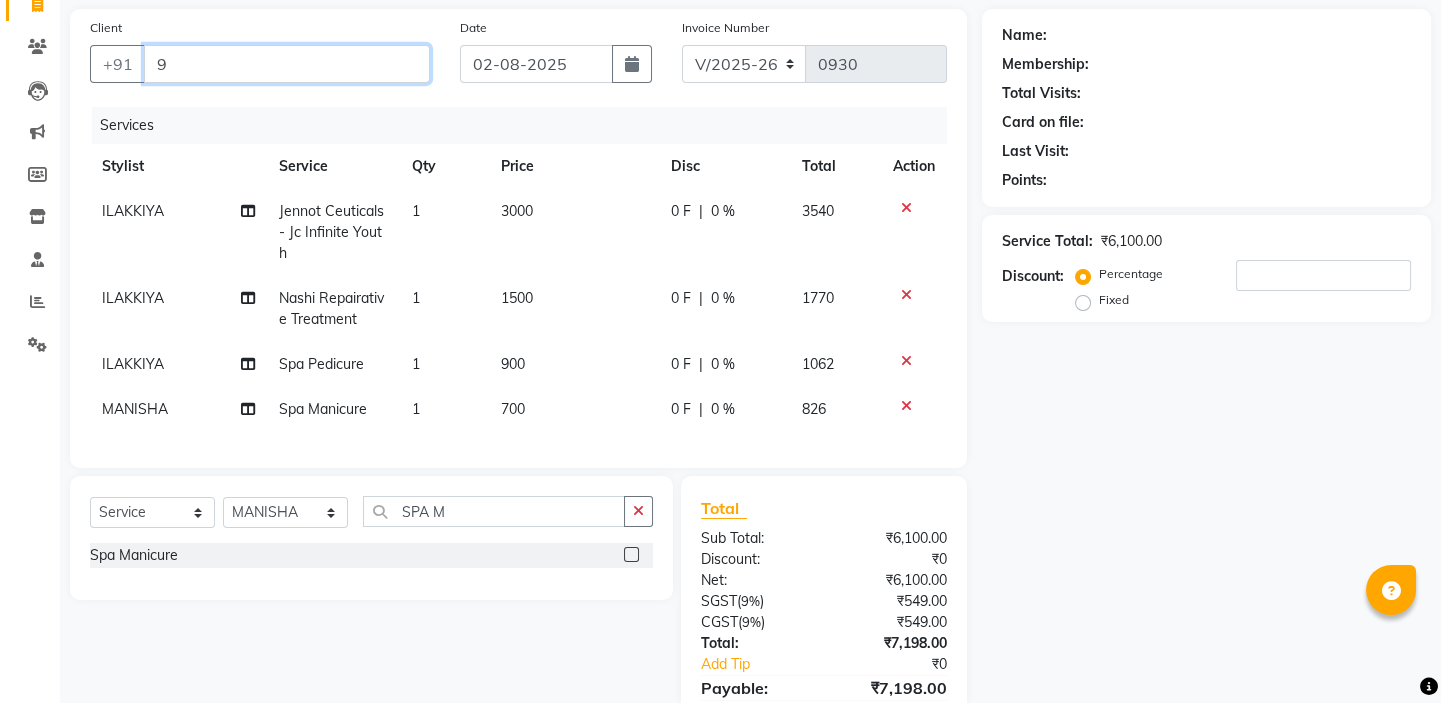 type on "0" 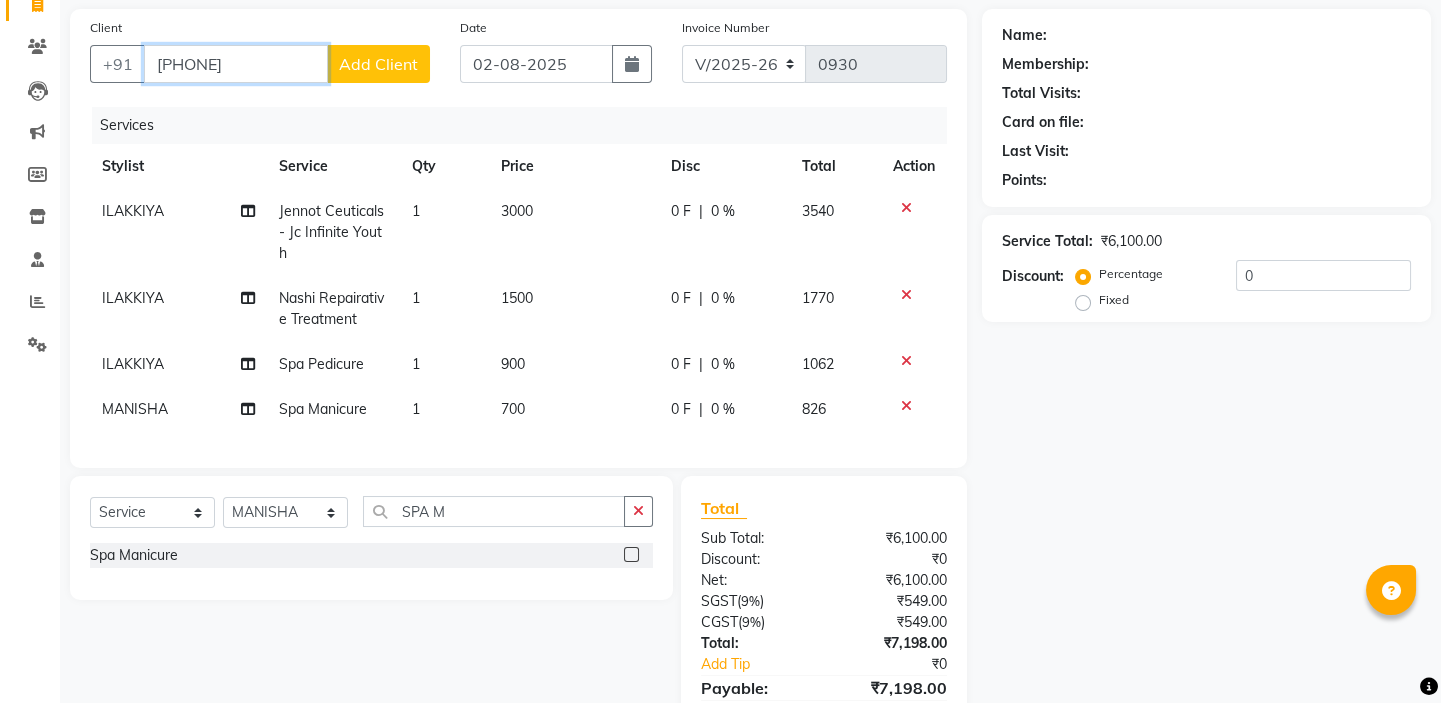 type on "[PHONE]" 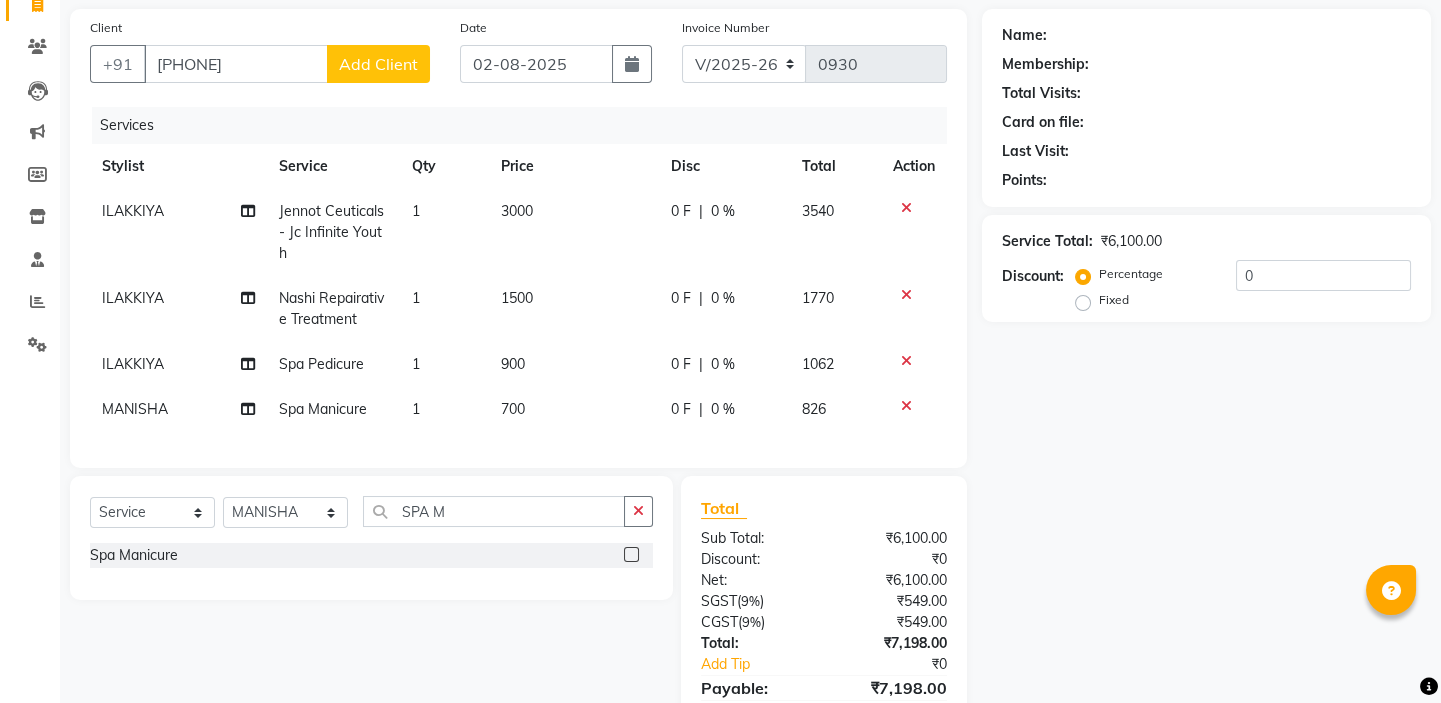 click on "Add Client" 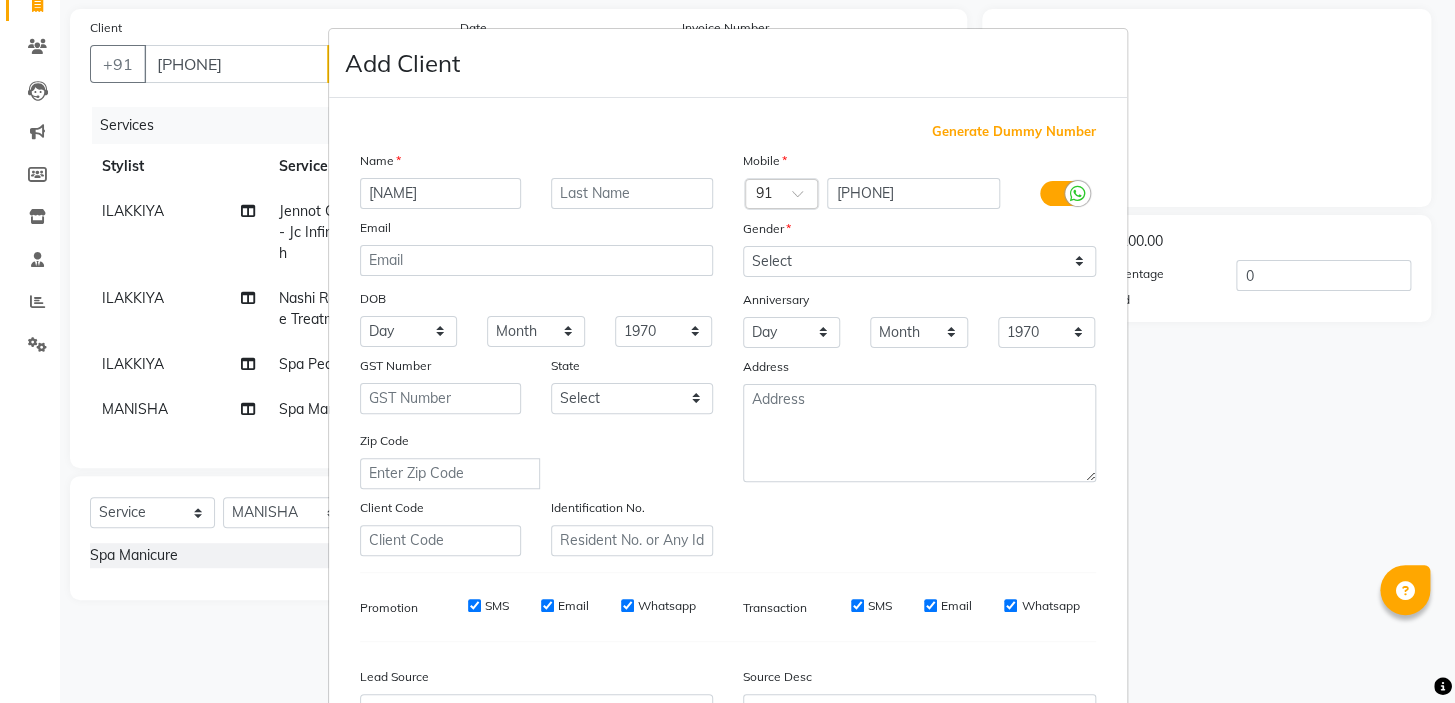 type on "[NAME]" 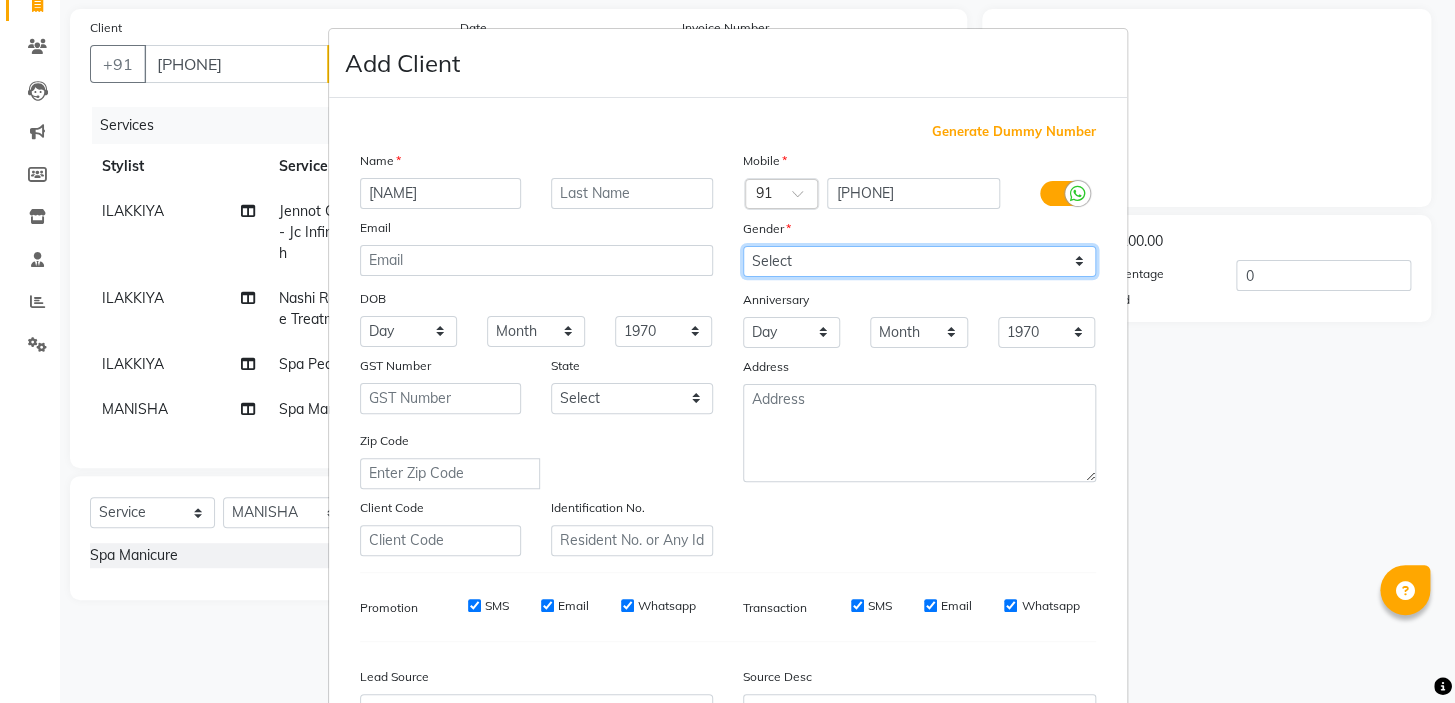 click on "Select Male Female Other Prefer Not To Say" at bounding box center [919, 261] 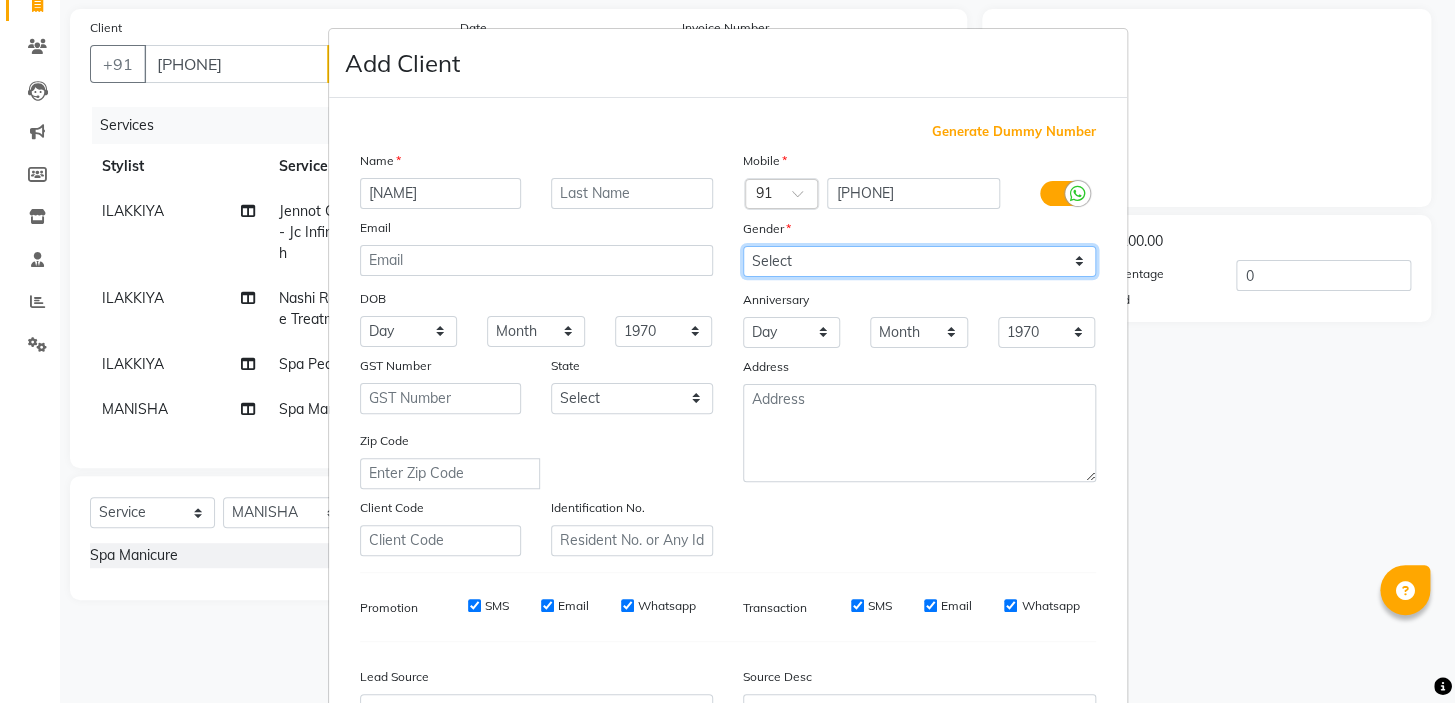 select on "female" 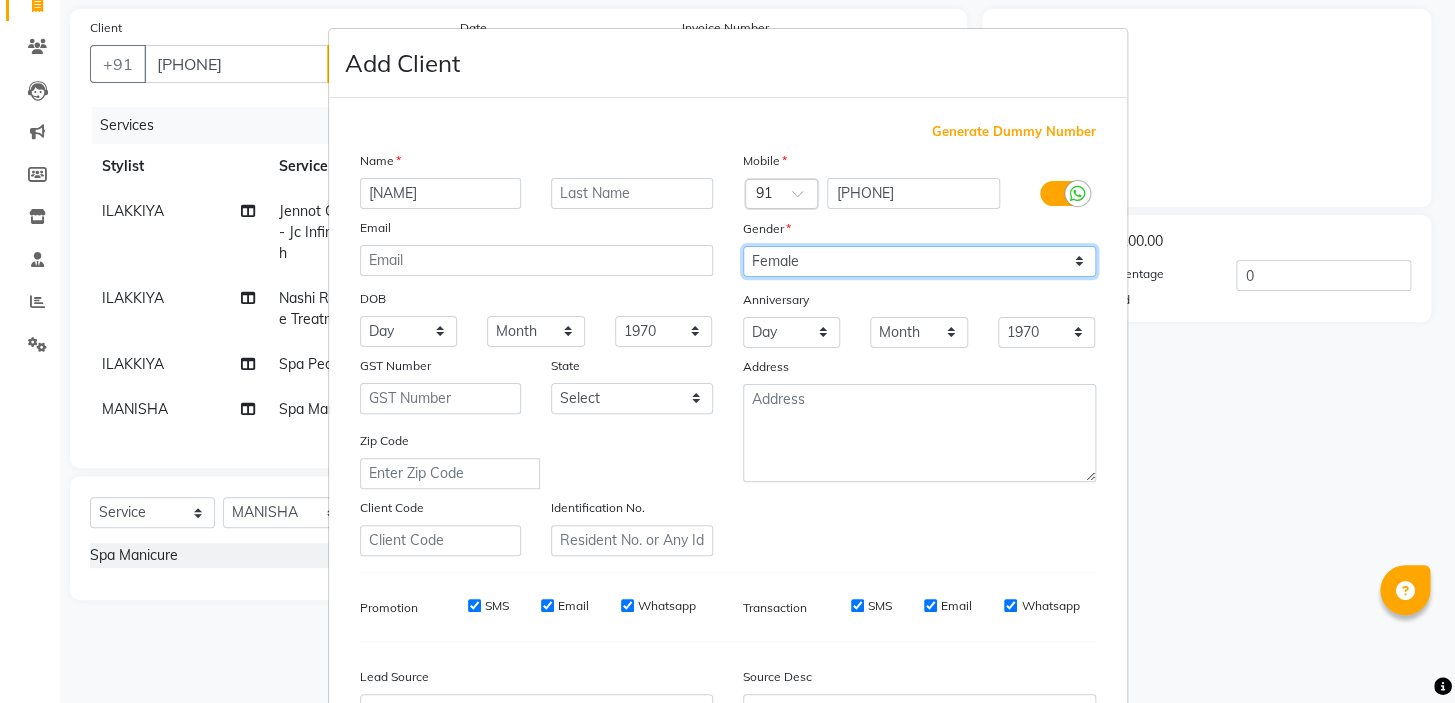 click on "Select Male Female Other Prefer Not To Say" at bounding box center [919, 261] 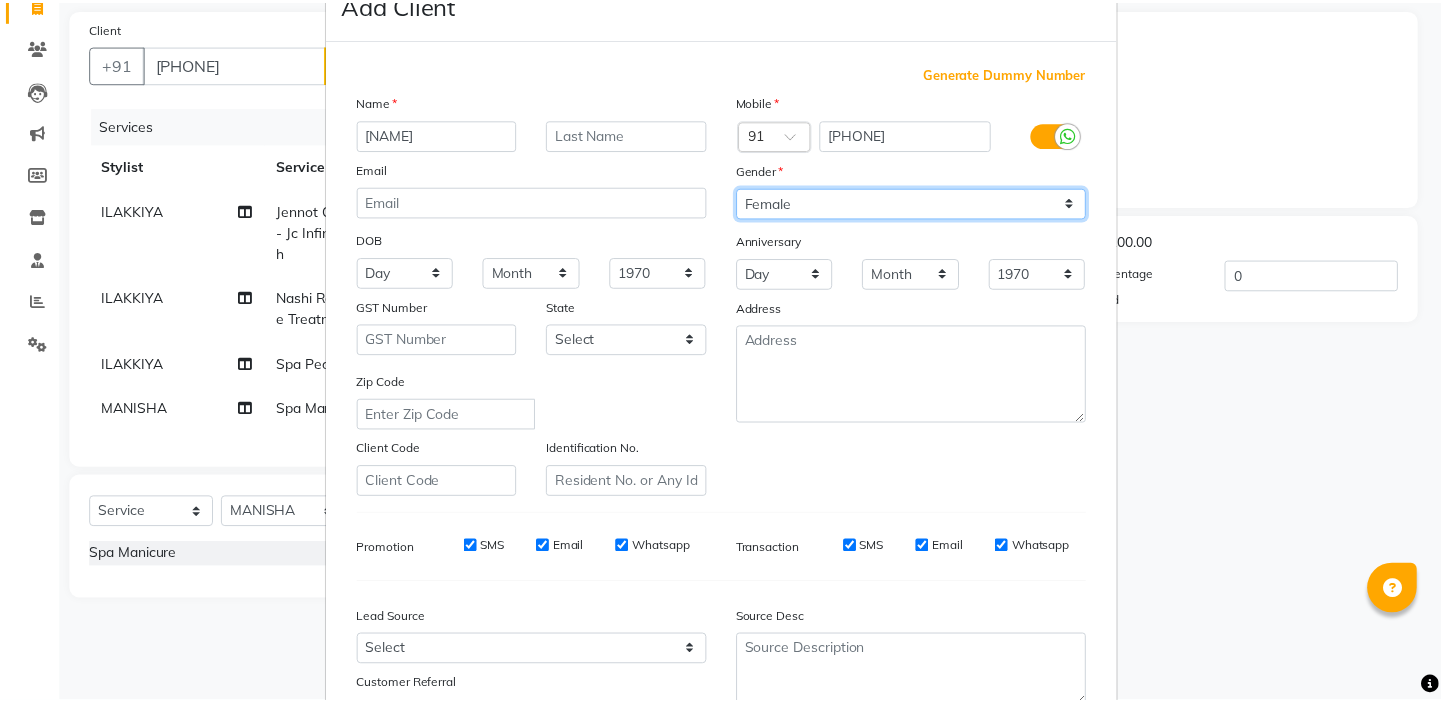 scroll, scrollTop: 226, scrollLeft: 0, axis: vertical 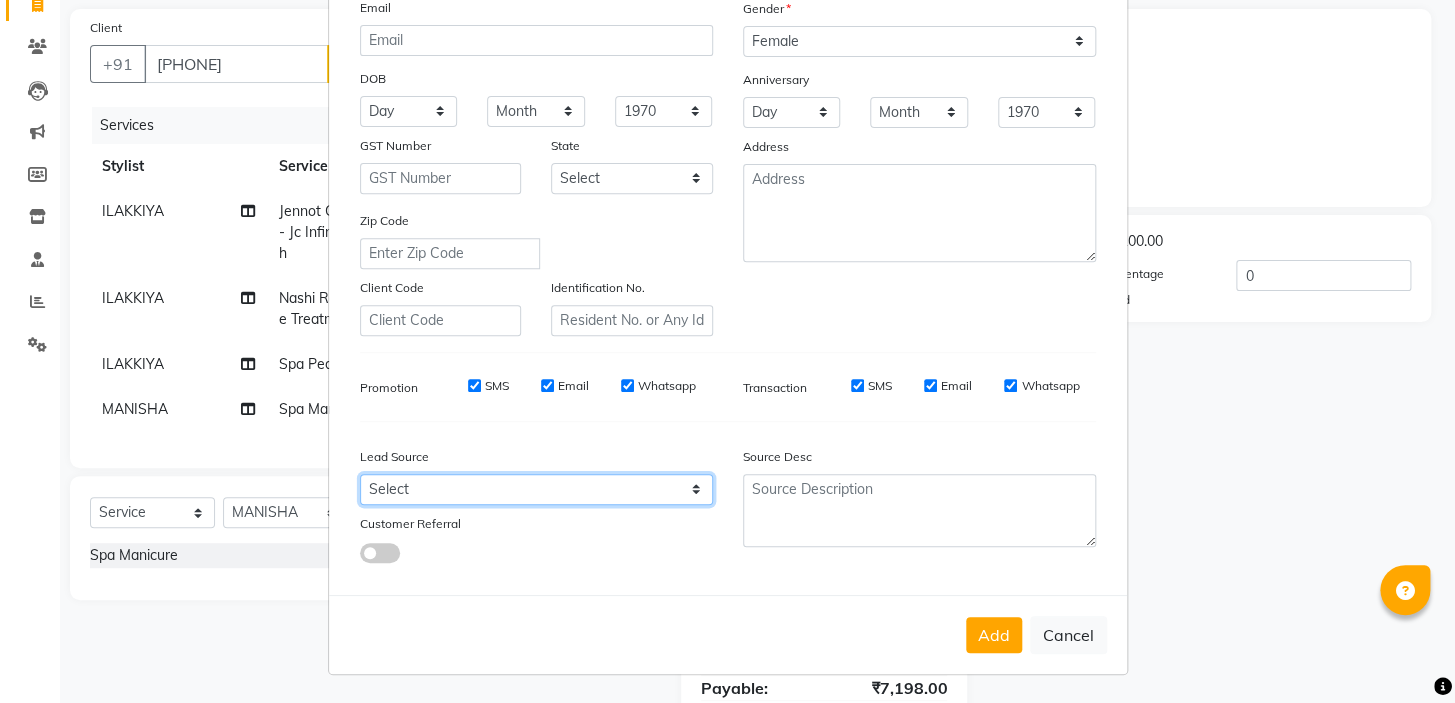 click on "Select Walk-in Referral Internet Friend Word of Mouth Advertisement Facebook JustDial Google Other" at bounding box center (536, 489) 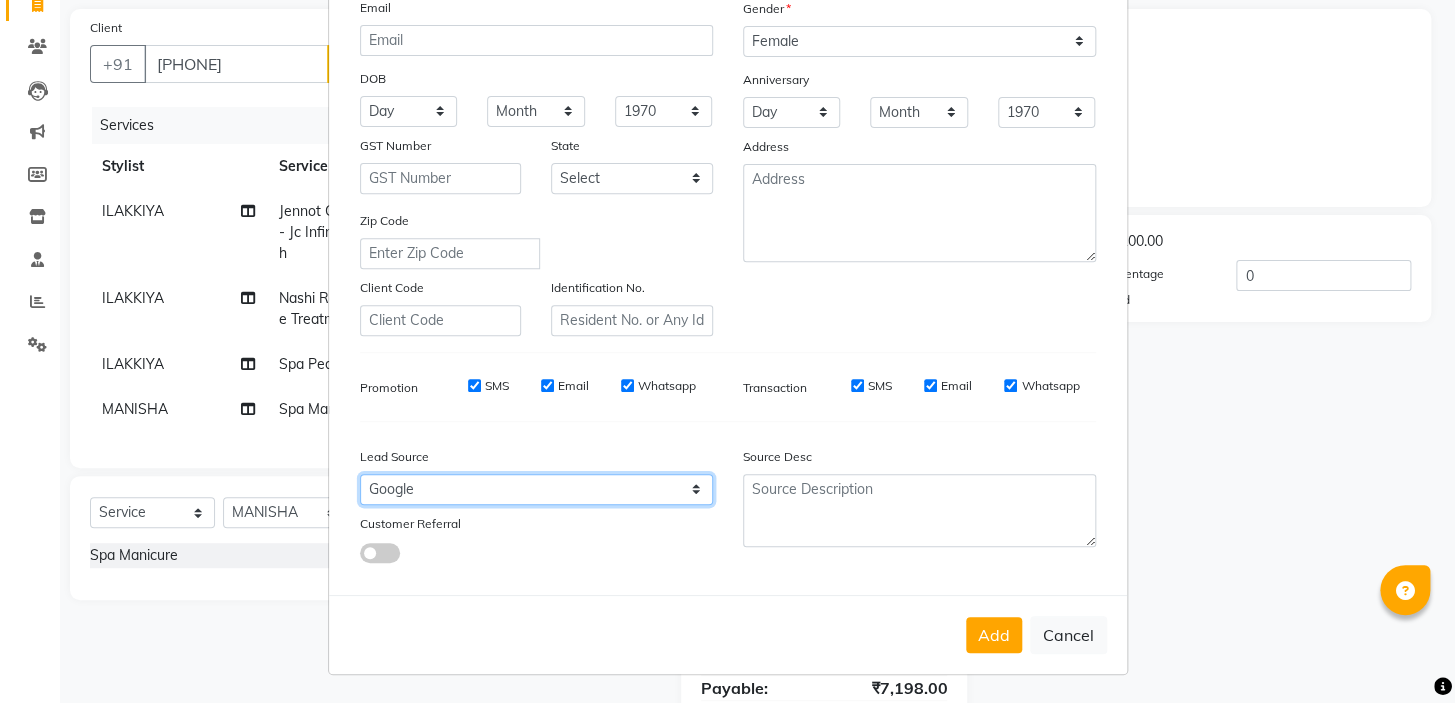 click on "Select Walk-in Referral Internet Friend Word of Mouth Advertisement Facebook JustDial Google Other" at bounding box center (536, 489) 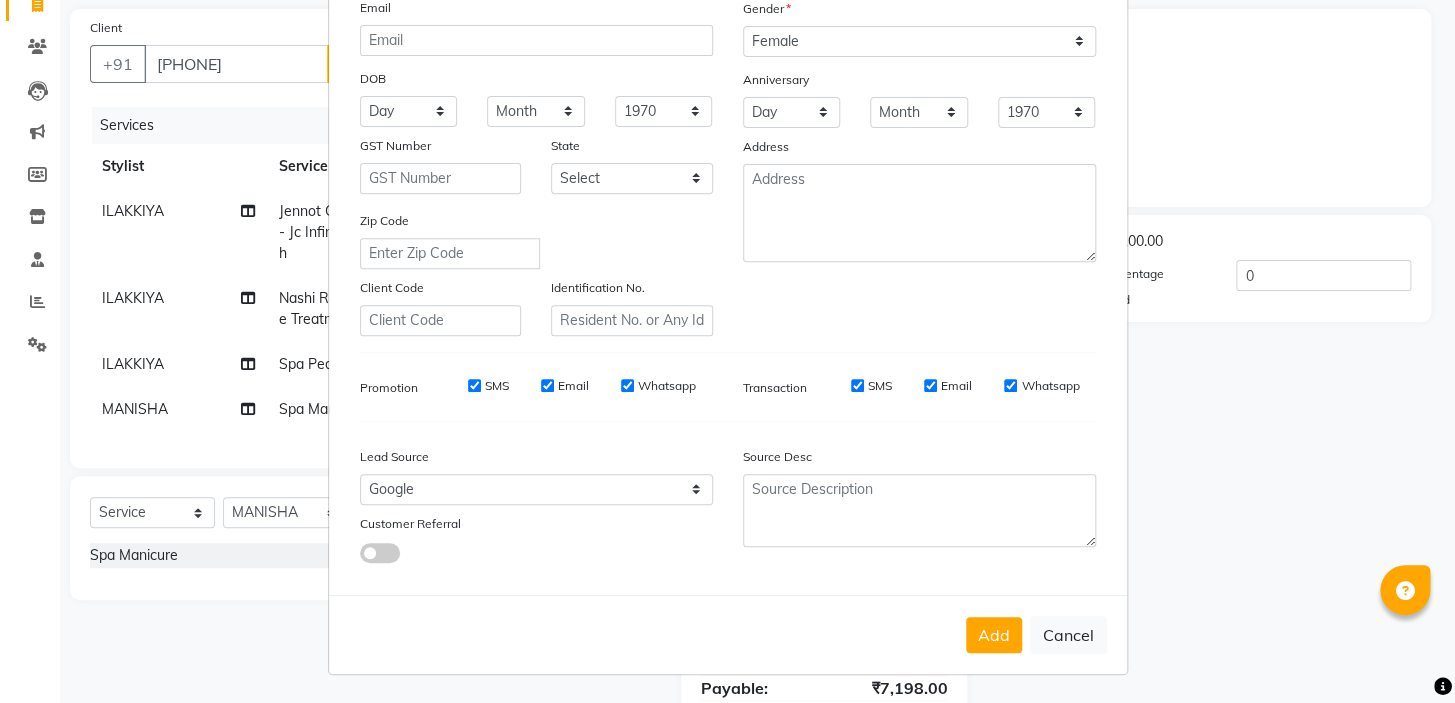 click on "Add" at bounding box center (994, 635) 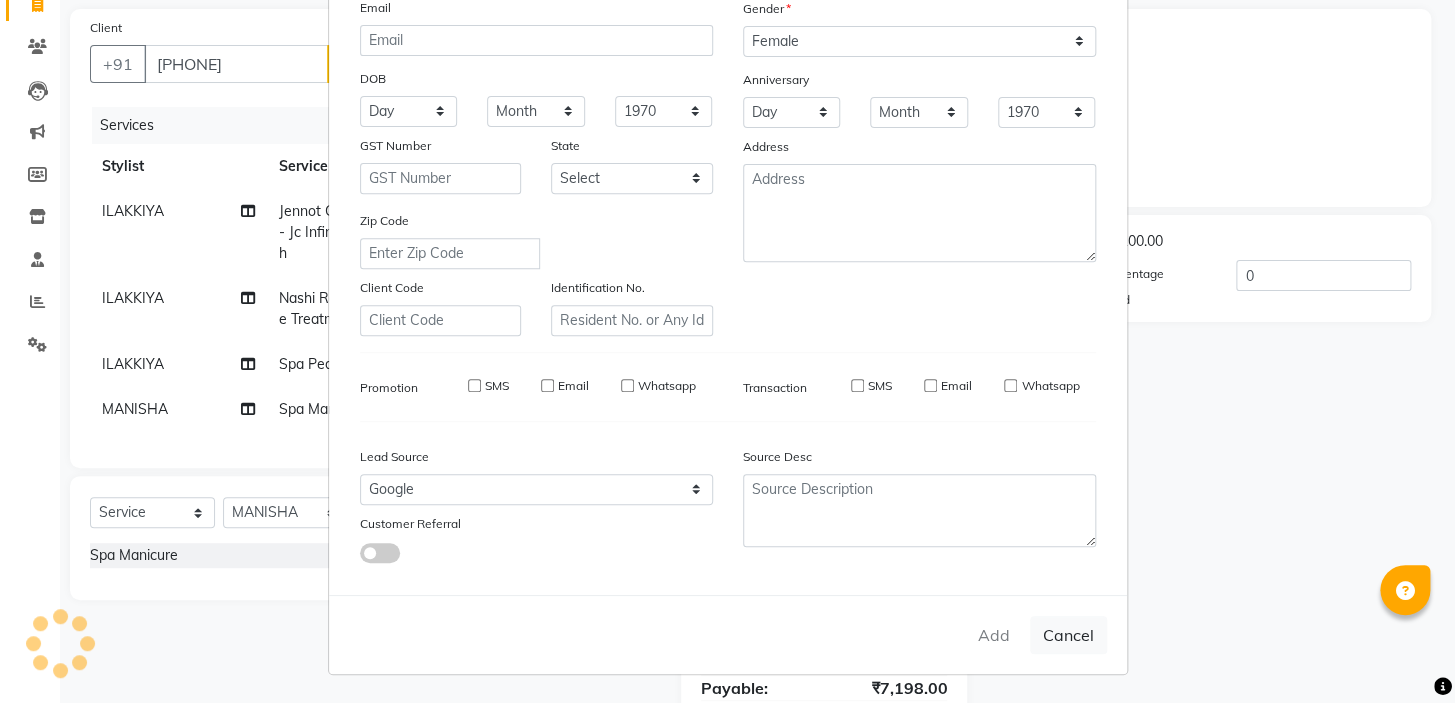 type 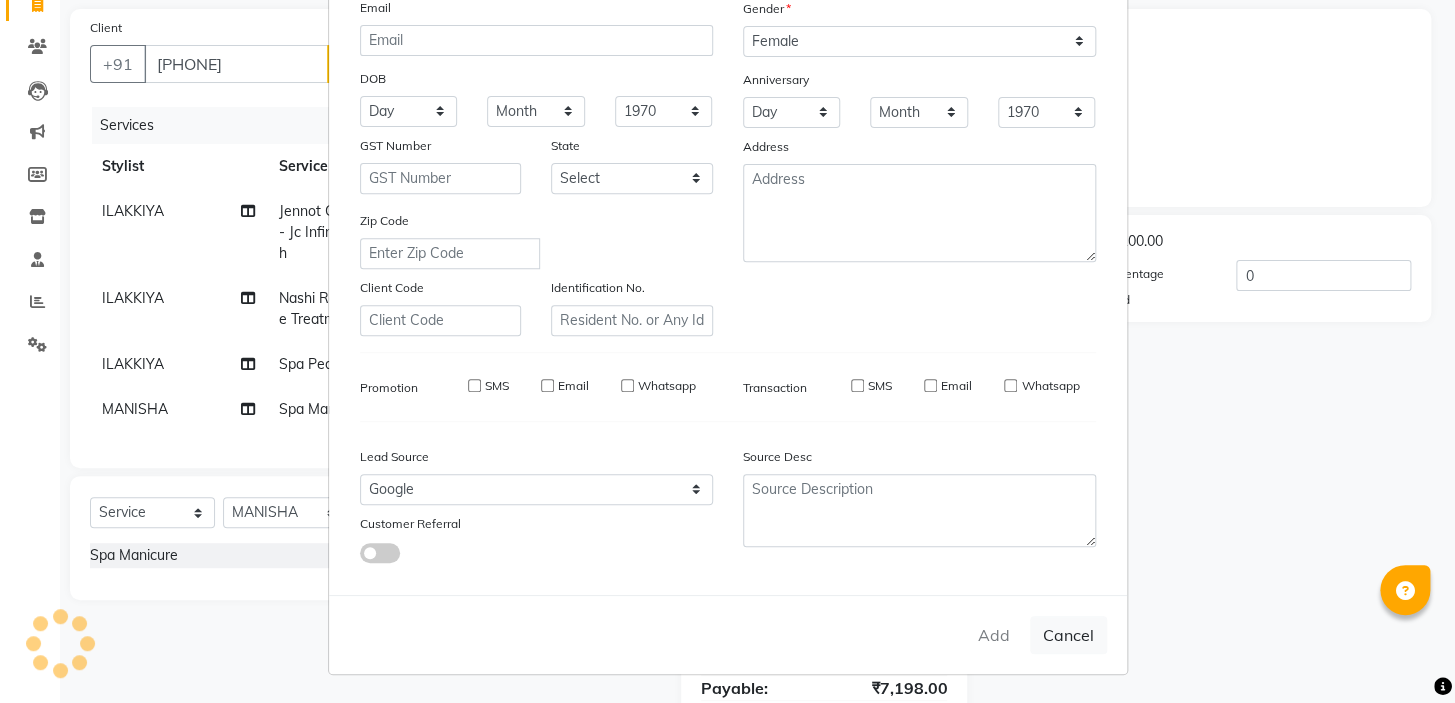 select 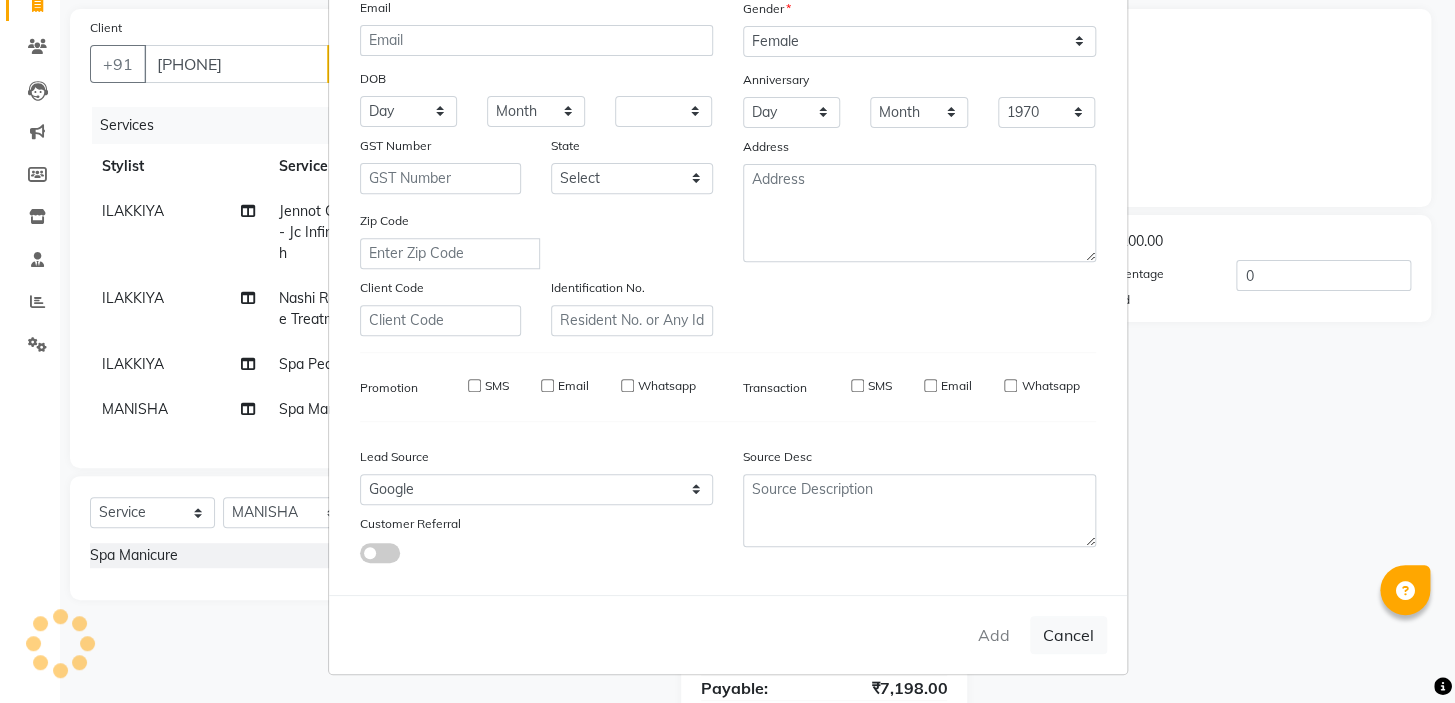 type 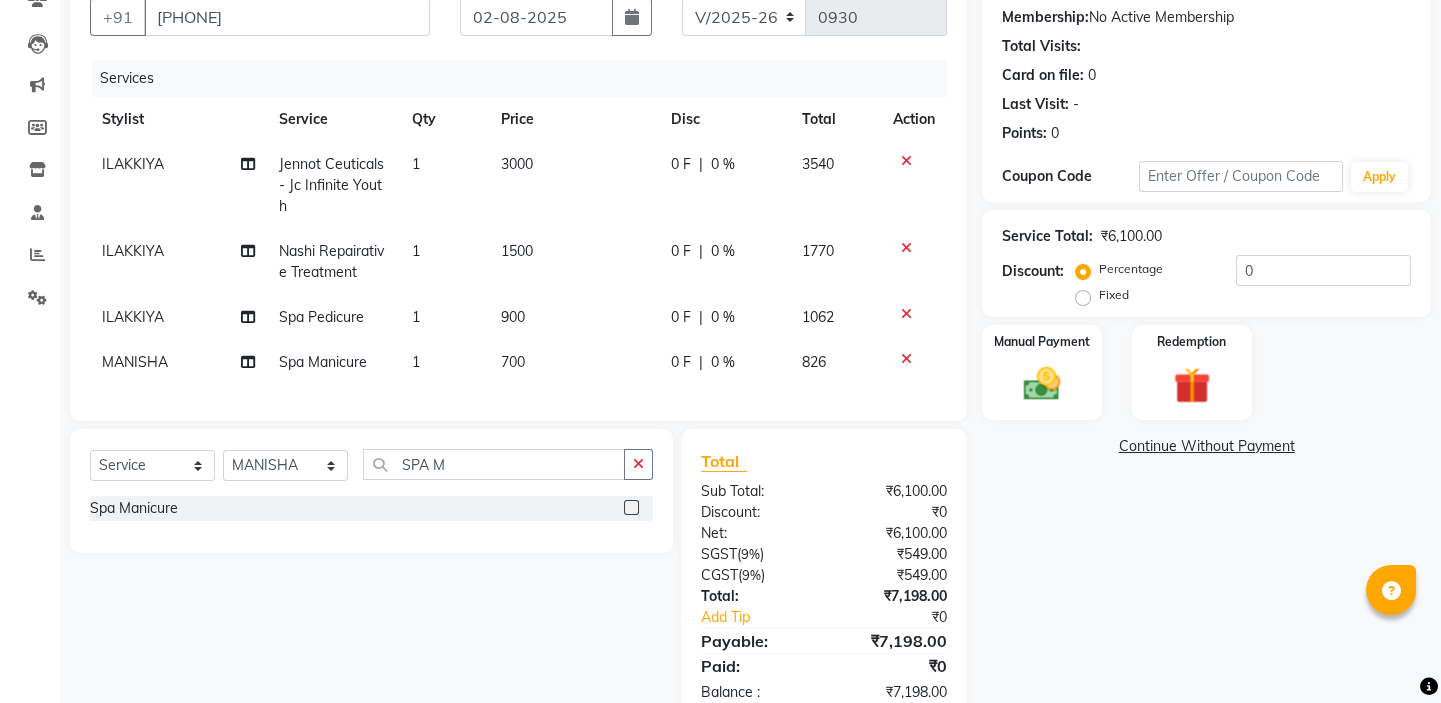scroll, scrollTop: 231, scrollLeft: 0, axis: vertical 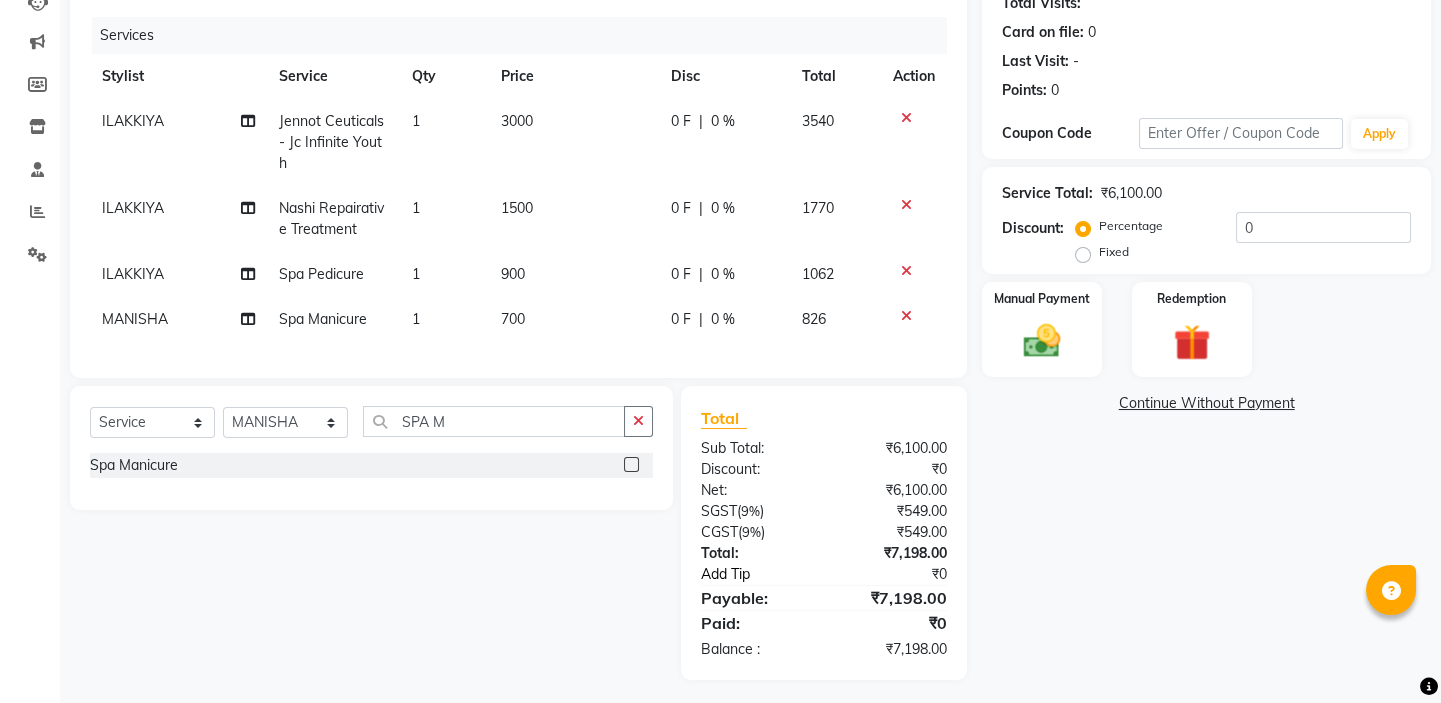 click on "Add Tip" 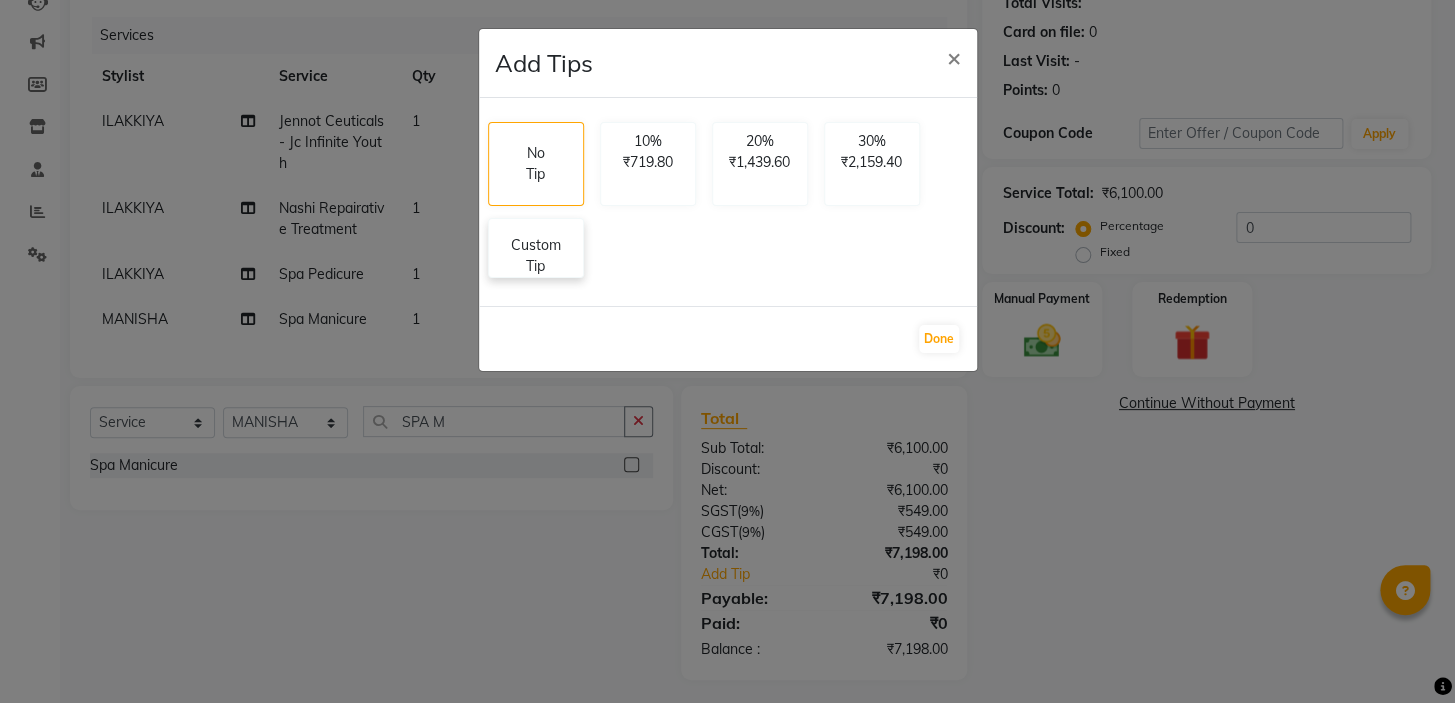 click on "Custom Tip" 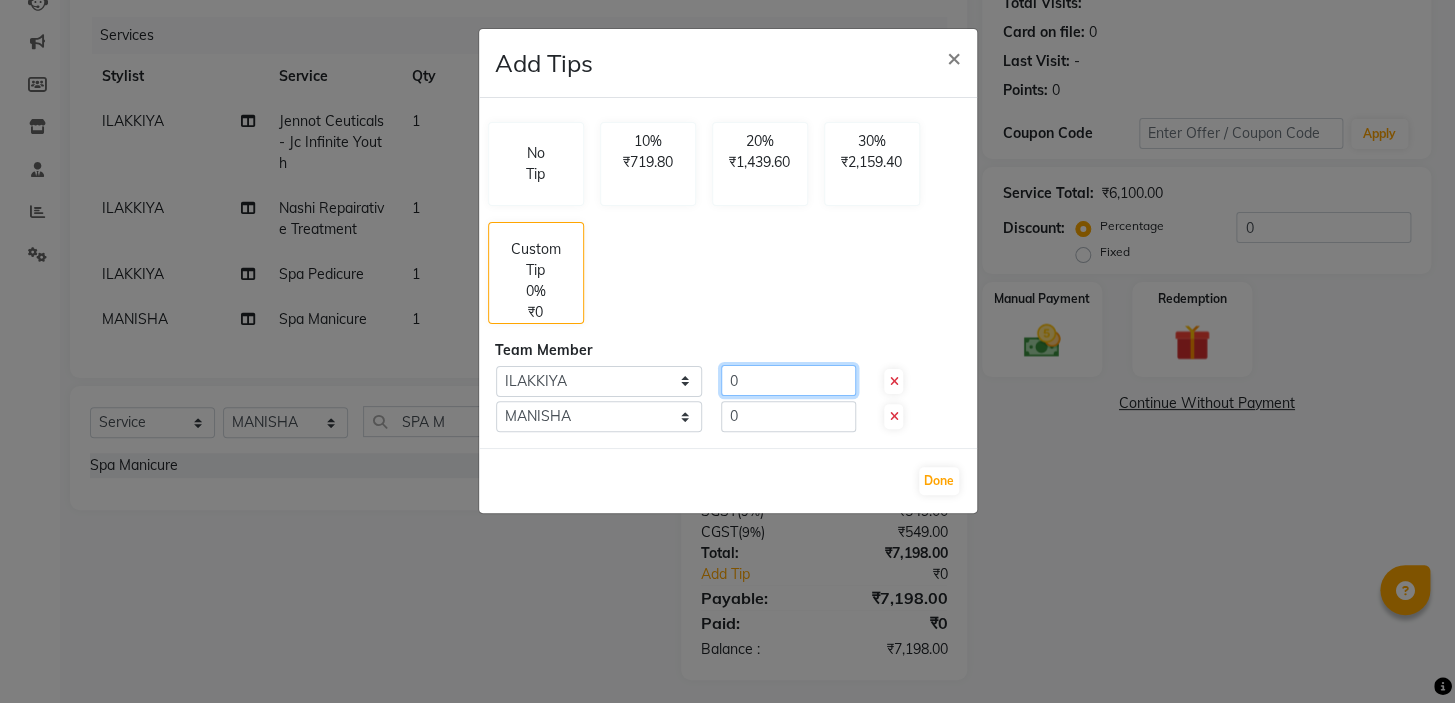 drag, startPoint x: 750, startPoint y: 388, endPoint x: 660, endPoint y: 329, distance: 107.61505 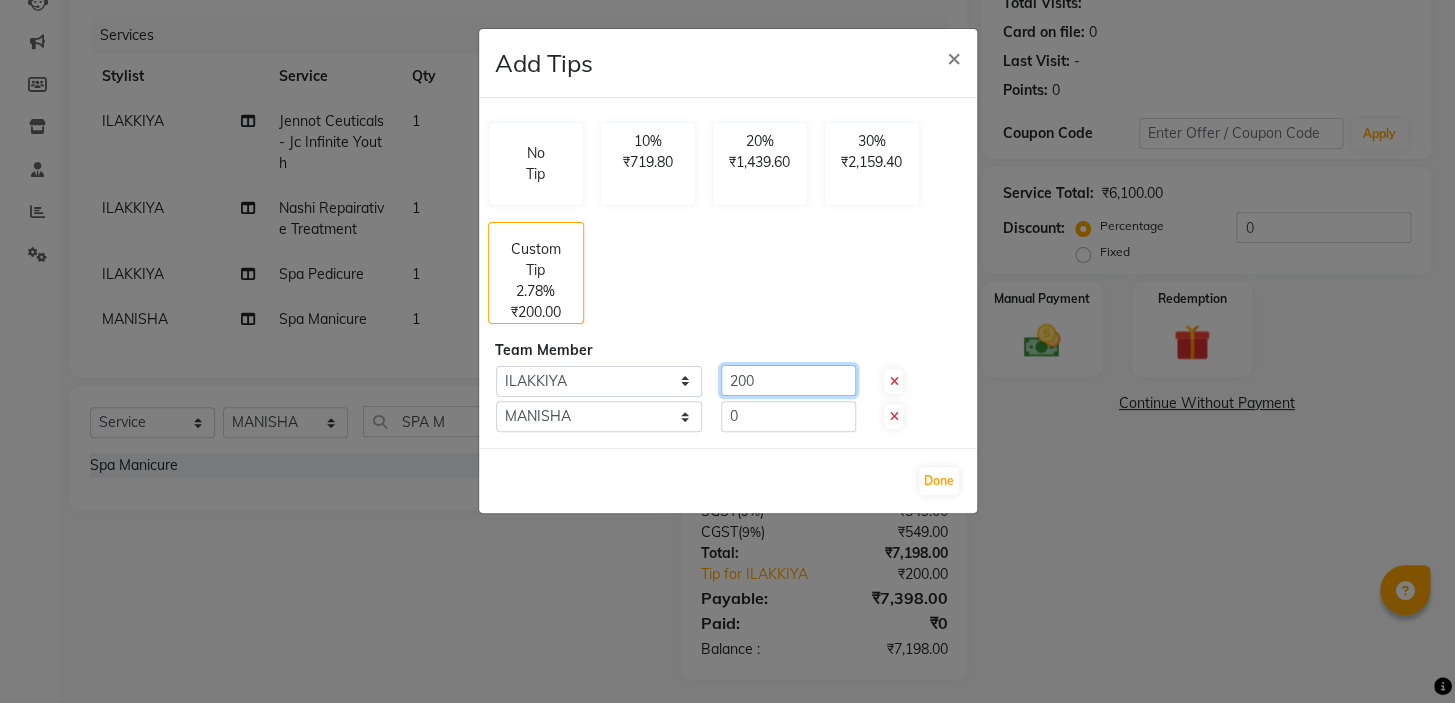 type on "200" 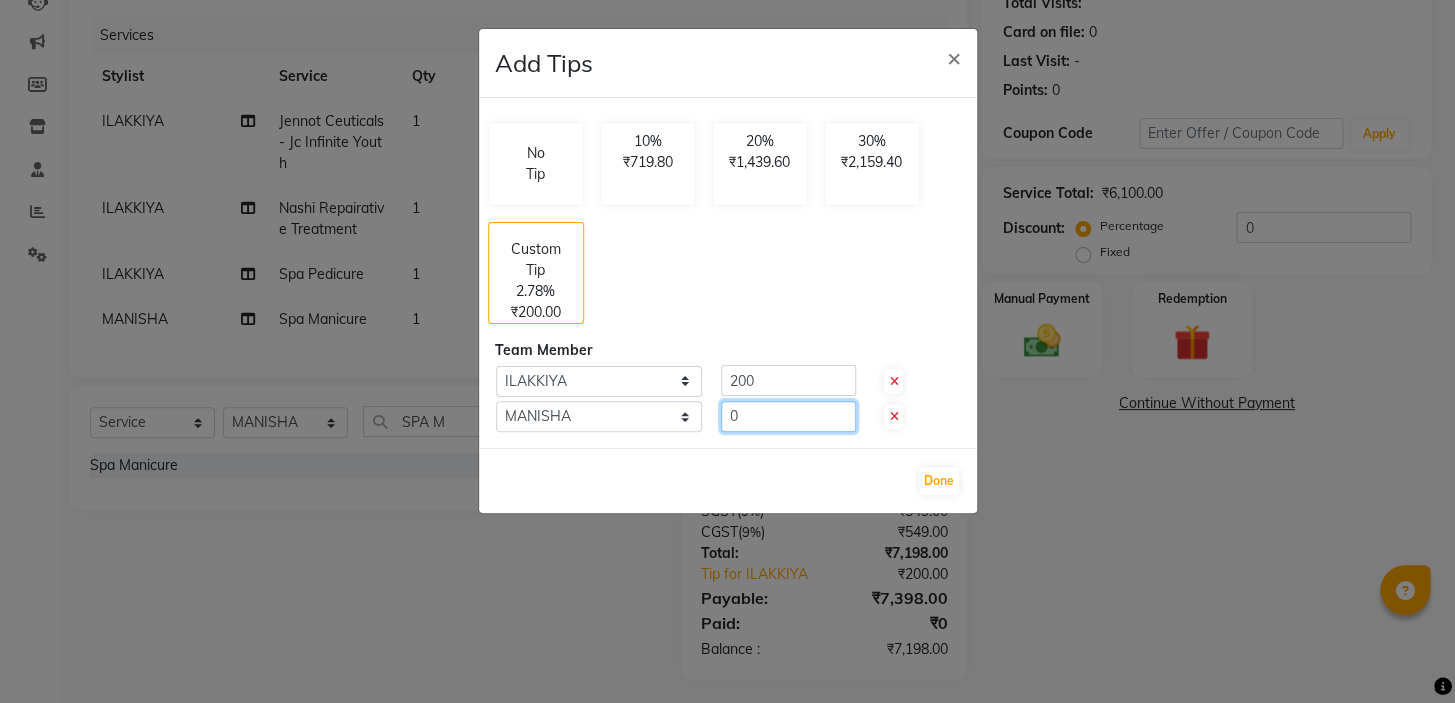 drag, startPoint x: 730, startPoint y: 419, endPoint x: 699, endPoint y: 402, distance: 35.35534 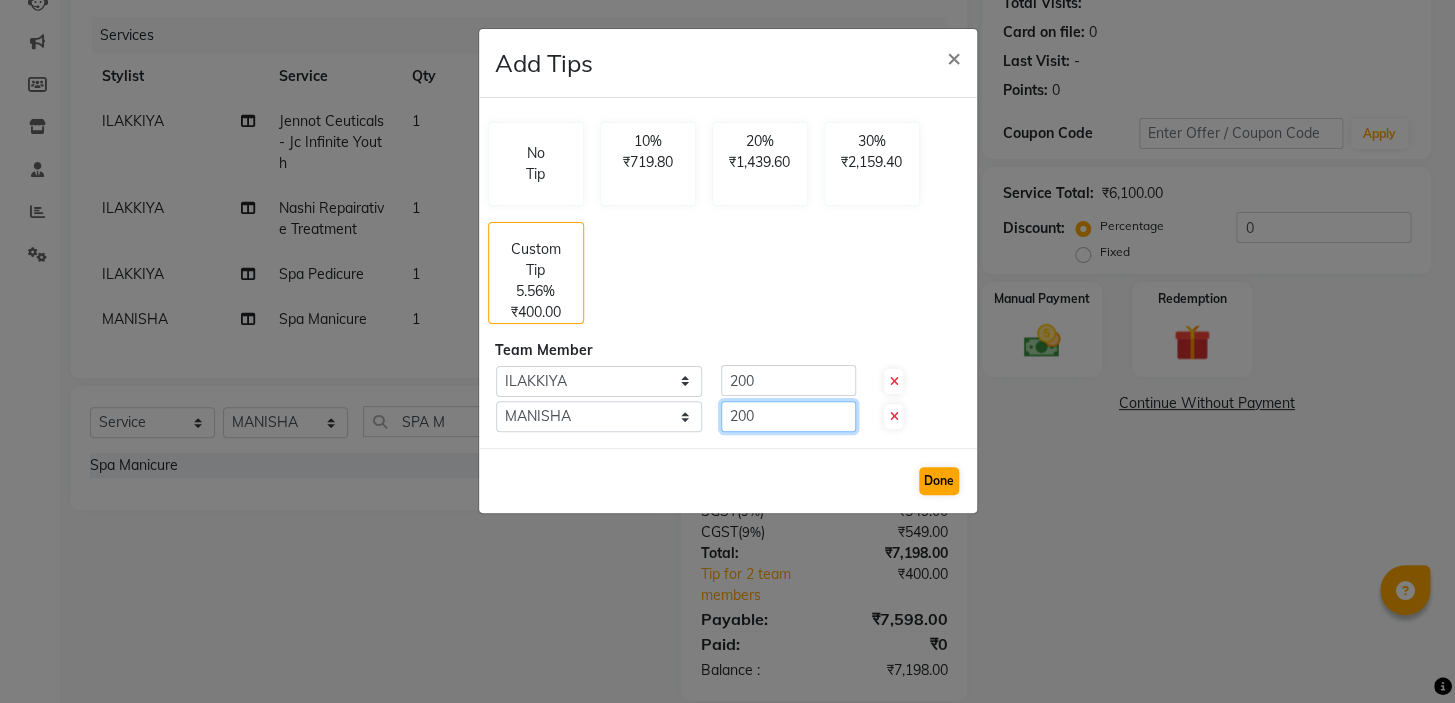 type on "200" 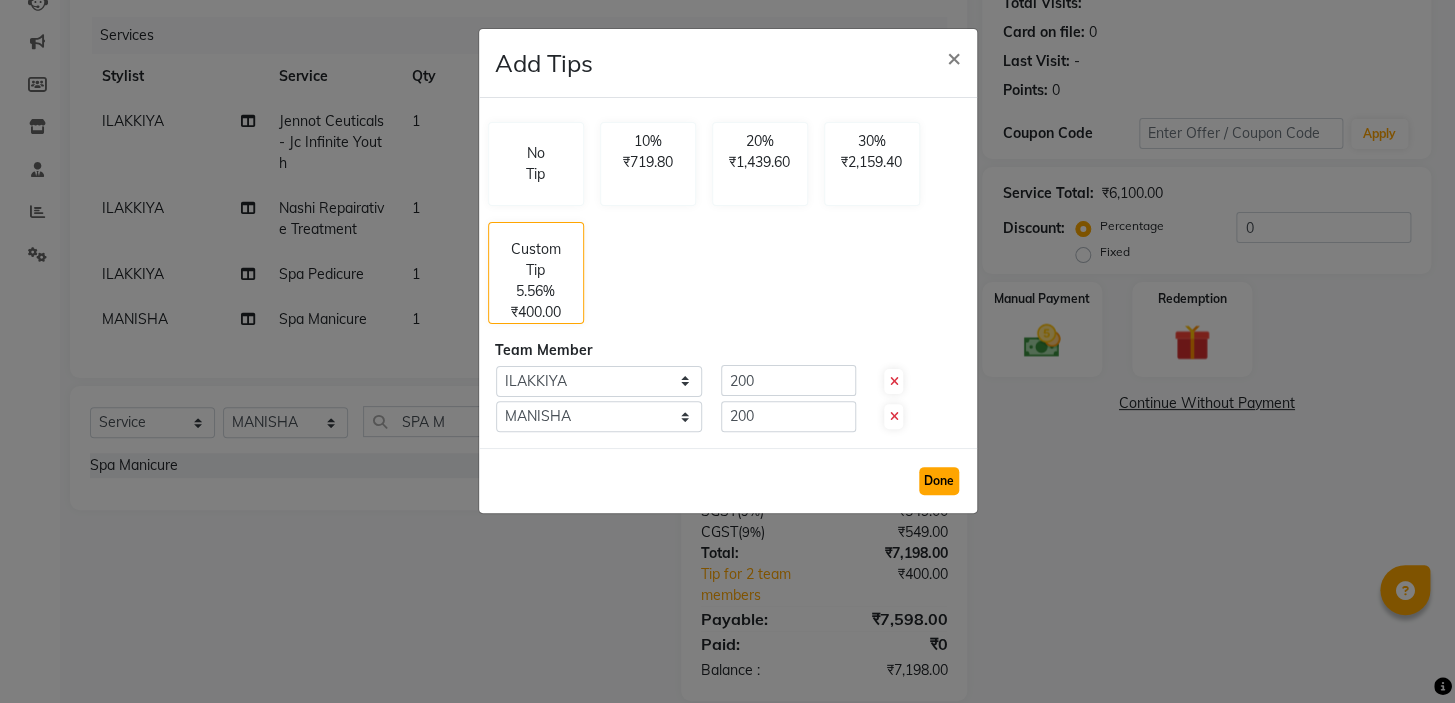 click on "Done" 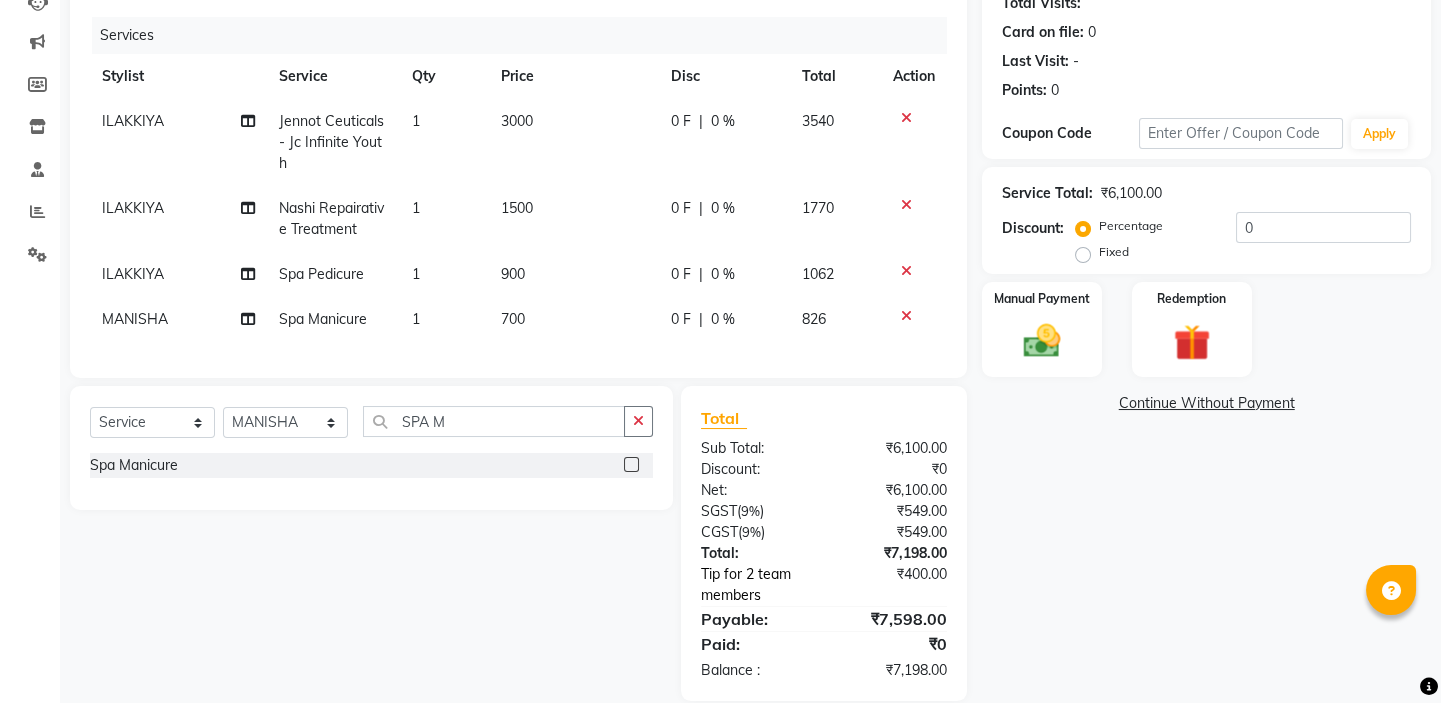 click on "Tip for 2 team members" 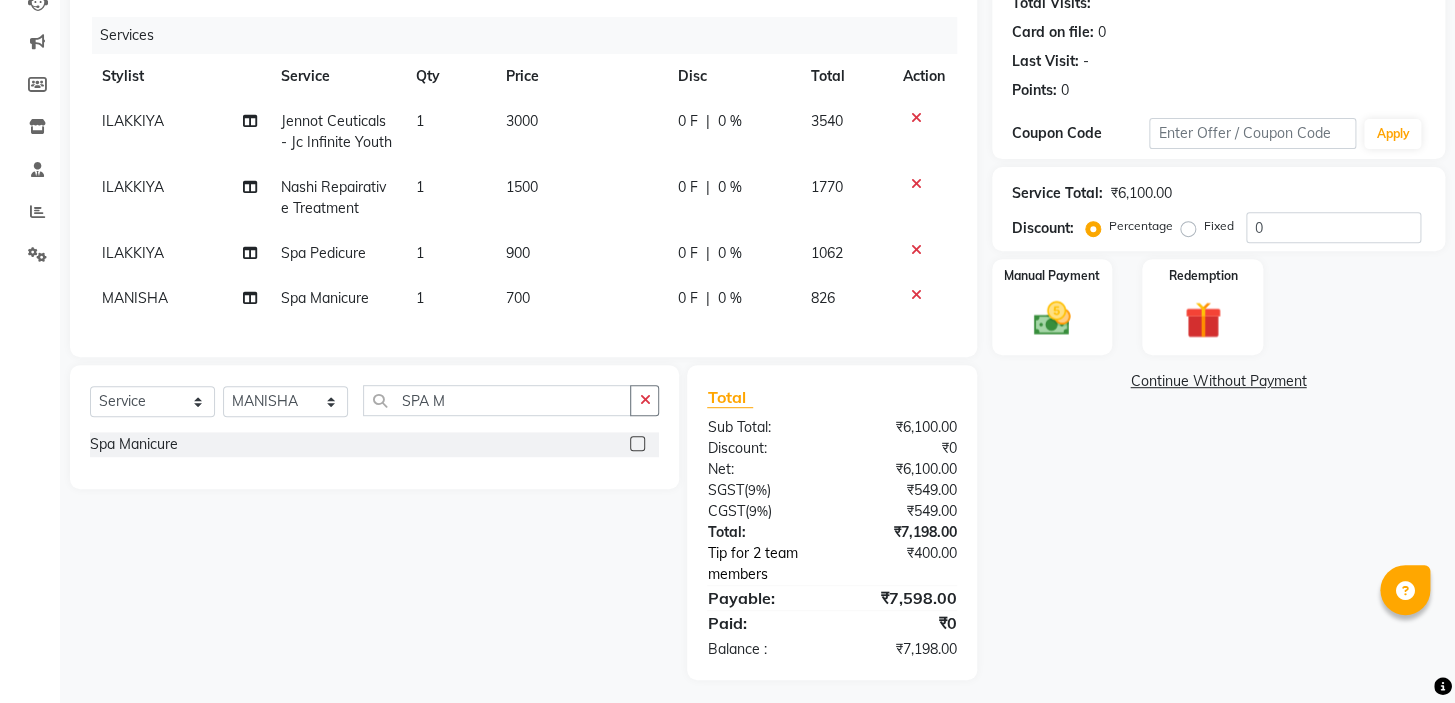 select on "62507" 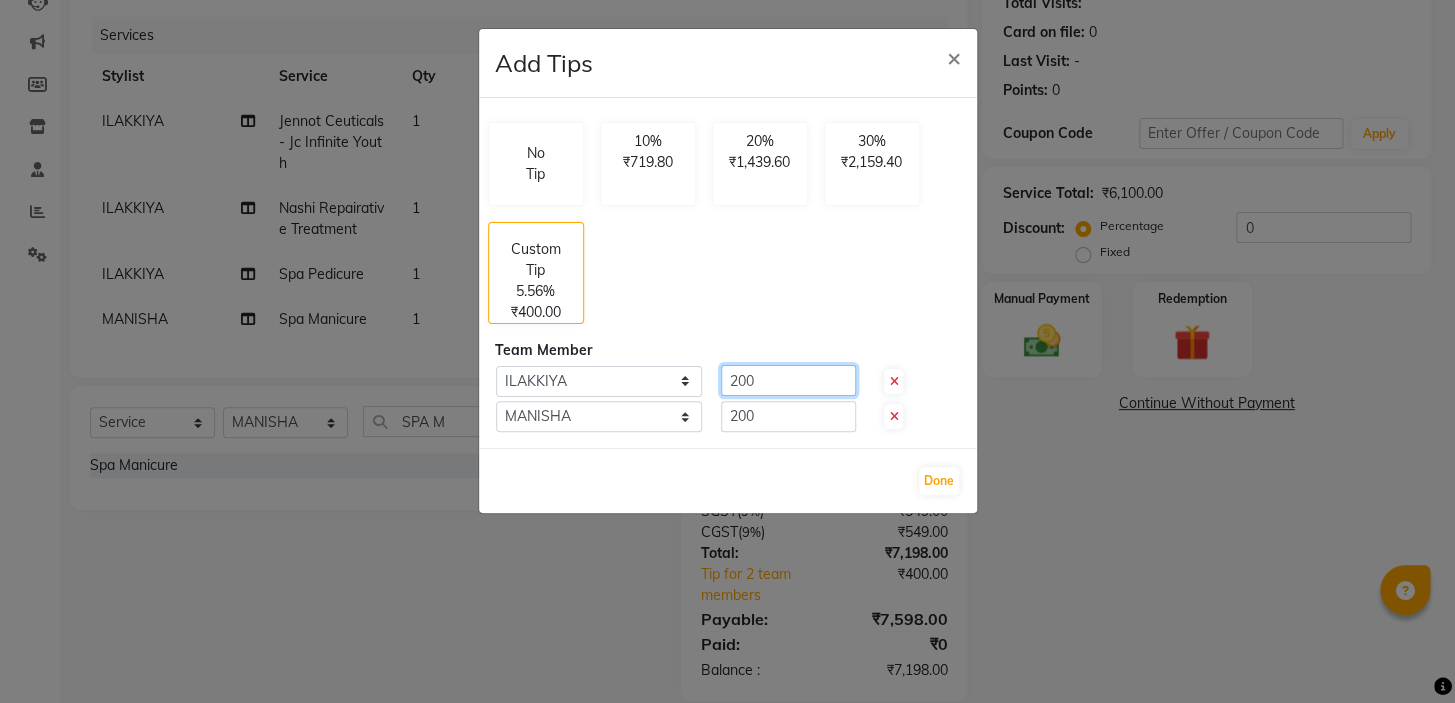 drag, startPoint x: 771, startPoint y: 381, endPoint x: 685, endPoint y: 377, distance: 86.09297 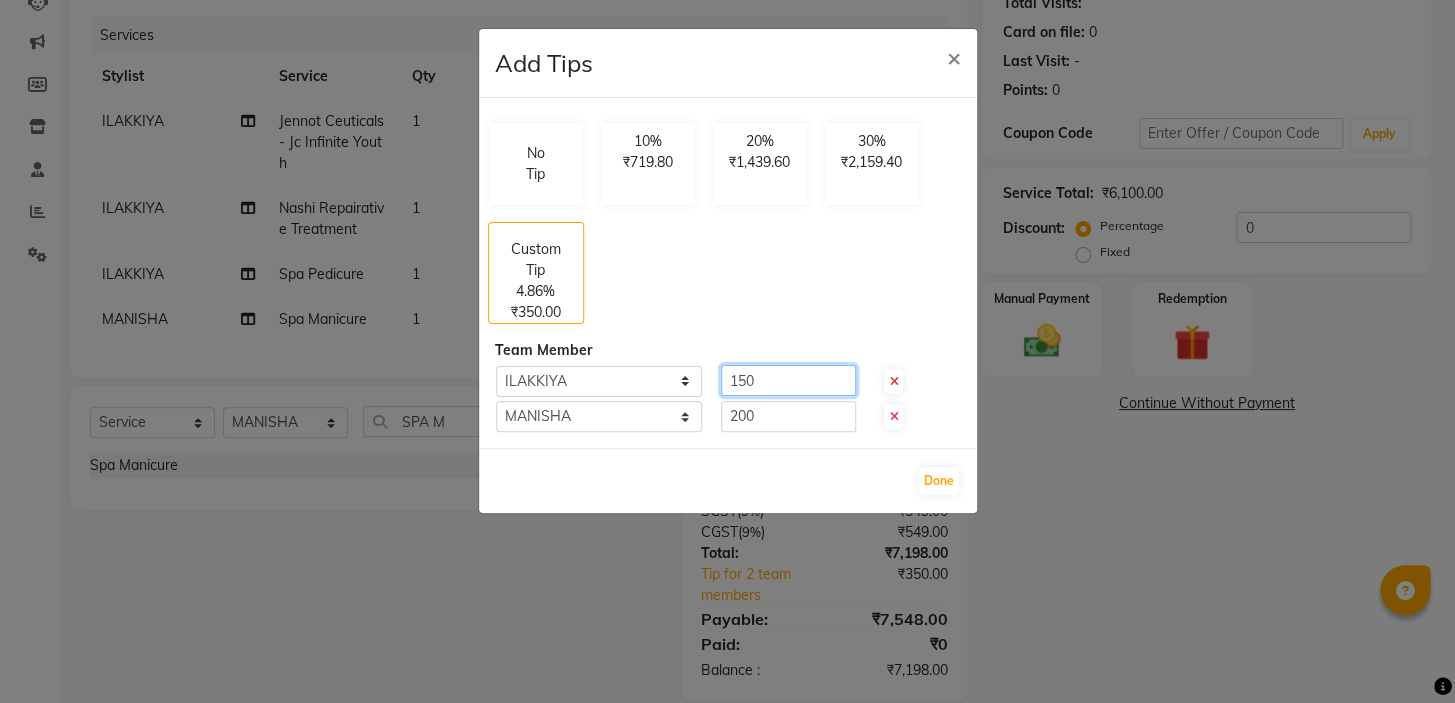 type on "150" 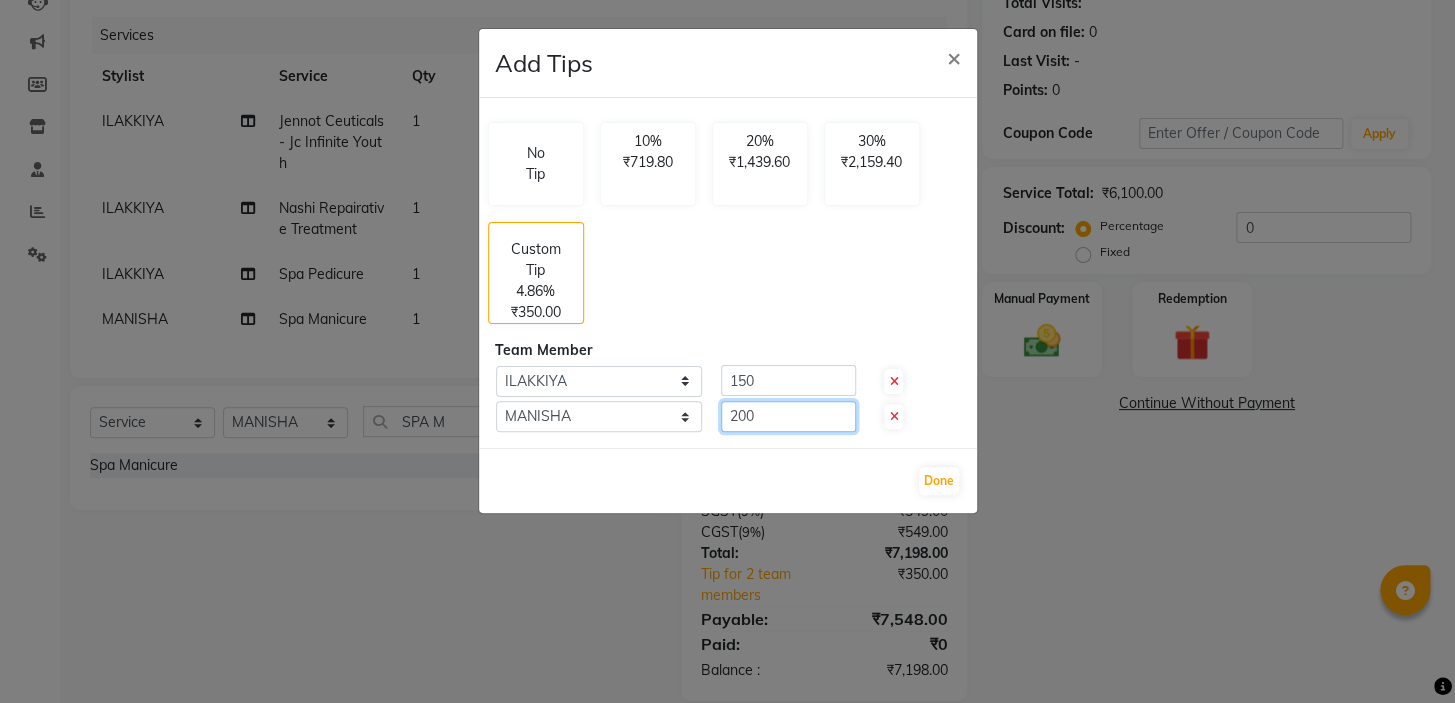 drag, startPoint x: 768, startPoint y: 420, endPoint x: 686, endPoint y: 407, distance: 83.02409 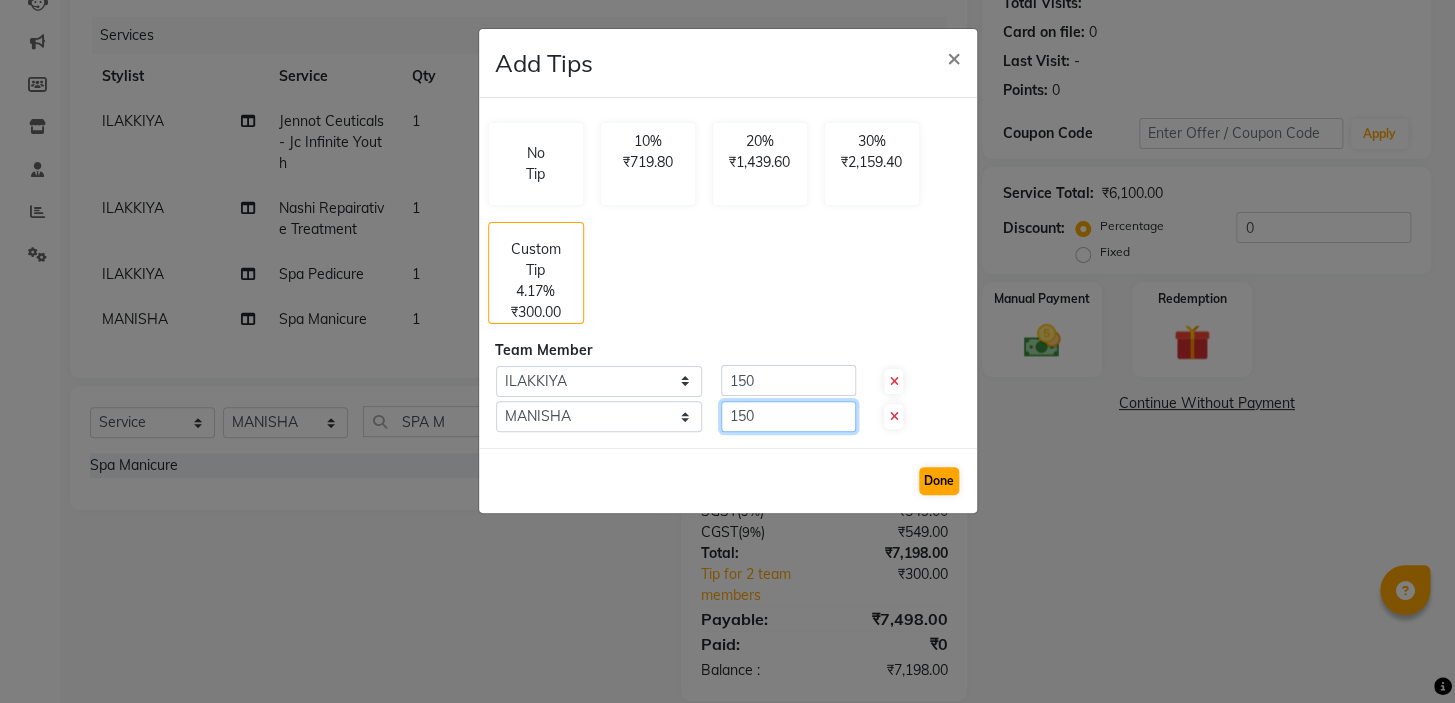 type on "150" 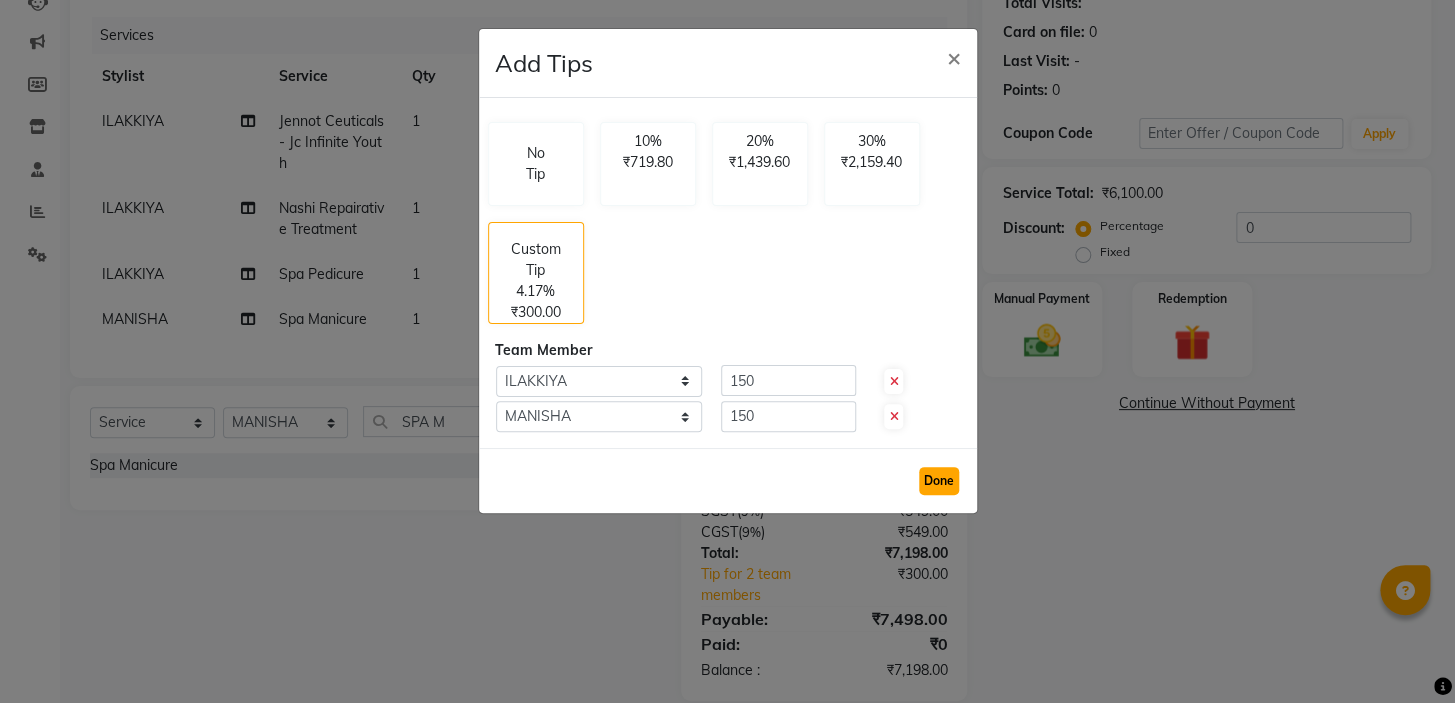 click on "Done" 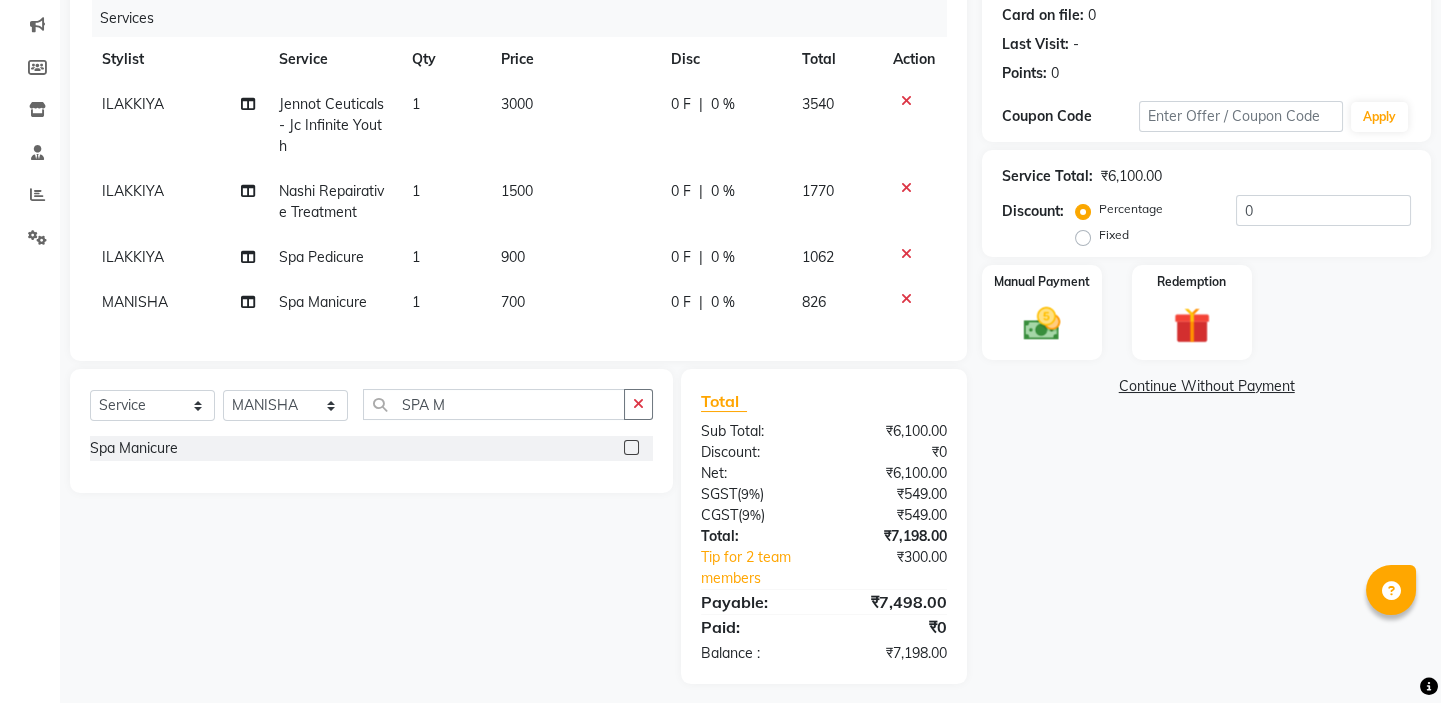 scroll, scrollTop: 252, scrollLeft: 0, axis: vertical 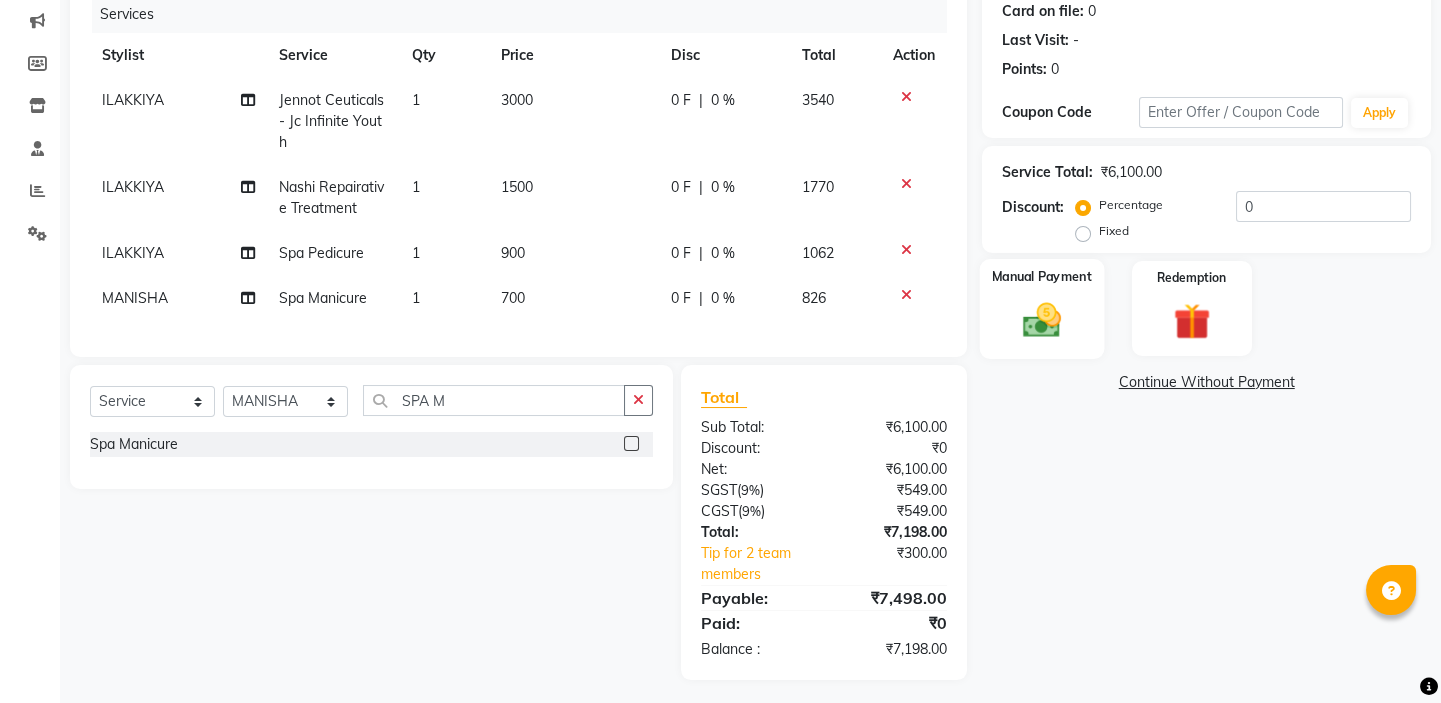 click 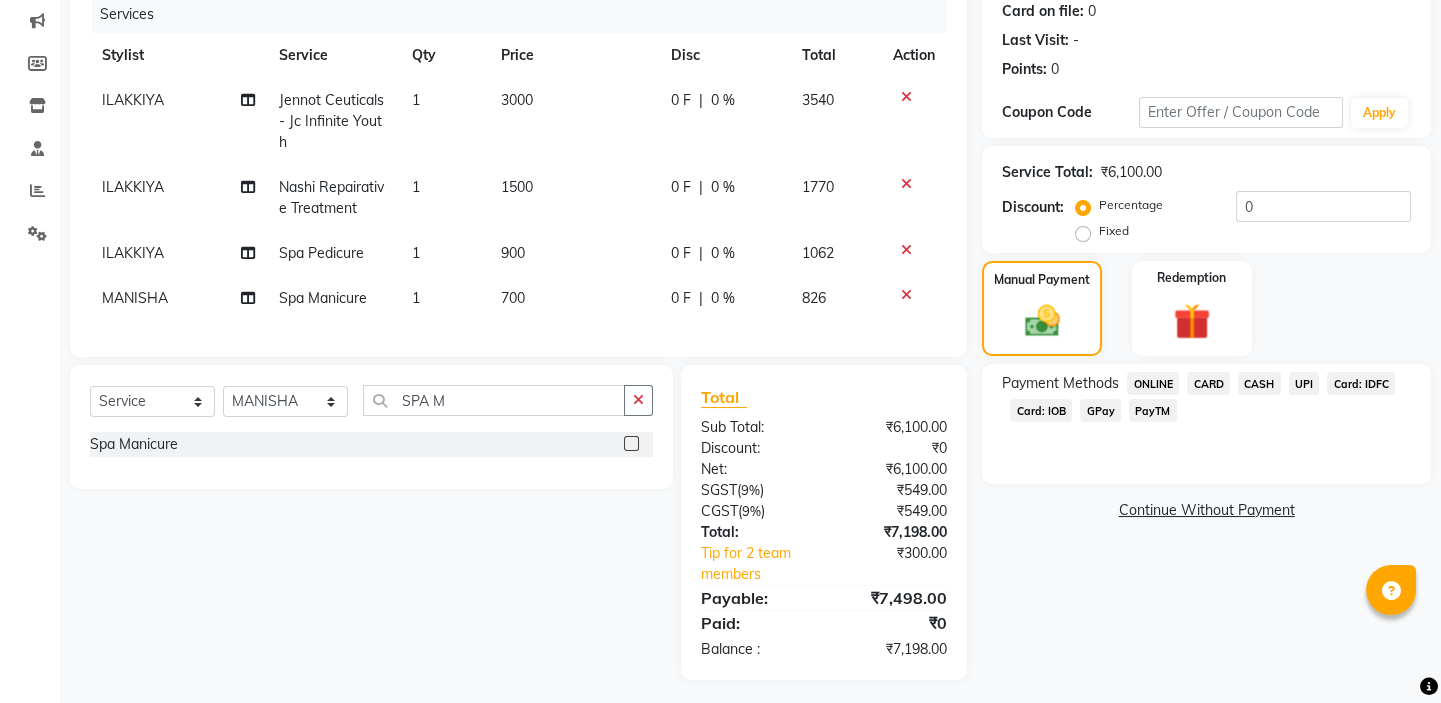 click on "Card: IOB" 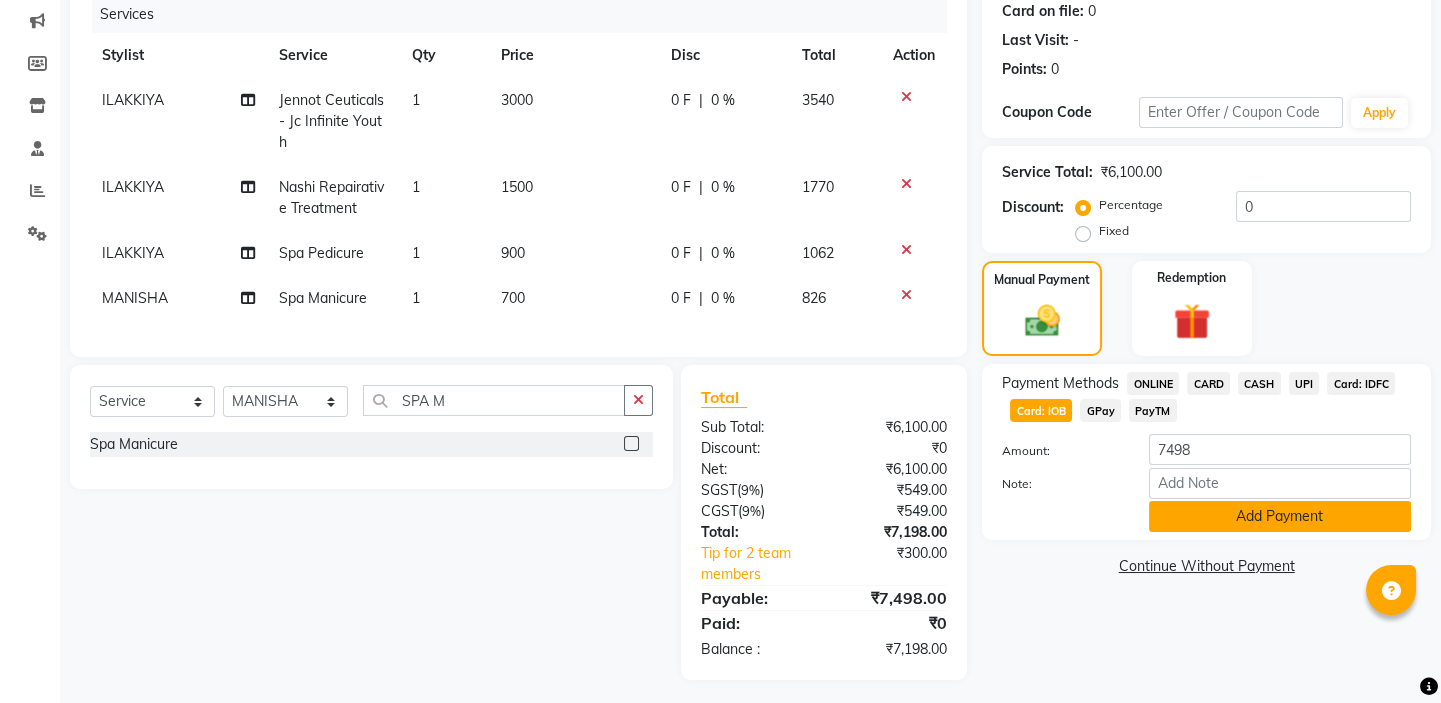 click on "Add Payment" 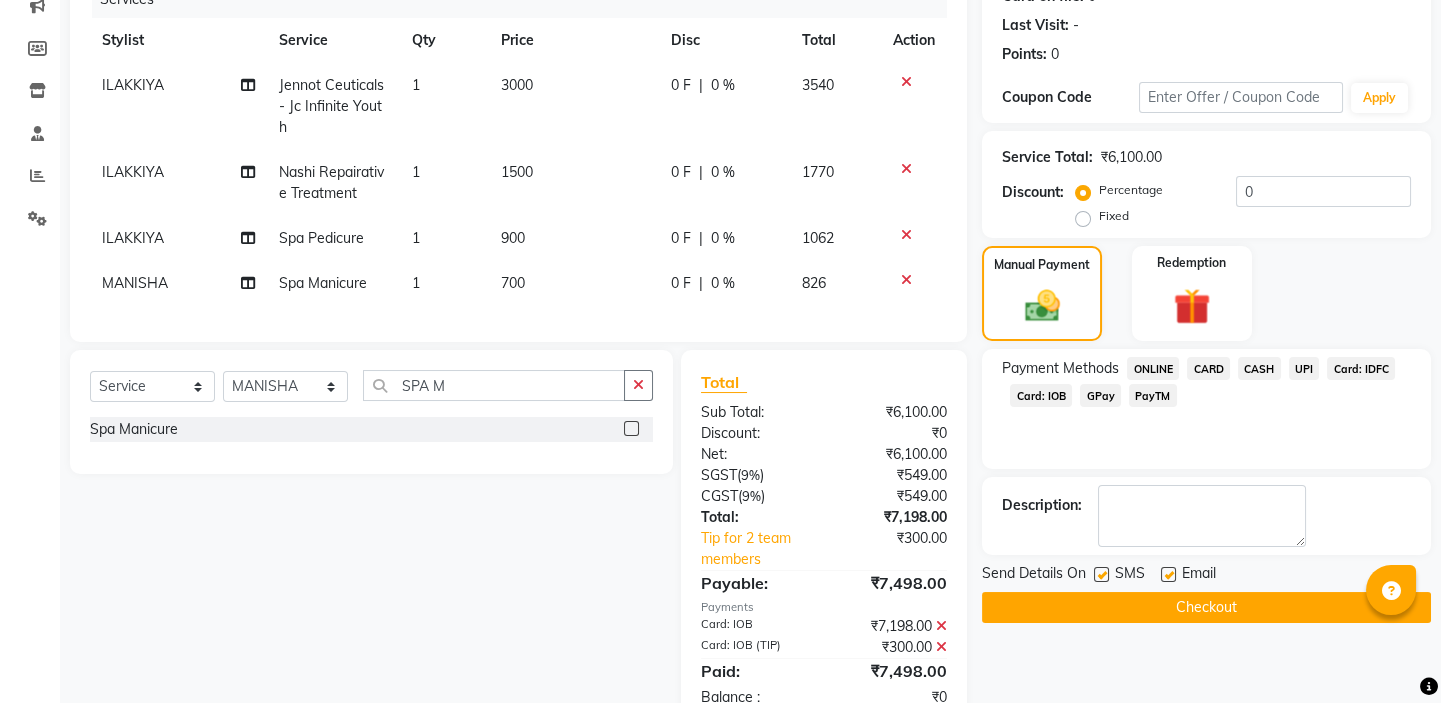 scroll, scrollTop: 315, scrollLeft: 0, axis: vertical 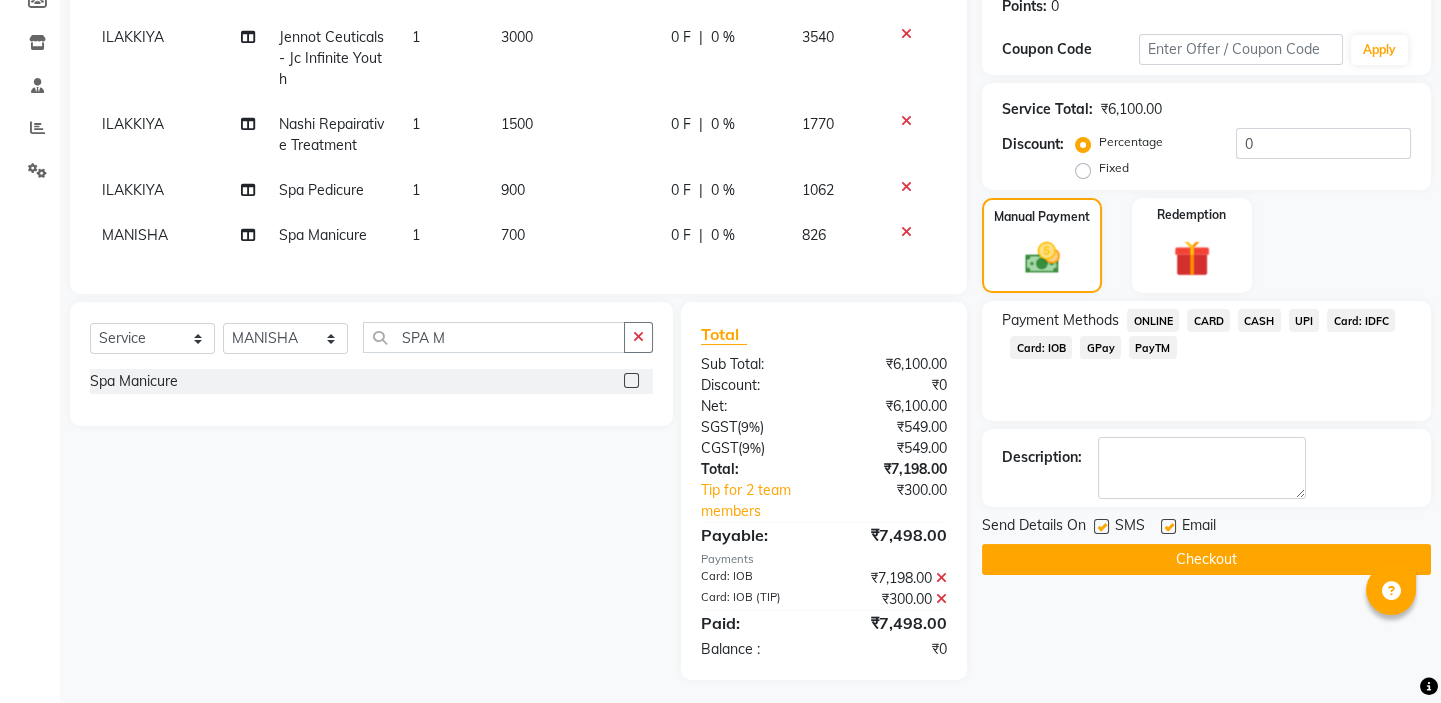 click on "Checkout" 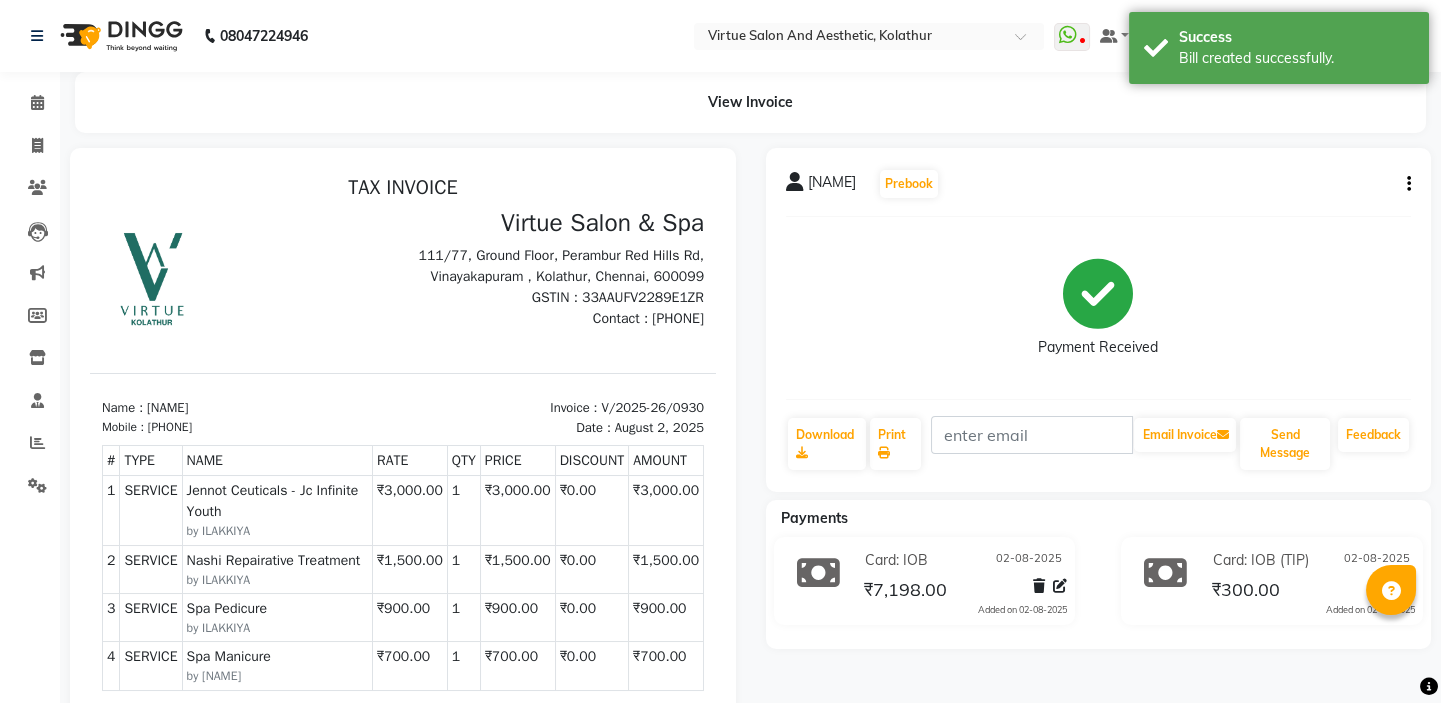 scroll, scrollTop: 0, scrollLeft: 0, axis: both 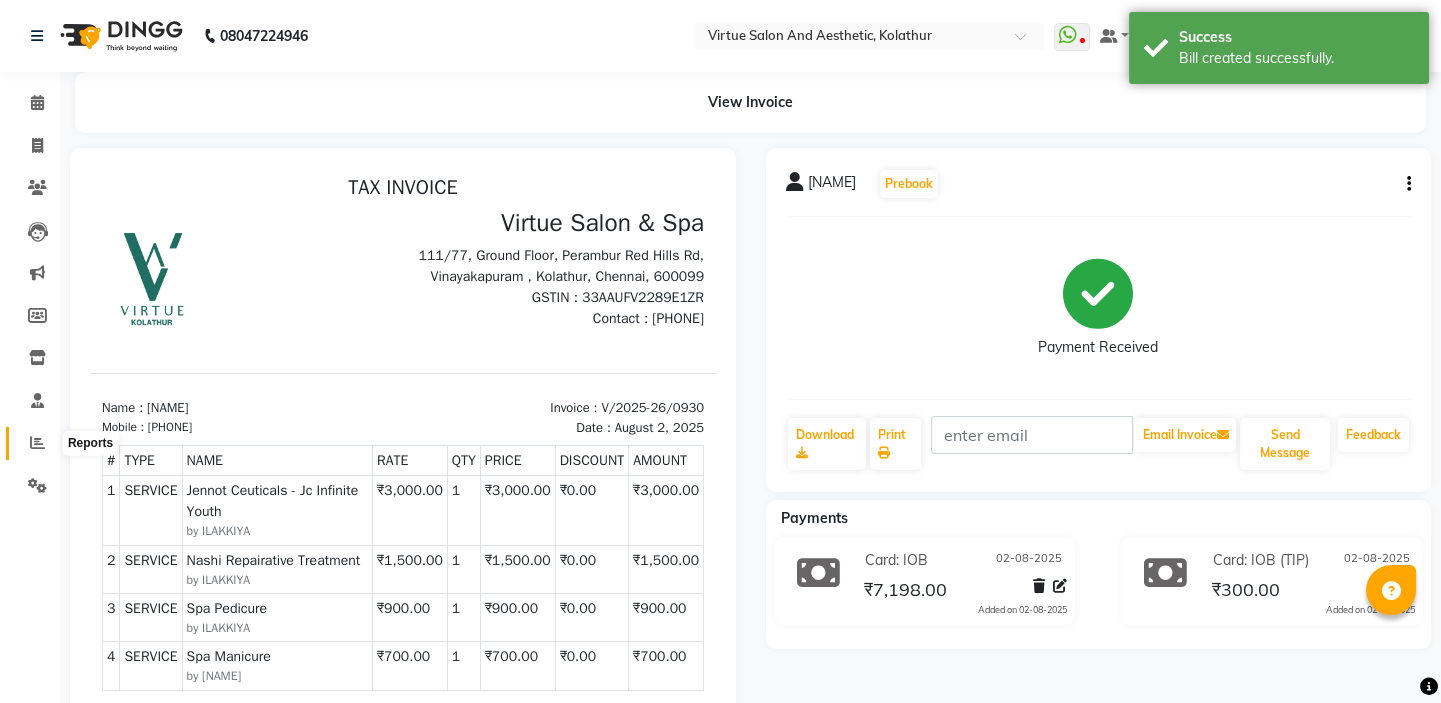click 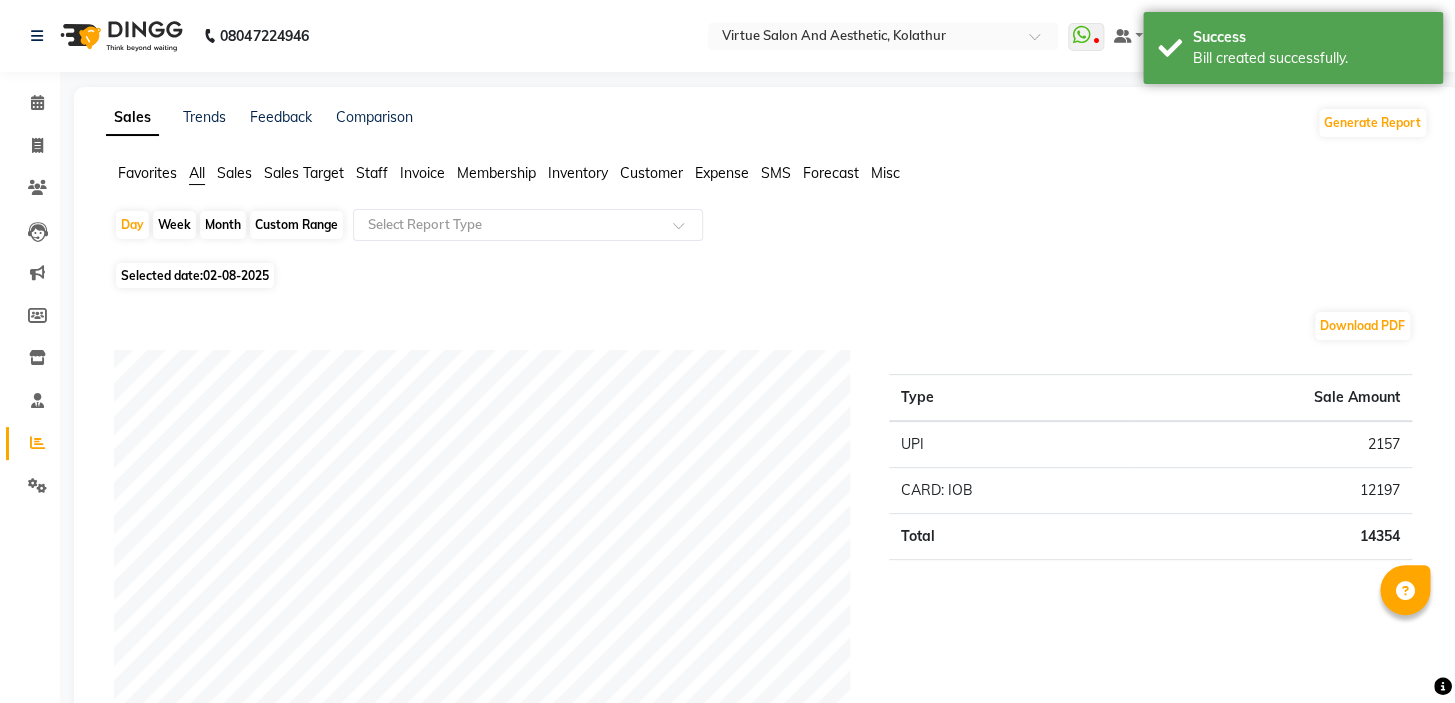 click on "Sales" 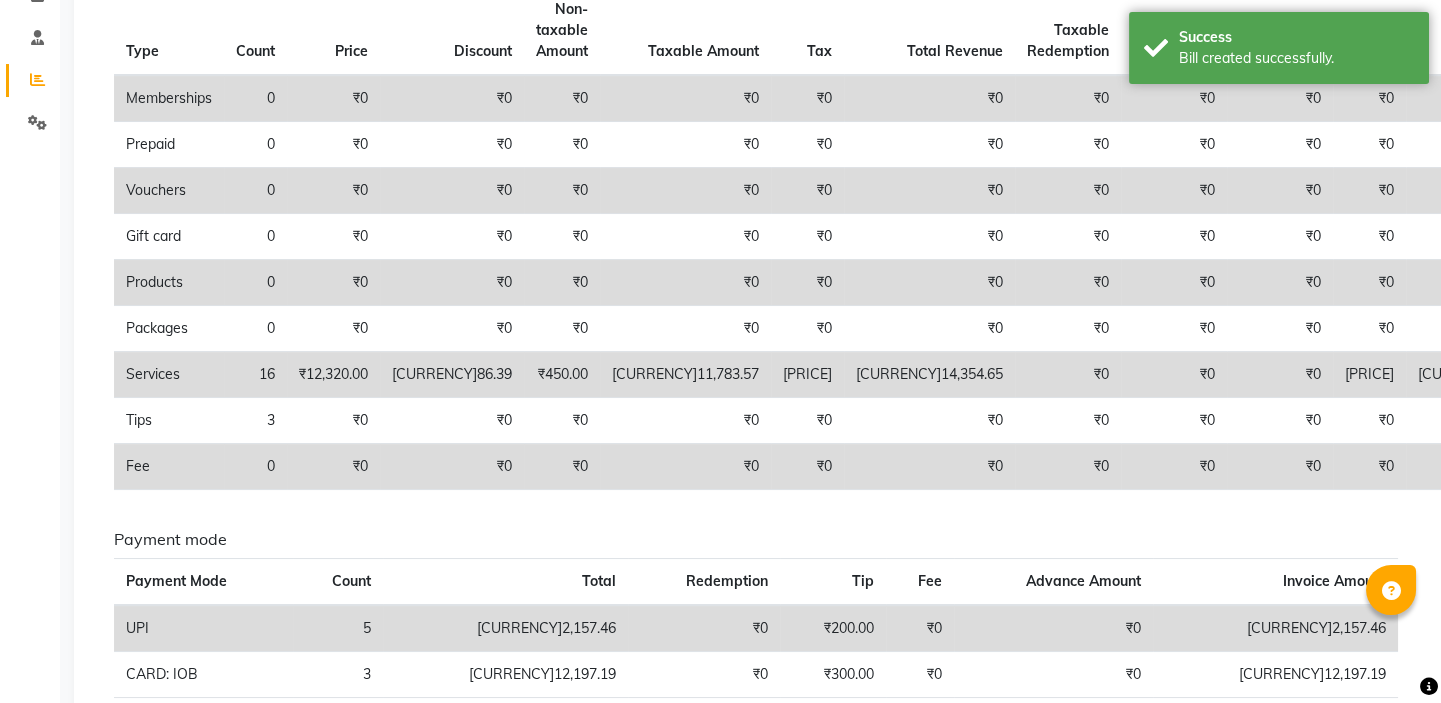 scroll, scrollTop: 0, scrollLeft: 0, axis: both 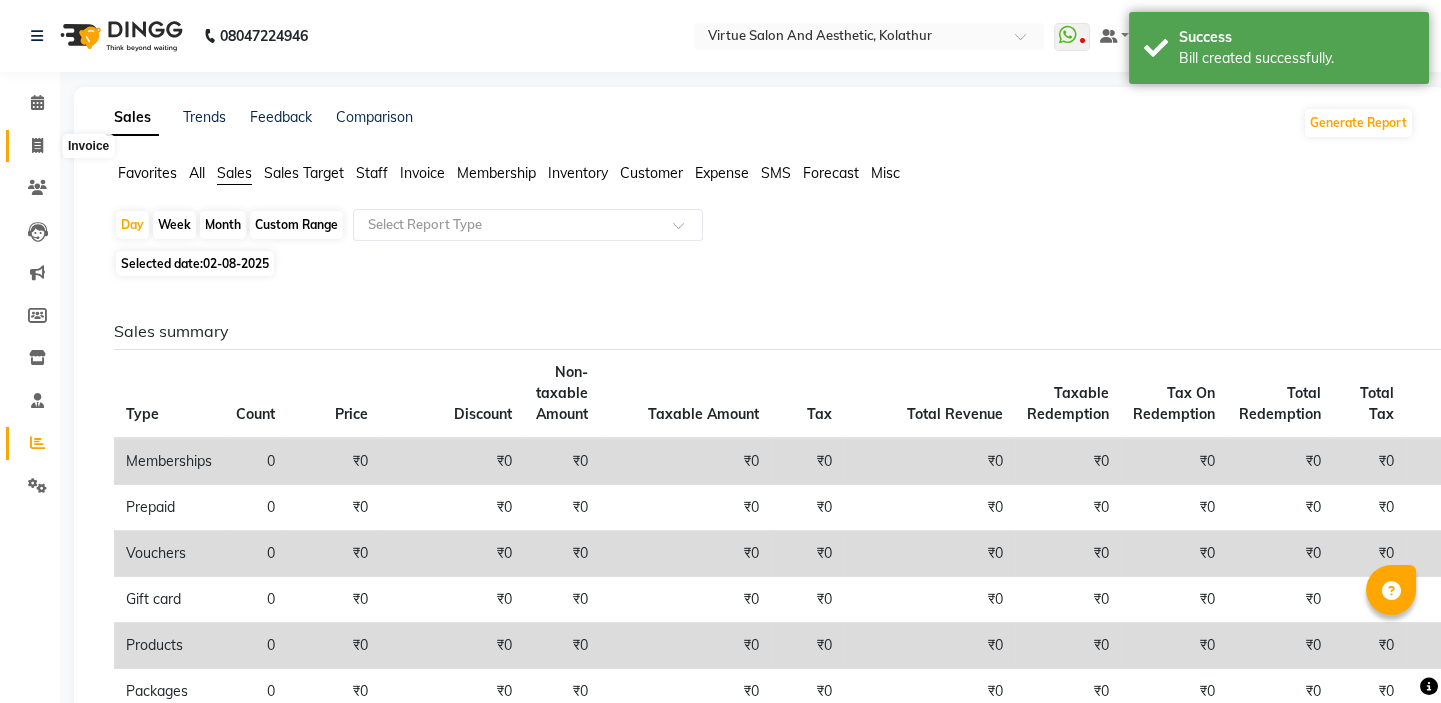 click 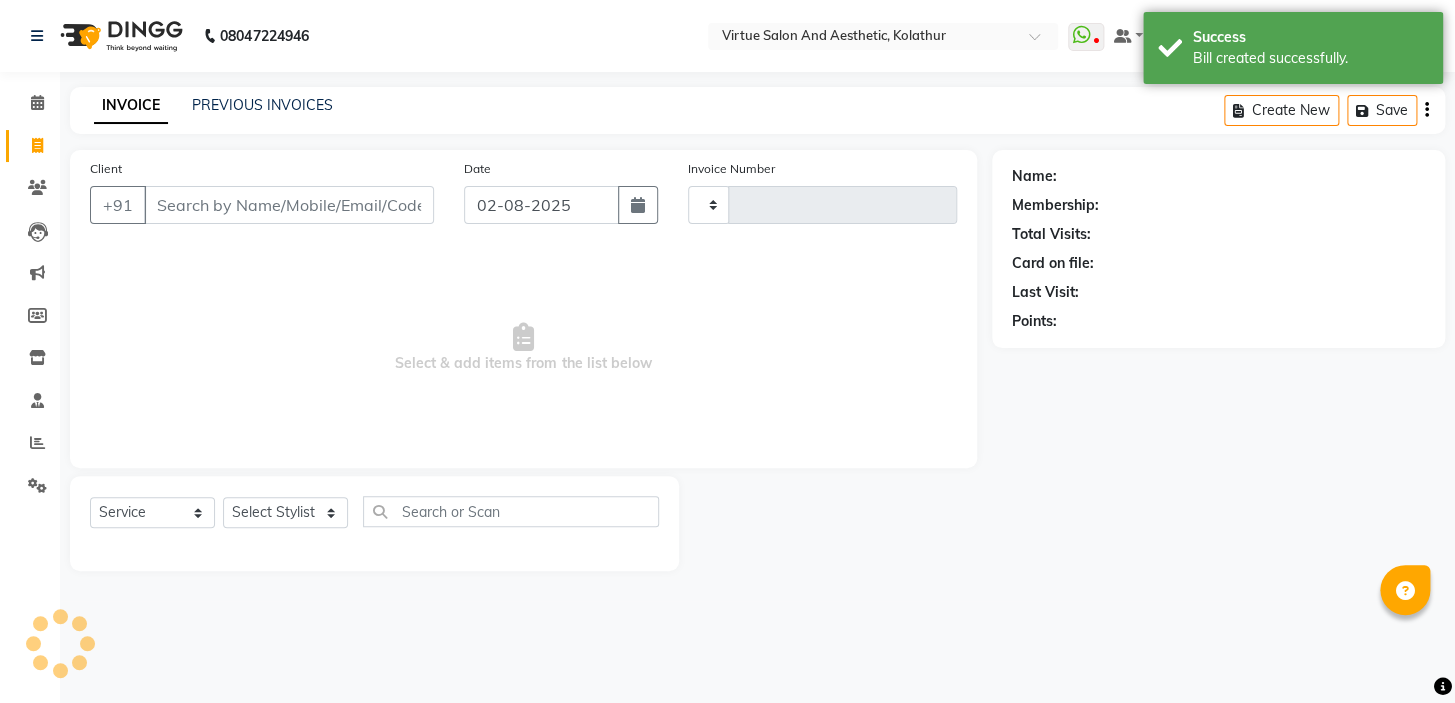 type on "0931" 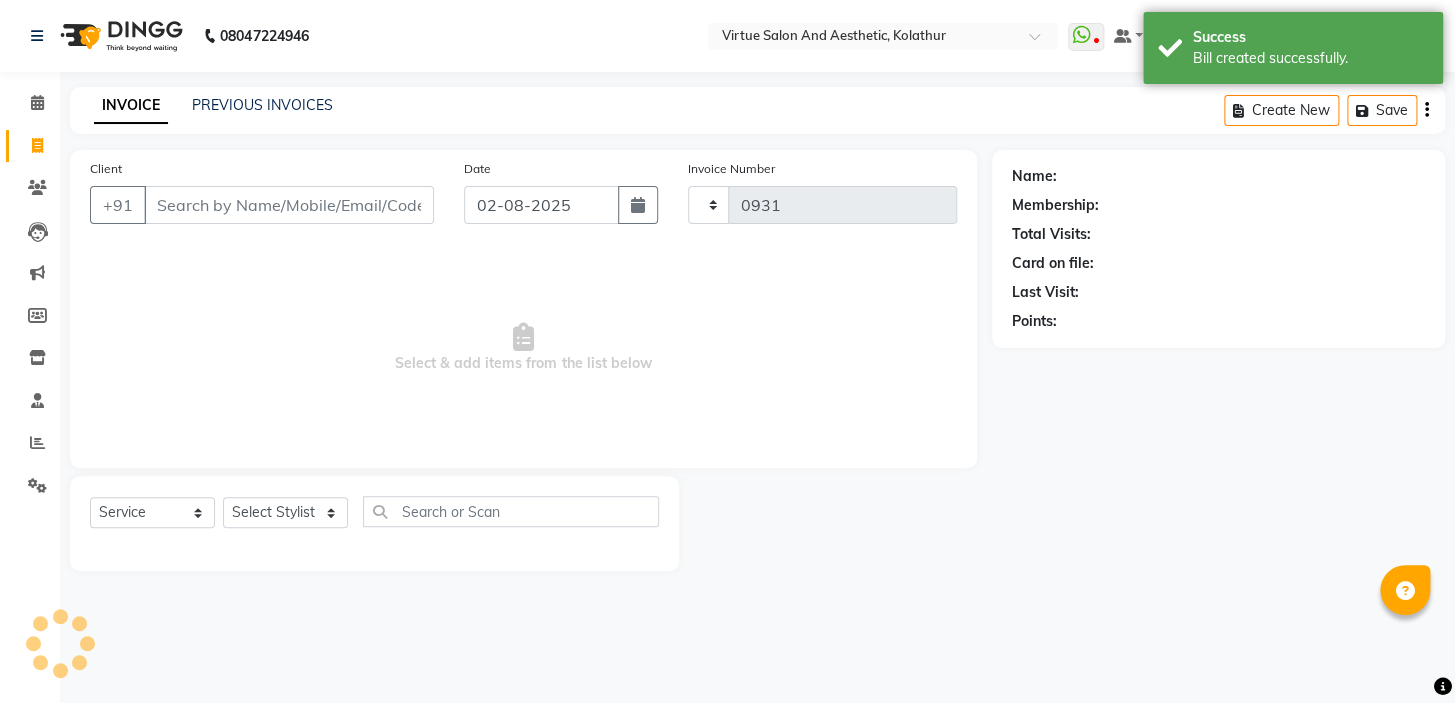select on "7053" 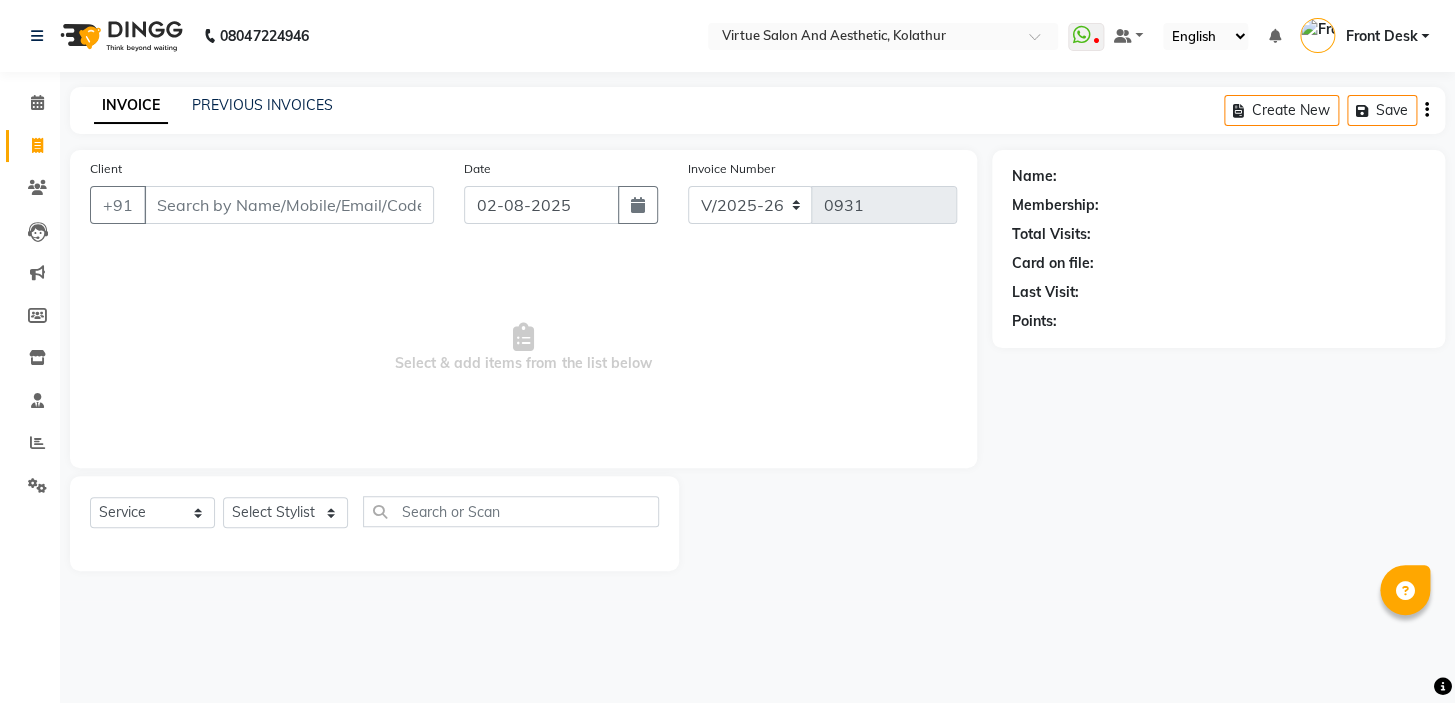 drag, startPoint x: 354, startPoint y: 361, endPoint x: 797, endPoint y: 366, distance: 443.02823 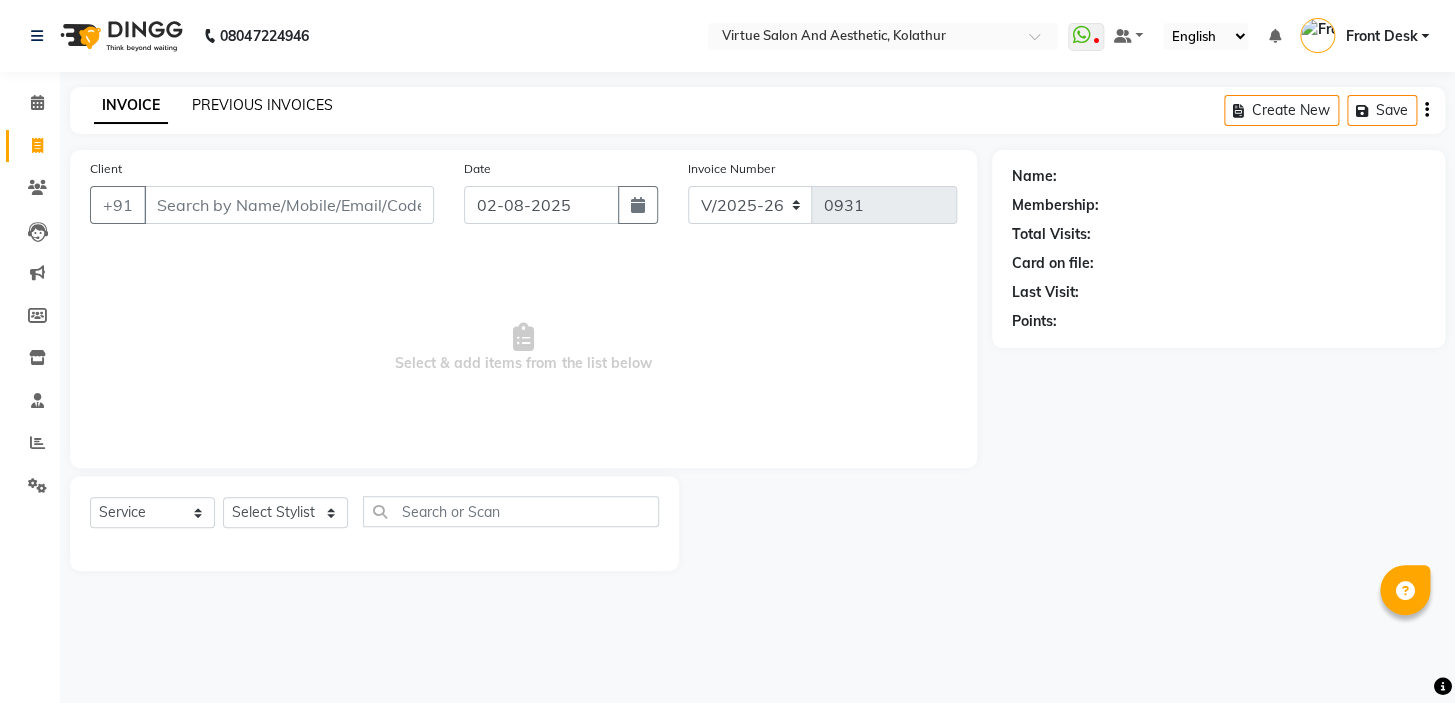 click on "PREVIOUS INVOICES" 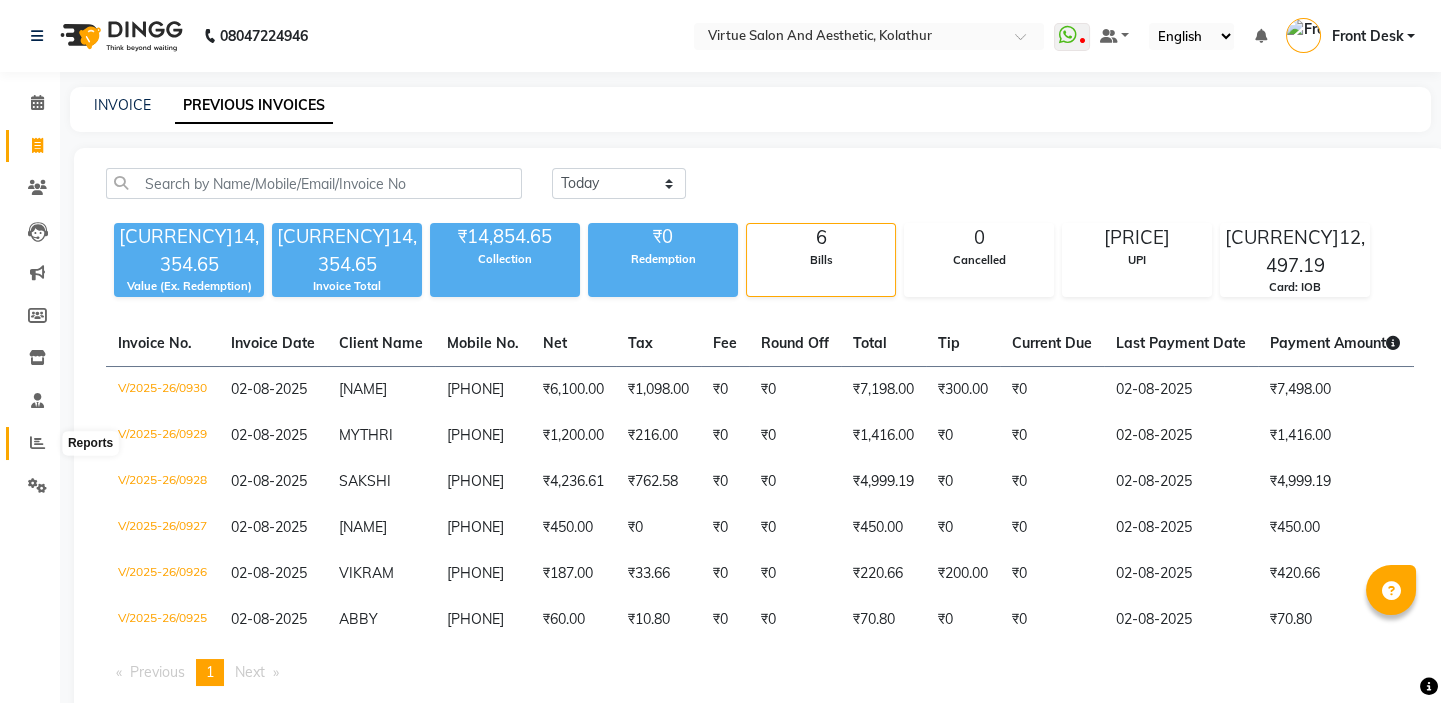 click 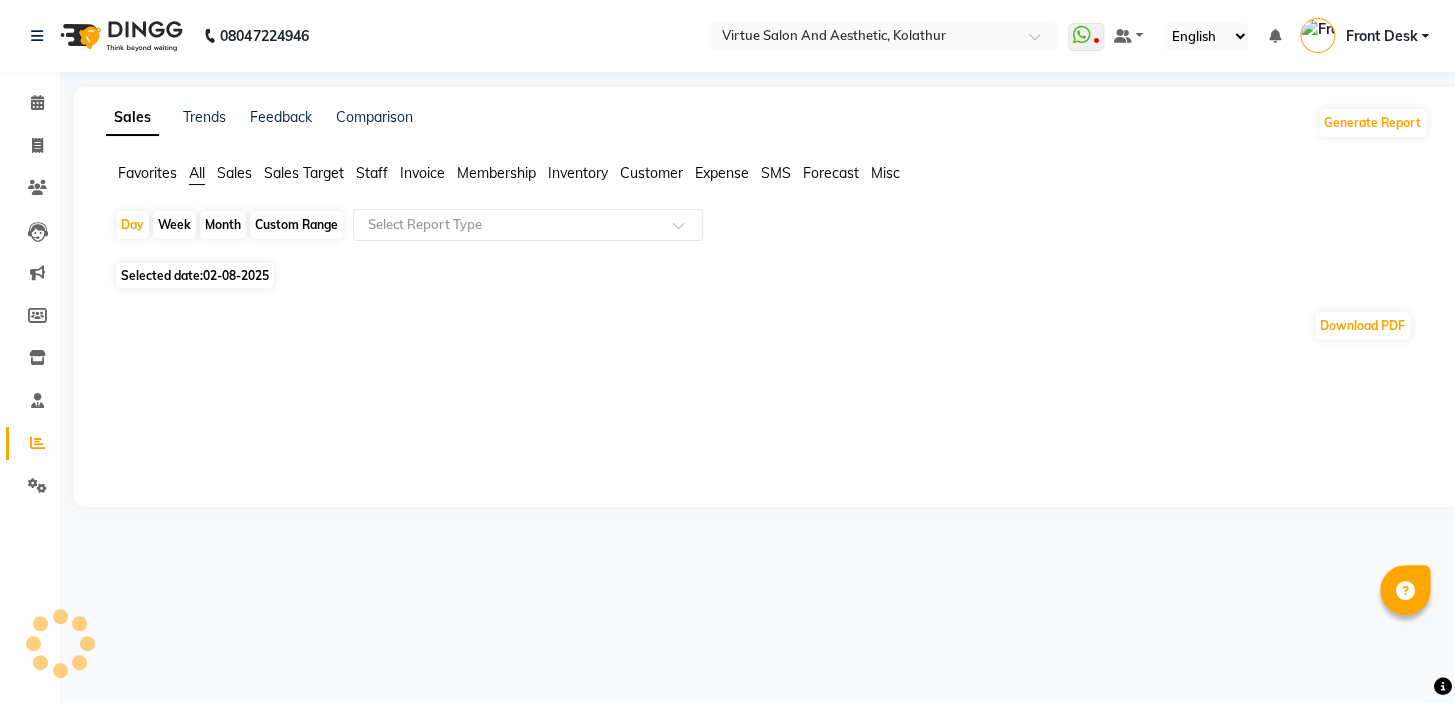 click on "Sales" 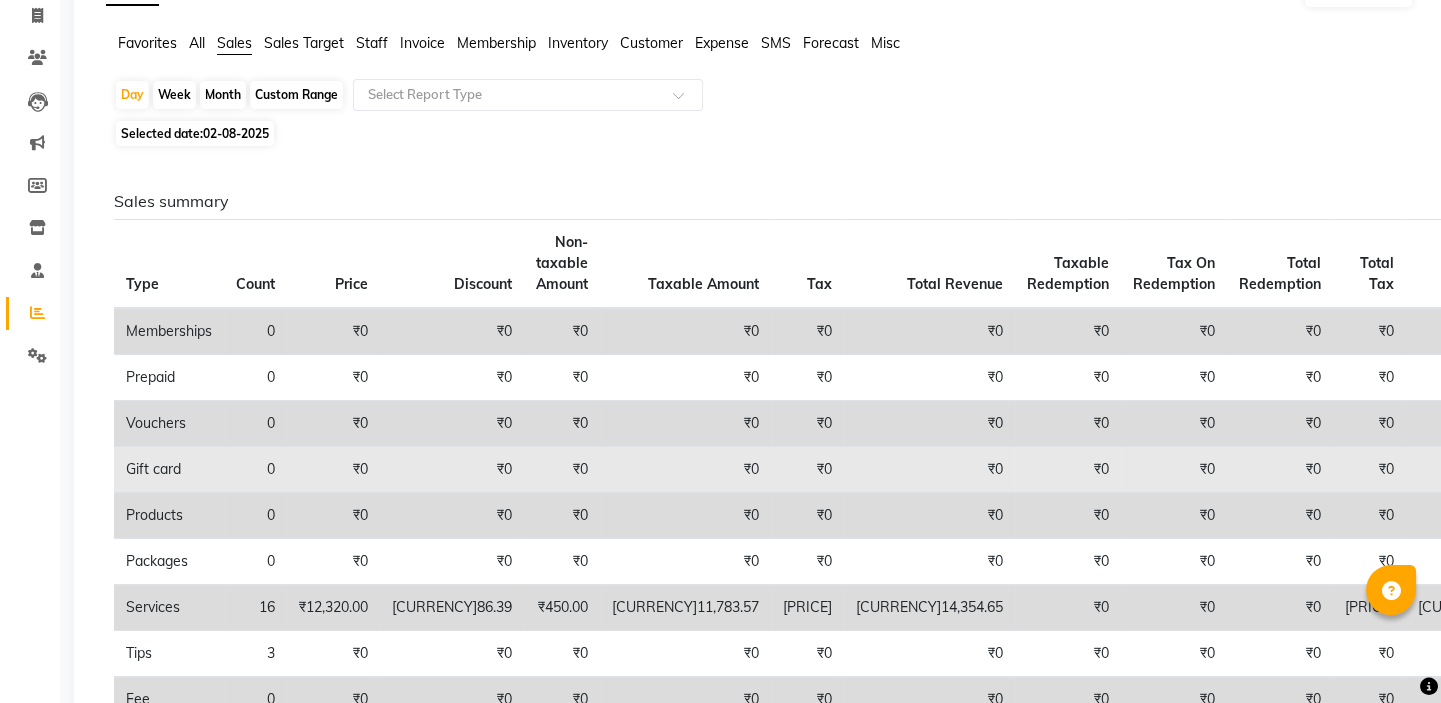 scroll, scrollTop: 0, scrollLeft: 0, axis: both 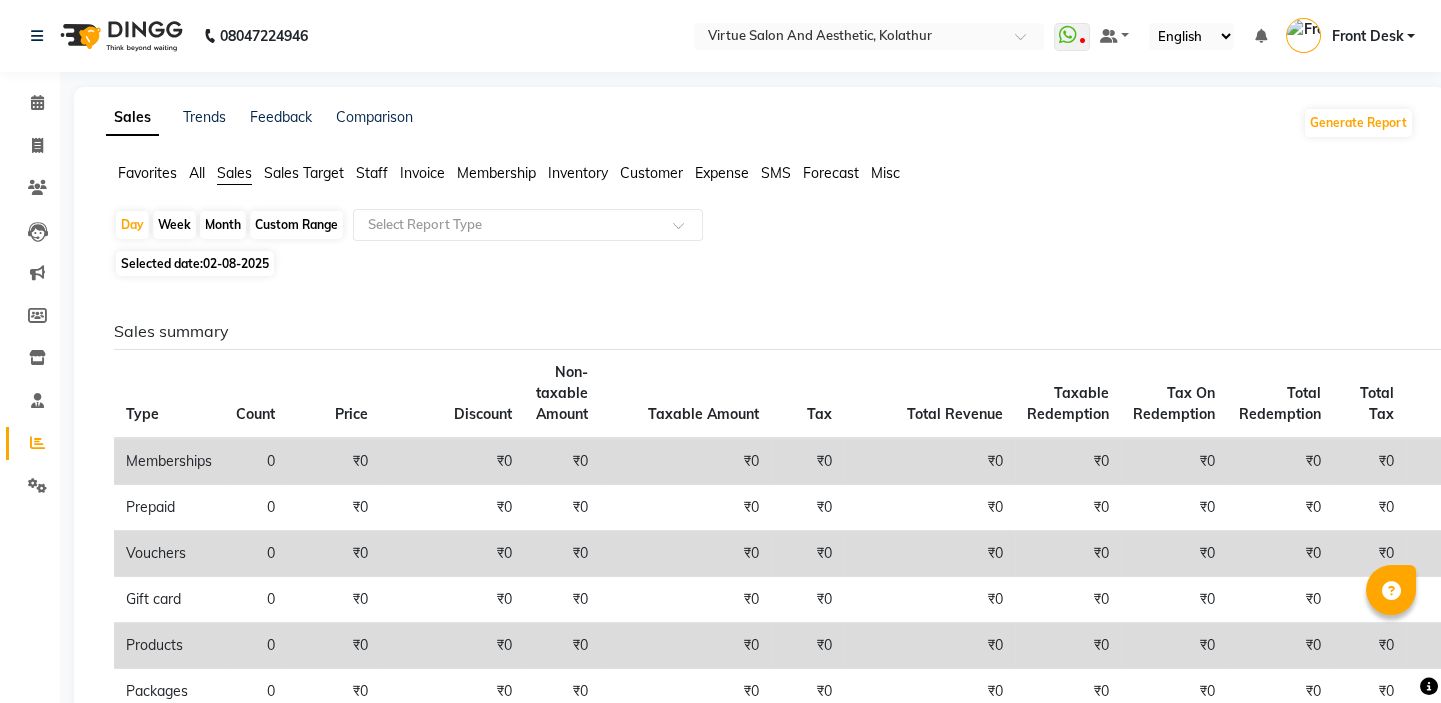 click on "Sales summary Type Count Price Discount Non-taxable Amount Taxable Amount Tax Total Revenue Taxable Redemption Tax On Redemption Total Redemption Total Tax Grand Total  Memberships 0 [CURRENCY]0 [CURRENCY]0 [CURRENCY]0 [CURRENCY]0 [CURRENCY]0 [CURRENCY]0 [CURRENCY]0 [CURRENCY]0 [CURRENCY]0 [CURRENCY]0 [CURRENCY]0  Prepaid 0 [CURRENCY]0 [CURRENCY]0 [CURRENCY]0 [CURRENCY]0 [CURRENCY]0 [CURRENCY]0 [CURRENCY]0 [CURRENCY]0 [CURRENCY]0 [CURRENCY]0 [CURRENCY]0  Vouchers 0 [CURRENCY]0 [CURRENCY]0 [CURRENCY]0 [CURRENCY]0 [CURRENCY]0 [CURRENCY]0 [CURRENCY]0 [CURRENCY]0 [CURRENCY]0 [CURRENCY]0 [CURRENCY]0  Gift card 0 [CURRENCY]0 [CURRENCY]0 [CURRENCY]0 [CURRENCY]0 [CURRENCY]0 [CURRENCY]0 [CURRENCY]0 [CURRENCY]0 [CURRENCY]0 [CURRENCY]0 [CURRENCY]0  Products 0 [CURRENCY]0 [CURRENCY]0 [CURRENCY]0 [CURRENCY]0 [CURRENCY]0 [CURRENCY]0 [CURRENCY]0 [CURRENCY]0 [CURRENCY]0 [CURRENCY]0 [CURRENCY]0  Packages 0 [CURRENCY]0 [CURRENCY]0 [CURRENCY]0 [CURRENCY]0 [CURRENCY]0 [CURRENCY]0 [CURRENCY]0 [CURRENCY]0 [CURRENCY]0 [CURRENCY]0 [CURRENCY]0  Services 16 [CURRENCY]12,320.00 [CURRENCY]86.39 [CURRENCY]450.00 [CURRENCY]11,783.57 [CURRENCY]2,121.04 [CURRENCY]14,354.65 [CURRENCY]0 [CURRENCY]0 [CURRENCY]0 [CURRENCY]2,121.04 [CURRENCY]14,354.65  Tips 3 [CURRENCY]0 [CURRENCY]0 [CURRENCY]0 [CURRENCY]0 [CURRENCY]0 [CURRENCY]0 [CURRENCY]0 [CURRENCY]0 [CURRENCY]0 [CURRENCY]0 [CURRENCY]0 [CURRENCY]500.00  Fee 0 [CURRENCY]0 [CURRENCY]0 [CURRENCY]0 [CURRENCY]0 [CURRENCY]0 [CURRENCY]0 [CURRENCY]0 [CURRENCY]0 [CURRENCY]0 [CURRENCY]0 [CURRENCY]0 Payment mode Payment Mode Count Total Redemption Tip Fee Advance Amount Invoice Amount  UPI 5 [CURRENCY]2,157.46 [CURRENCY]0 [CURRENCY]200.00 [CURRENCY]0 [CURRENCY]0" 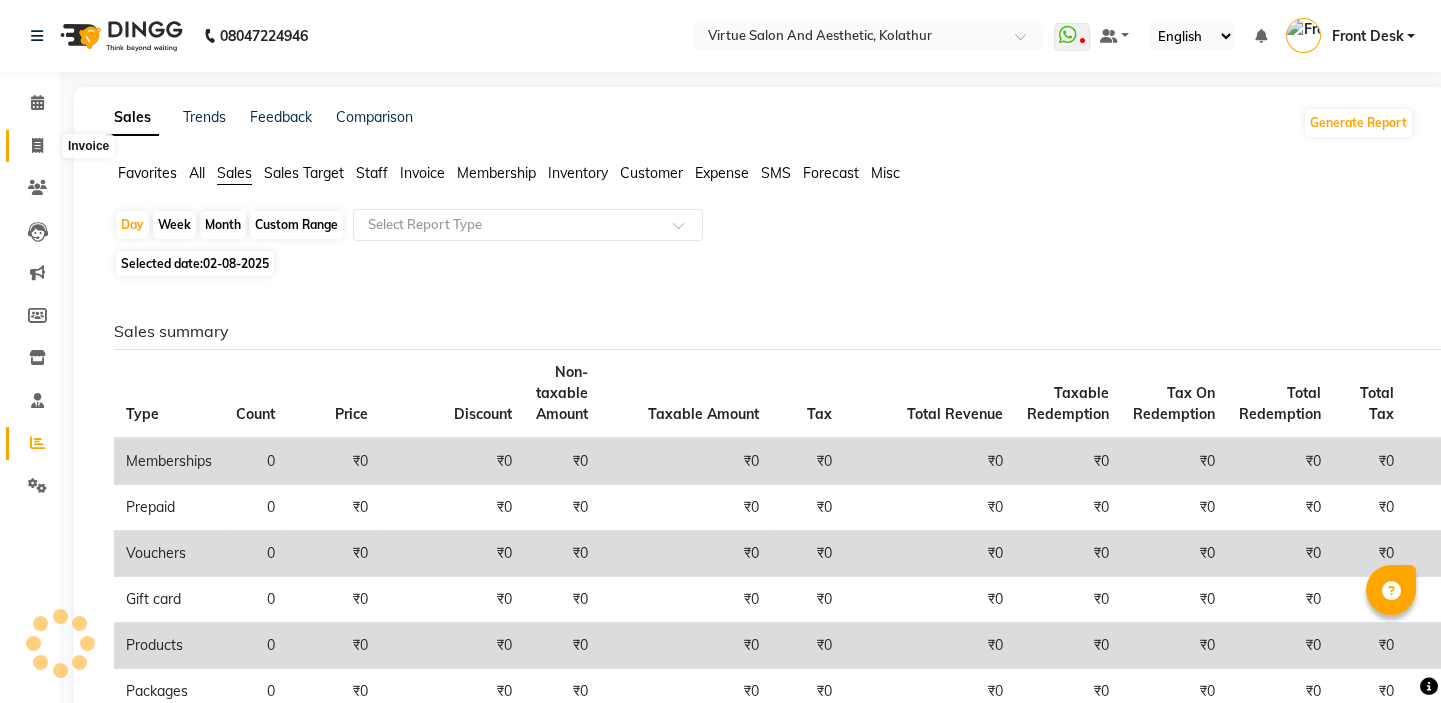 click 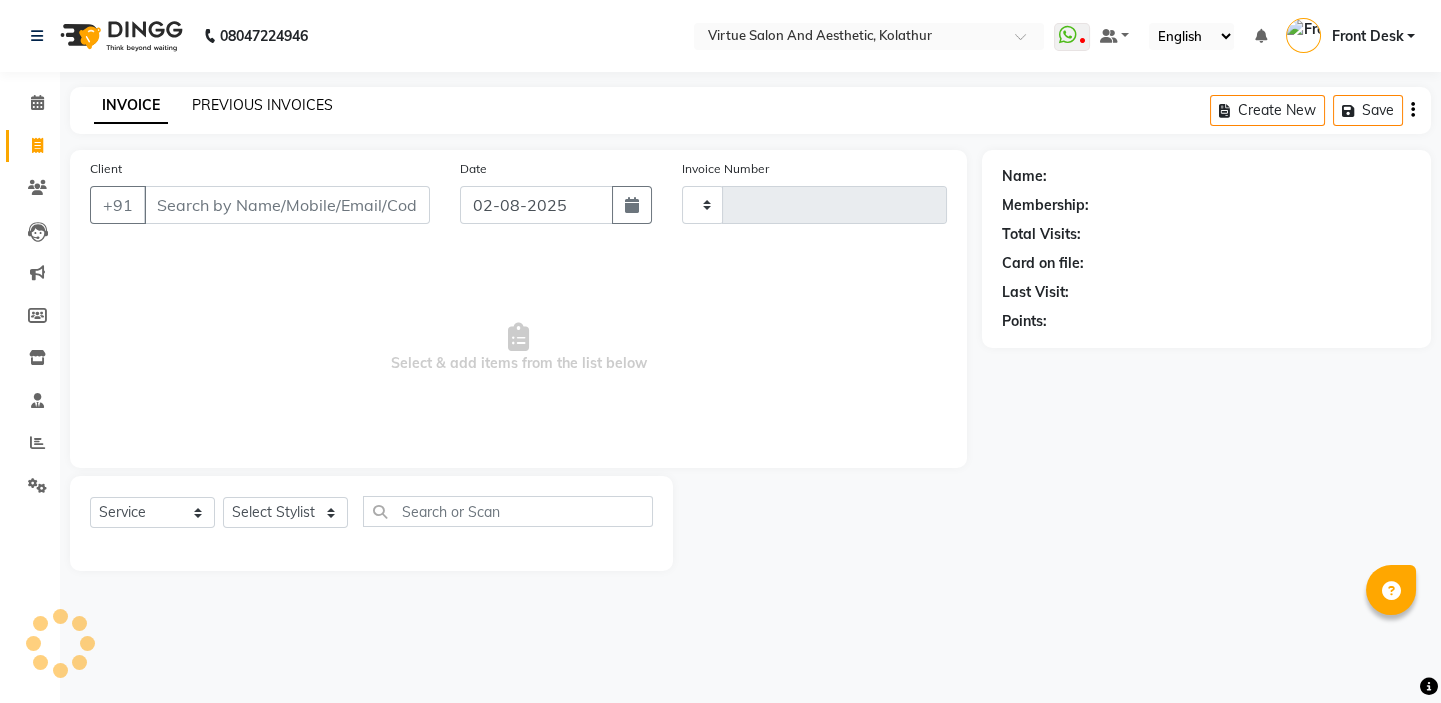type on "0931" 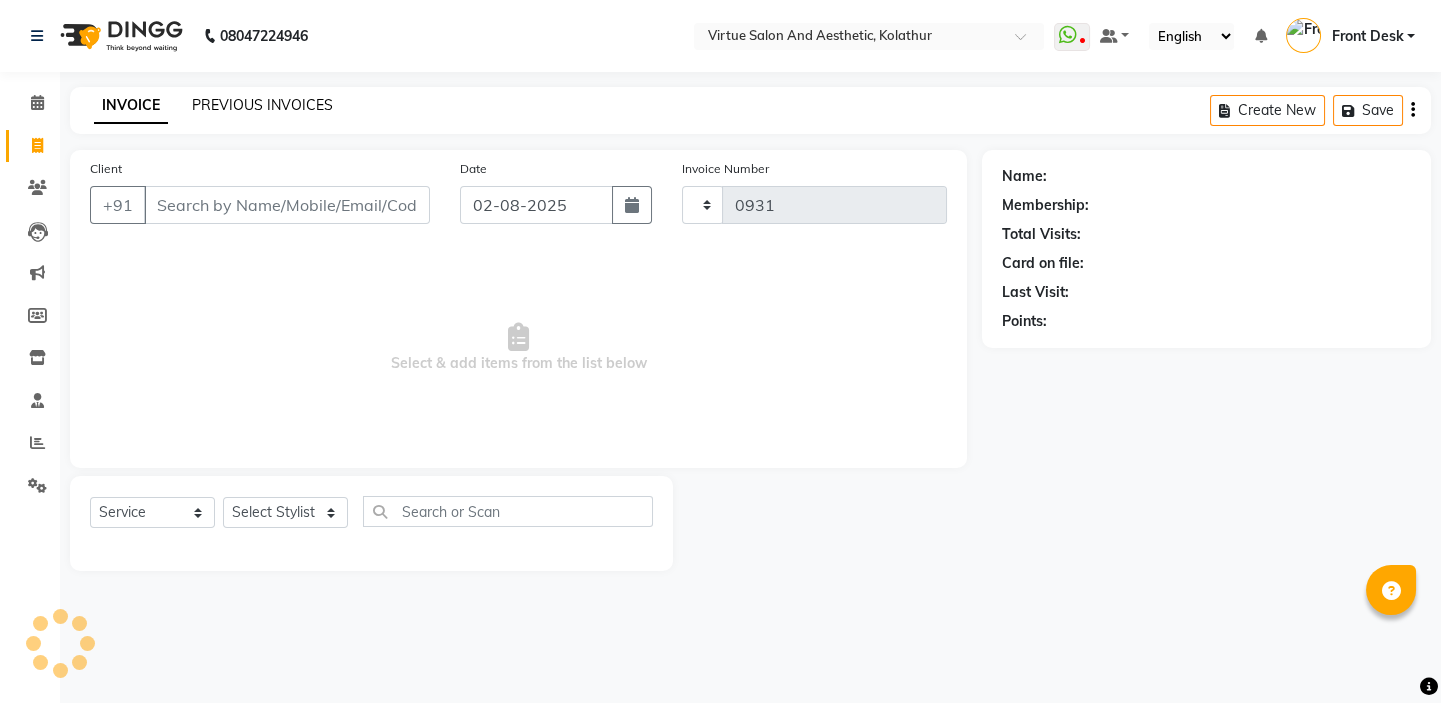 select on "7053" 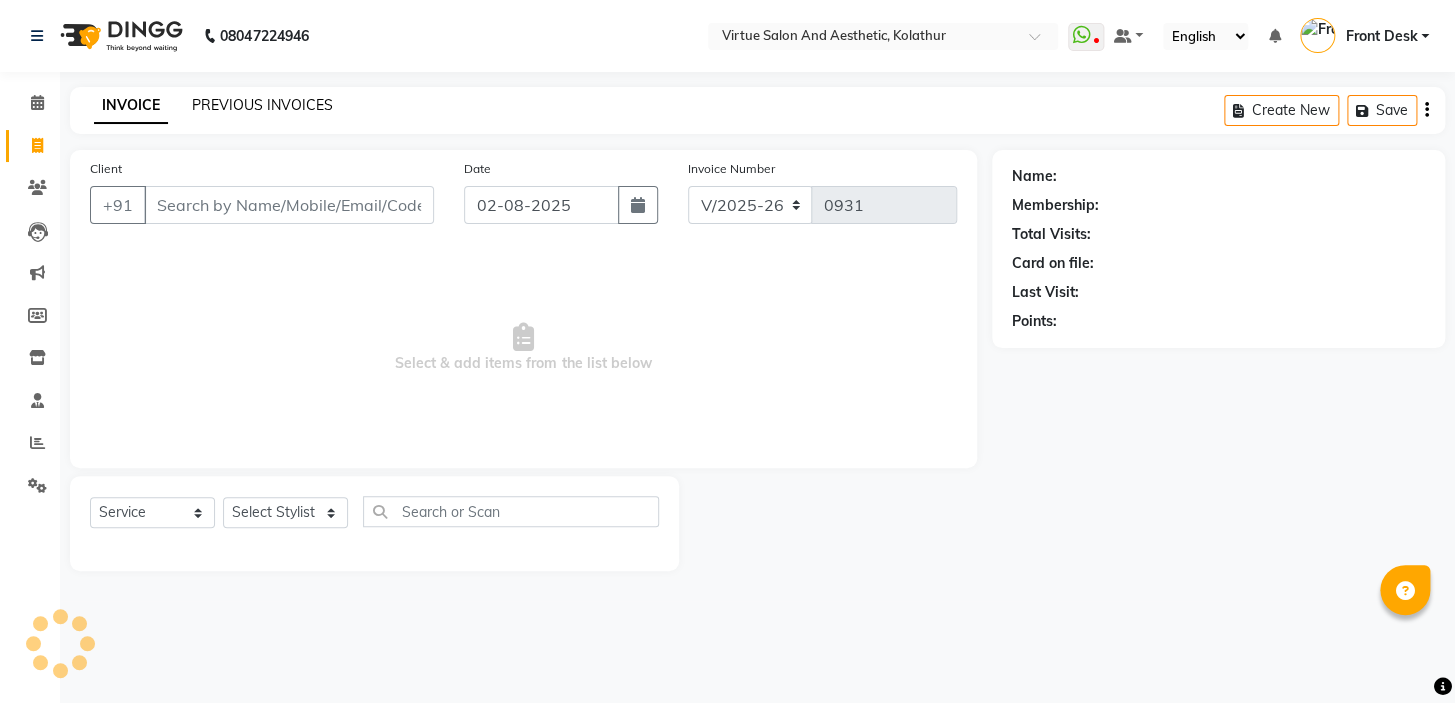 click on "PREVIOUS INVOICES" 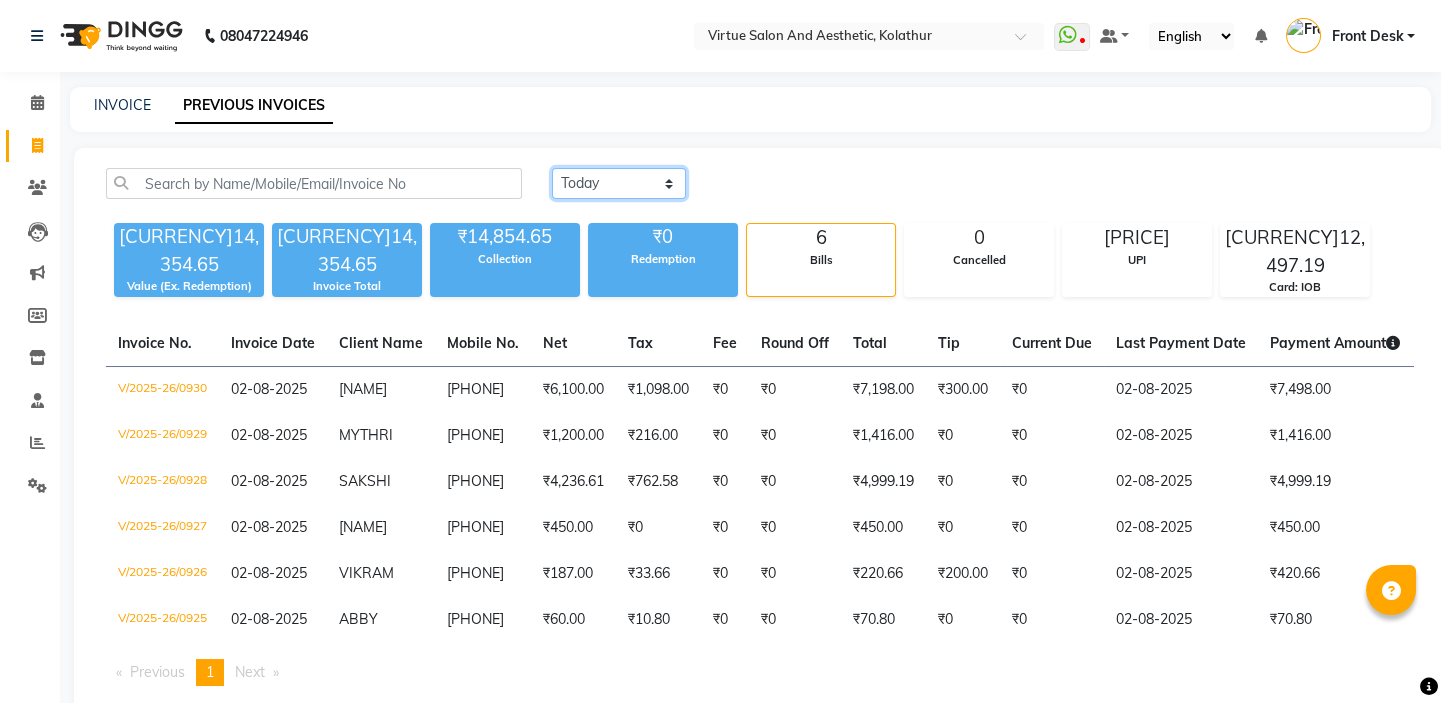 click on "Today Yesterday Custom Range" 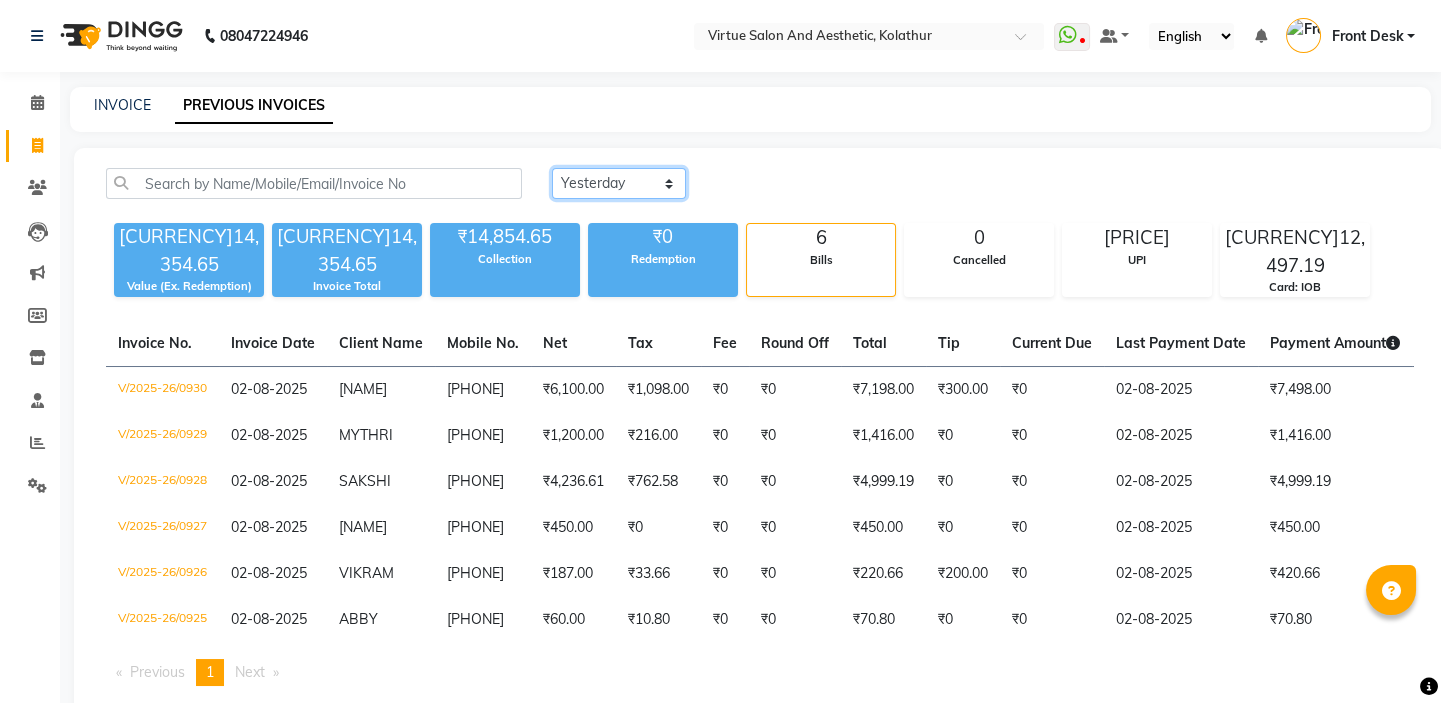 click on "Today Yesterday Custom Range" 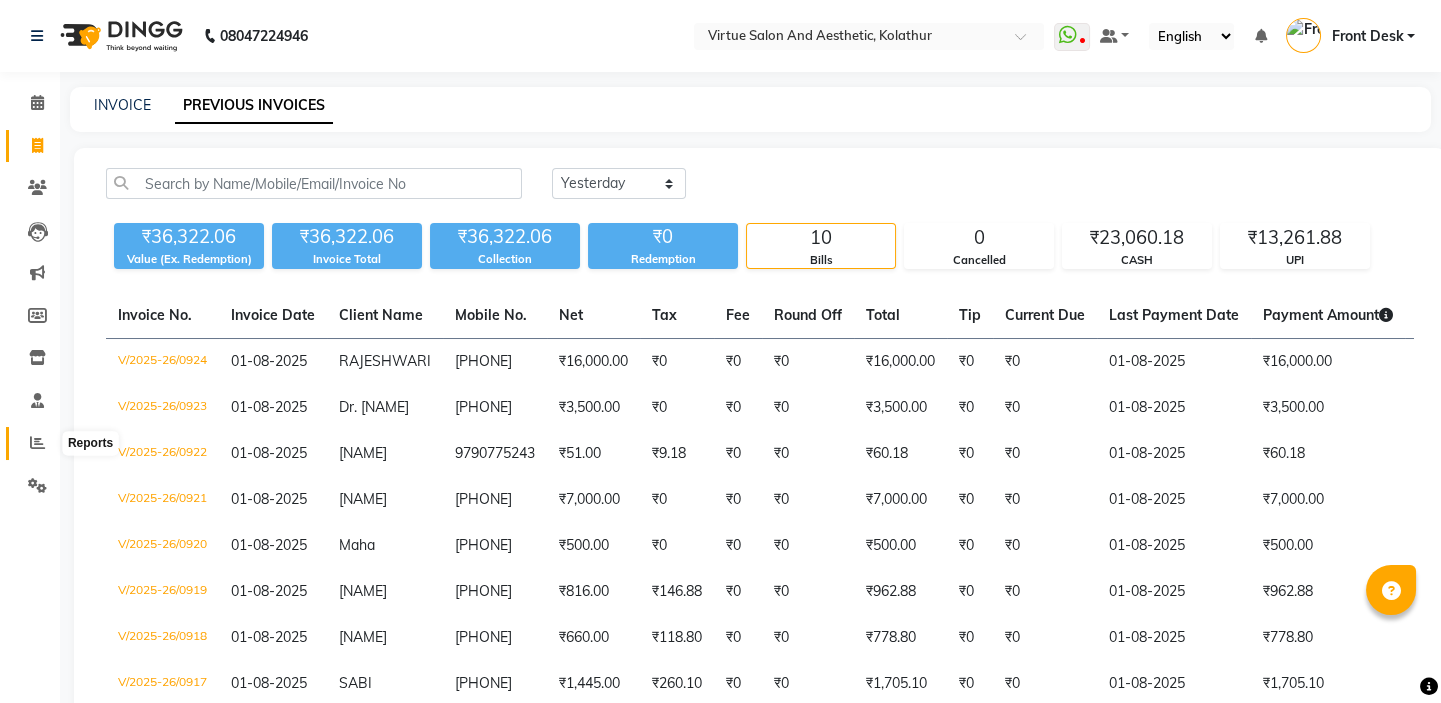 click 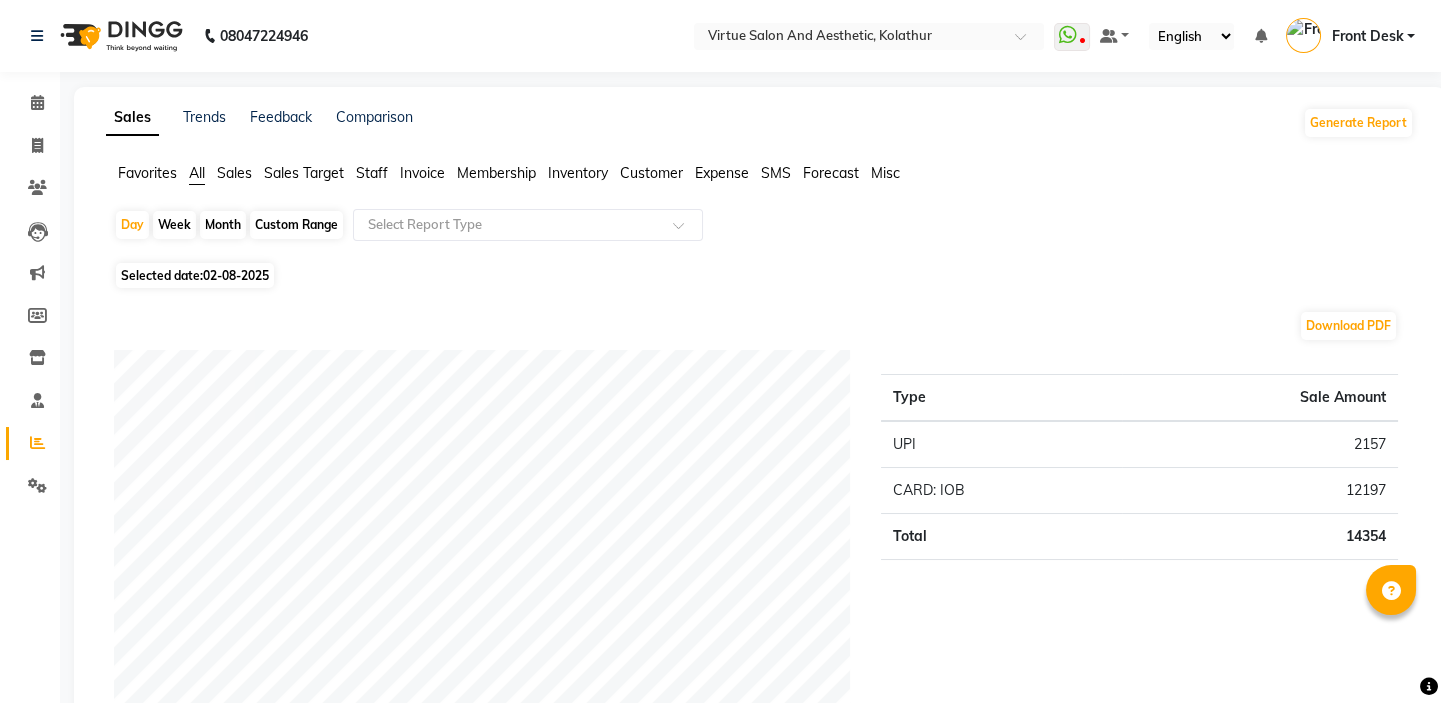 click on "Sales" 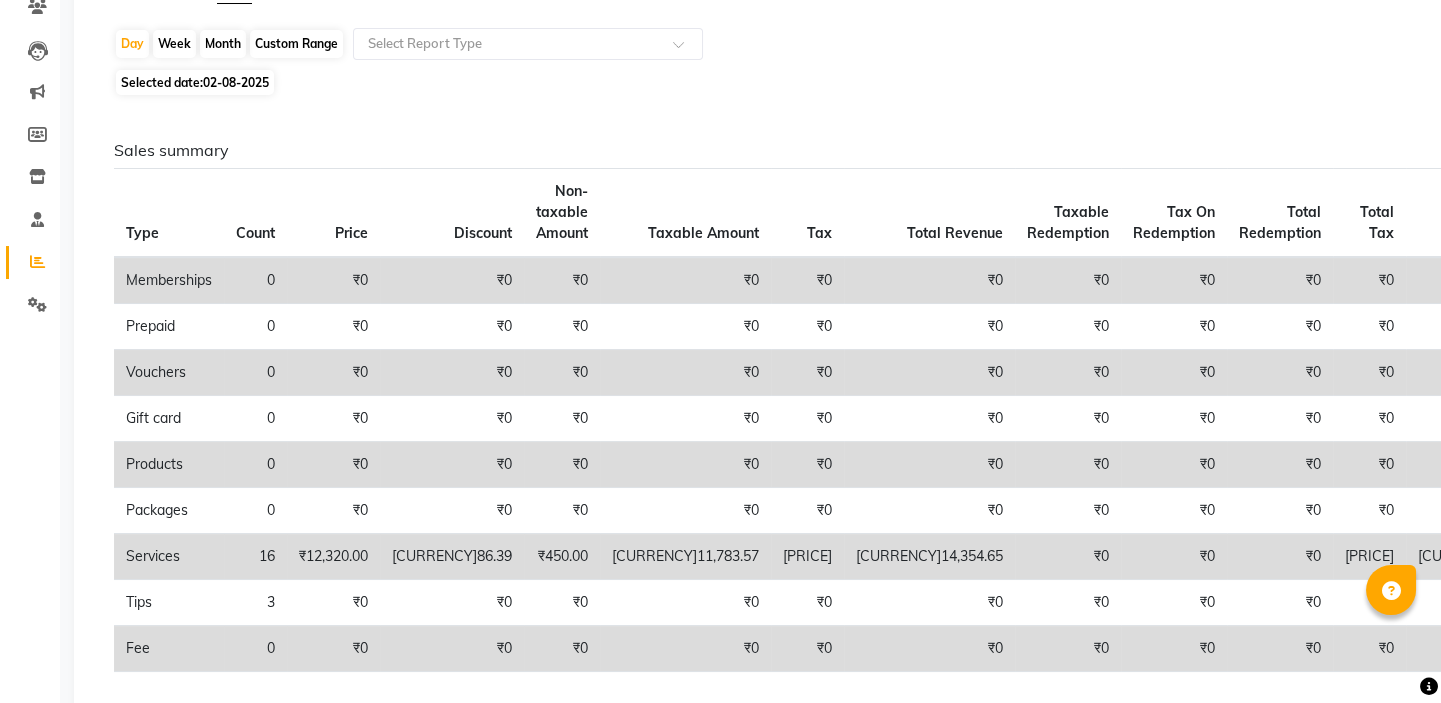 scroll, scrollTop: 0, scrollLeft: 0, axis: both 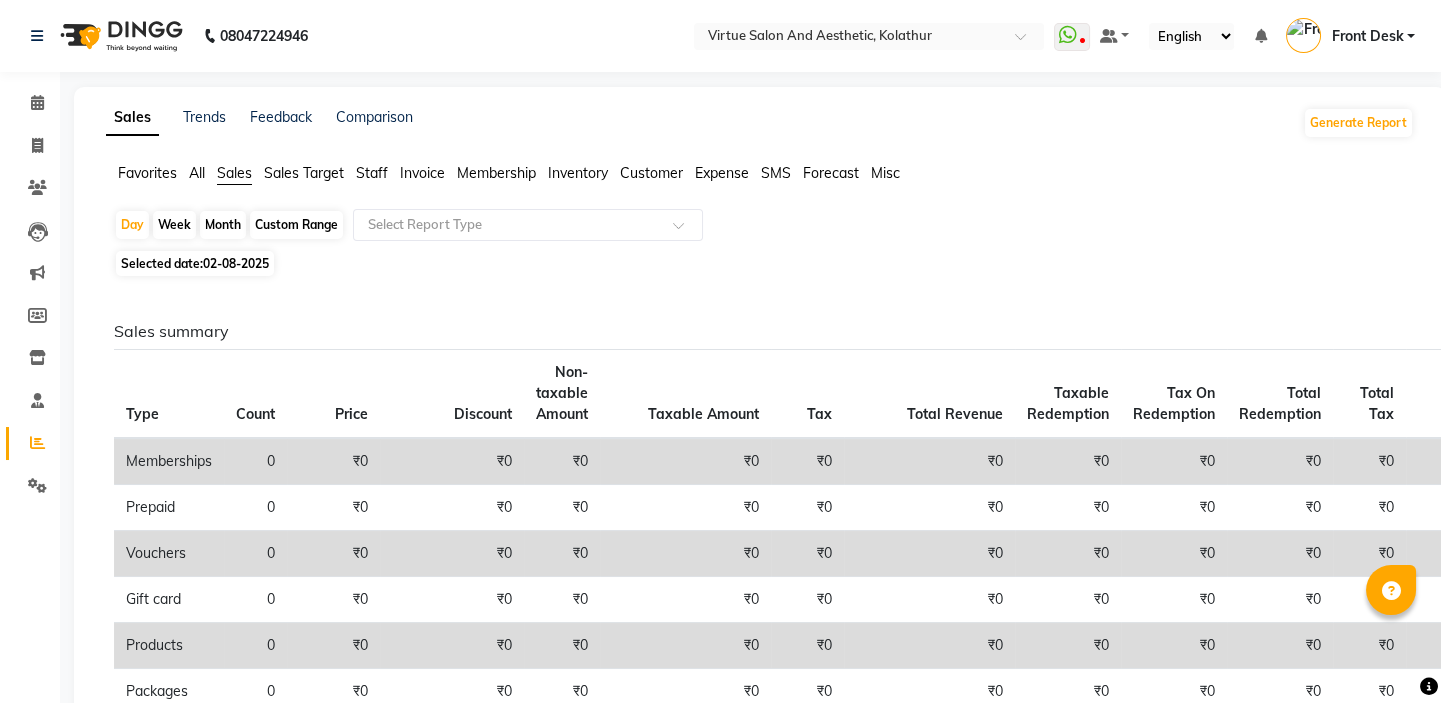 click on "Custom Range" 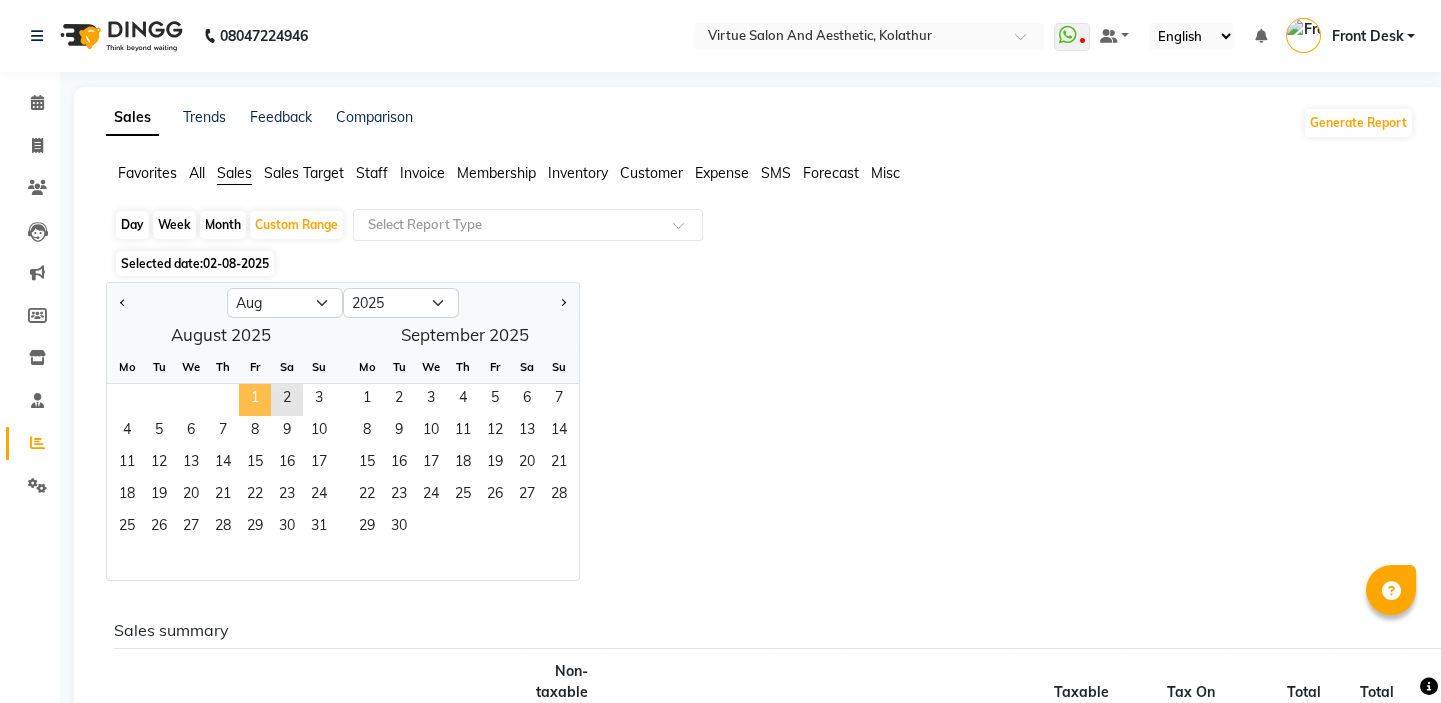 click on "1" 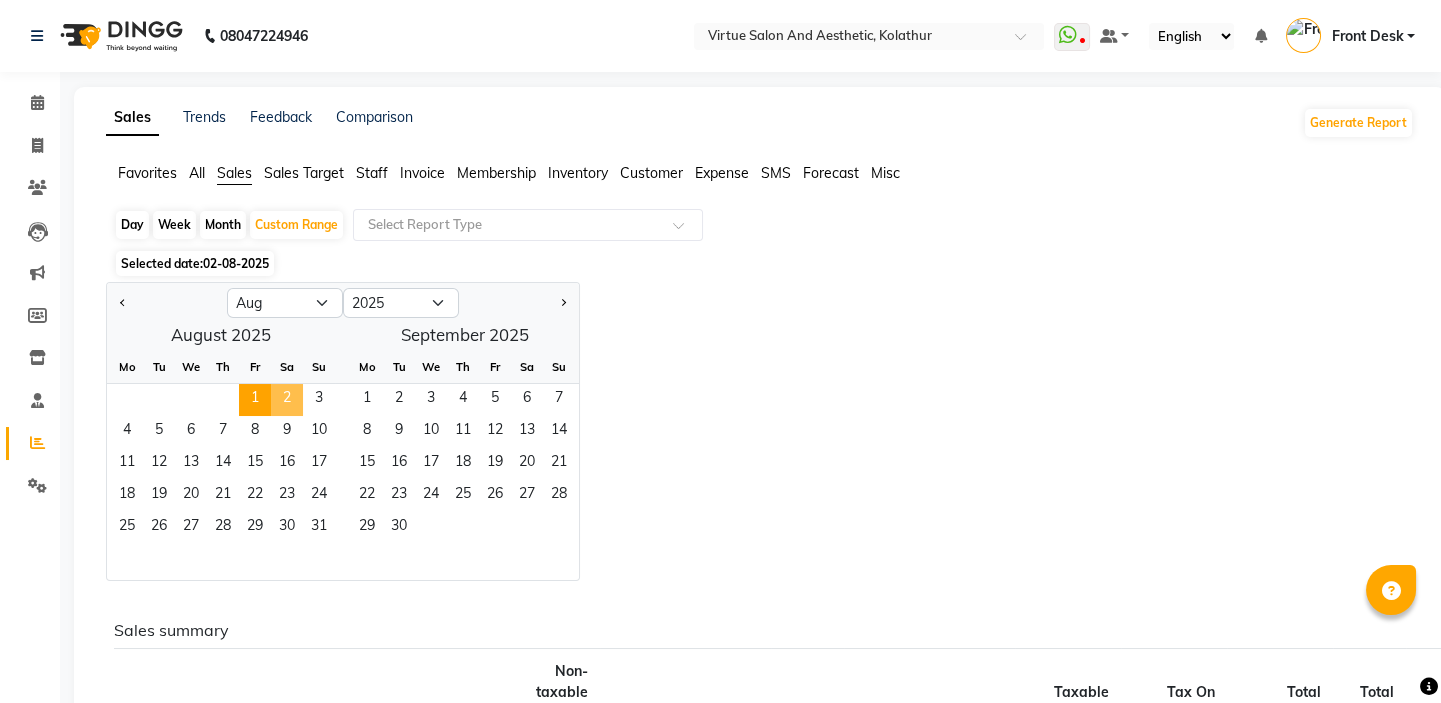 click on "2" 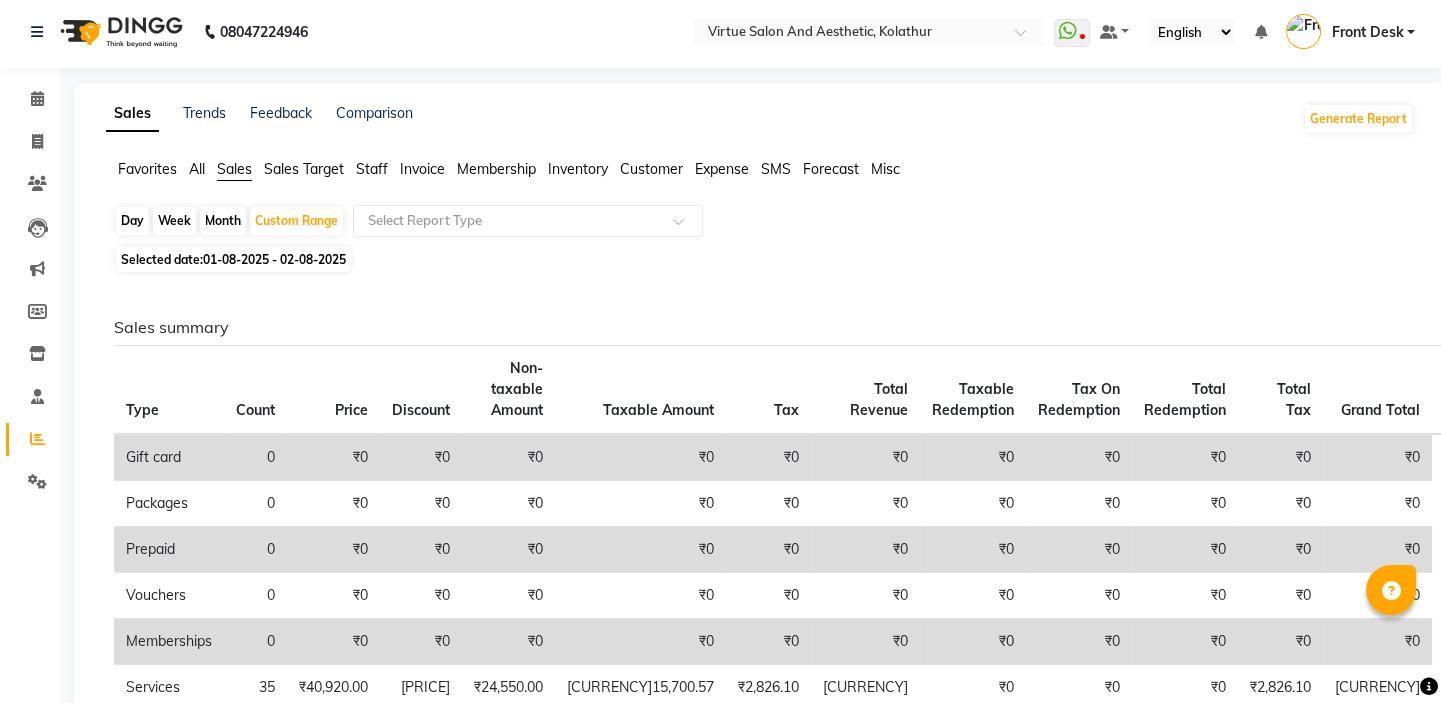 scroll, scrollTop: 0, scrollLeft: 0, axis: both 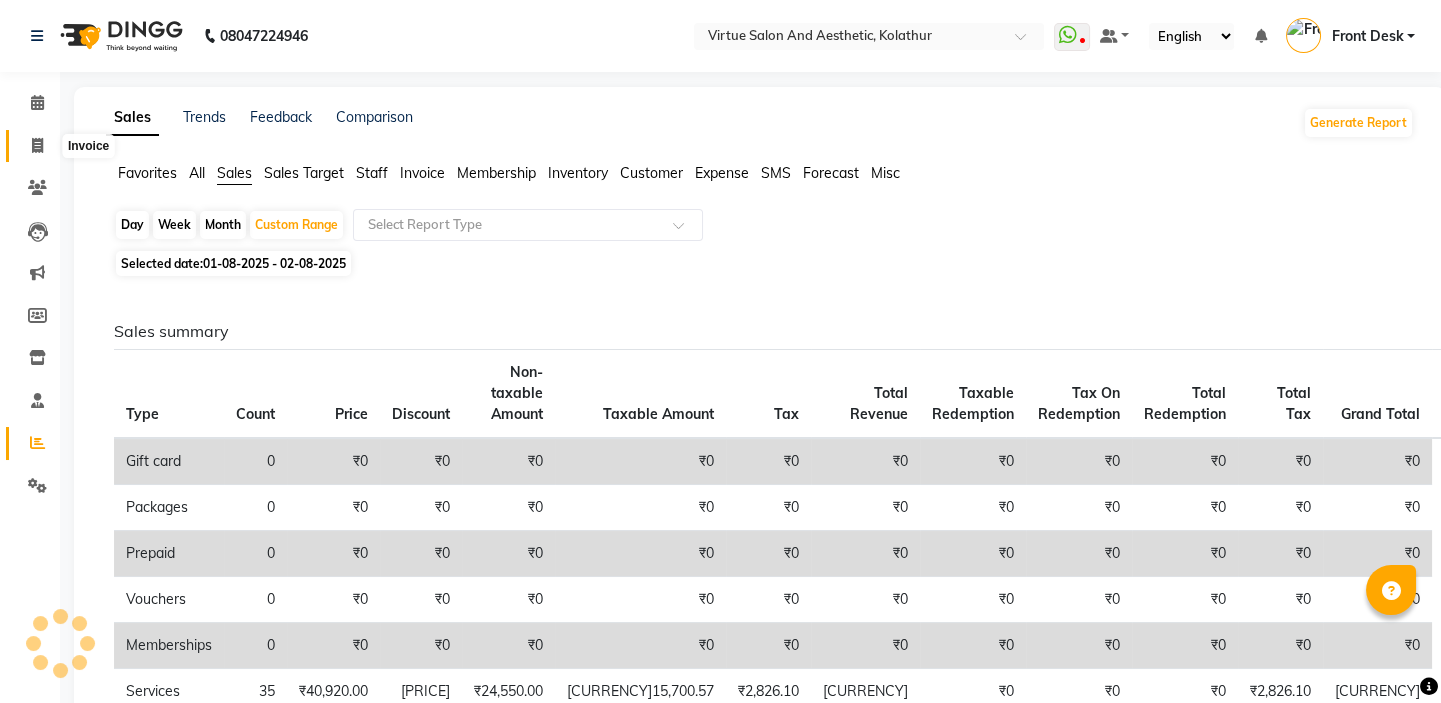 click 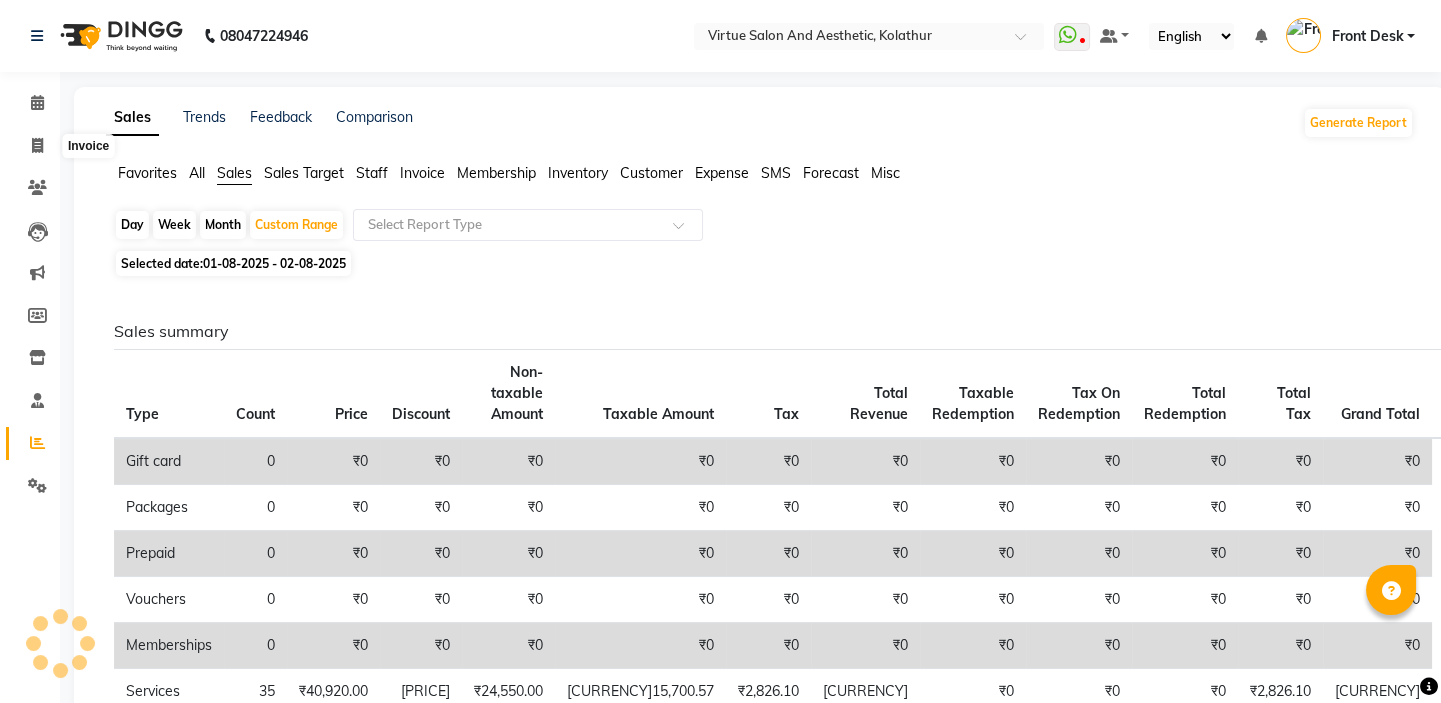 select on "7053" 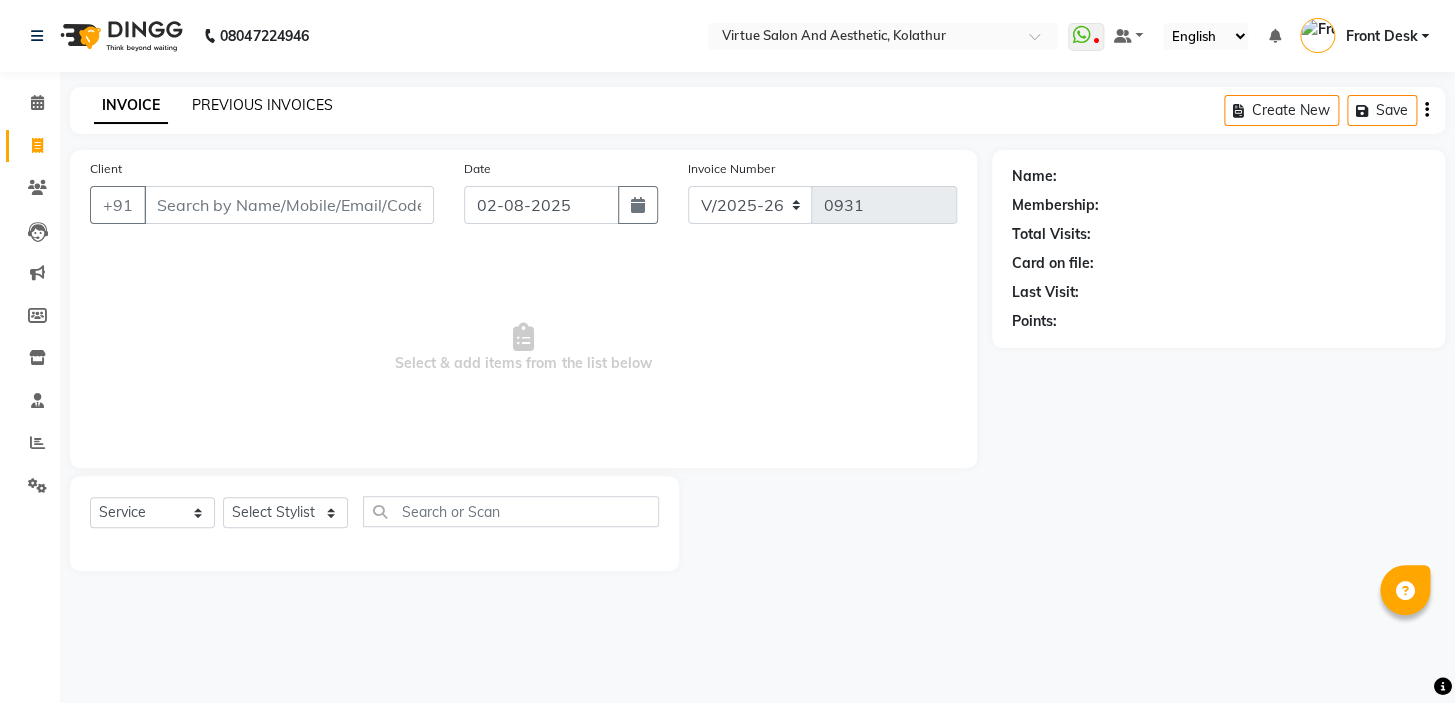 click on "PREVIOUS INVOICES" 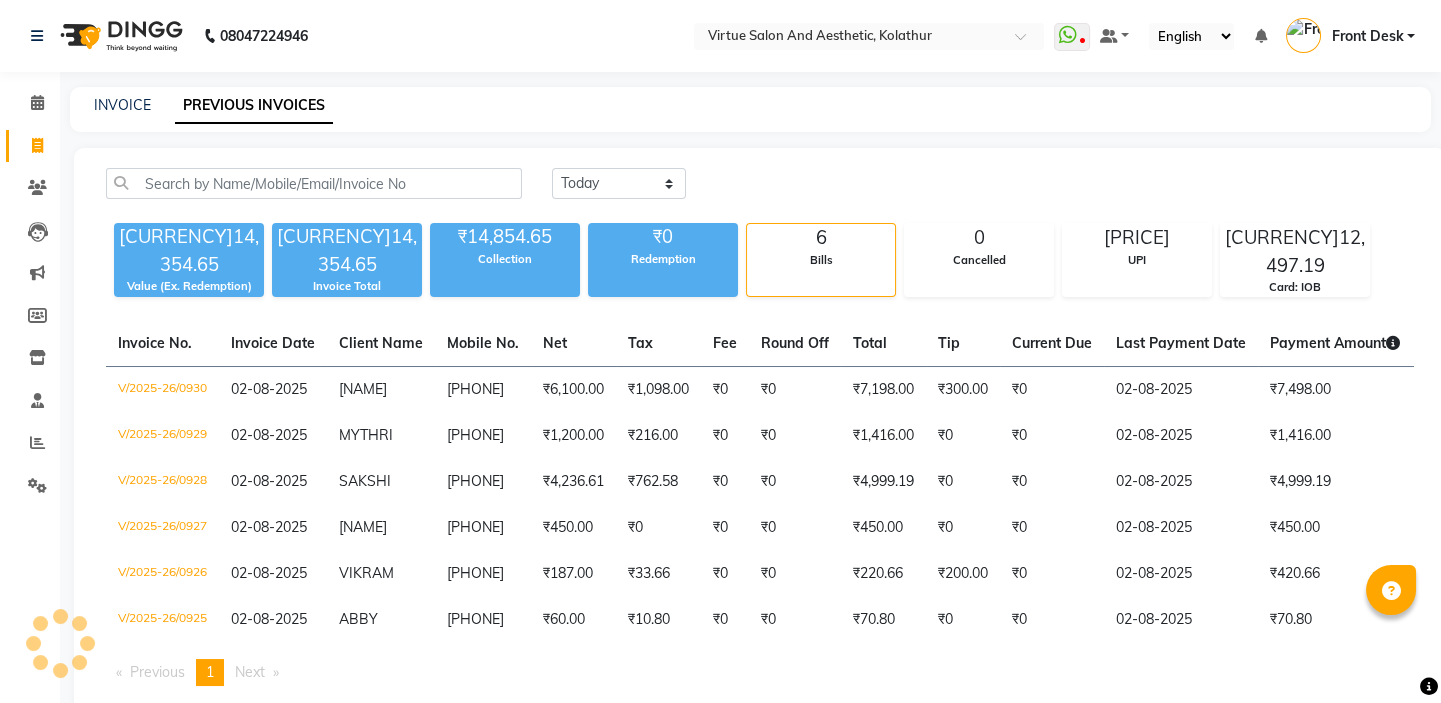 click on "Today Yesterday Custom Range" 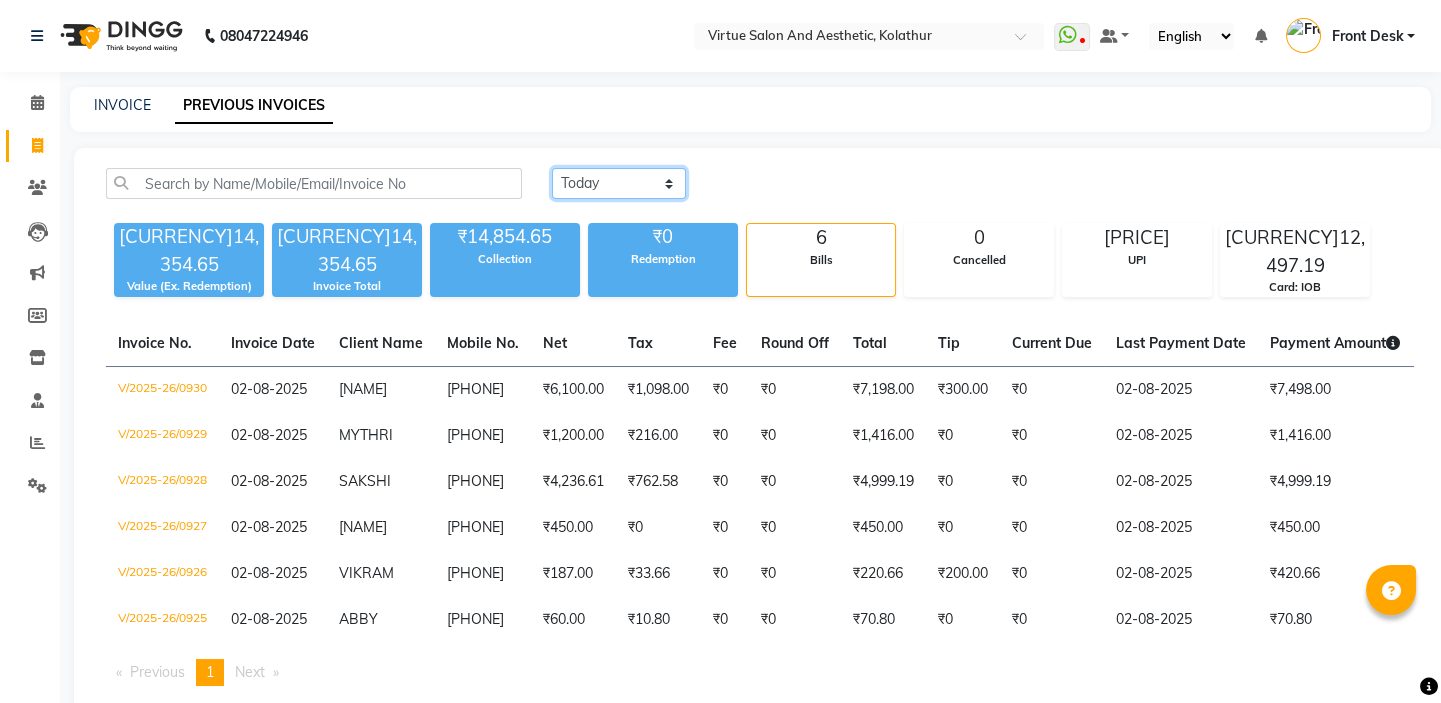 click on "Today Yesterday Custom Range" 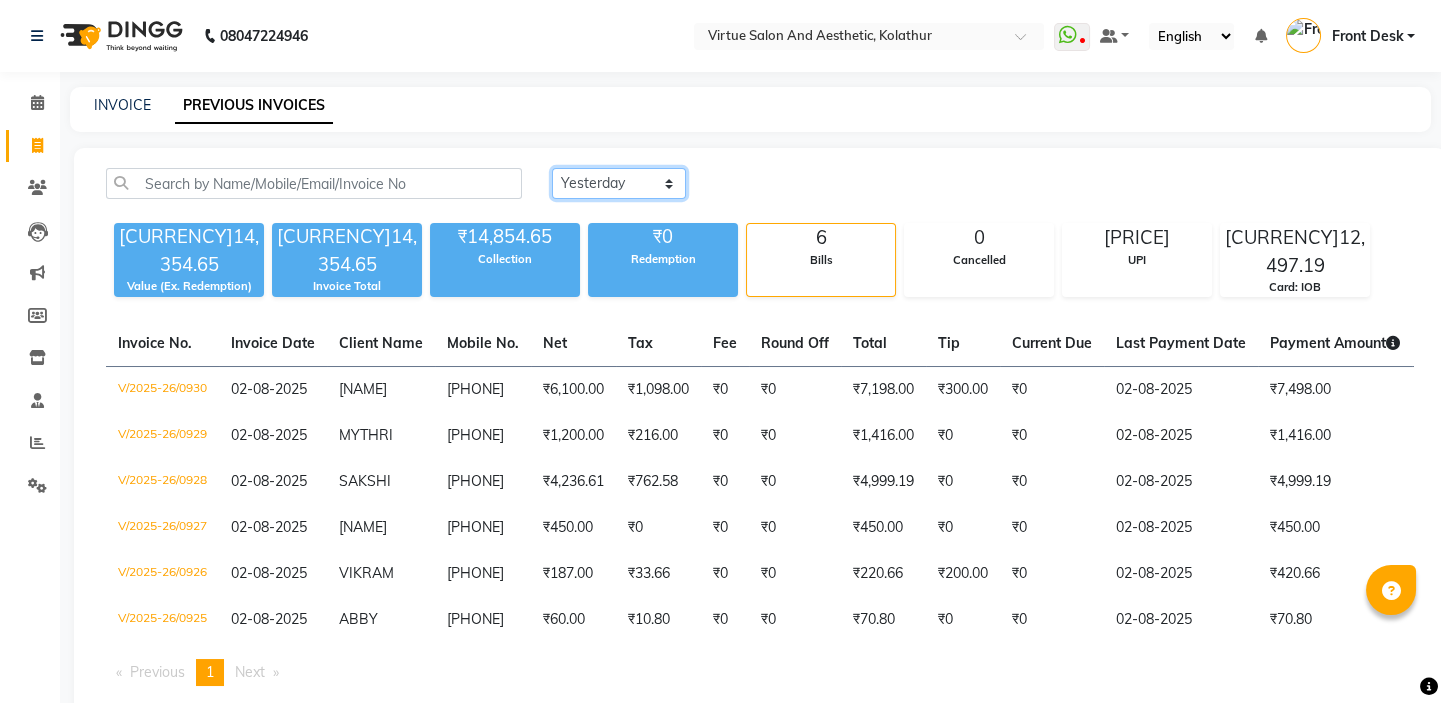 click on "Today Yesterday Custom Range" 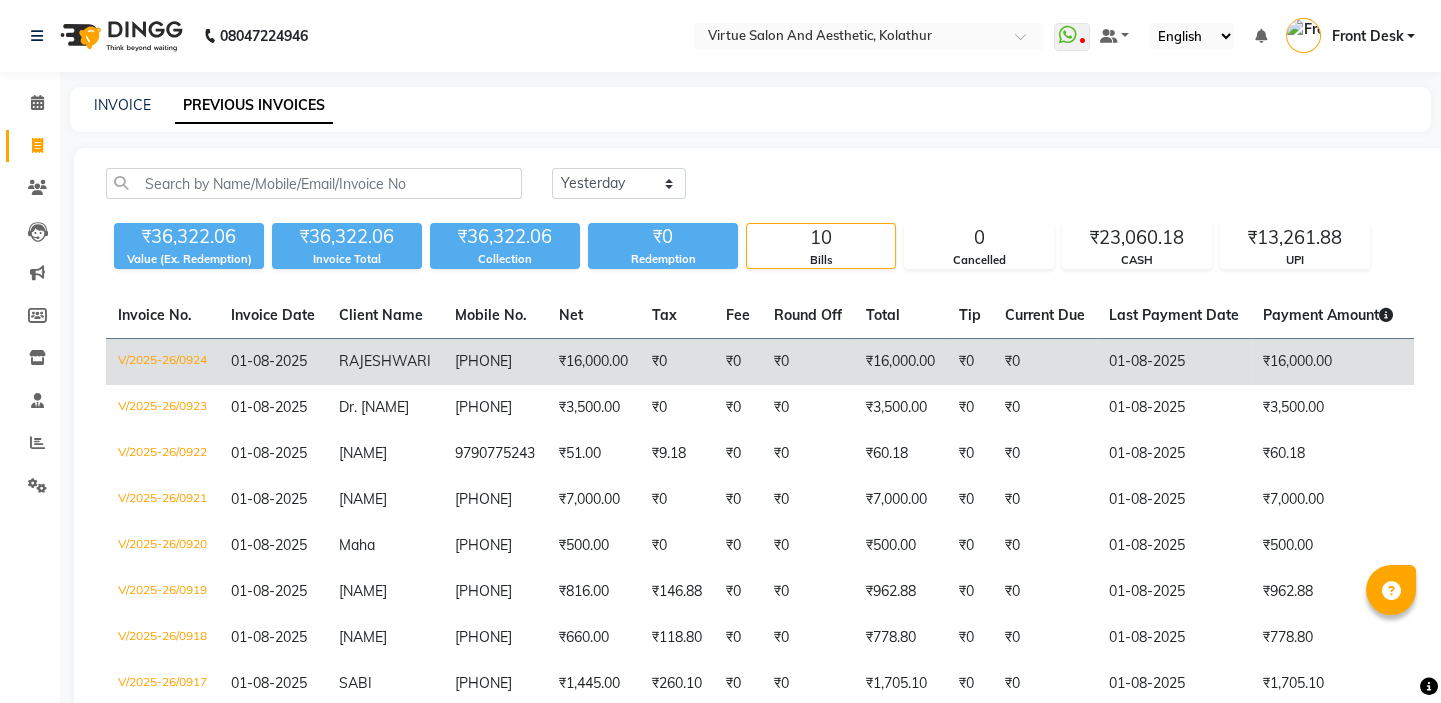 click on "[PHONE]" 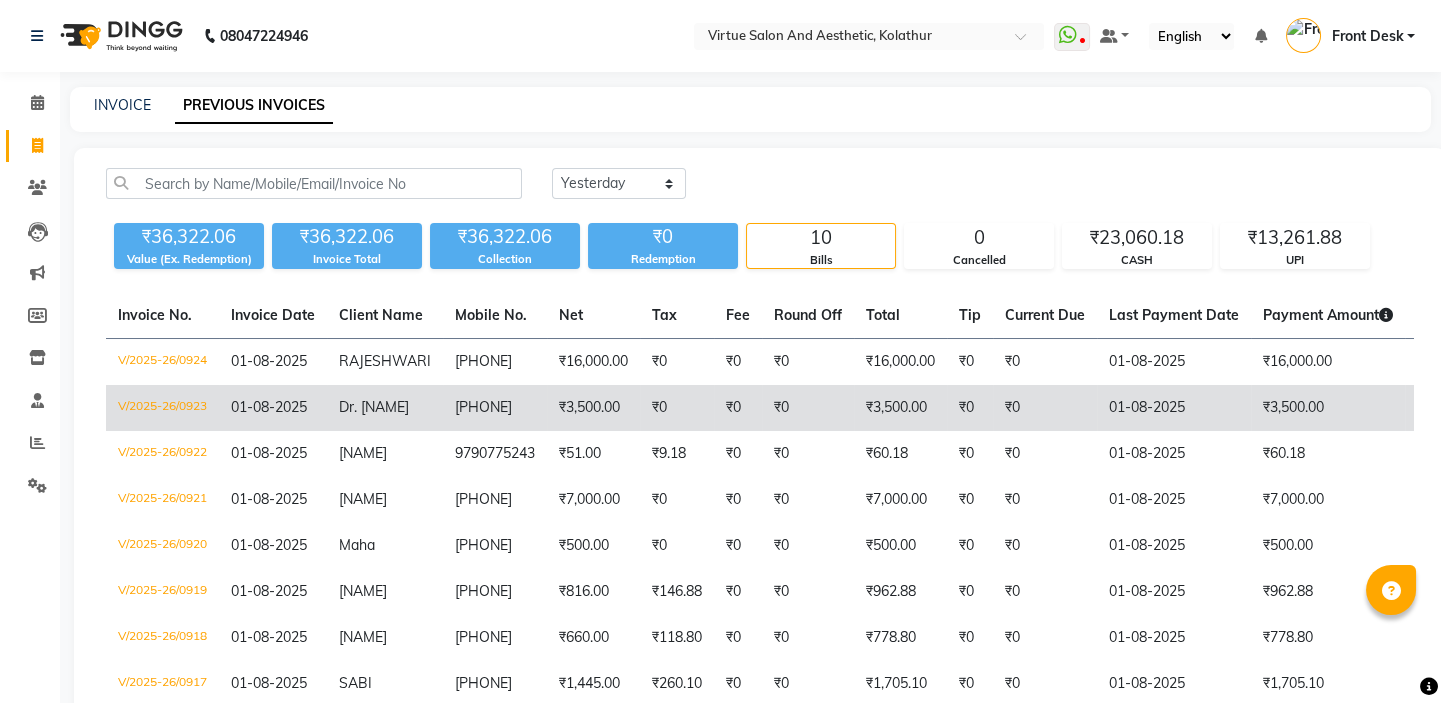 click on "[PHONE]" 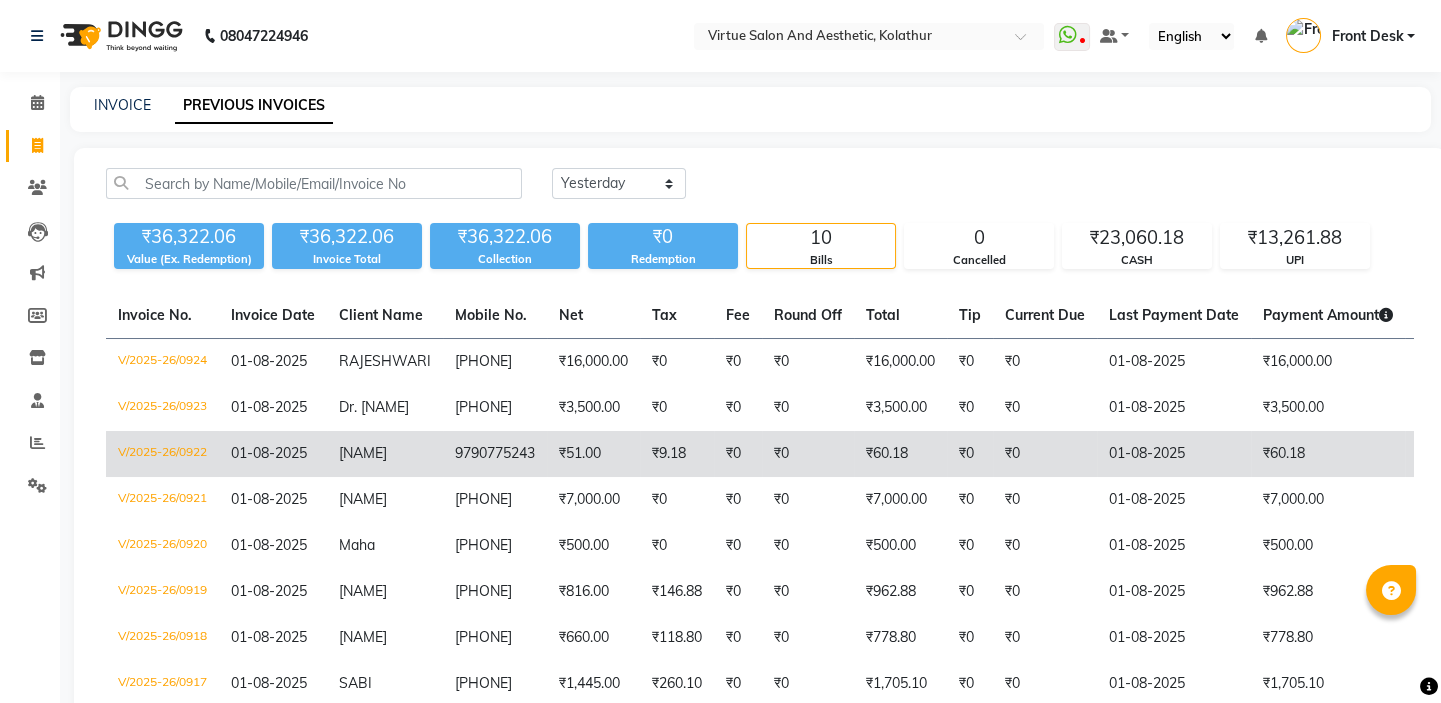 click on "[NAME]" 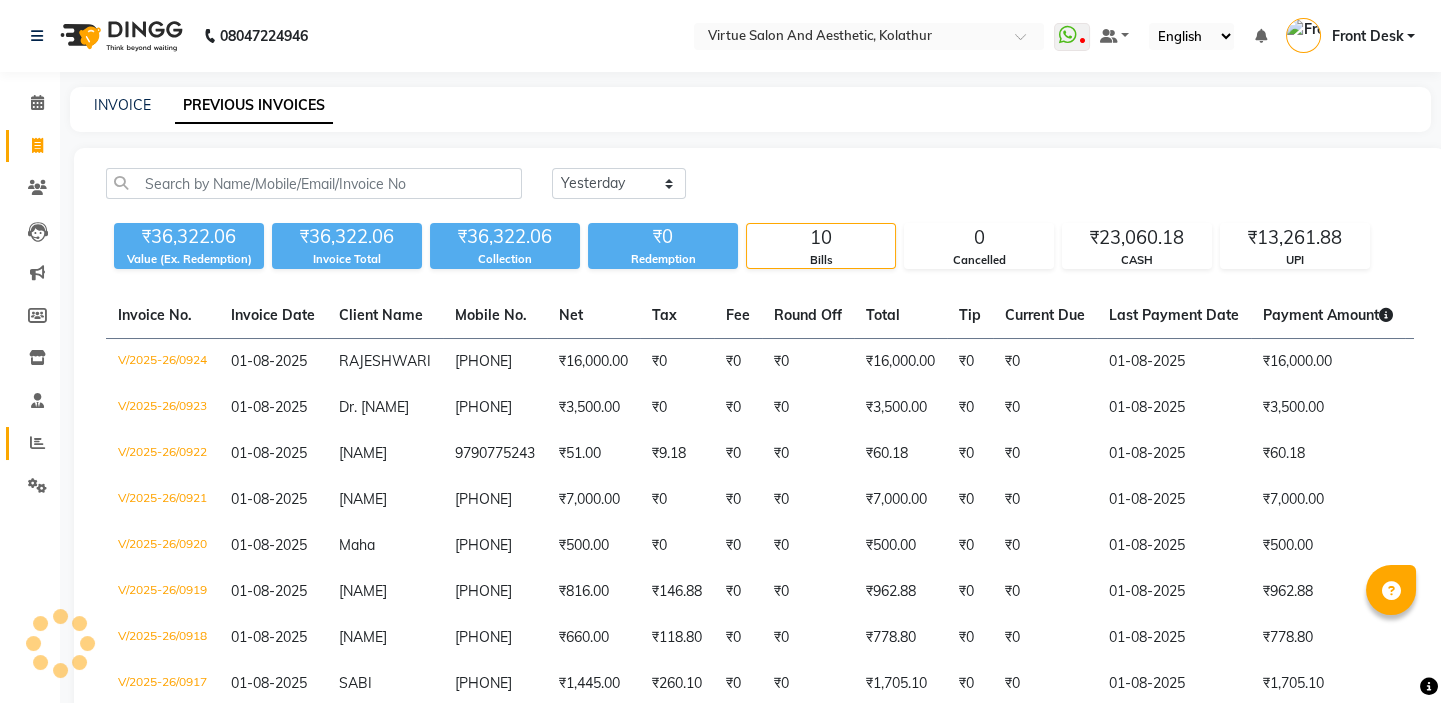 click 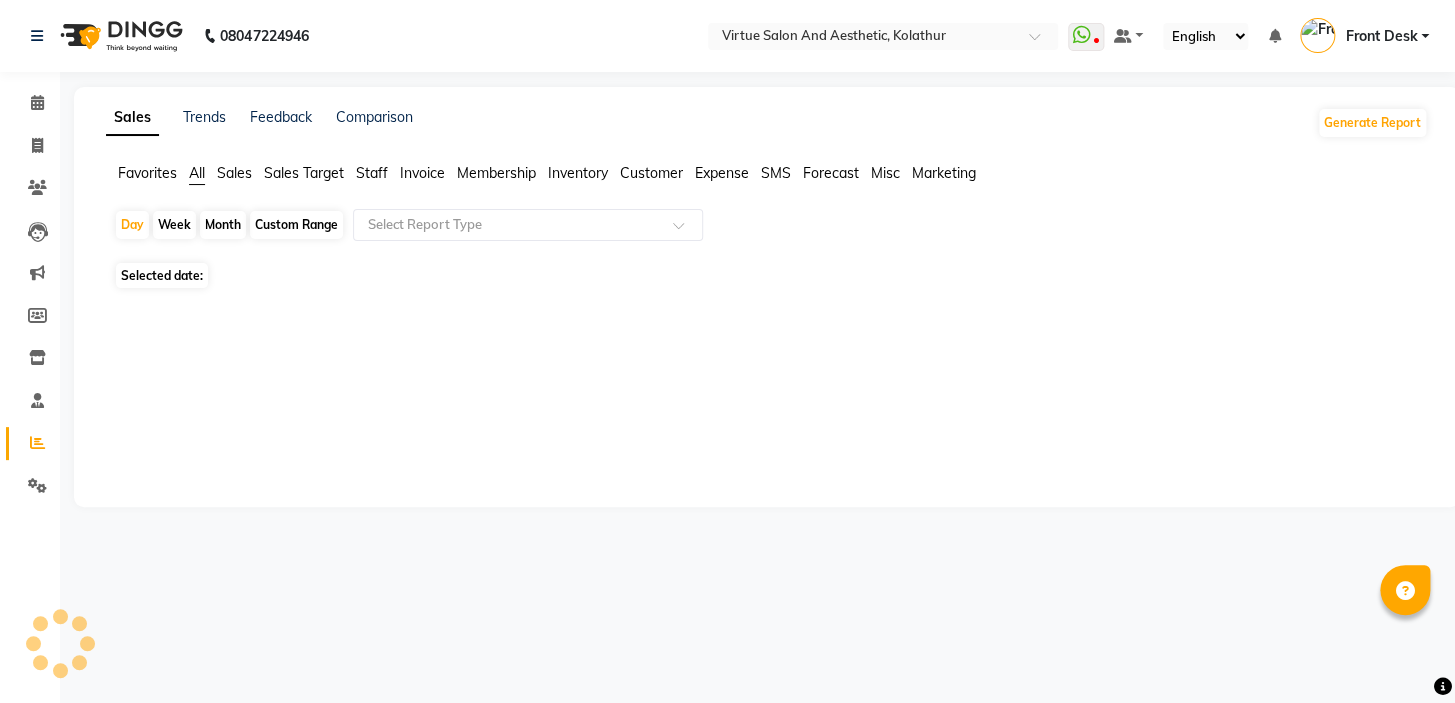 click on "Sales" 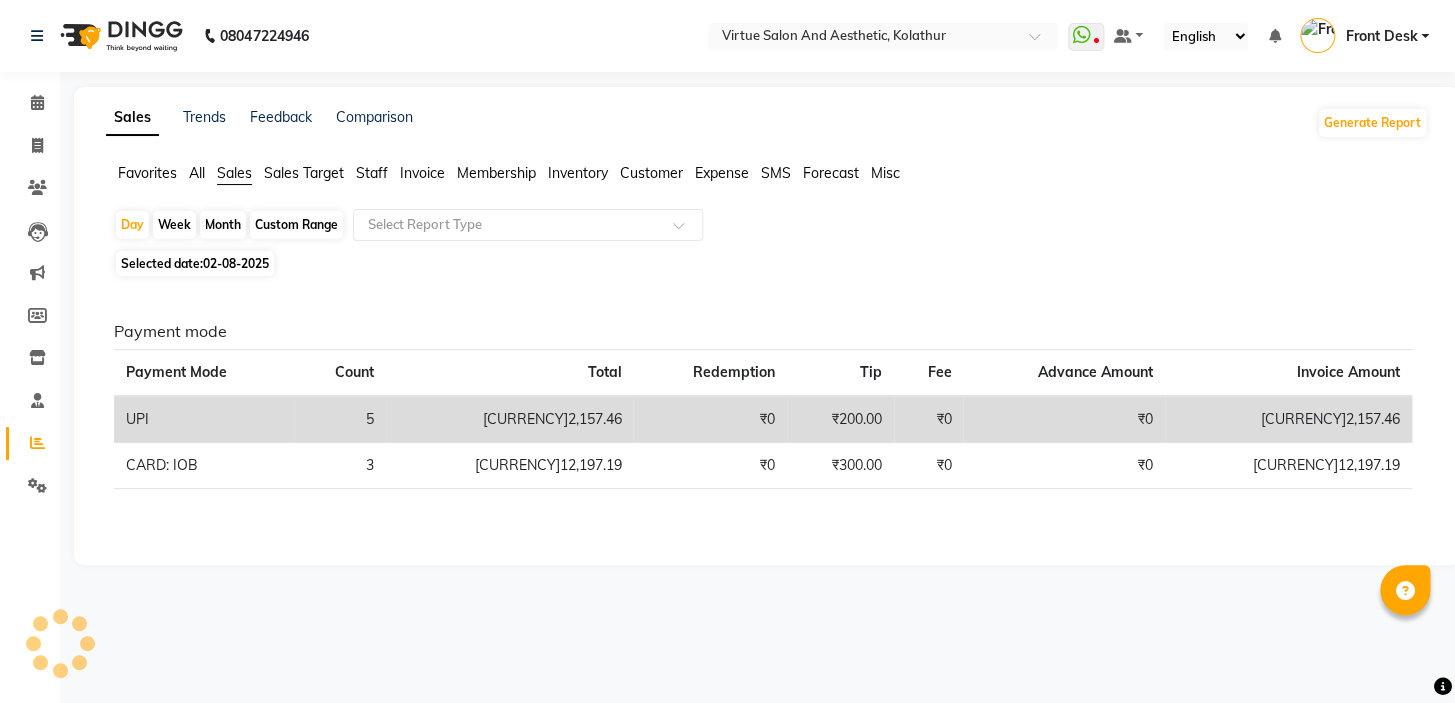 drag, startPoint x: 709, startPoint y: 301, endPoint x: 846, endPoint y: 292, distance: 137.2953 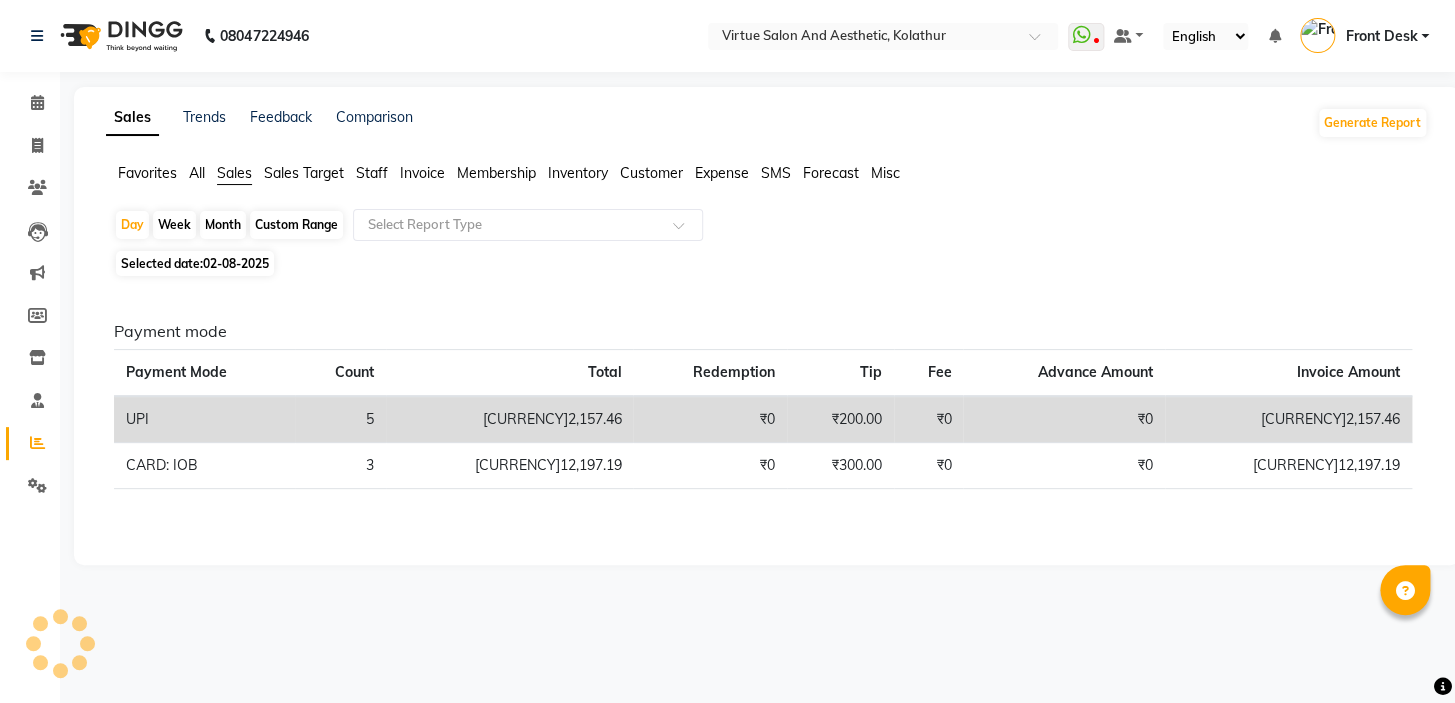 click on "Payment mode Payment Mode Count Total Redemption Tip Fee Advance Amount Invoice Amount  UPI 5 [CURRENCY]2,157.46 [CURRENCY]0 [CURRENCY]200.00 [CURRENCY]0 [CURRENCY]0 [CURRENCY]2,157.46  CARD: IOB 3 [CURRENCY]12,197.19 [CURRENCY]0 [CURRENCY]300.00 [CURRENCY]0 [CURRENCY]0 [CURRENCY]12,197.19" 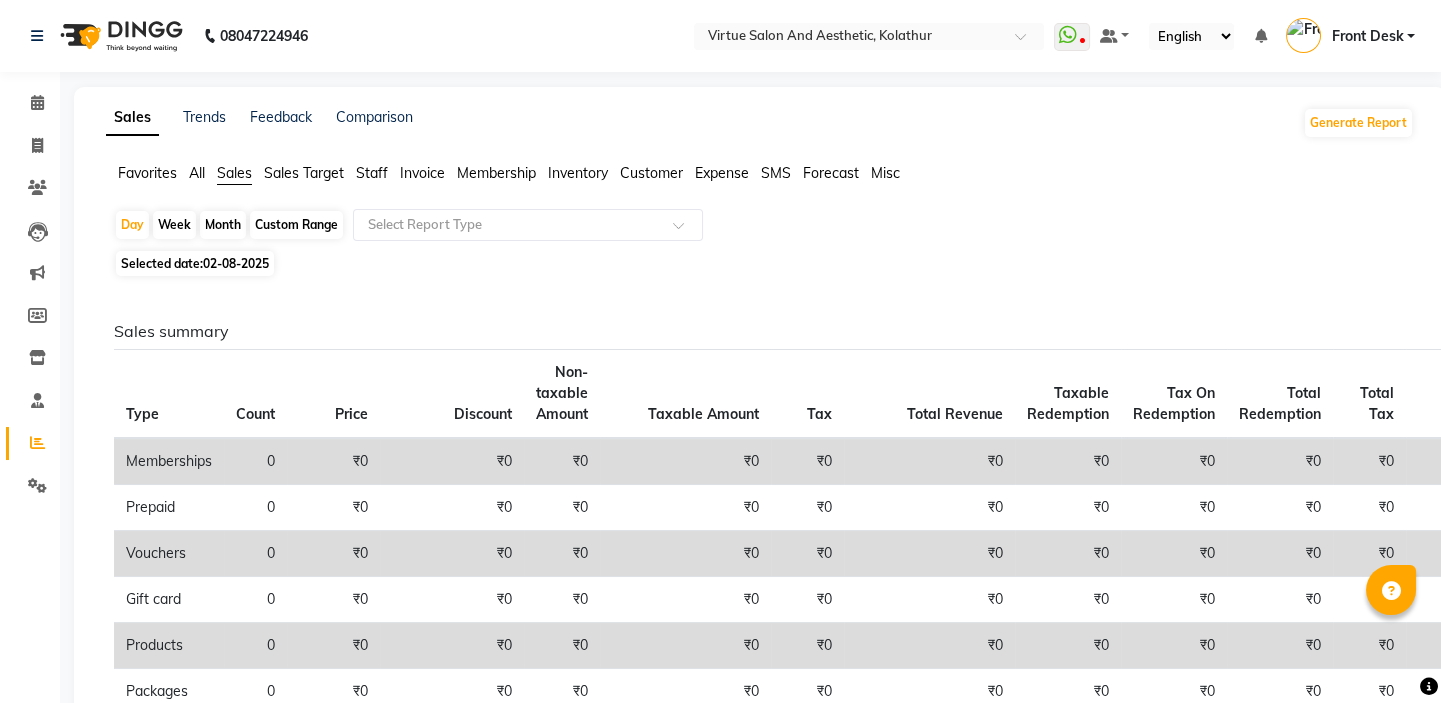 click on "Sales summary" 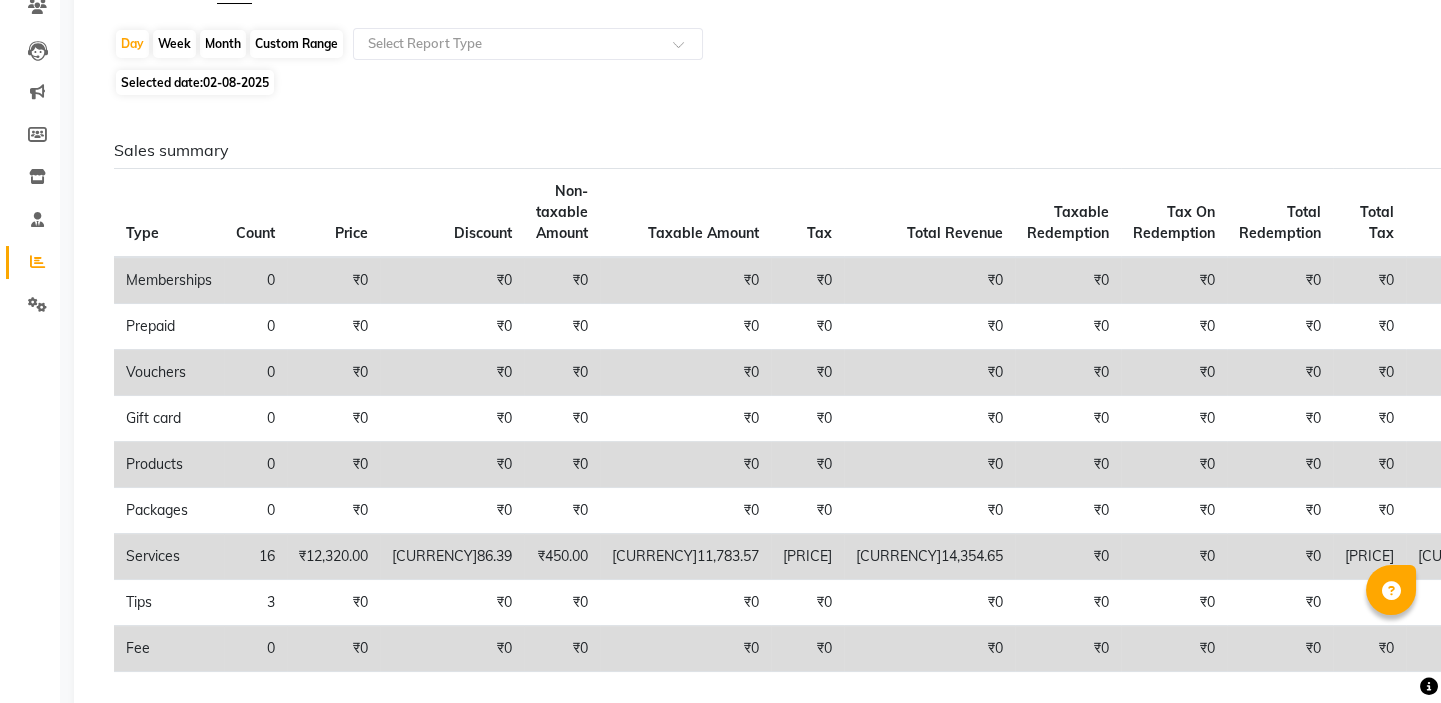 click on "Sales summary Type Count Price Discount Non-taxable Amount Taxable Amount Tax Total Revenue Taxable Redemption Tax On Redemption Total Redemption Total Tax Grand Total  Memberships 0 [CURRENCY]0 [CURRENCY]0 [CURRENCY]0 [CURRENCY]0 [CURRENCY]0 [CURRENCY]0 [CURRENCY]0 [CURRENCY]0 [CURRENCY]0 [CURRENCY]0 [CURRENCY]0  Prepaid 0 [CURRENCY]0 [CURRENCY]0 [CURRENCY]0 [CURRENCY]0 [CURRENCY]0 [CURRENCY]0 [CURRENCY]0 [CURRENCY]0 [CURRENCY]0 [CURRENCY]0 [CURRENCY]0  Vouchers 0 [CURRENCY]0 [CURRENCY]0 [CURRENCY]0 [CURRENCY]0 [CURRENCY]0 [CURRENCY]0 [CURRENCY]0 [CURRENCY]0 [CURRENCY]0 [CURRENCY]0 [CURRENCY]0  Gift card 0 [CURRENCY]0 [CURRENCY]0 [CURRENCY]0 [CURRENCY]0 [CURRENCY]0 [CURRENCY]0 [CURRENCY]0 [CURRENCY]0 [CURRENCY]0 [CURRENCY]0 [CURRENCY]0  Products 0 [CURRENCY]0 [CURRENCY]0 [CURRENCY]0 [CURRENCY]0 [CURRENCY]0 [CURRENCY]0 [CURRENCY]0 [CURRENCY]0 [CURRENCY]0 [CURRENCY]0 [CURRENCY]0  Packages 0 [CURRENCY]0 [CURRENCY]0 [CURRENCY]0 [CURRENCY]0 [CURRENCY]0 [CURRENCY]0 [CURRENCY]0 [CURRENCY]0 [CURRENCY]0 [CURRENCY]0 [CURRENCY]0  Services 16 [CURRENCY]12,320.00 [CURRENCY]86.39 [CURRENCY]450.00 [CURRENCY]11,783.57 [CURRENCY]2,121.04 [CURRENCY]14,354.65 [CURRENCY]0 [CURRENCY]0 [CURRENCY]0 [CURRENCY]2,121.04 [CURRENCY]14,354.65  Tips 3 [CURRENCY]0 [CURRENCY]0 [CURRENCY]0 [CURRENCY]0 [CURRENCY]0 [CURRENCY]0 [CURRENCY]0 [CURRENCY]0 [CURRENCY]0 [CURRENCY]0 [CURRENCY]0 [CURRENCY]500.00  Fee 0 [CURRENCY]0 [CURRENCY]0 [CURRENCY]0 [CURRENCY]0 [CURRENCY]0 [CURRENCY]0 [CURRENCY]0 [CURRENCY]0 [CURRENCY]0 [CURRENCY]0 [CURRENCY]0 Payment mode Payment Mode Count Total Redemption Tip Fee Advance Amount Invoice Amount  UPI 5 [CURRENCY]2,157.46 [CURRENCY]0 [CURRENCY]200.00 [CURRENCY]0 [CURRENCY]0" 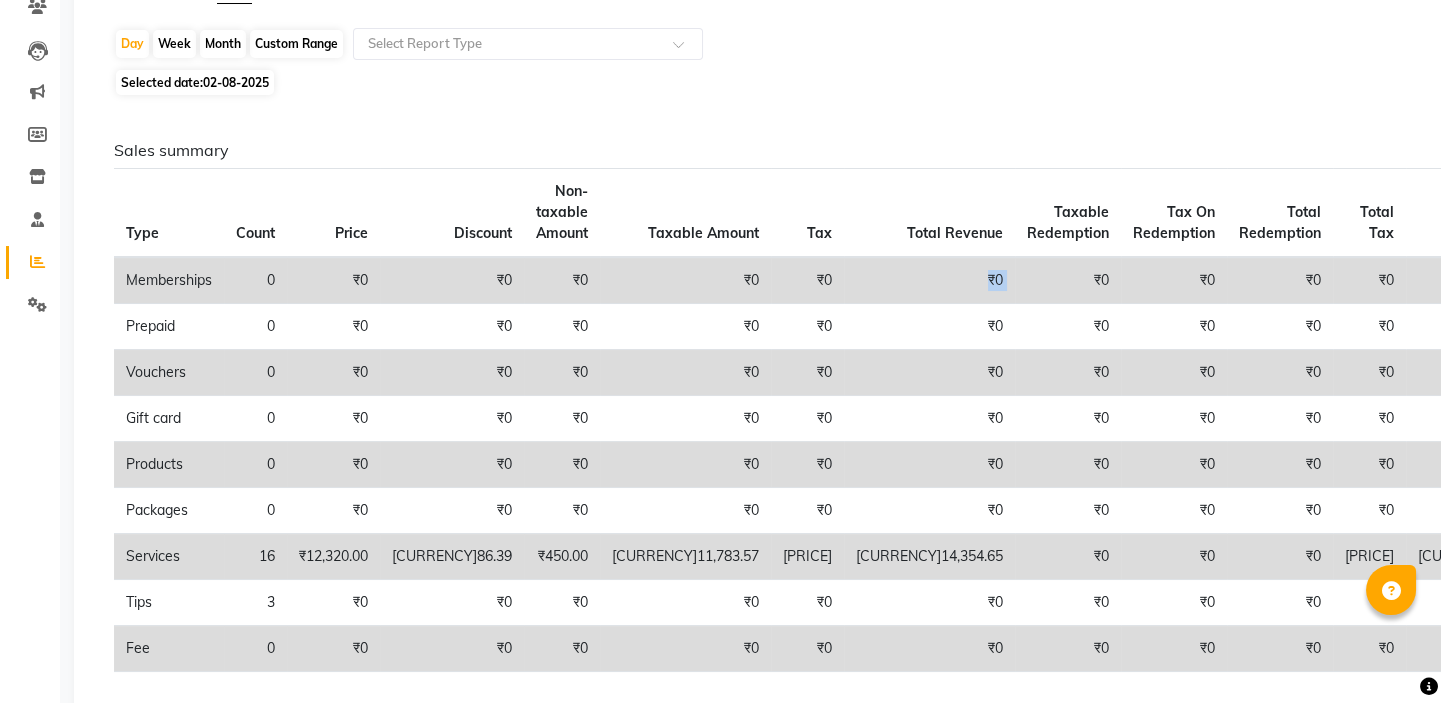 drag, startPoint x: 818, startPoint y: 276, endPoint x: 883, endPoint y: 276, distance: 65 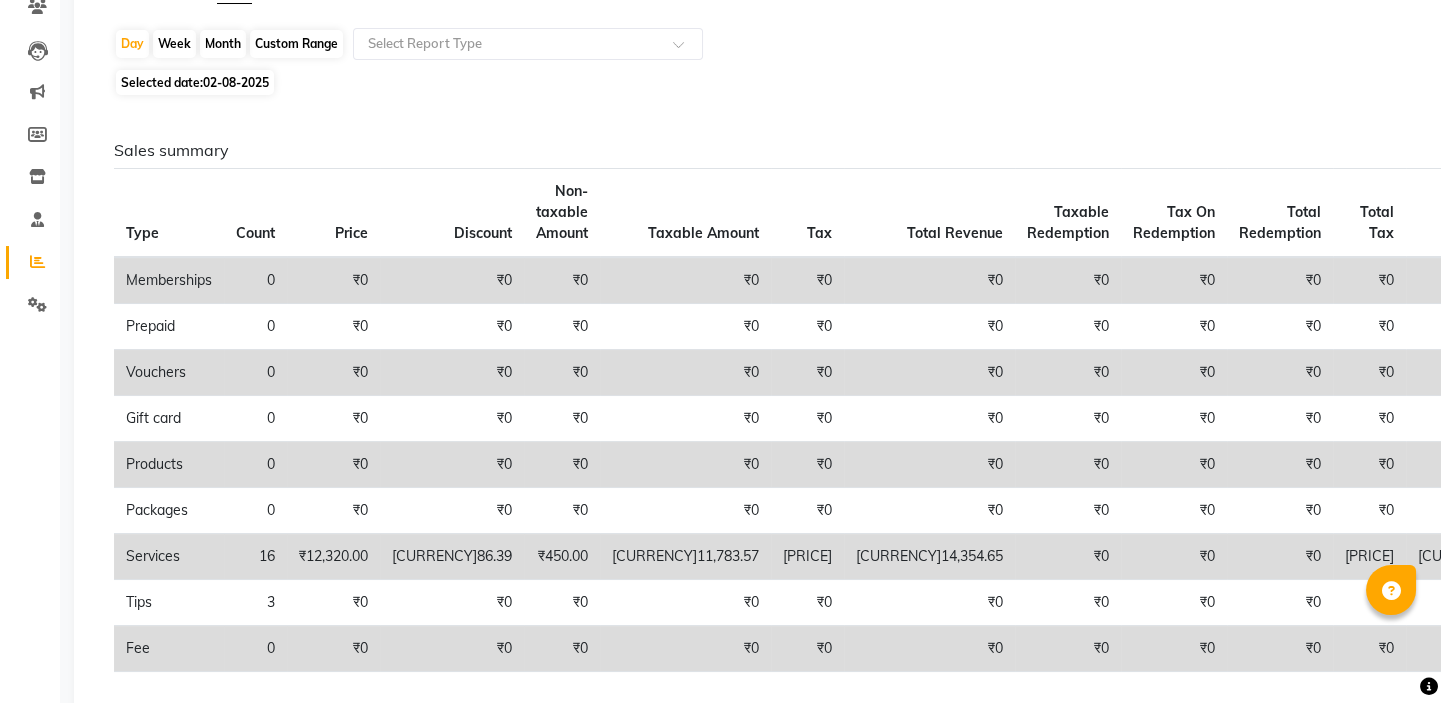 click on "Sales summary Type Count Price Discount Non-taxable Amount Taxable Amount Tax Total Revenue Taxable Redemption Tax On Redemption Total Redemption Total Tax Grand Total  Memberships 0 [CURRENCY]0 [CURRENCY]0 [CURRENCY]0 [CURRENCY]0 [CURRENCY]0 [CURRENCY]0 [CURRENCY]0 [CURRENCY]0 [CURRENCY]0 [CURRENCY]0 [CURRENCY]0  Prepaid 0 [CURRENCY]0 [CURRENCY]0 [CURRENCY]0 [CURRENCY]0 [CURRENCY]0 [CURRENCY]0 [CURRENCY]0 [CURRENCY]0 [CURRENCY]0 [CURRENCY]0 [CURRENCY]0  Vouchers 0 [CURRENCY]0 [CURRENCY]0 [CURRENCY]0 [CURRENCY]0 [CURRENCY]0 [CURRENCY]0 [CURRENCY]0 [CURRENCY]0 [CURRENCY]0 [CURRENCY]0 [CURRENCY]0  Gift card 0 [CURRENCY]0 [CURRENCY]0 [CURRENCY]0 [CURRENCY]0 [CURRENCY]0 [CURRENCY]0 [CURRENCY]0 [CURRENCY]0 [CURRENCY]0 [CURRENCY]0 [CURRENCY]0  Products 0 [CURRENCY]0 [CURRENCY]0 [CURRENCY]0 [CURRENCY]0 [CURRENCY]0 [CURRENCY]0 [CURRENCY]0 [CURRENCY]0 [CURRENCY]0 [CURRENCY]0 [CURRENCY]0  Packages 0 [CURRENCY]0 [CURRENCY]0 [CURRENCY]0 [CURRENCY]0 [CURRENCY]0 [CURRENCY]0 [CURRENCY]0 [CURRENCY]0 [CURRENCY]0 [CURRENCY]0 [CURRENCY]0  Services 16 [CURRENCY]12,320.00 [CURRENCY]86.39 [CURRENCY]450.00 [CURRENCY]11,783.57 [CURRENCY]2,121.04 [CURRENCY]14,354.65 [CURRENCY]0 [CURRENCY]0 [CURRENCY]0 [CURRENCY]2,121.04 [CURRENCY]14,354.65  Tips 3 [CURRENCY]0 [CURRENCY]0 [CURRENCY]0 [CURRENCY]0 [CURRENCY]0 [CURRENCY]0 [CURRENCY]0 [CURRENCY]0 [CURRENCY]0 [CURRENCY]0 [CURRENCY]0 [CURRENCY]500.00  Fee 0 [CURRENCY]0 [CURRENCY]0 [CURRENCY]0 [CURRENCY]0 [CURRENCY]0 [CURRENCY]0 [CURRENCY]0 [CURRENCY]0 [CURRENCY]0 [CURRENCY]0 [CURRENCY]0" 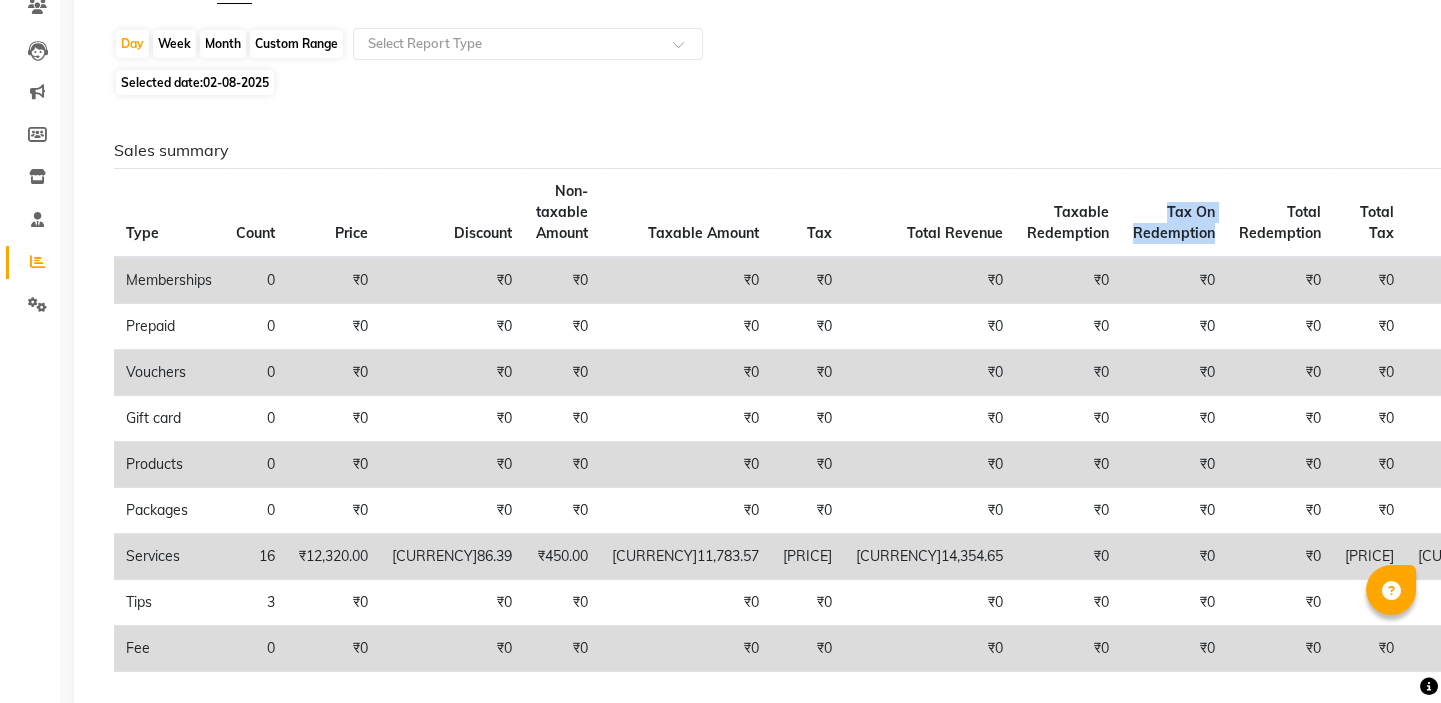 drag, startPoint x: 1076, startPoint y: 219, endPoint x: 1148, endPoint y: 219, distance: 72 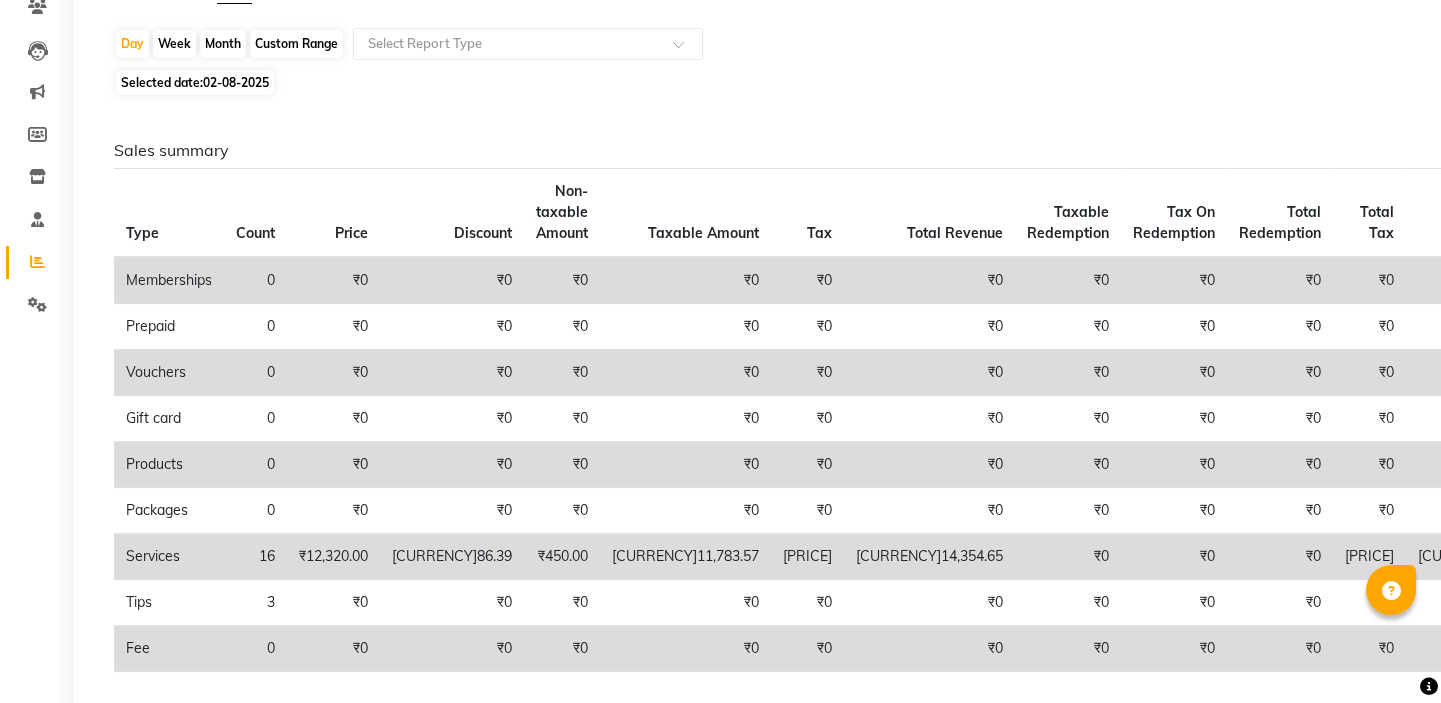drag, startPoint x: 1038, startPoint y: 125, endPoint x: 1067, endPoint y: 157, distance: 43.185646 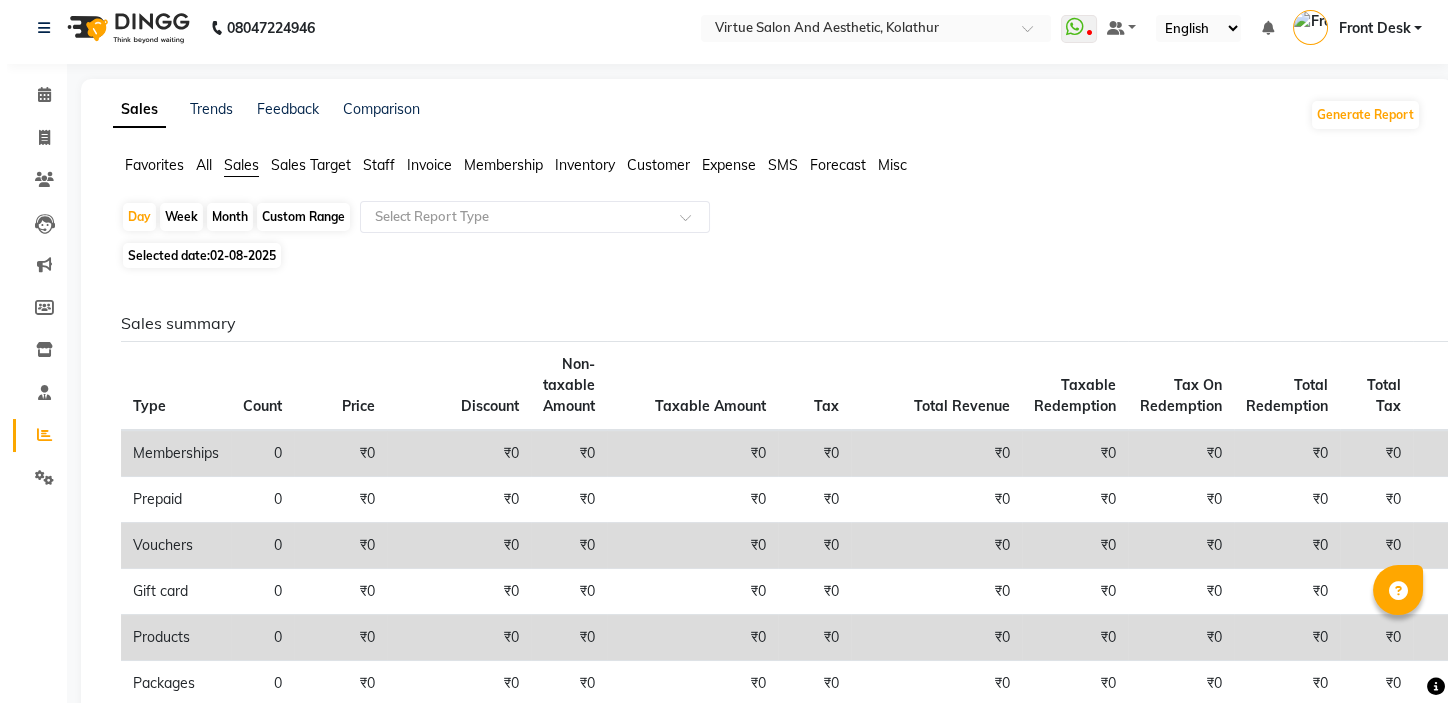 scroll, scrollTop: 0, scrollLeft: 0, axis: both 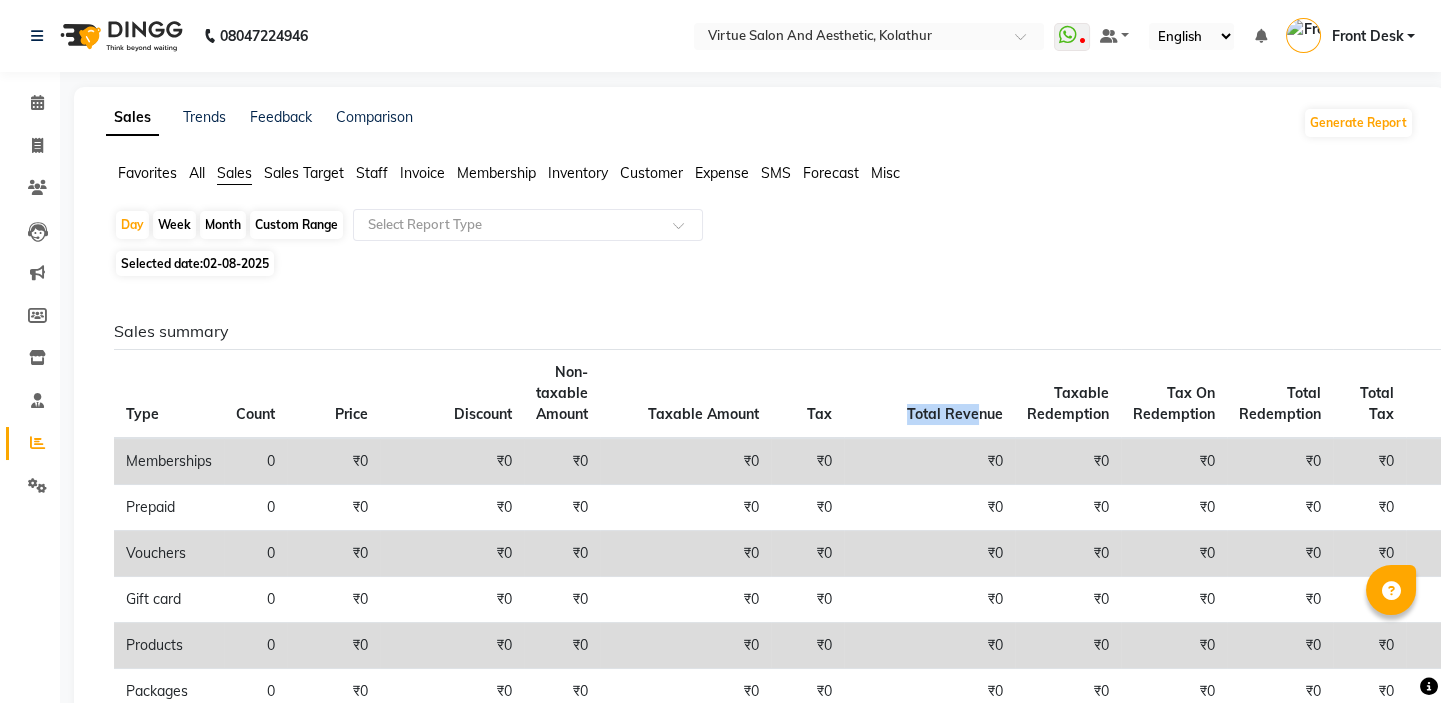 drag, startPoint x: 830, startPoint y: 415, endPoint x: 843, endPoint y: 416, distance: 13.038404 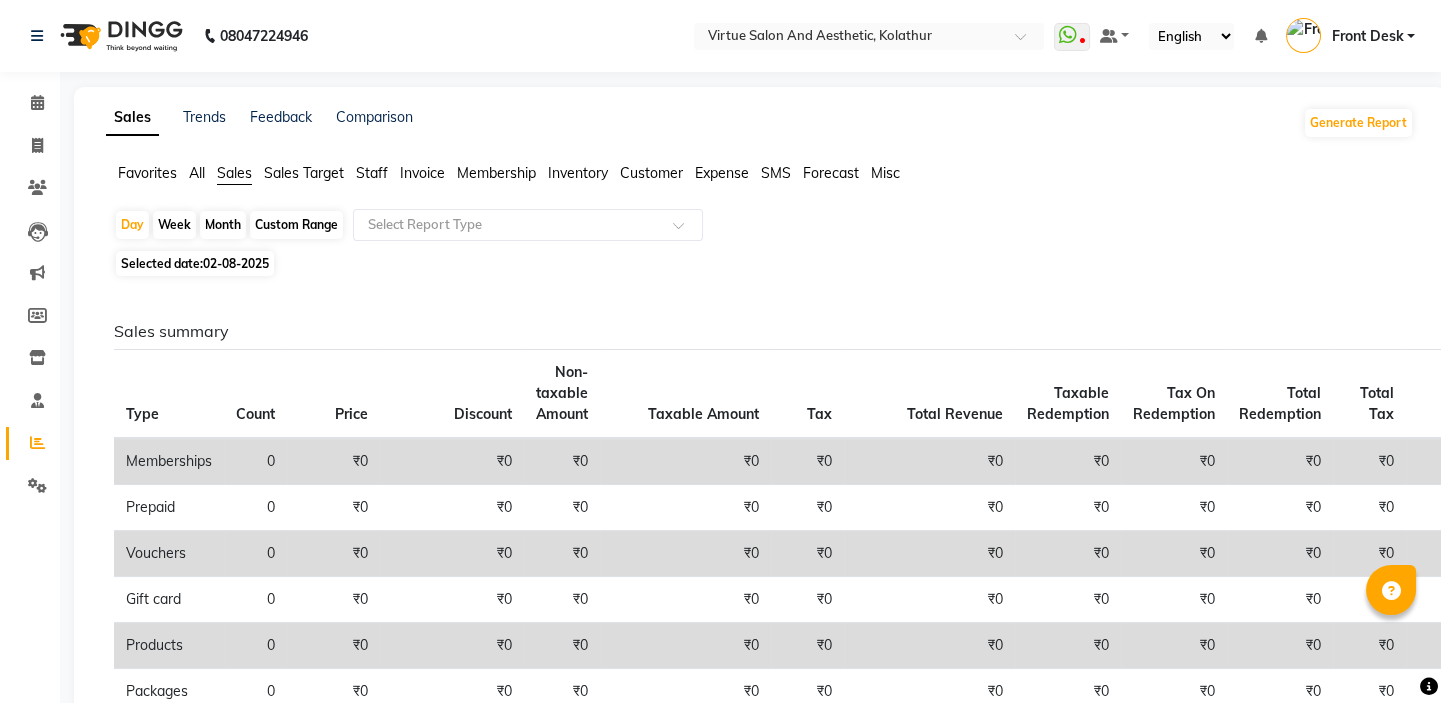 click on "Sales summary Type Count Price Discount Non-taxable Amount Taxable Amount Tax Total Revenue Taxable Redemption Tax On Redemption Total Redemption Total Tax Grand Total  Memberships 0 [CURRENCY]0 [CURRENCY]0 [CURRENCY]0 [CURRENCY]0 [CURRENCY]0 [CURRENCY]0 [CURRENCY]0 [CURRENCY]0 [CURRENCY]0 [CURRENCY]0 [CURRENCY]0  Prepaid 0 [CURRENCY]0 [CURRENCY]0 [CURRENCY]0 [CURRENCY]0 [CURRENCY]0 [CURRENCY]0 [CURRENCY]0 [CURRENCY]0 [CURRENCY]0 [CURRENCY]0 [CURRENCY]0  Vouchers 0 [CURRENCY]0 [CURRENCY]0 [CURRENCY]0 [CURRENCY]0 [CURRENCY]0 [CURRENCY]0 [CURRENCY]0 [CURRENCY]0 [CURRENCY]0 [CURRENCY]0 [CURRENCY]0  Gift card 0 [CURRENCY]0 [CURRENCY]0 [CURRENCY]0 [CURRENCY]0 [CURRENCY]0 [CURRENCY]0 [CURRENCY]0 [CURRENCY]0 [CURRENCY]0 [CURRENCY]0 [CURRENCY]0  Products 0 [CURRENCY]0 [CURRENCY]0 [CURRENCY]0 [CURRENCY]0 [CURRENCY]0 [CURRENCY]0 [CURRENCY]0 [CURRENCY]0 [CURRENCY]0 [CURRENCY]0 [CURRENCY]0  Packages 0 [CURRENCY]0 [CURRENCY]0 [CURRENCY]0 [CURRENCY]0 [CURRENCY]0 [CURRENCY]0 [CURRENCY]0 [CURRENCY]0 [CURRENCY]0 [CURRENCY]0 [CURRENCY]0  Services 16 [CURRENCY]12,320.00 [CURRENCY]86.39 [CURRENCY]450.00 [CURRENCY]11,783.57 [CURRENCY]2,121.04 [CURRENCY]14,354.65 [CURRENCY]0 [CURRENCY]0 [CURRENCY]0 [CURRENCY]2,121.04 [CURRENCY]14,354.65  Tips 3 [CURRENCY]0 [CURRENCY]0 [CURRENCY]0 [CURRENCY]0 [CURRENCY]0 [CURRENCY]0 [CURRENCY]0 [CURRENCY]0 [CURRENCY]0 [CURRENCY]0 [CURRENCY]0 [CURRENCY]500.00  Fee 0 [CURRENCY]0 [CURRENCY]0 [CURRENCY]0 [CURRENCY]0 [CURRENCY]0 [CURRENCY]0 [CURRENCY]0 [CURRENCY]0 [CURRENCY]0 [CURRENCY]0 [CURRENCY]0 Payment mode Payment Mode Count Total Redemption Tip Fee Advance Amount Invoice Amount  UPI 5 [CURRENCY]2,157.46 [CURRENCY]0 [CURRENCY]200.00 [CURRENCY]0 [CURRENCY]0" 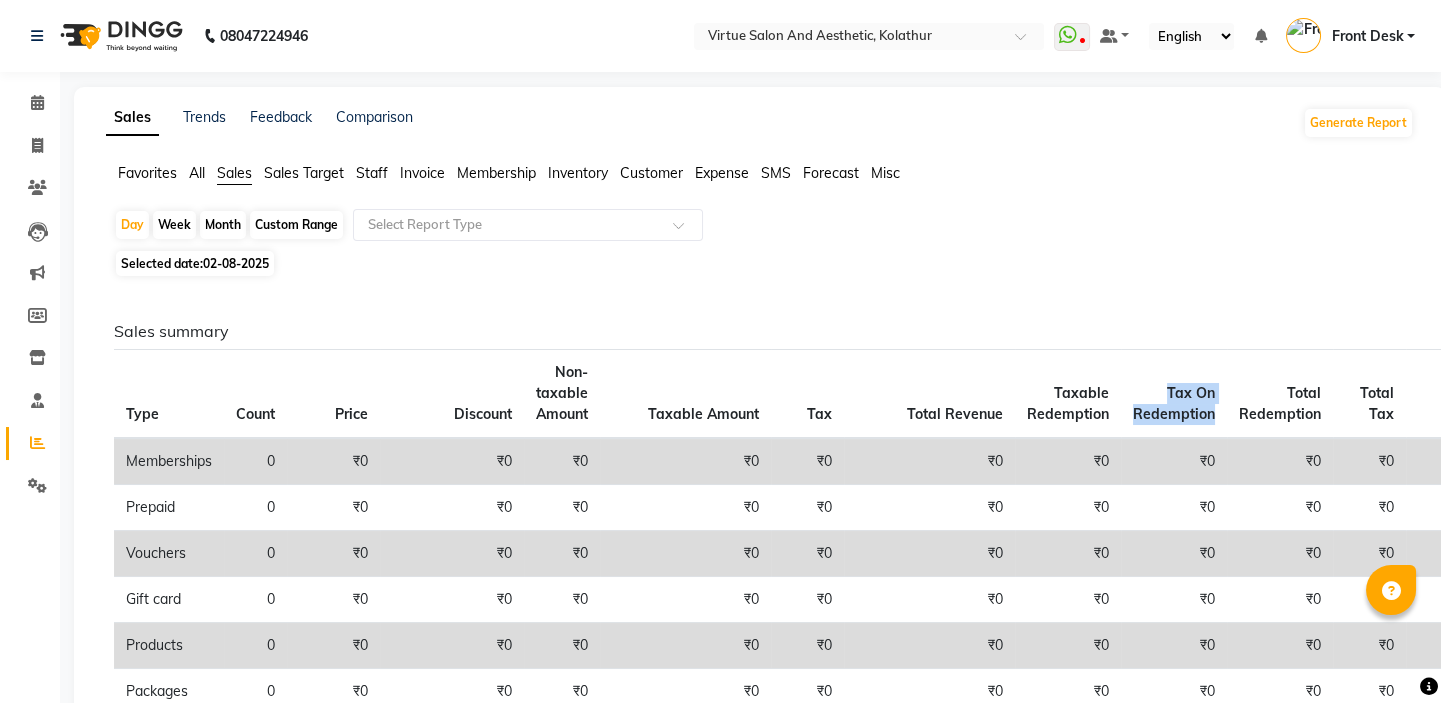 drag, startPoint x: 1002, startPoint y: 381, endPoint x: 1091, endPoint y: 399, distance: 90.80198 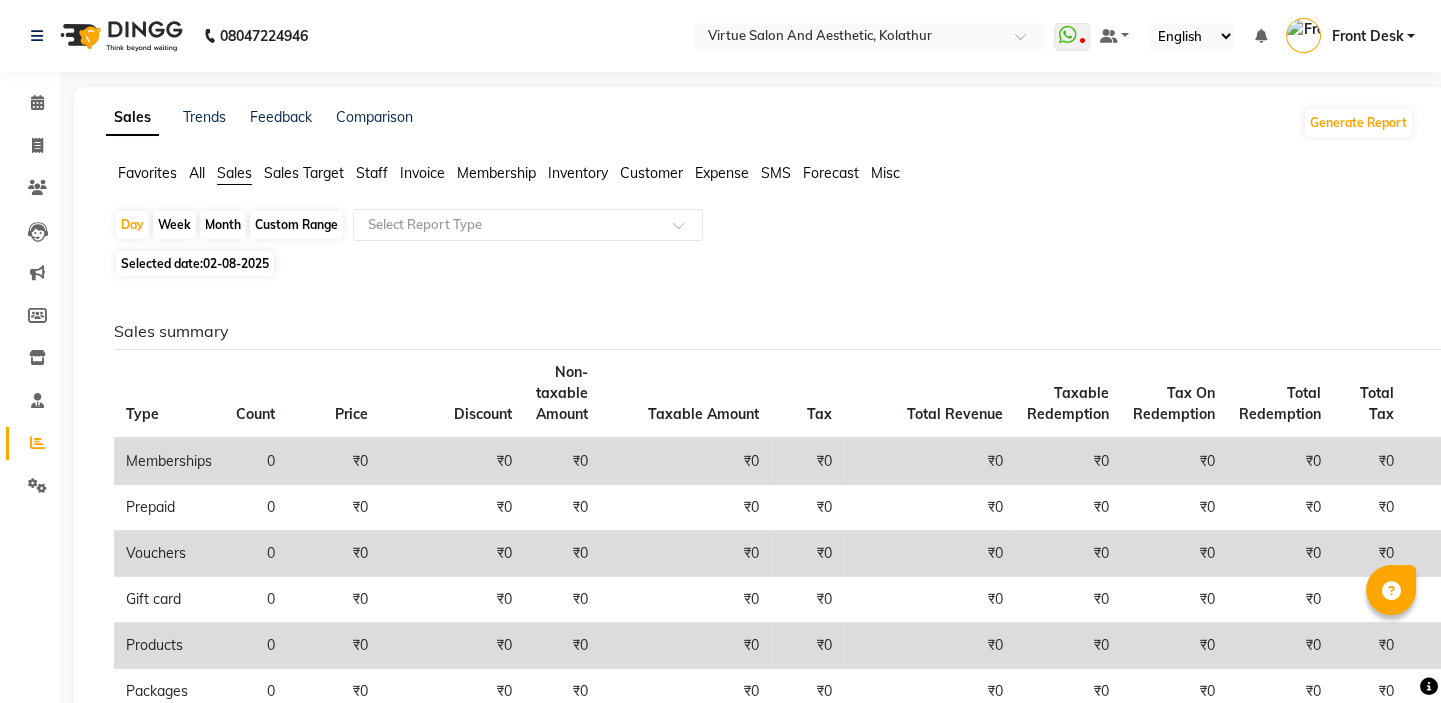 drag, startPoint x: 1068, startPoint y: 298, endPoint x: 1082, endPoint y: 319, distance: 25.23886 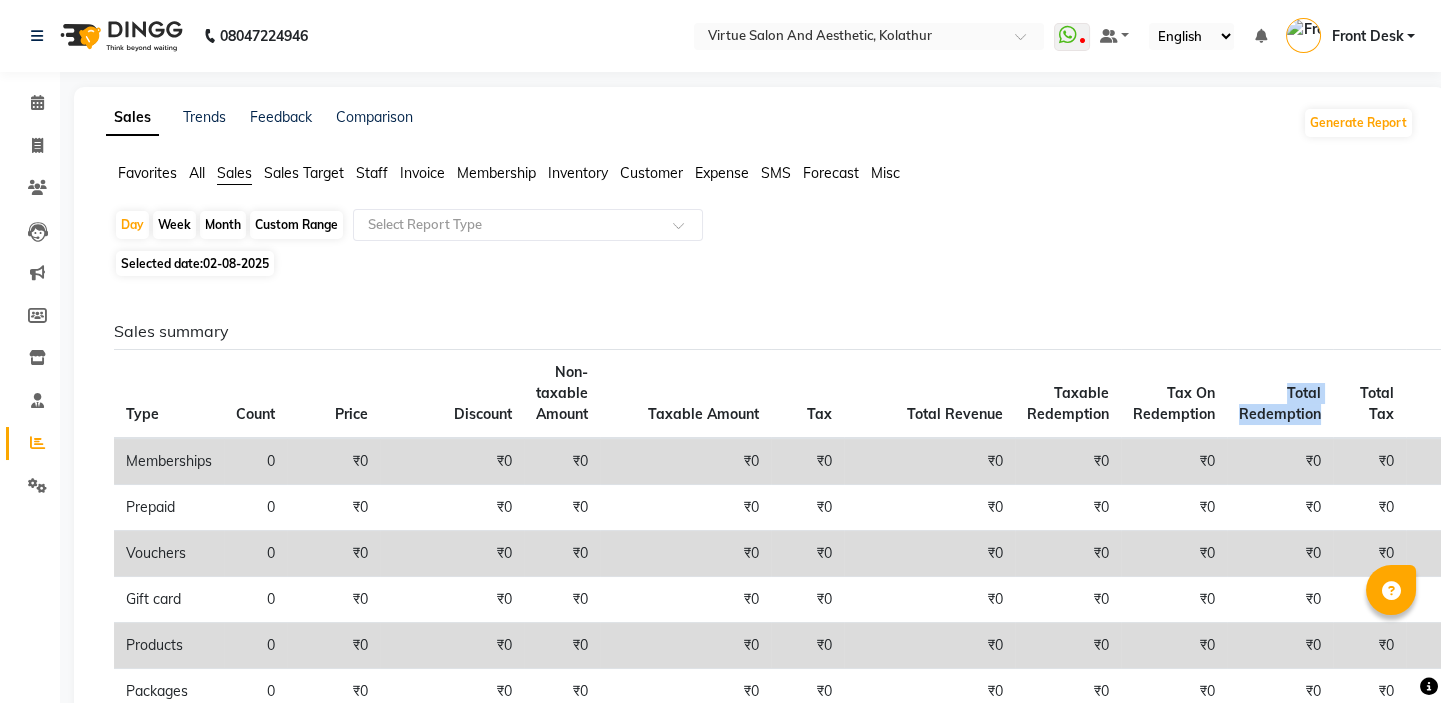 drag, startPoint x: 1116, startPoint y: 378, endPoint x: 1189, endPoint y: 381, distance: 73.061615 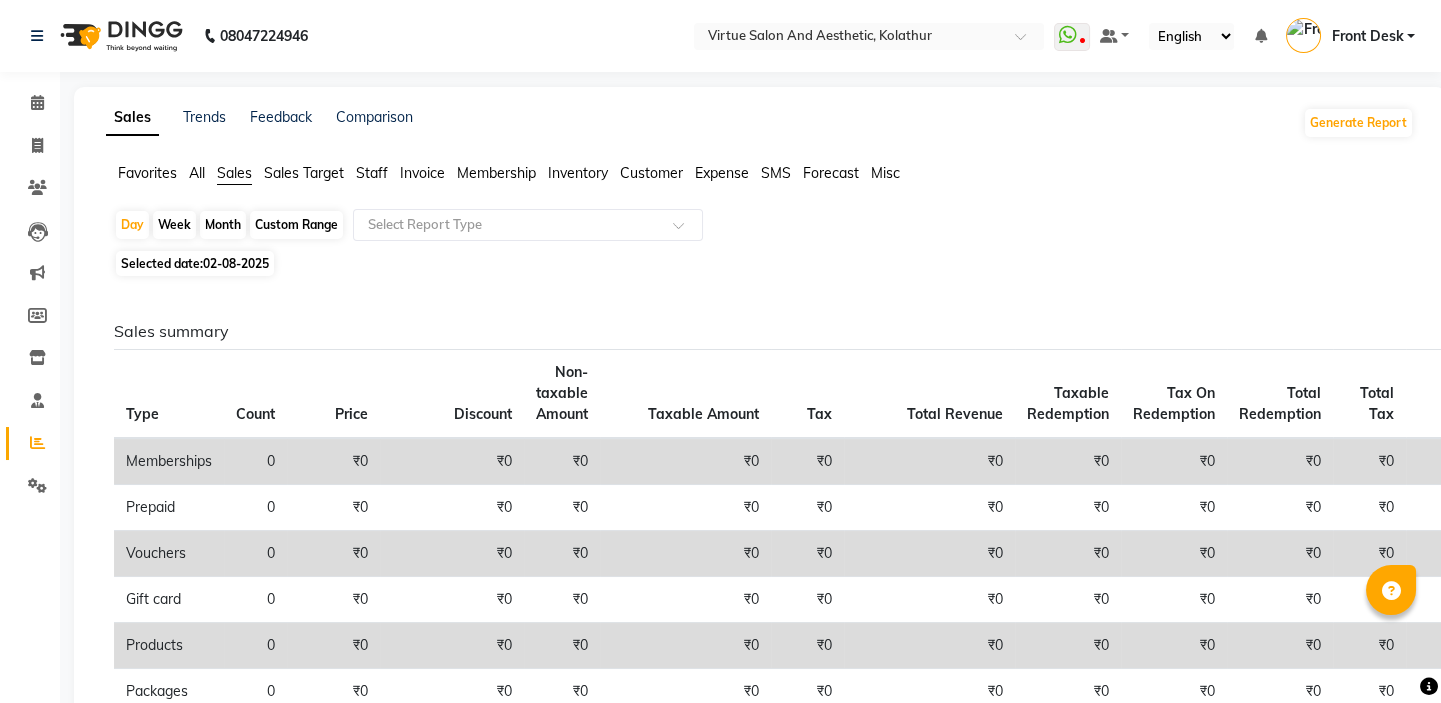 click on "Sales summary" 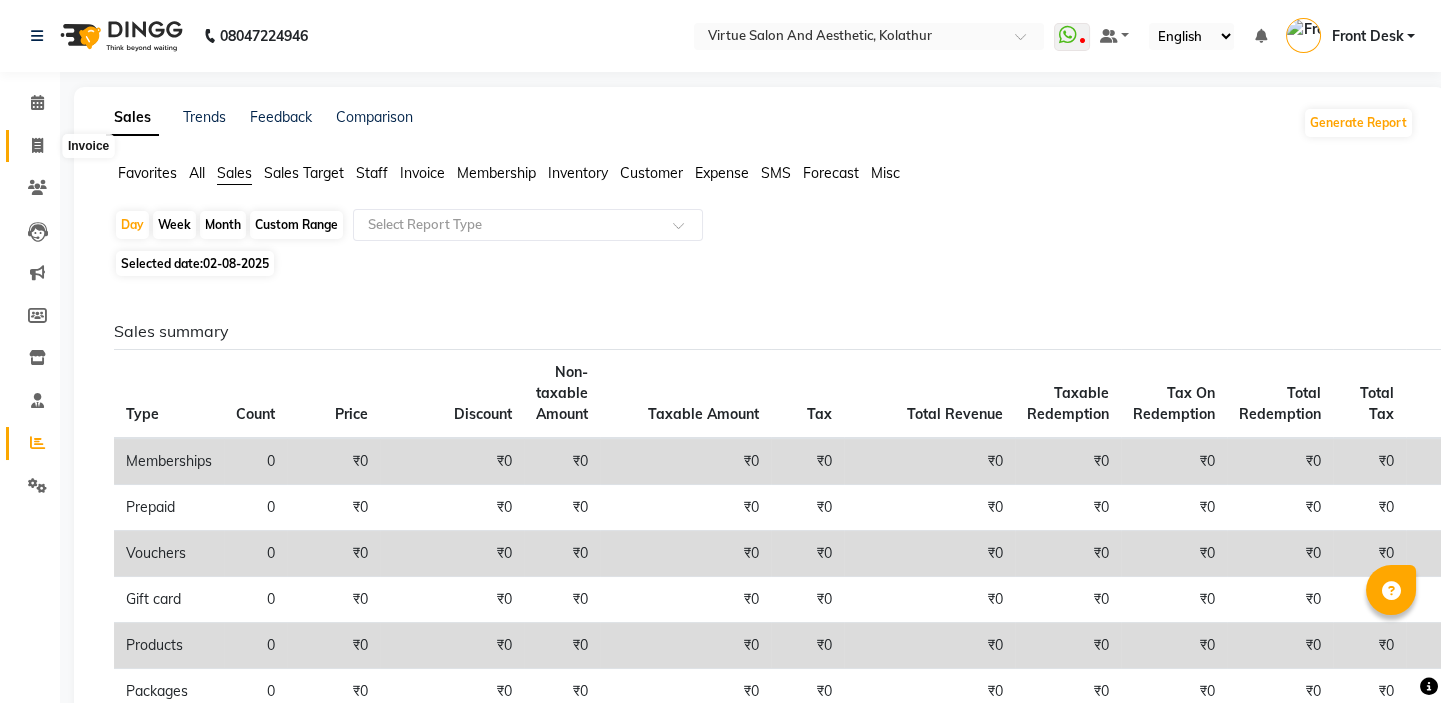 click 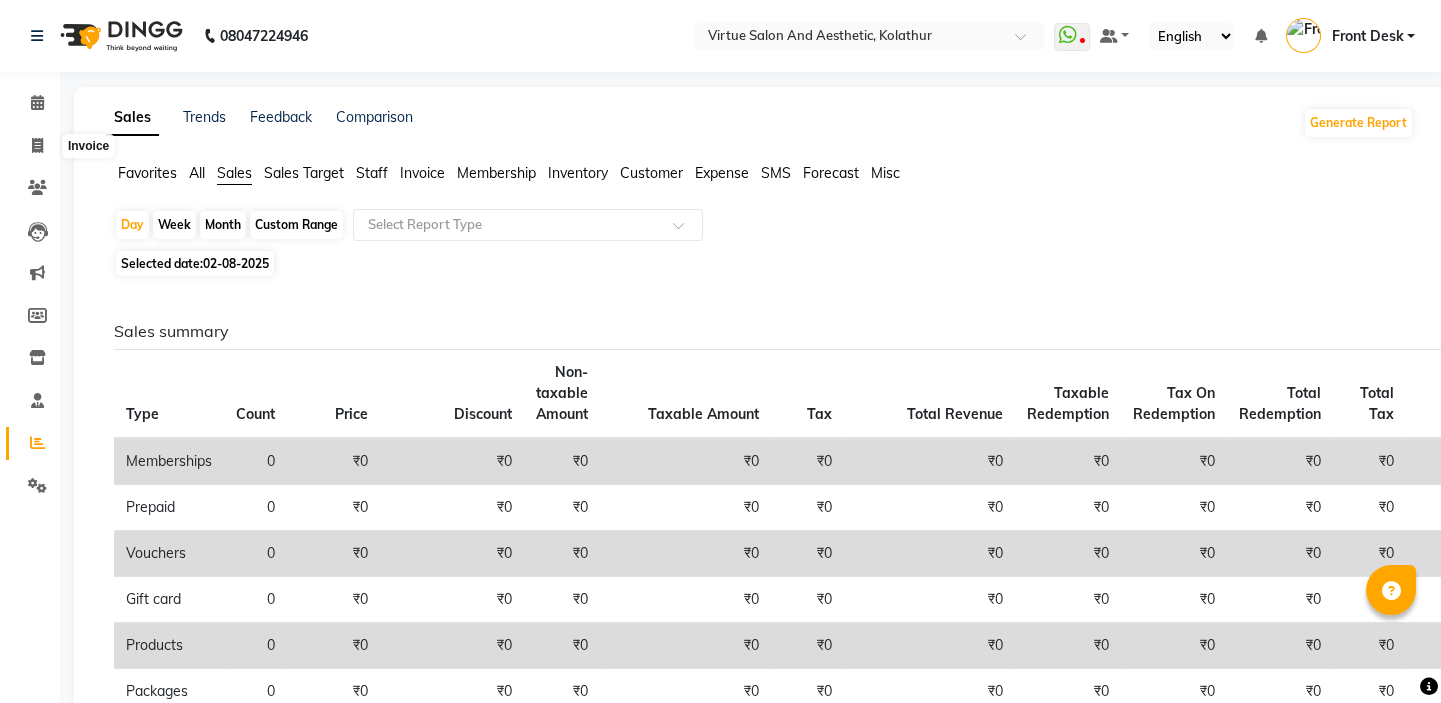 select on "7053" 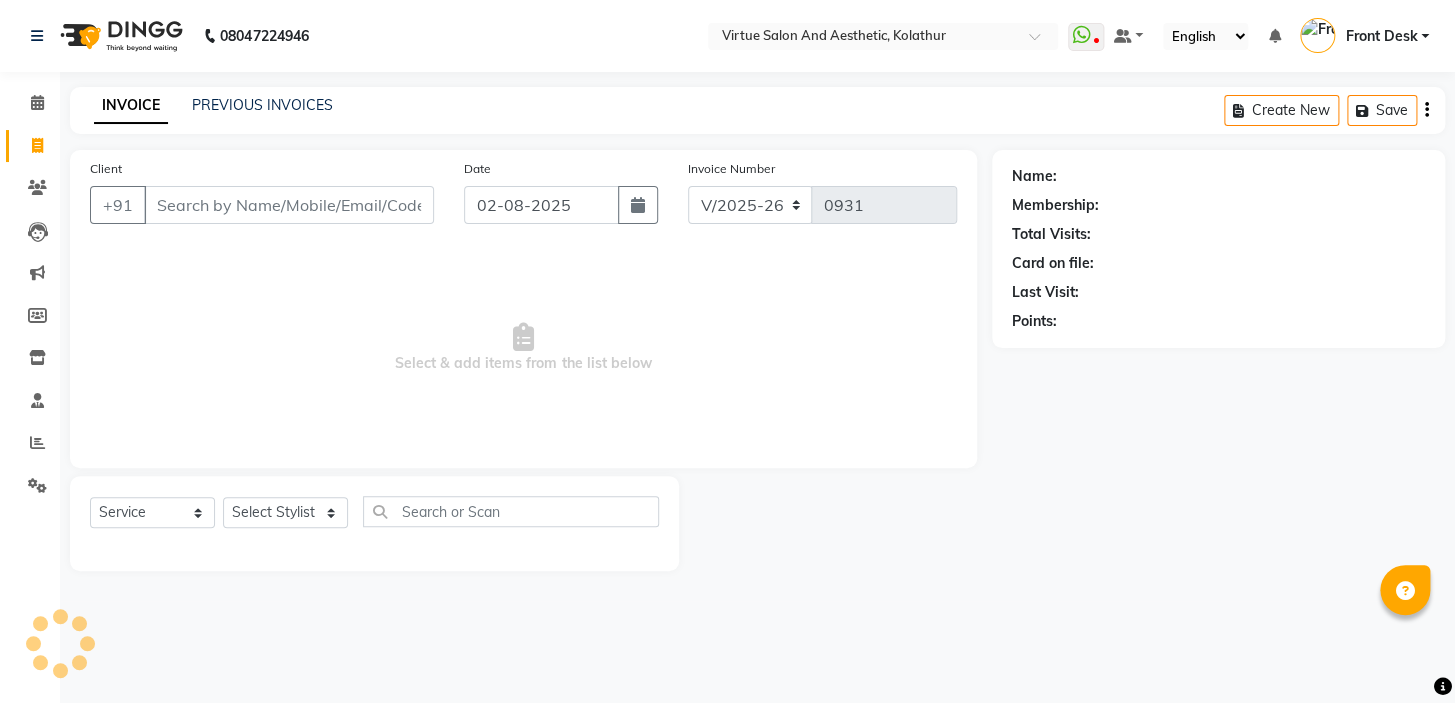 click on "Client" at bounding box center (289, 205) 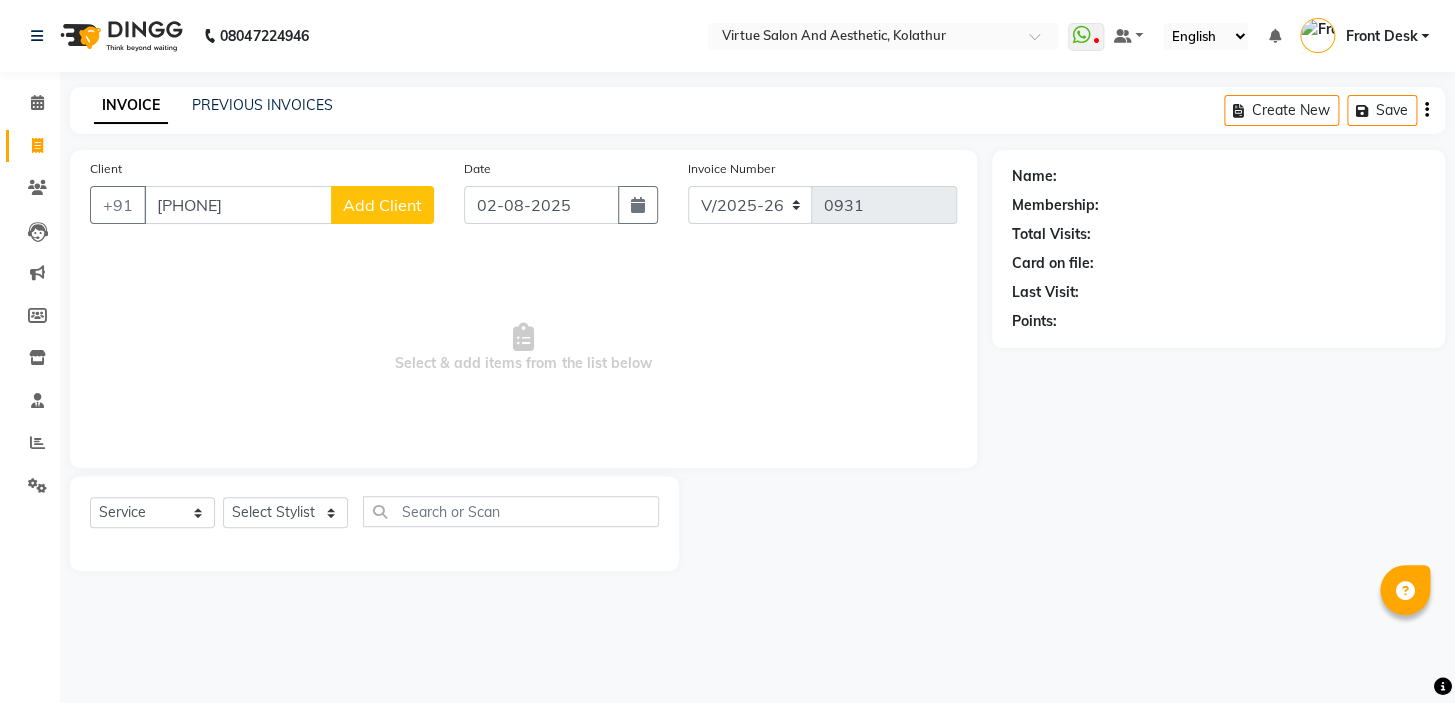 type on "[PHONE]" 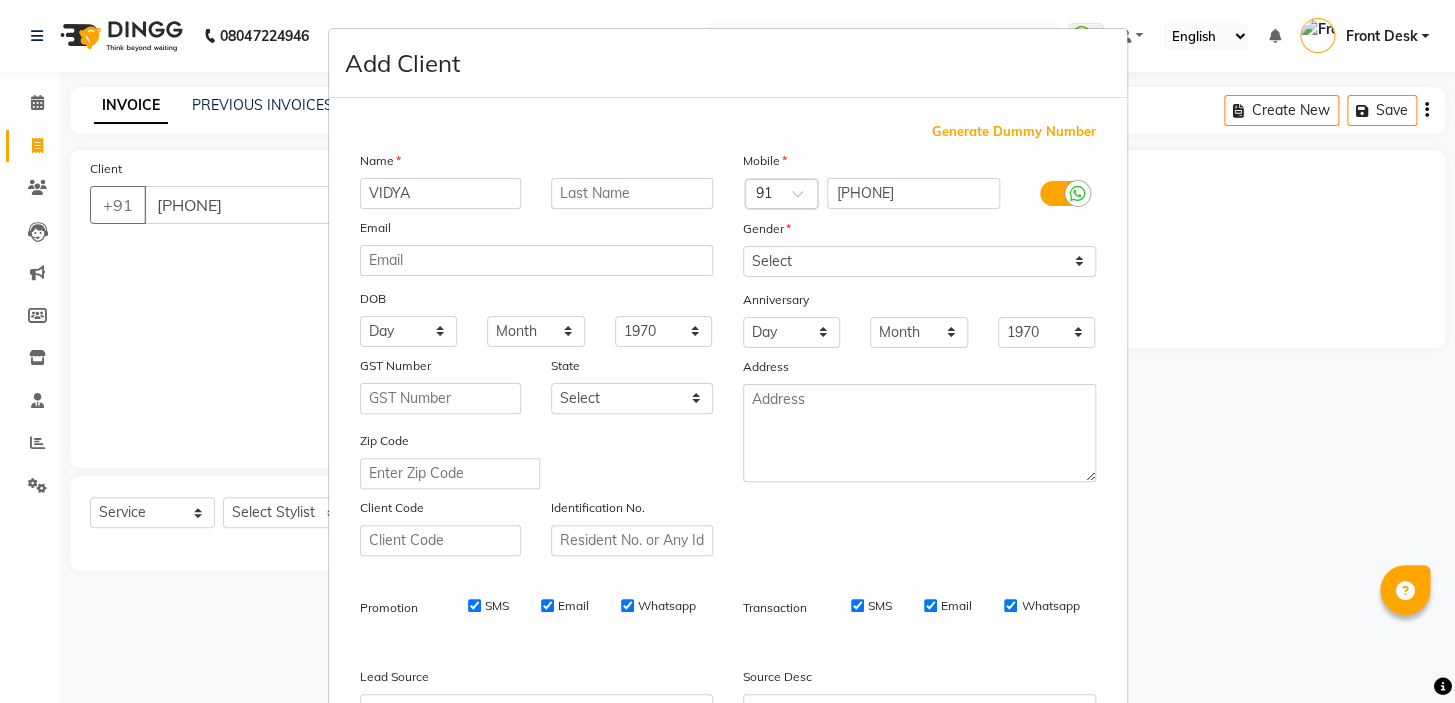 type on "VIDYA" 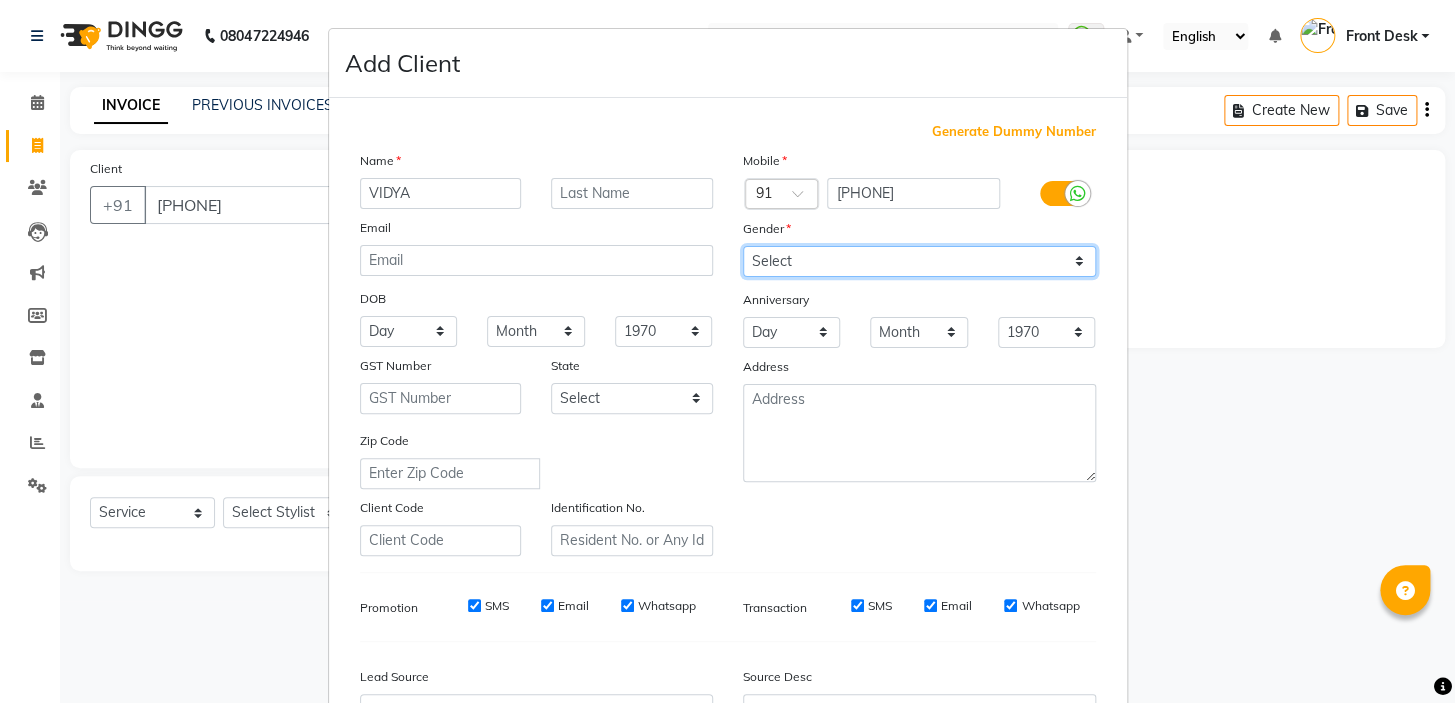 click on "Select Male Female Other Prefer Not To Say" at bounding box center [919, 261] 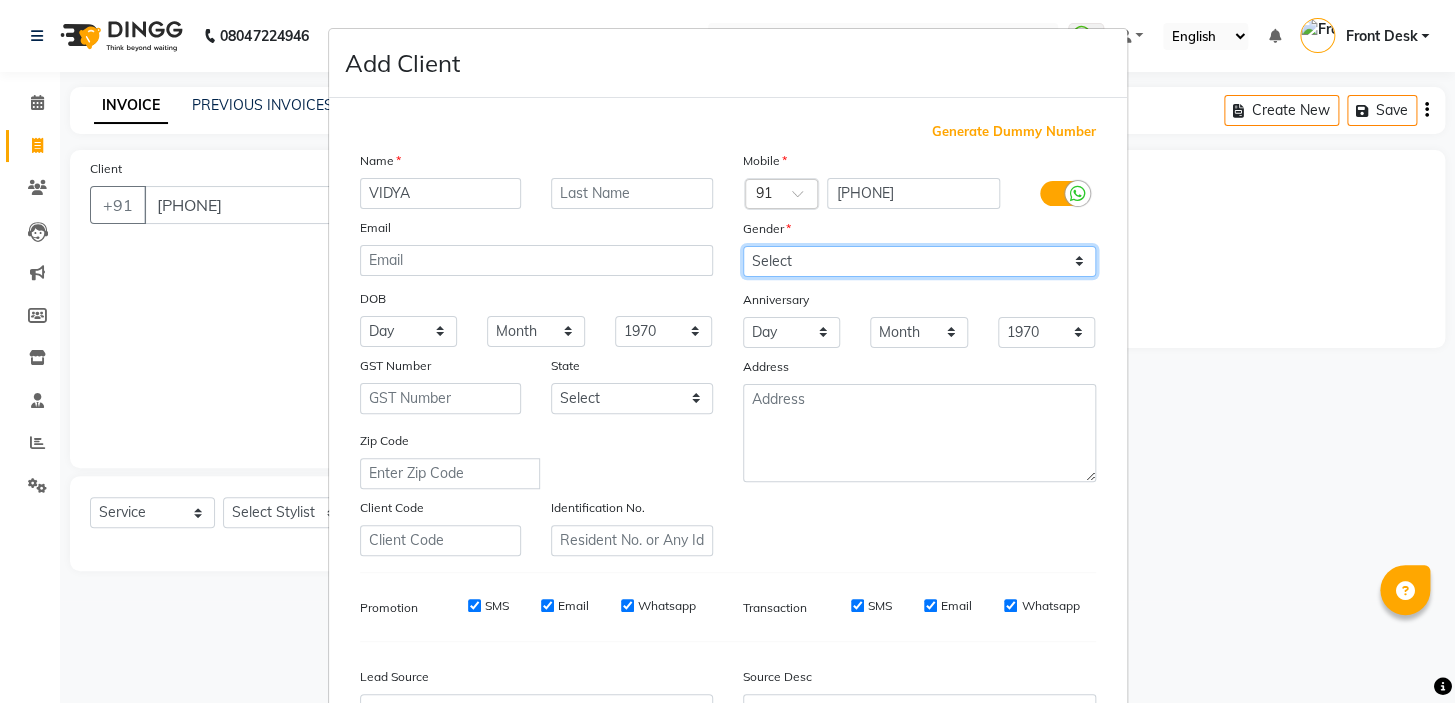 select on "female" 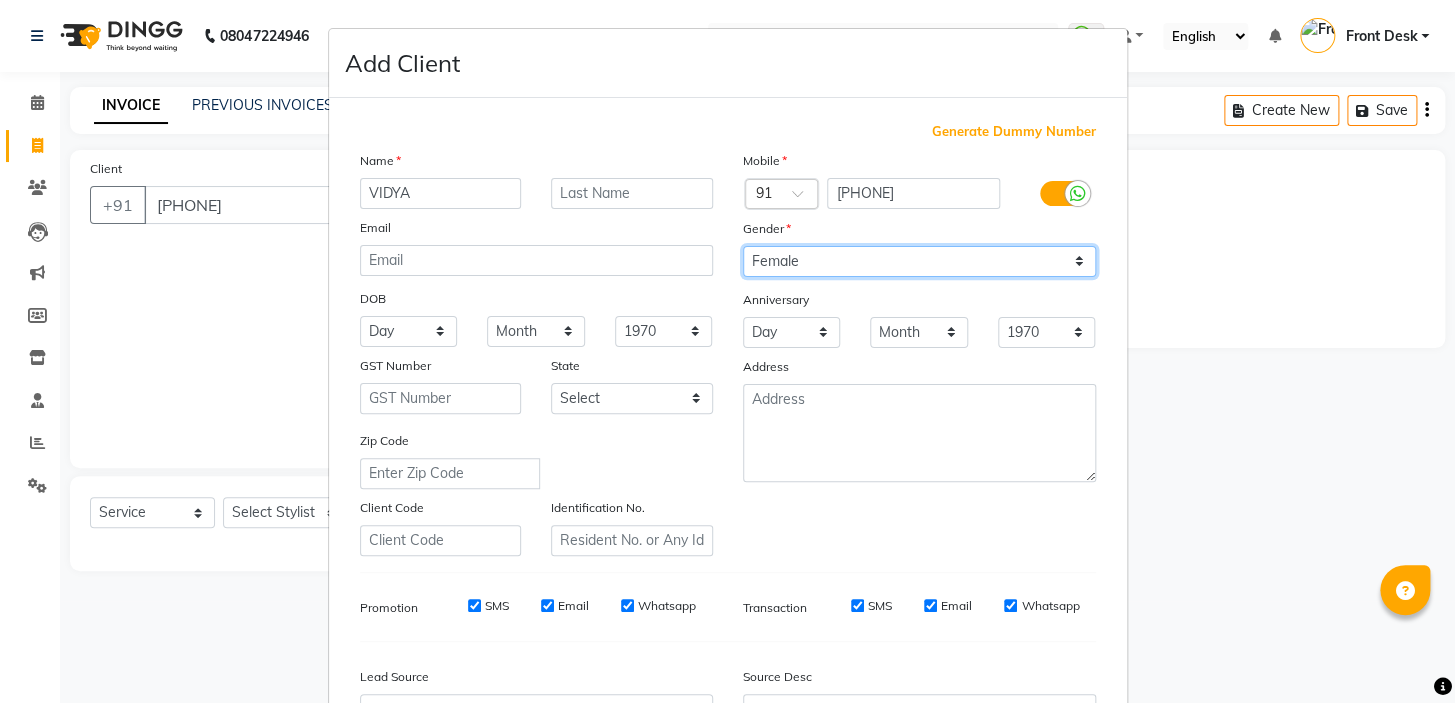 click on "Select Male Female Other Prefer Not To Say" at bounding box center (919, 261) 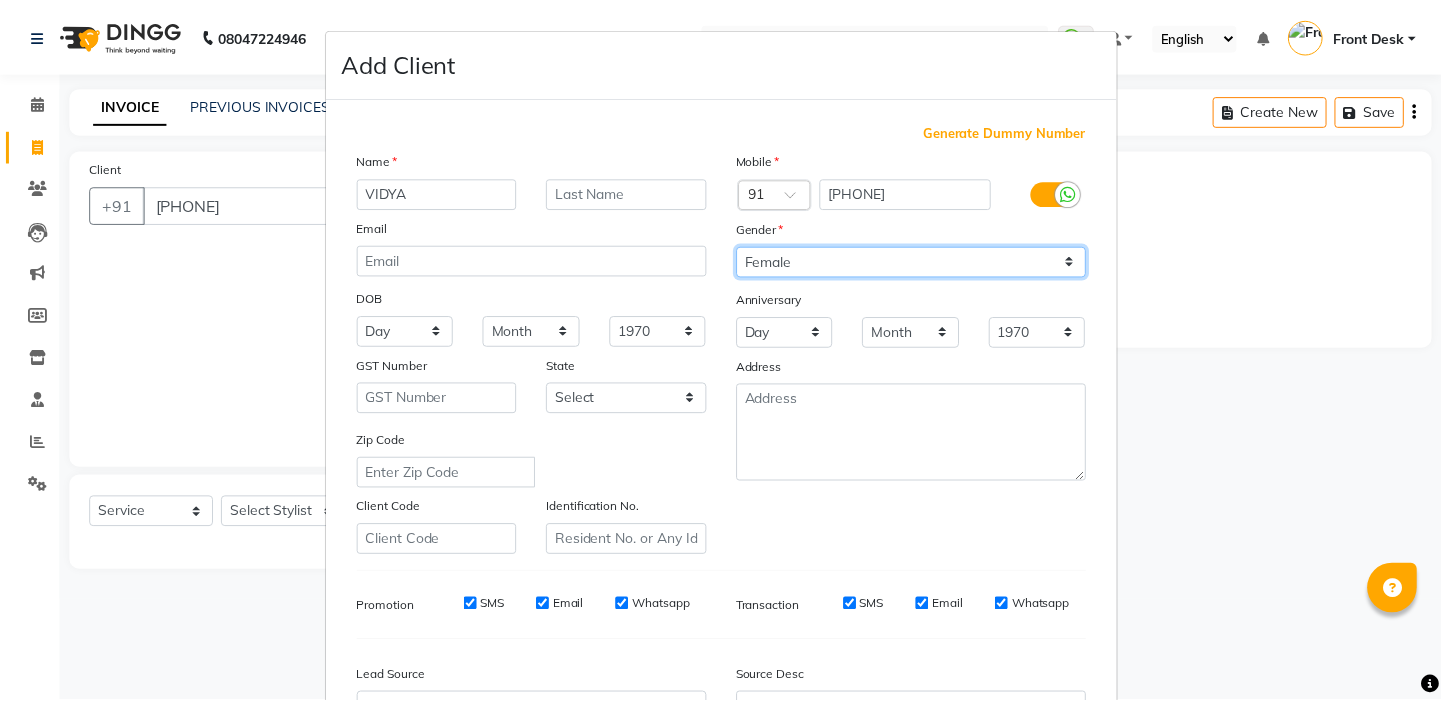 scroll, scrollTop: 226, scrollLeft: 0, axis: vertical 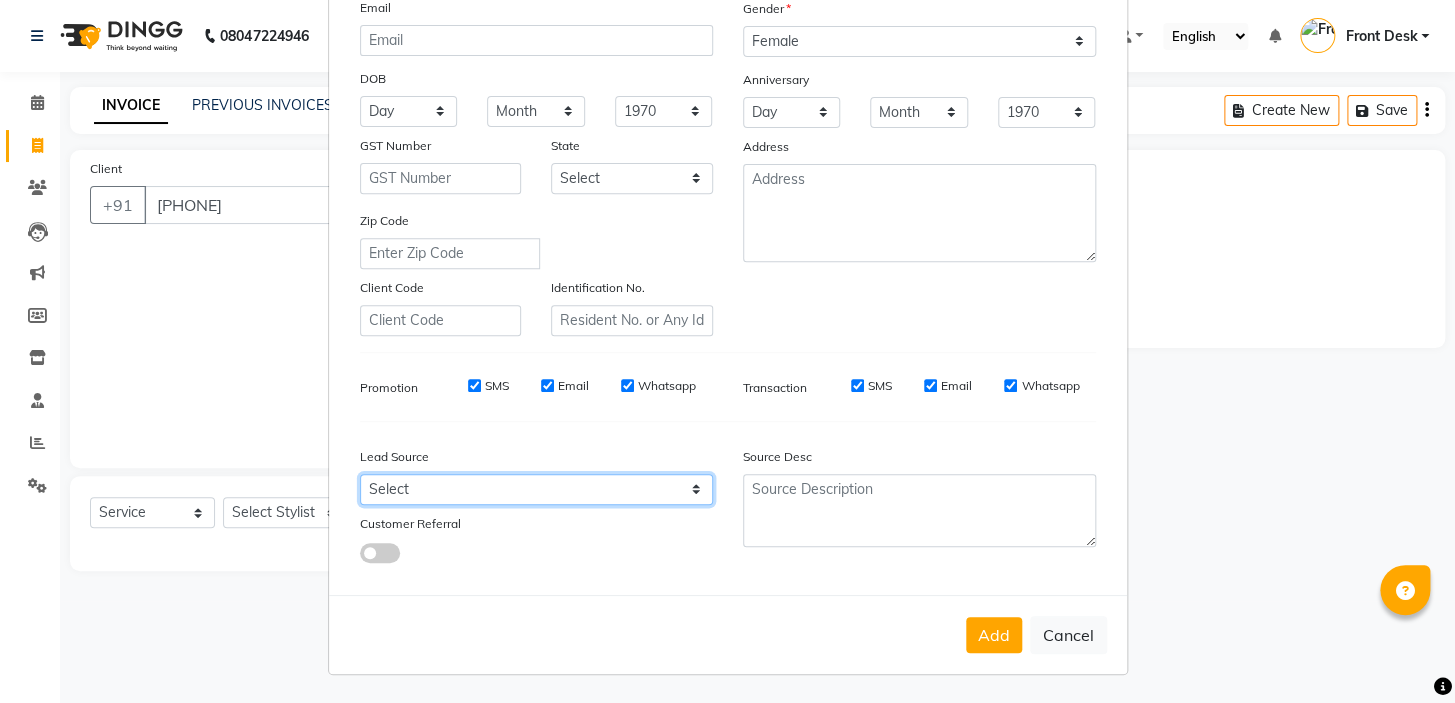 click on "Select Walk-in Referral Internet Friend Word of Mouth Advertisement Facebook JustDial Google Other" at bounding box center [536, 489] 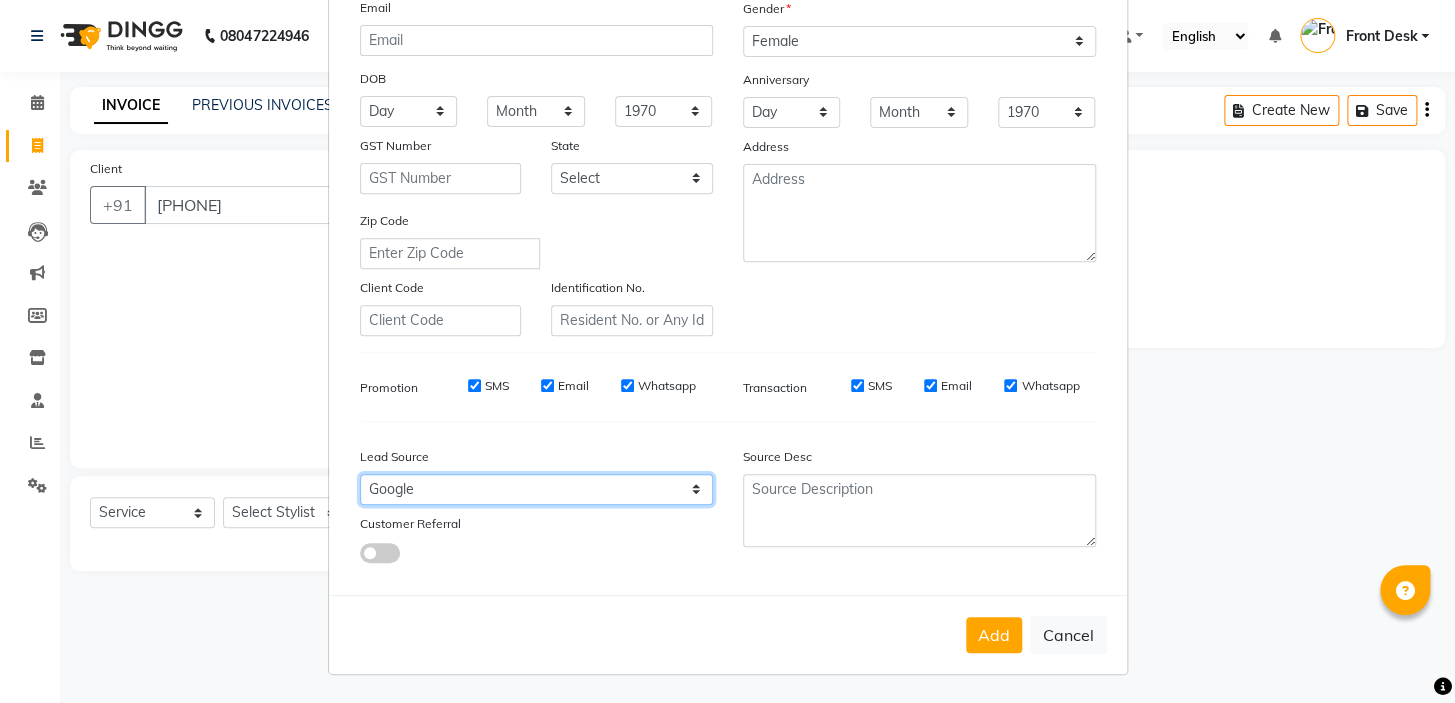 click on "Select Walk-in Referral Internet Friend Word of Mouth Advertisement Facebook JustDial Google Other" at bounding box center (536, 489) 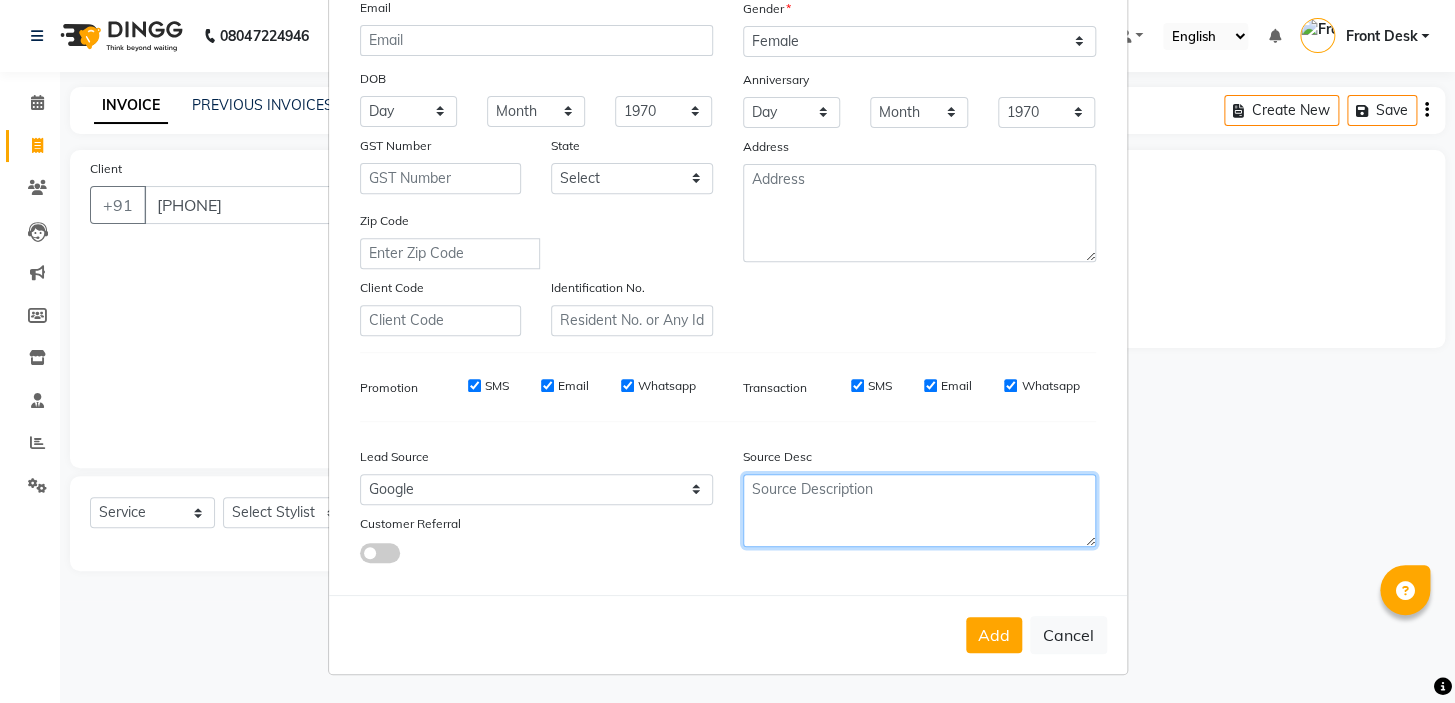 click at bounding box center (919, 510) 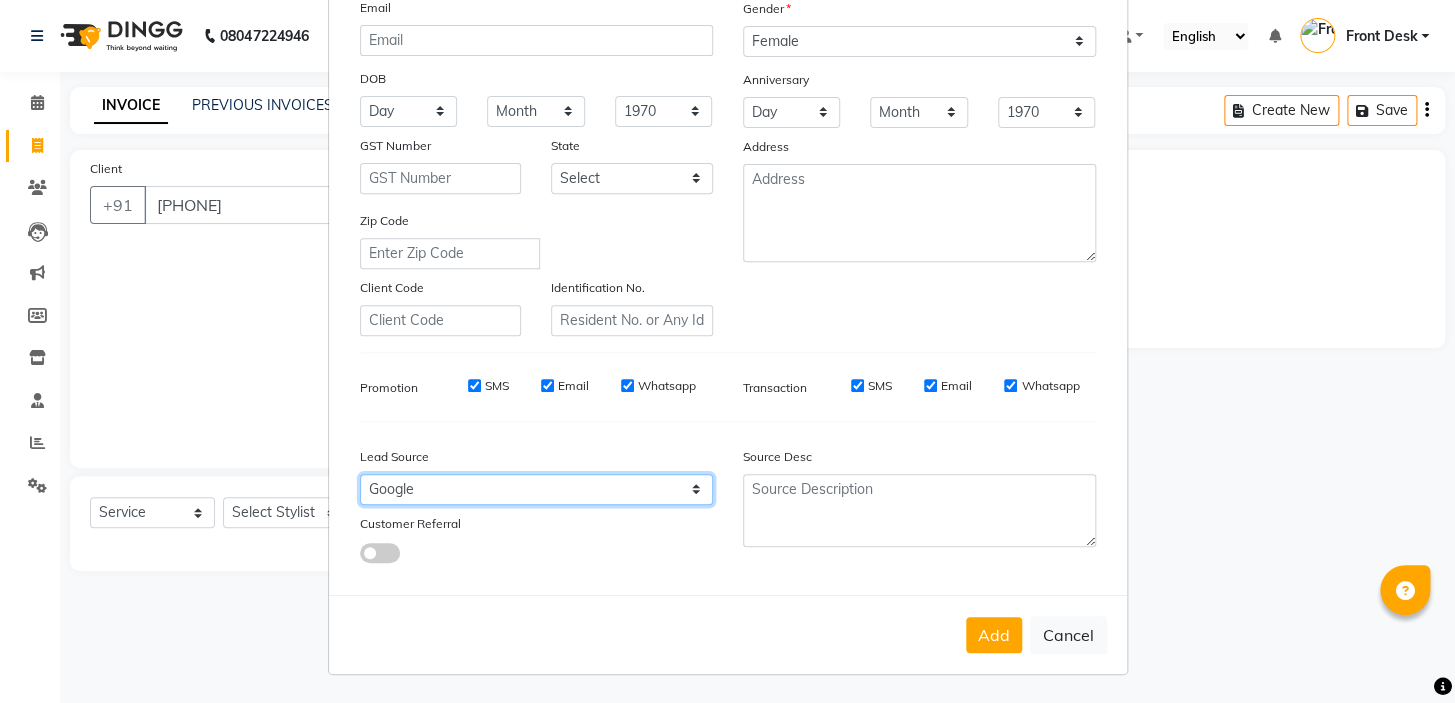 click on "Select Walk-in Referral Internet Friend Word of Mouth Advertisement Facebook JustDial Google Other" at bounding box center [536, 489] 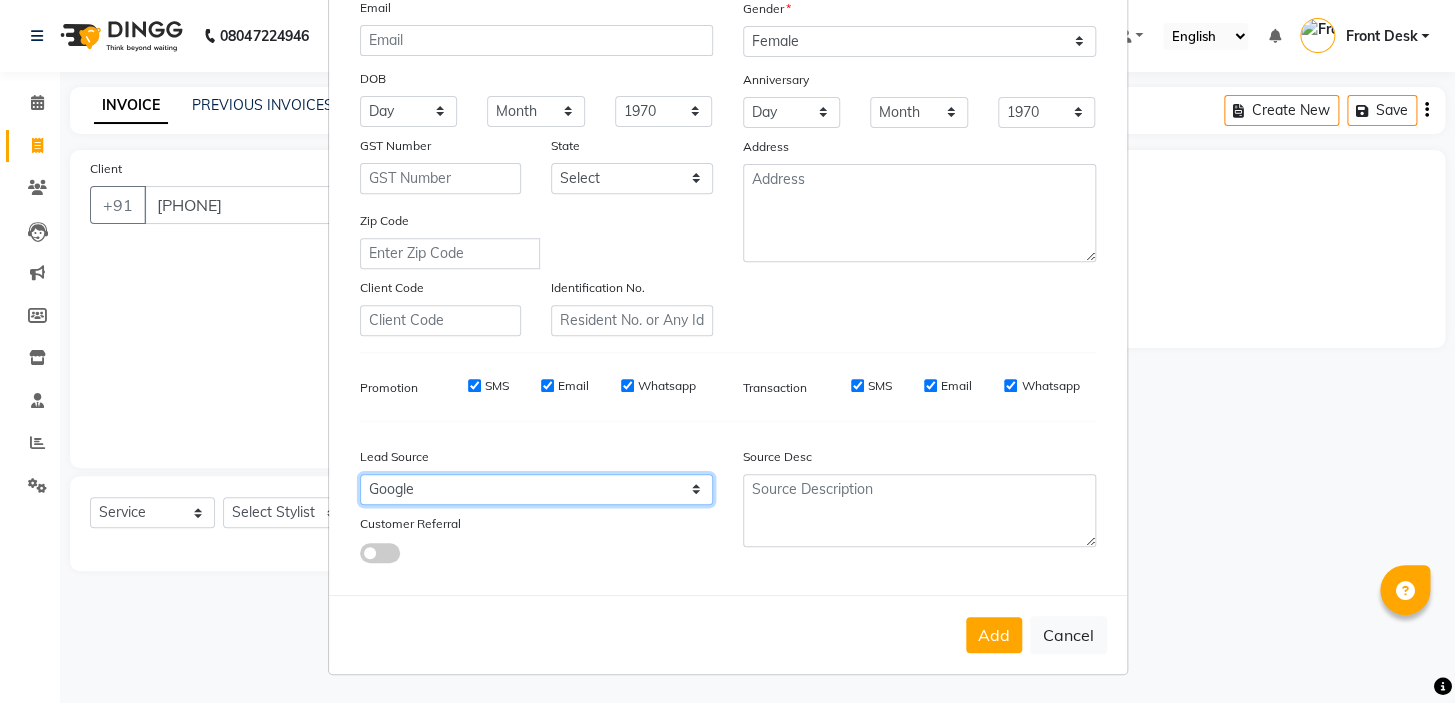 select on "48932" 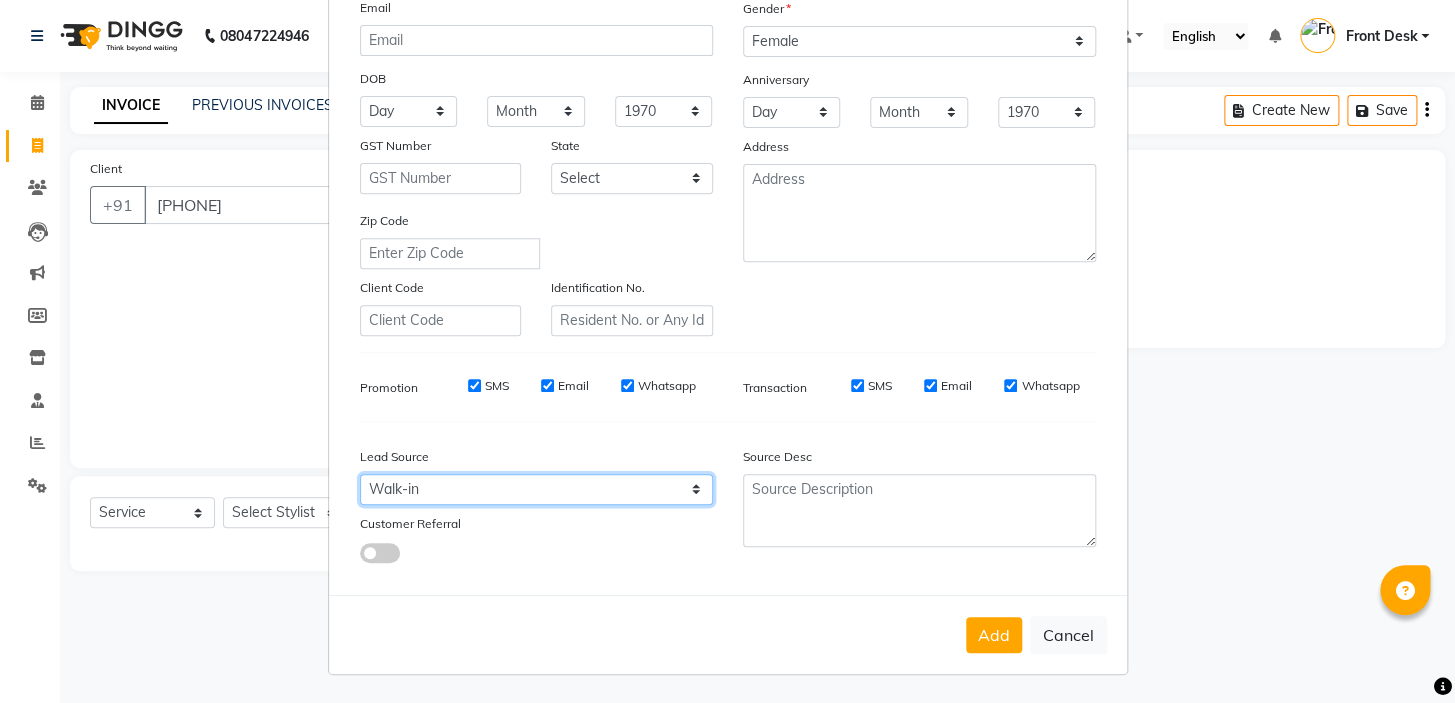 click on "Select Walk-in Referral Internet Friend Word of Mouth Advertisement Facebook JustDial Google Other" at bounding box center (536, 489) 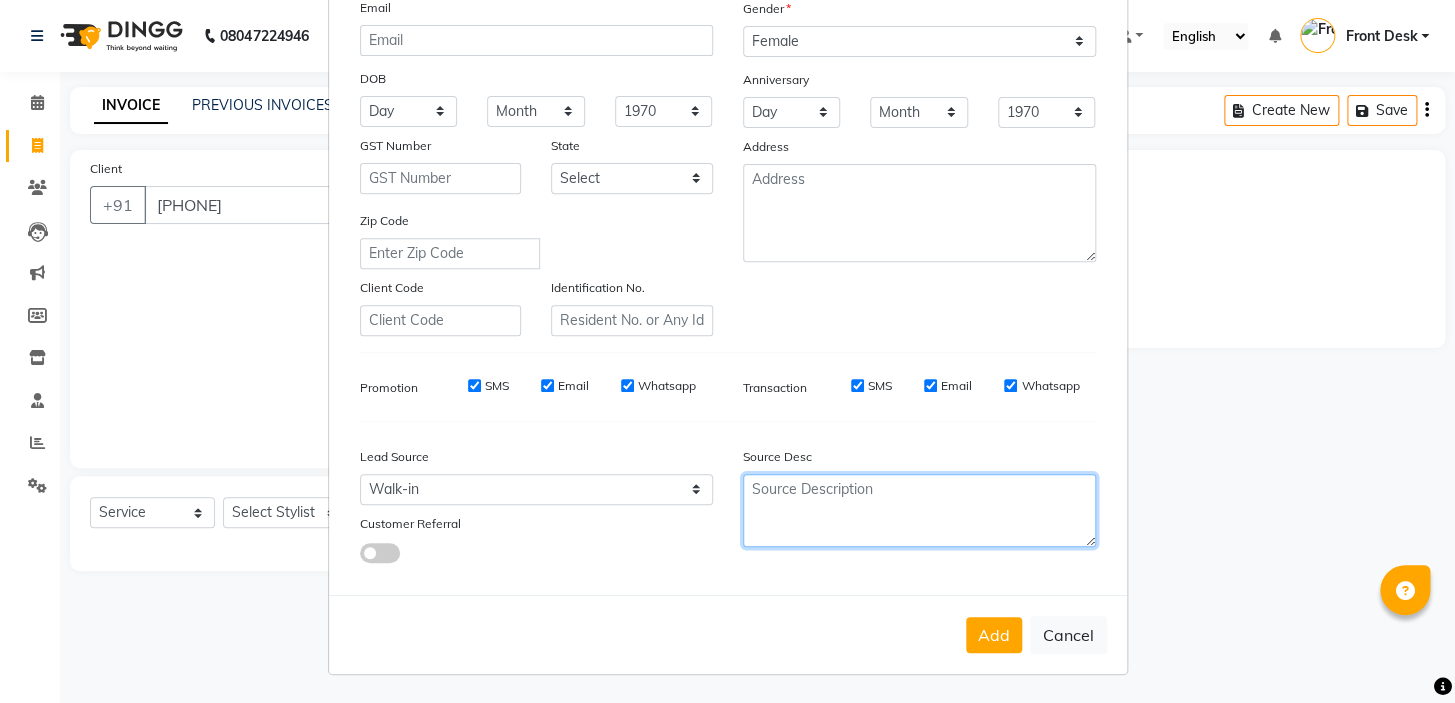click at bounding box center [919, 510] 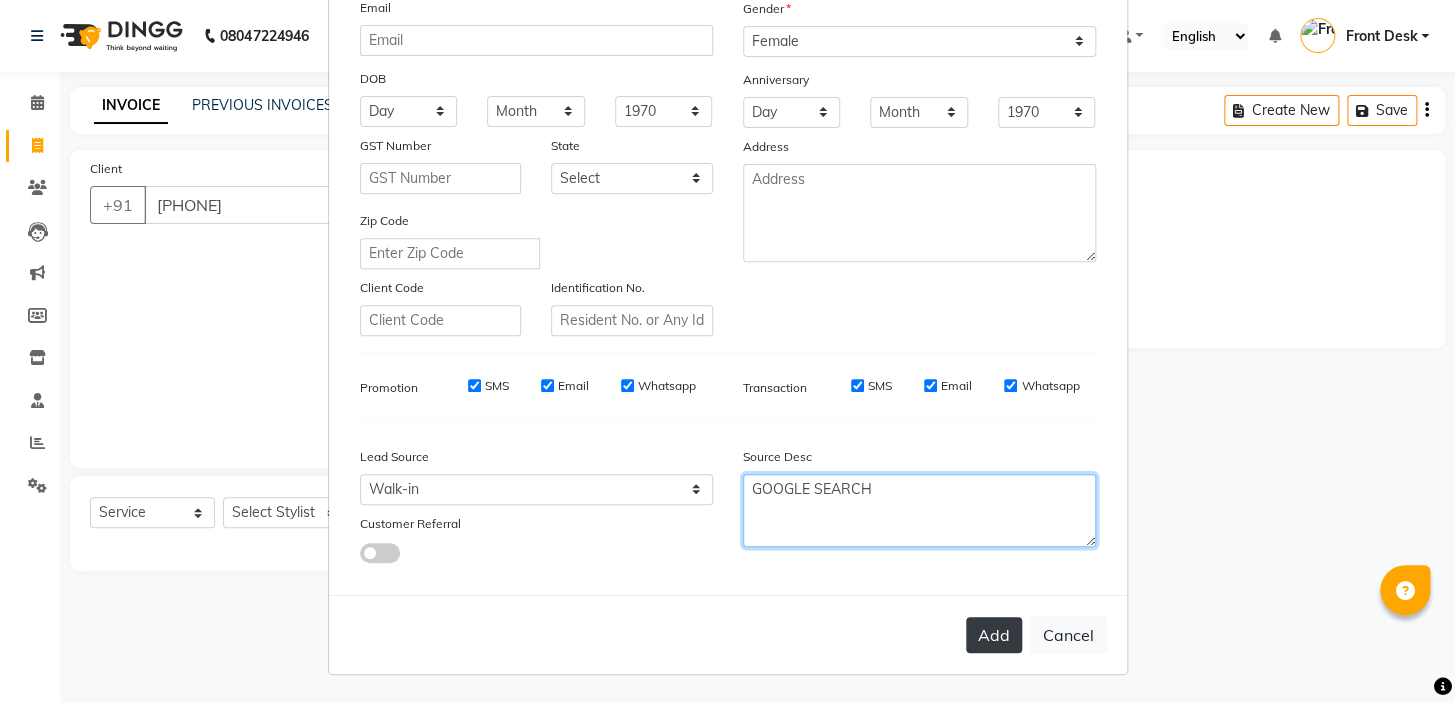 type on "GOOGLE SEARCH" 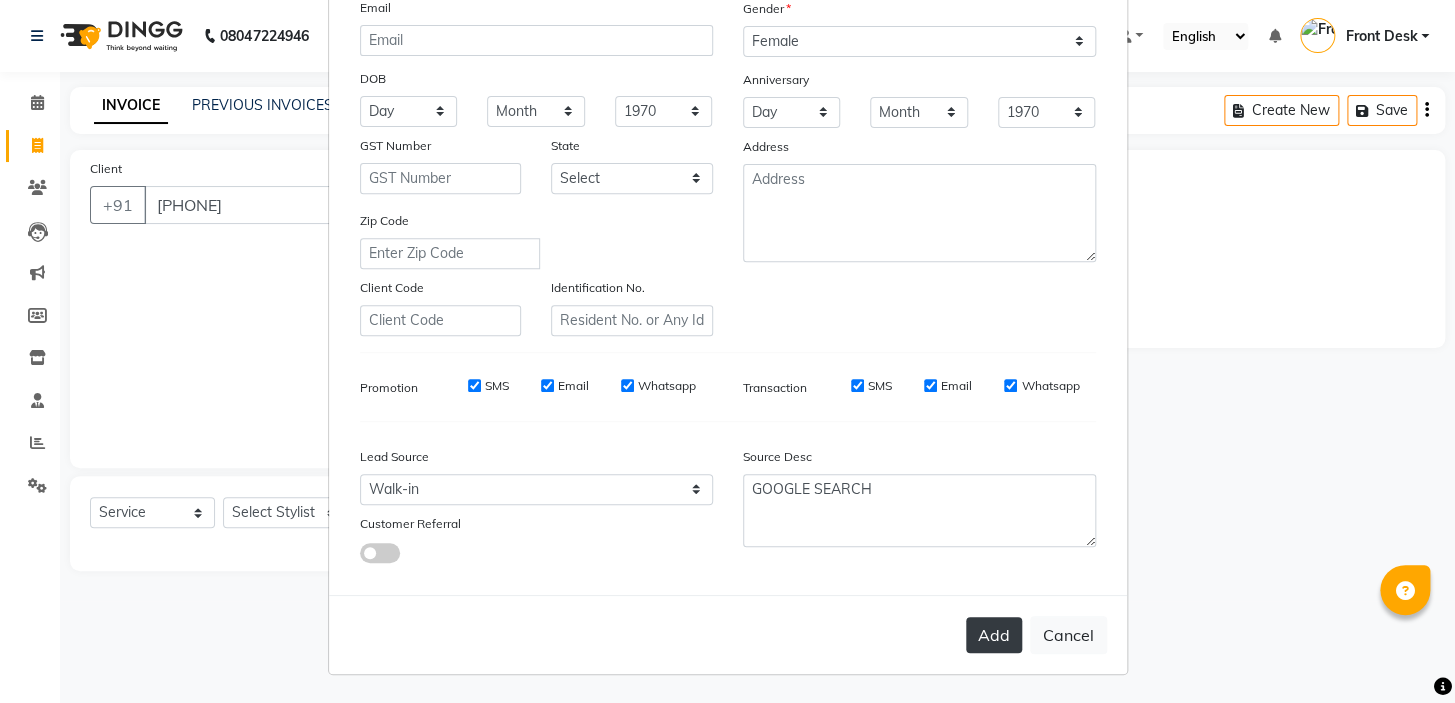 click on "Add" at bounding box center (994, 635) 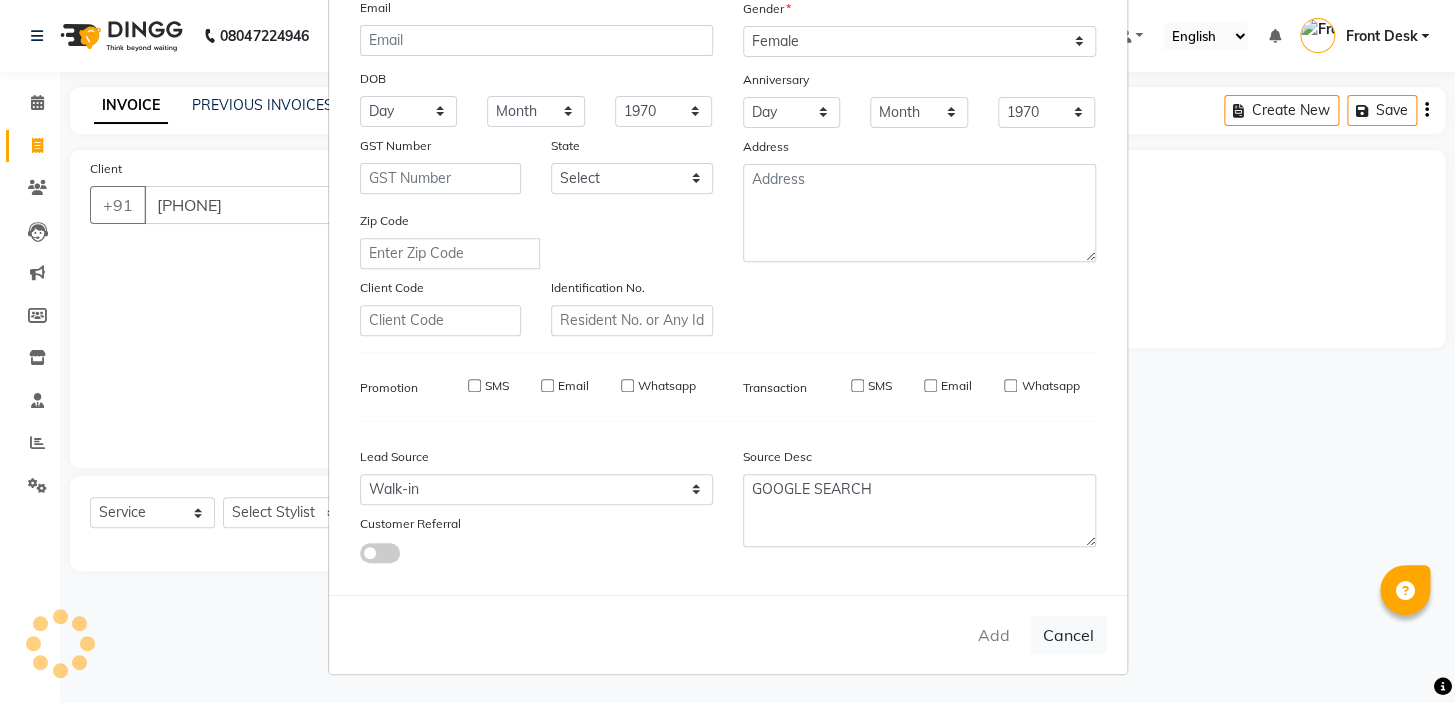 type 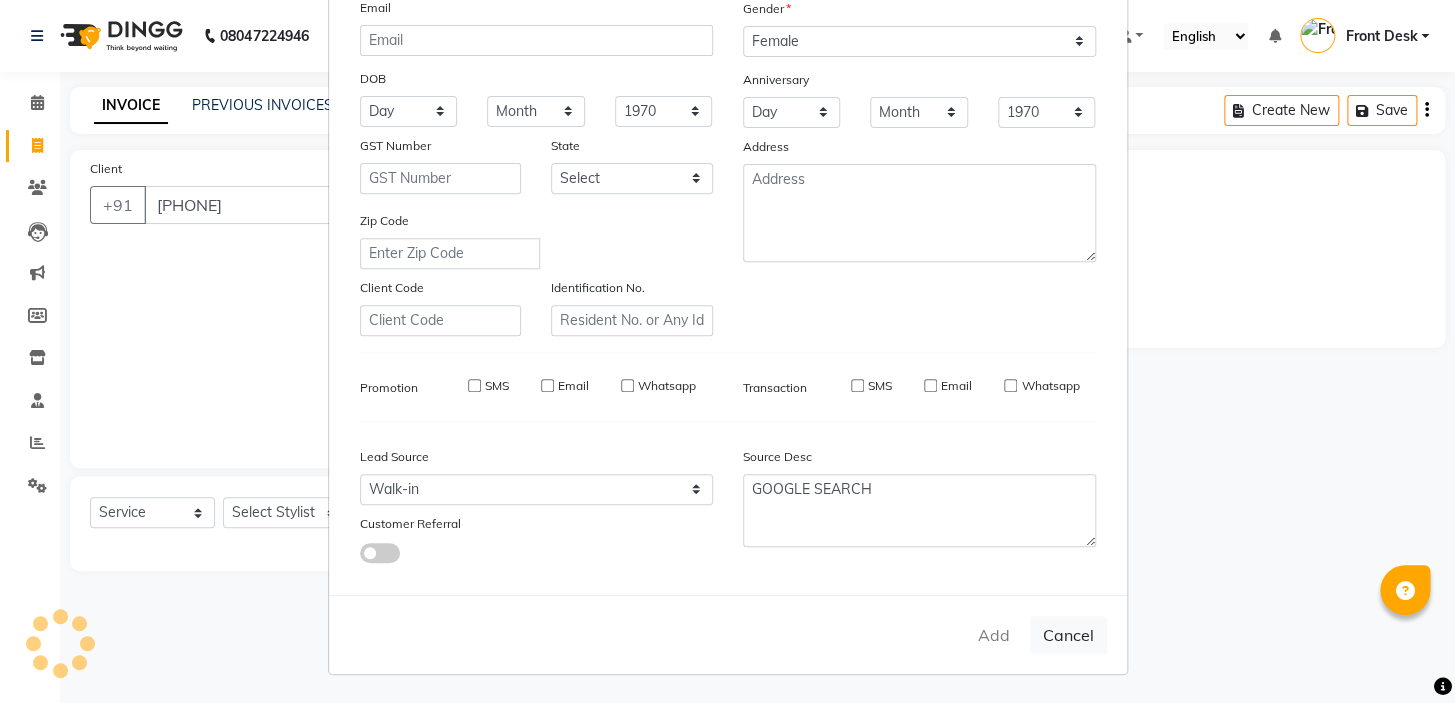 select 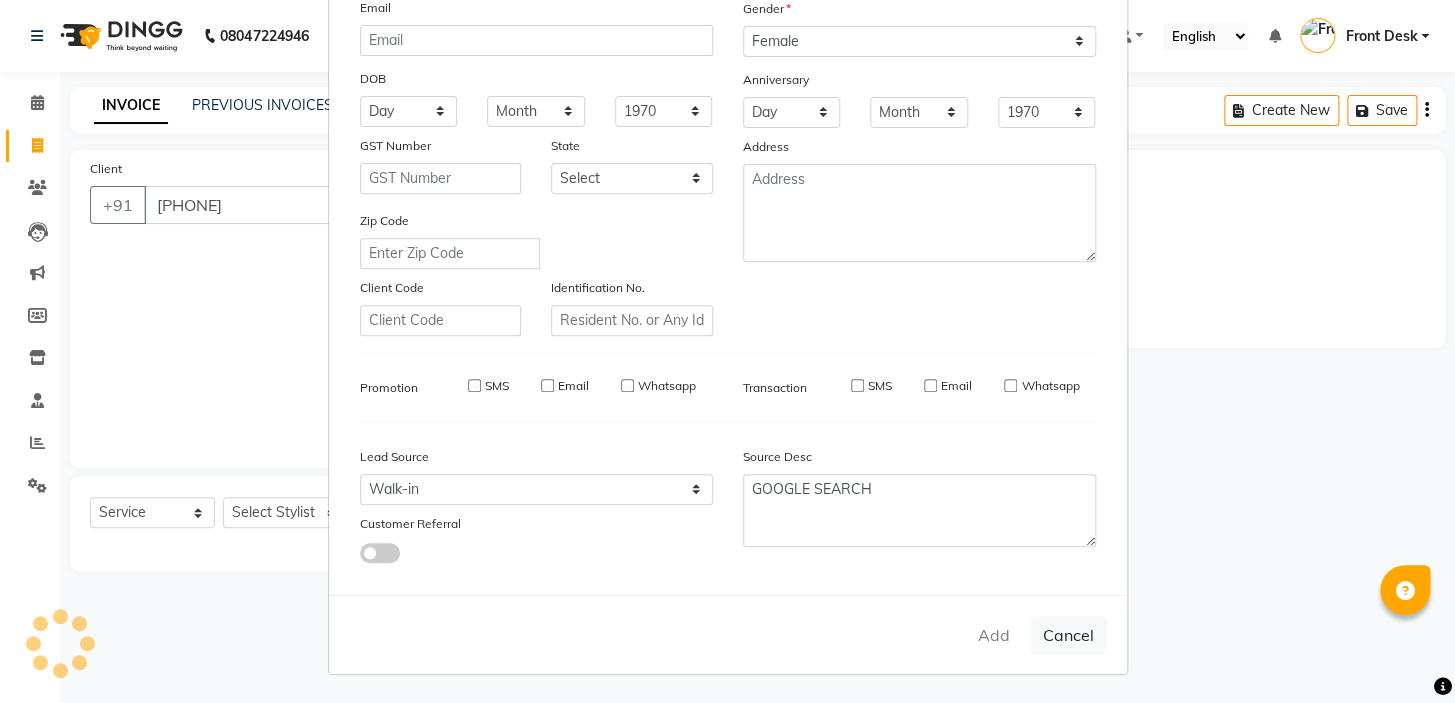 select 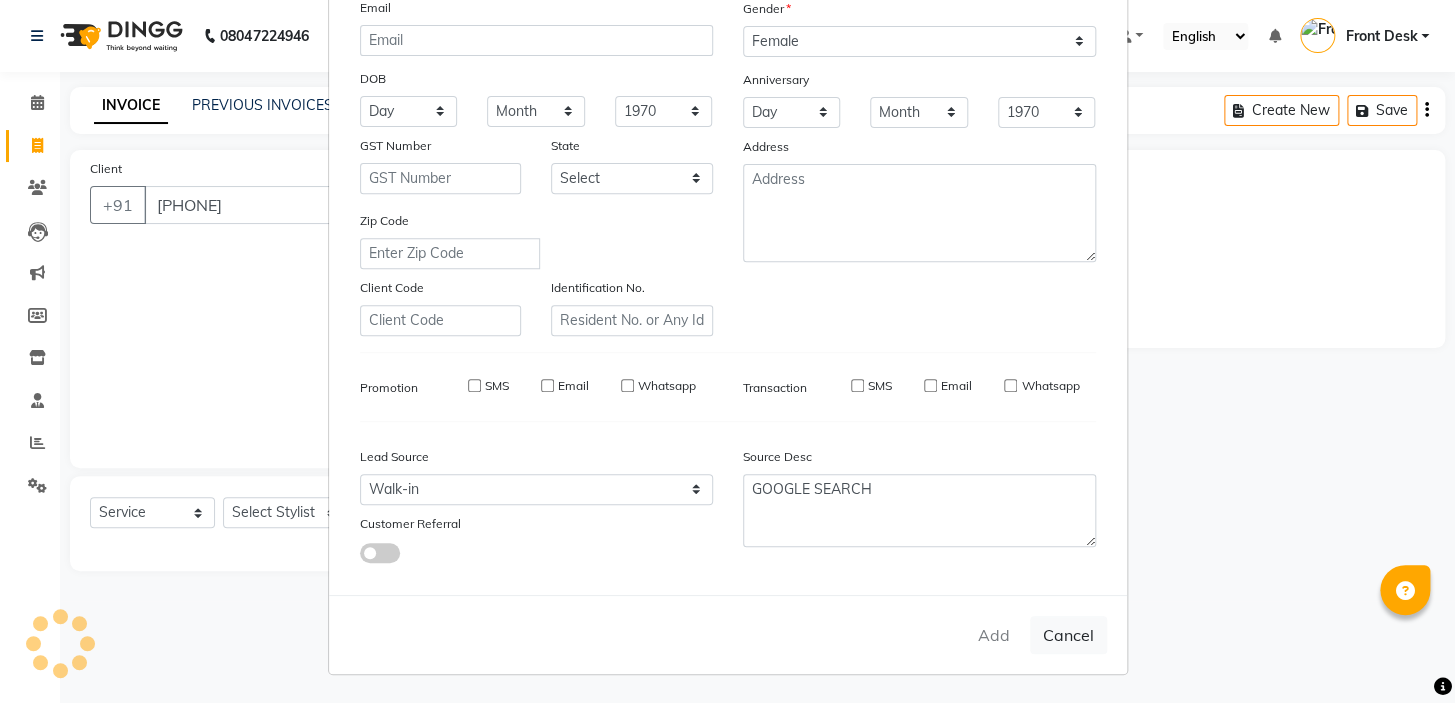type 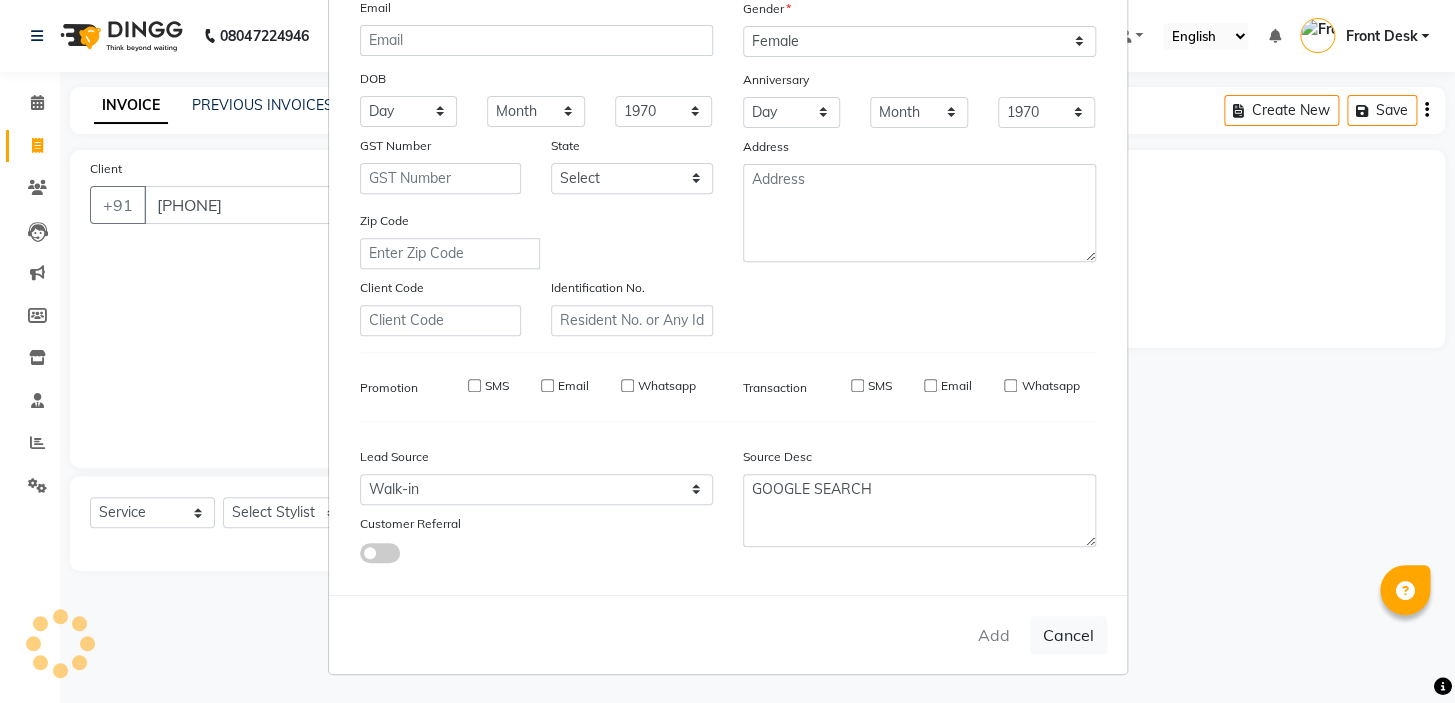 checkbox on "false" 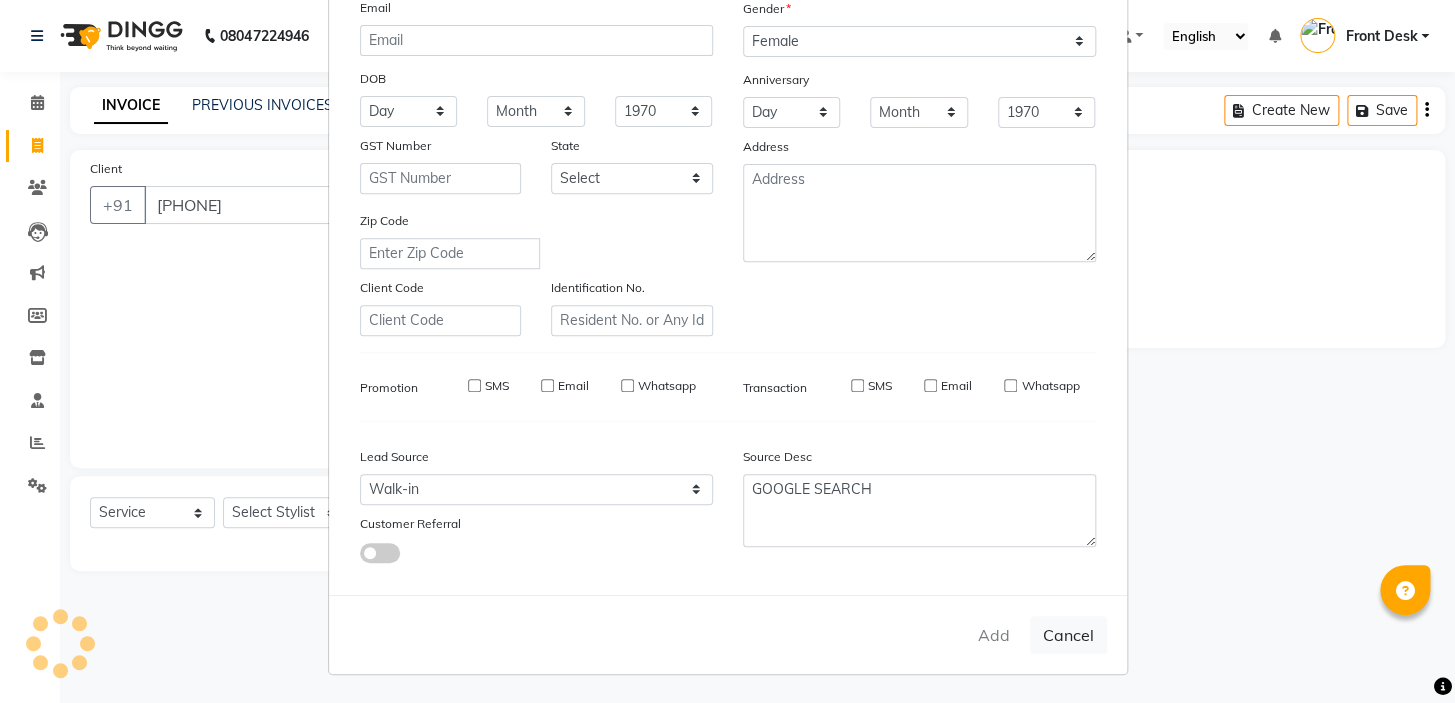 type 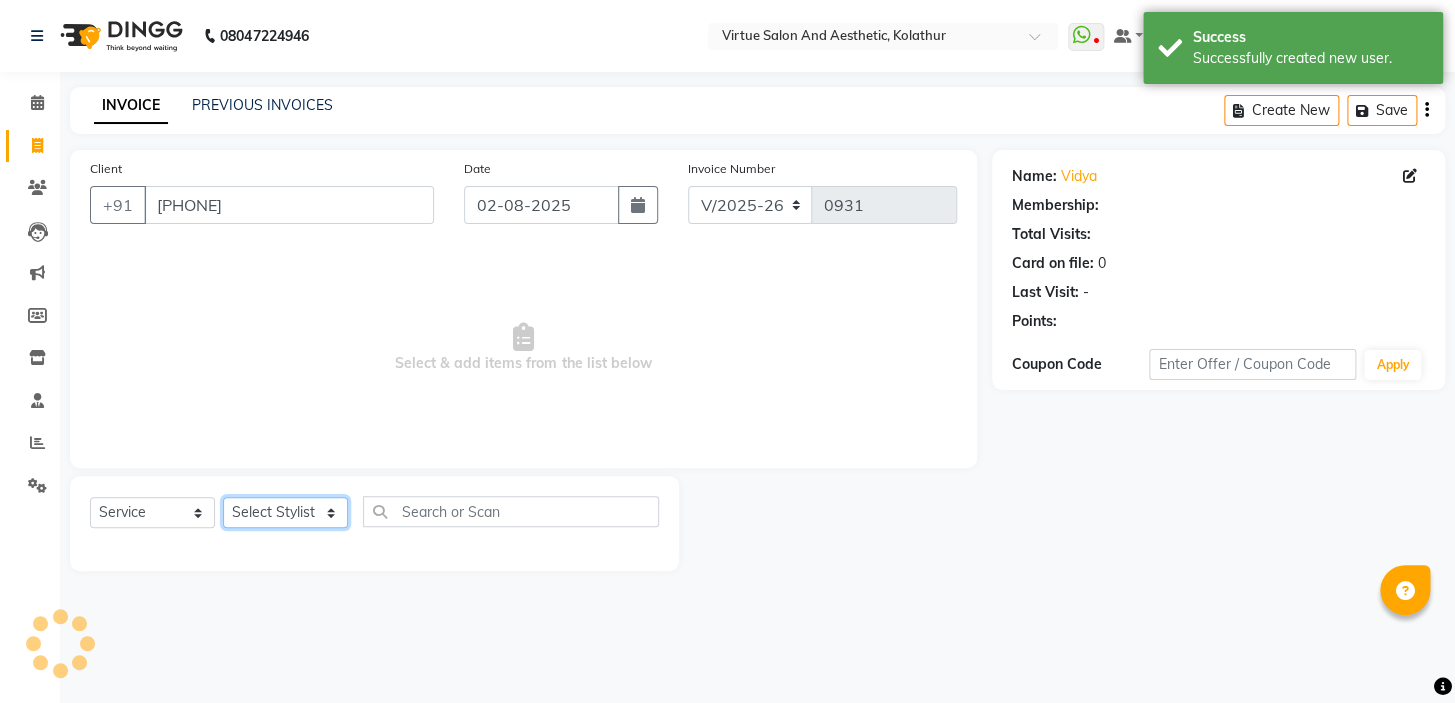 click on "Select Stylist BALAJI DIVYA FAMITHA Front Desk ILAKKIYA ISHWARYA MANISHA MILLI RAJAN RAMESH" 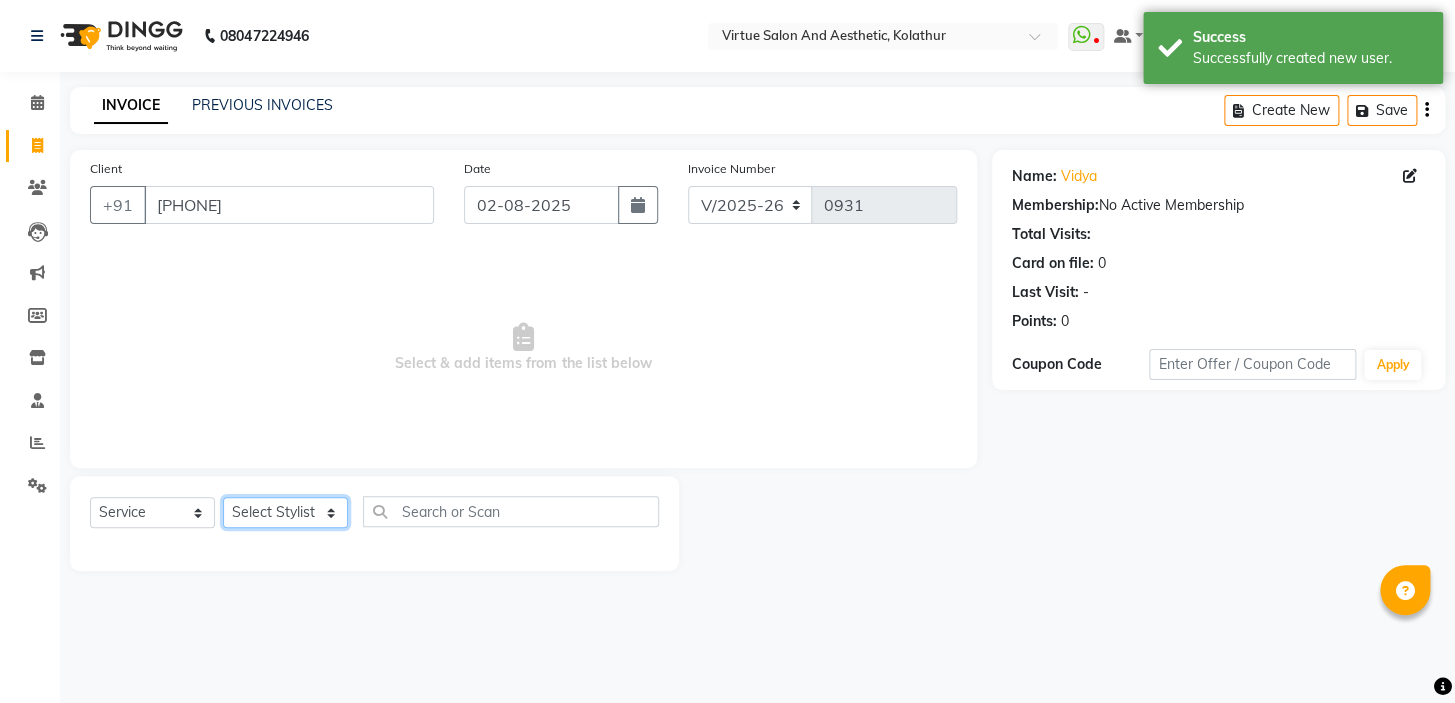 select on "84323" 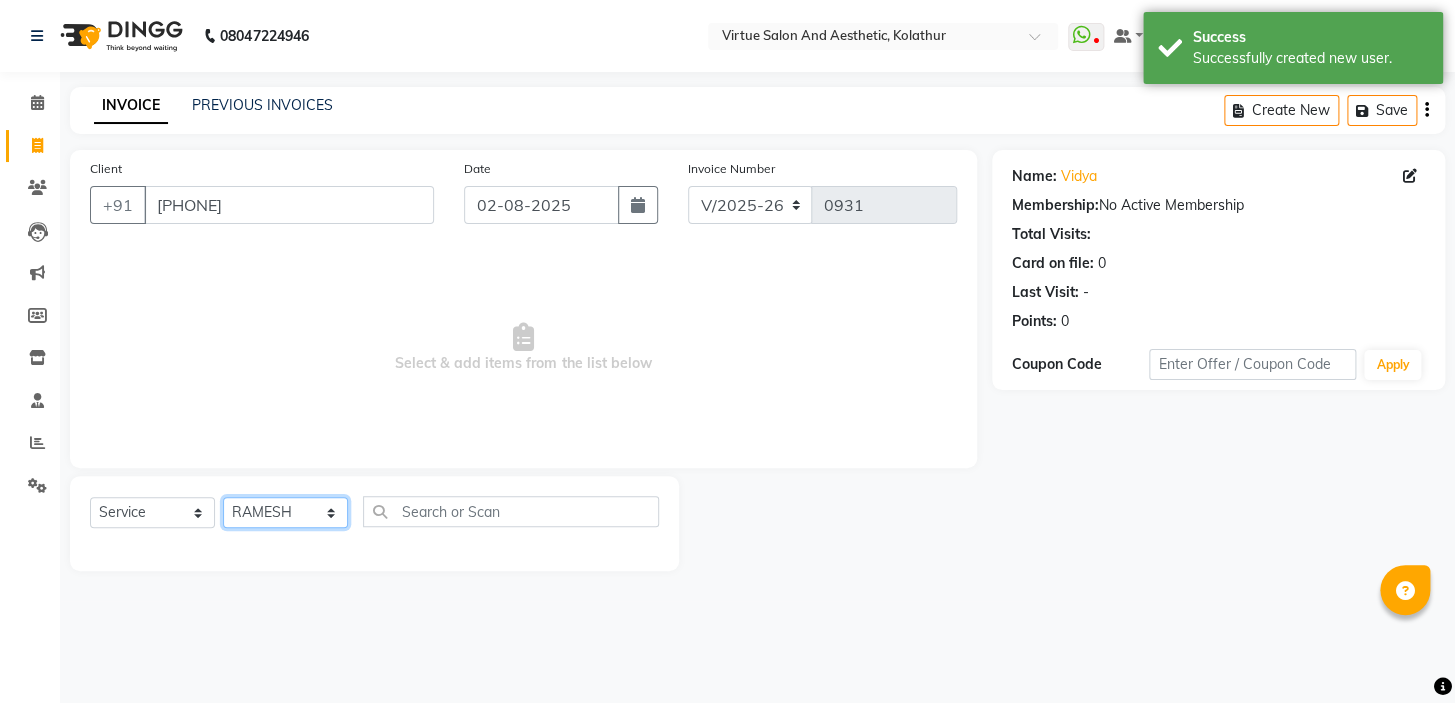 click on "Select Stylist BALAJI DIVYA FAMITHA Front Desk ILAKKIYA ISHWARYA MANISHA MILLI RAJAN RAMESH" 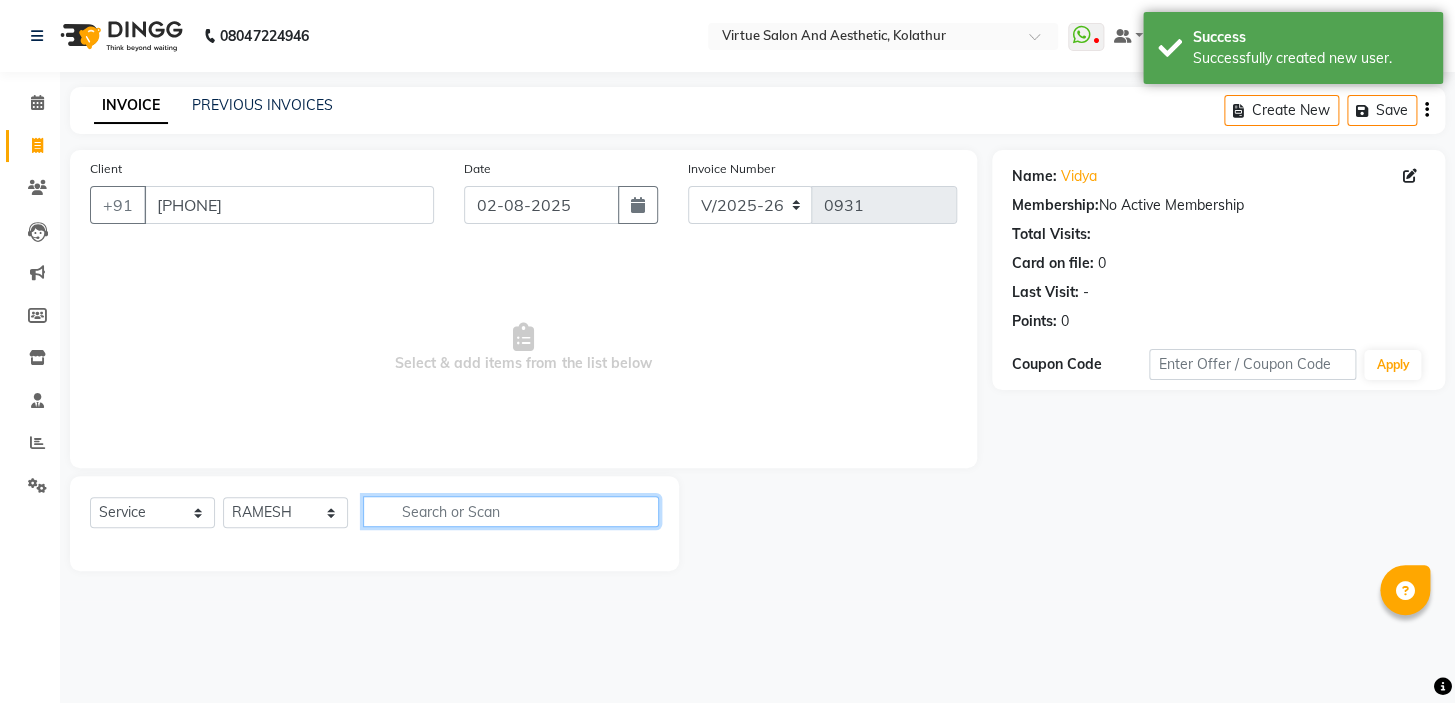 click 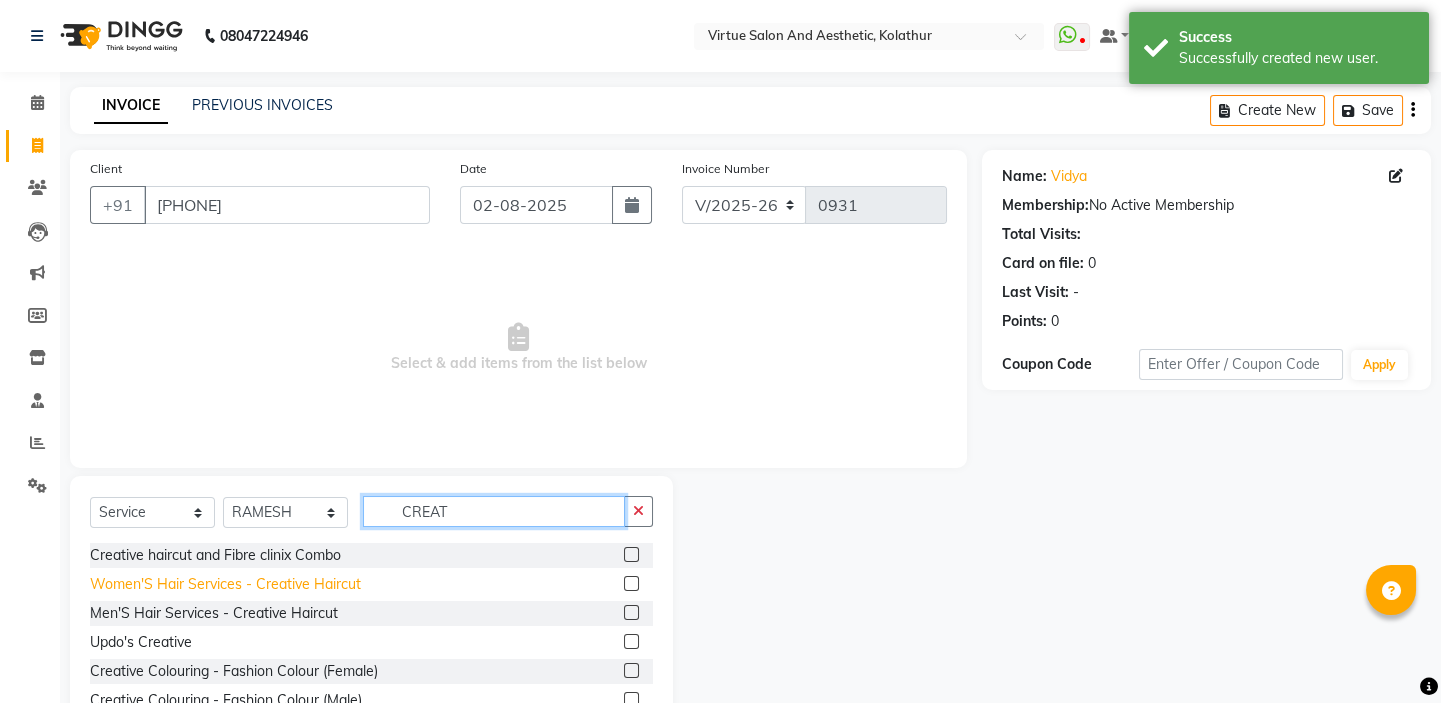 type on "CREAT" 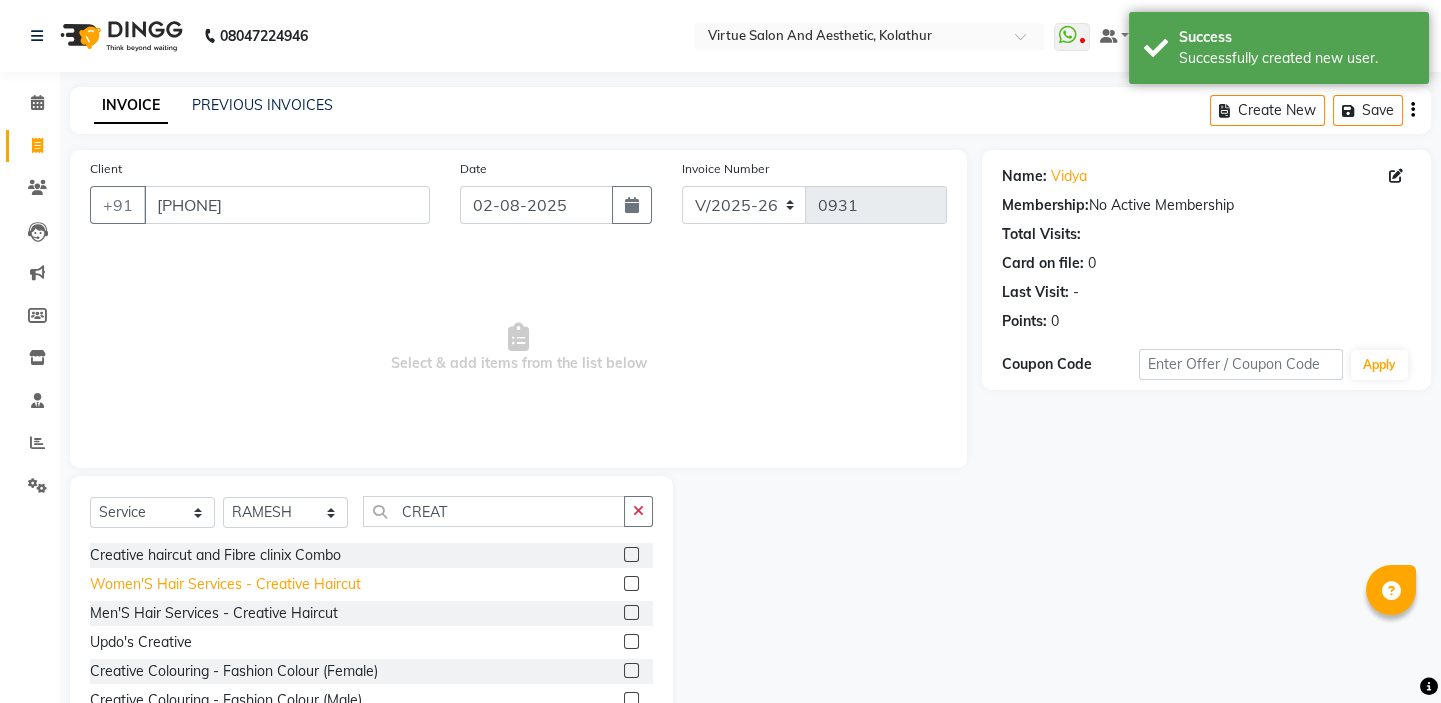 click on "Women'S Hair Services - Creative Haircut" 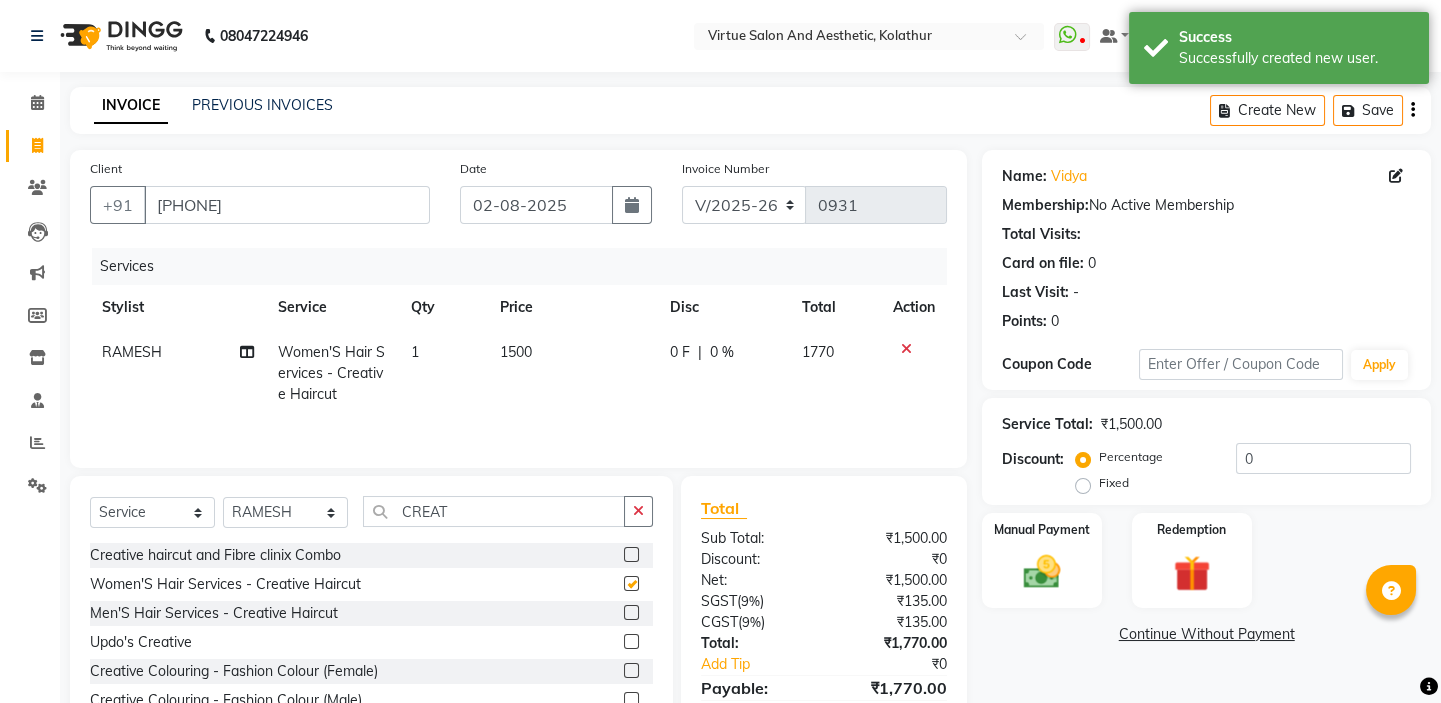 checkbox on "false" 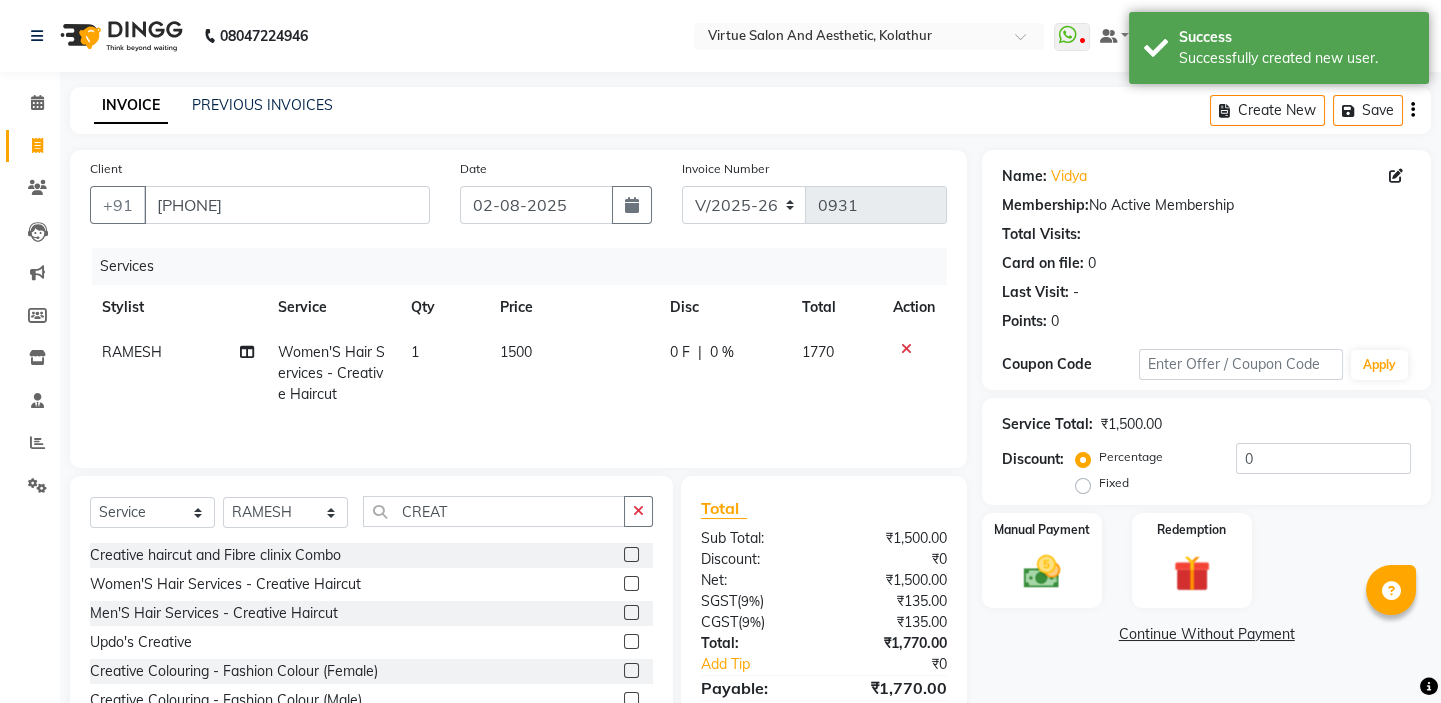 click on "1500" 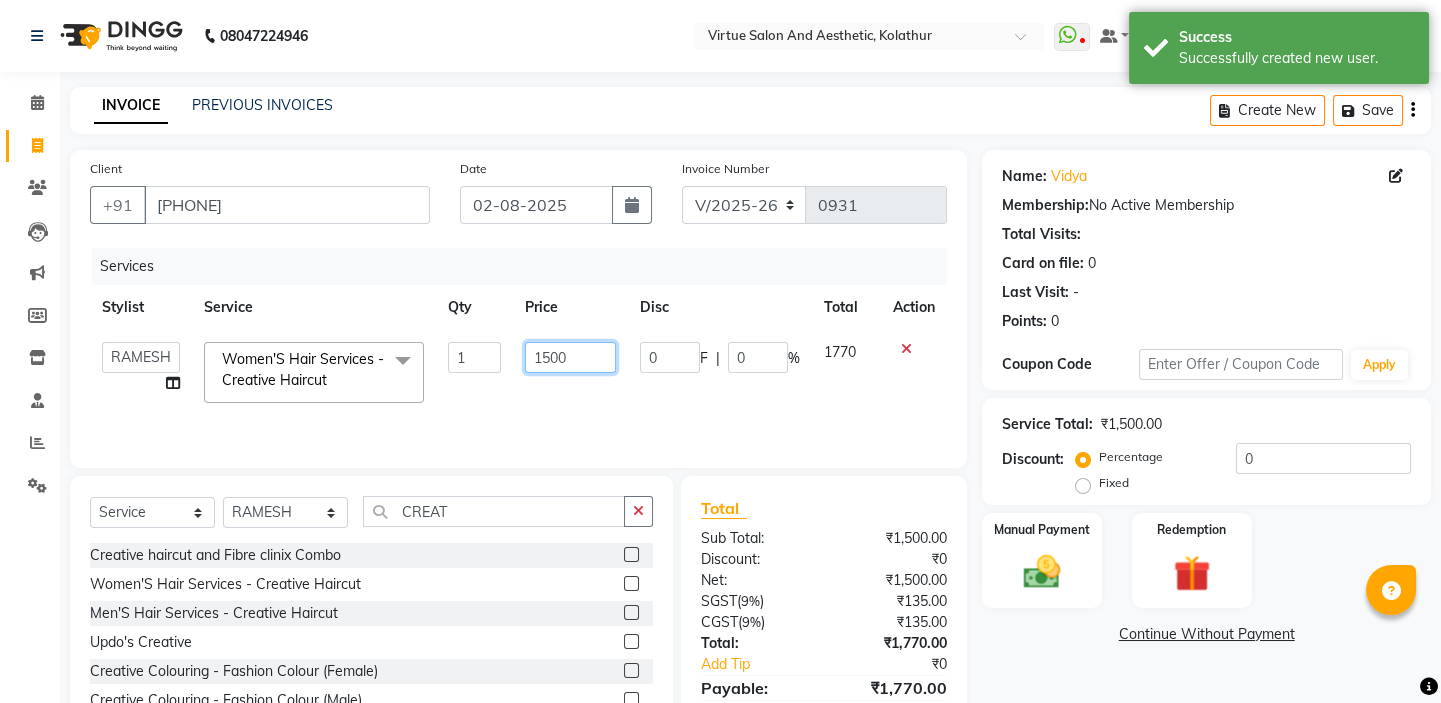 drag, startPoint x: 590, startPoint y: 354, endPoint x: 482, endPoint y: 344, distance: 108.461975 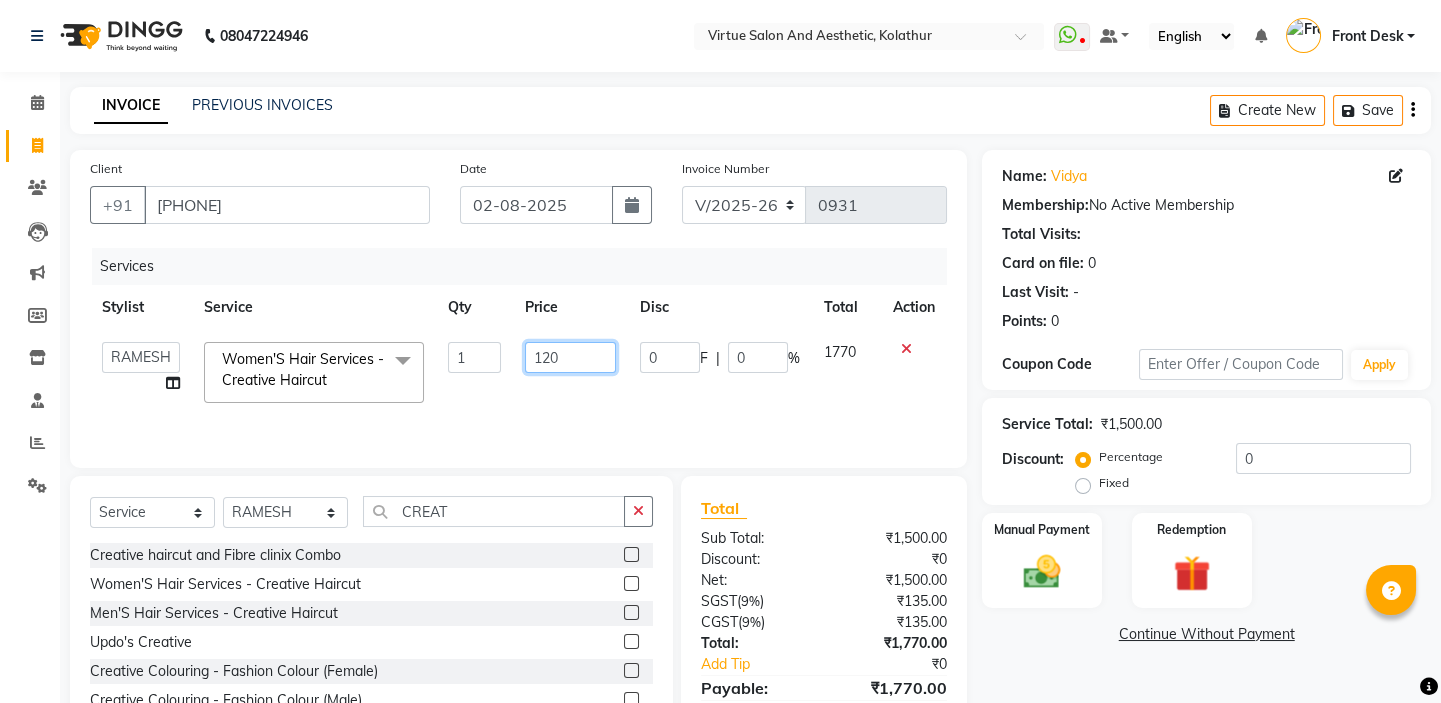 type on "1200" 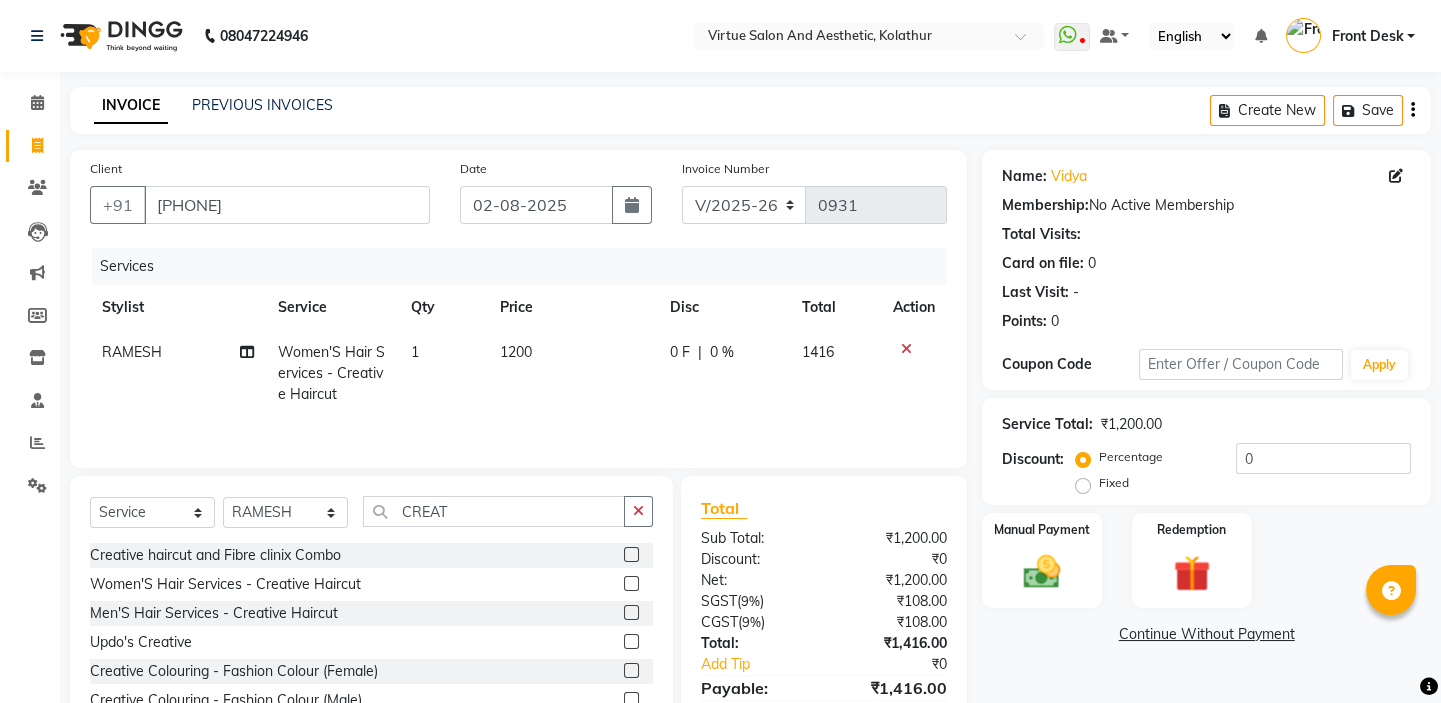 click on "Client +91 9841318122 Date 02-08-2025 Invoice Number V/2025 V/2025-26 0931 Services Stylist Service Qty Price Disc Total Action RAMESH Women'S Hair Services - Creative Haircut 1 1200 0 F | 0 % 1416" 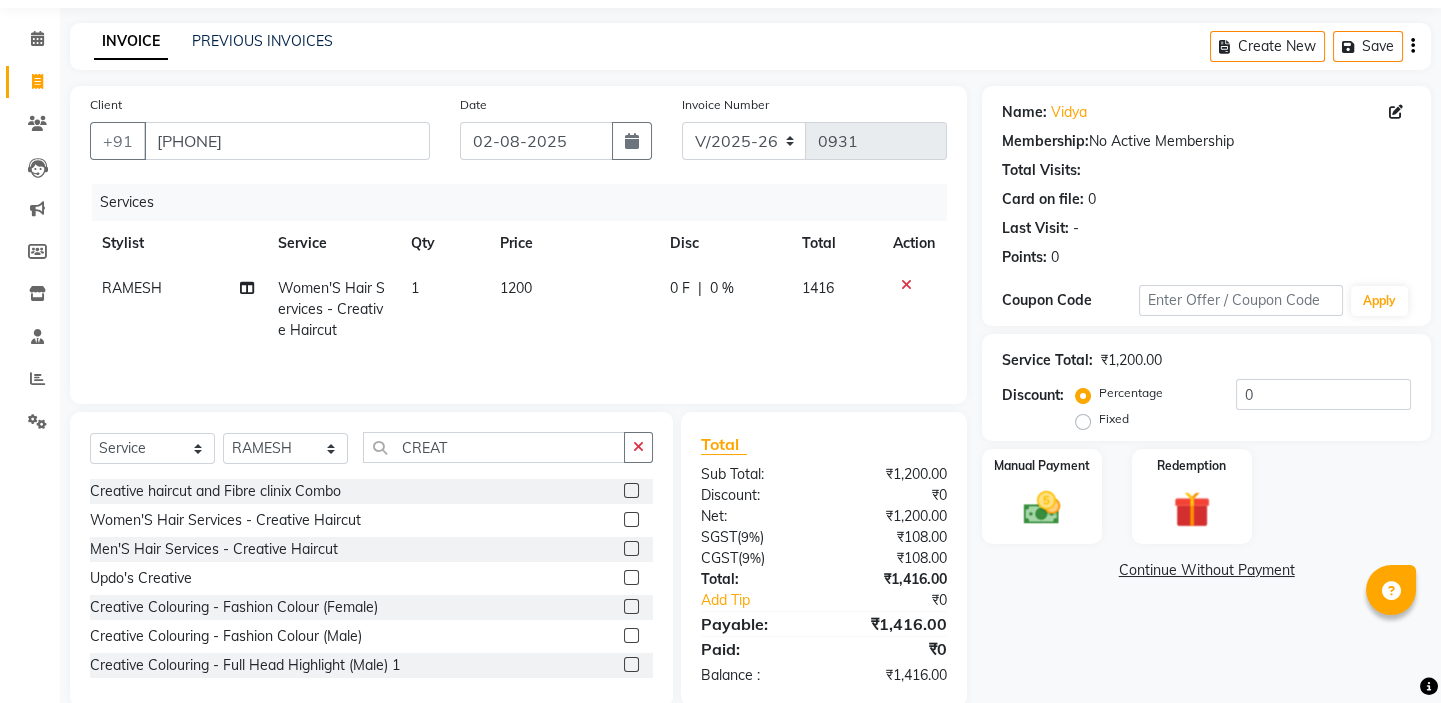 scroll, scrollTop: 99, scrollLeft: 0, axis: vertical 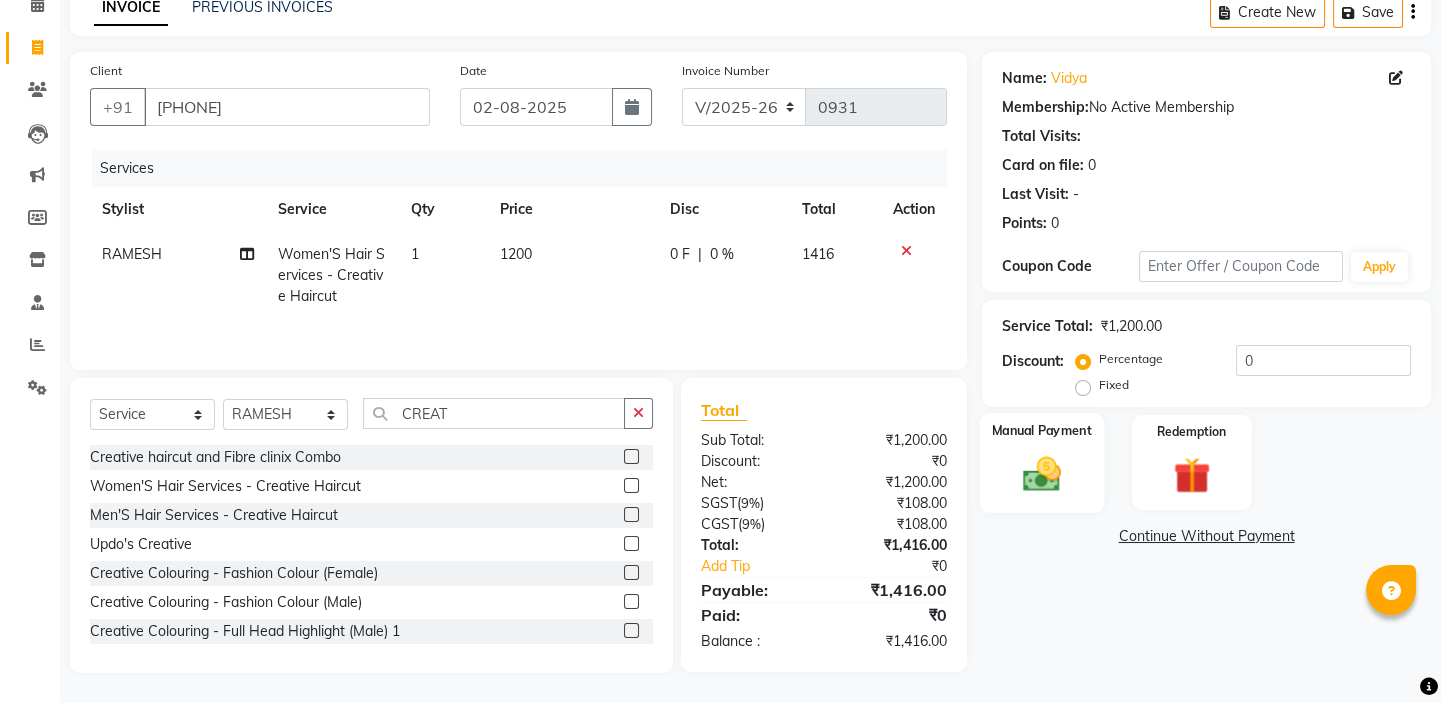 click 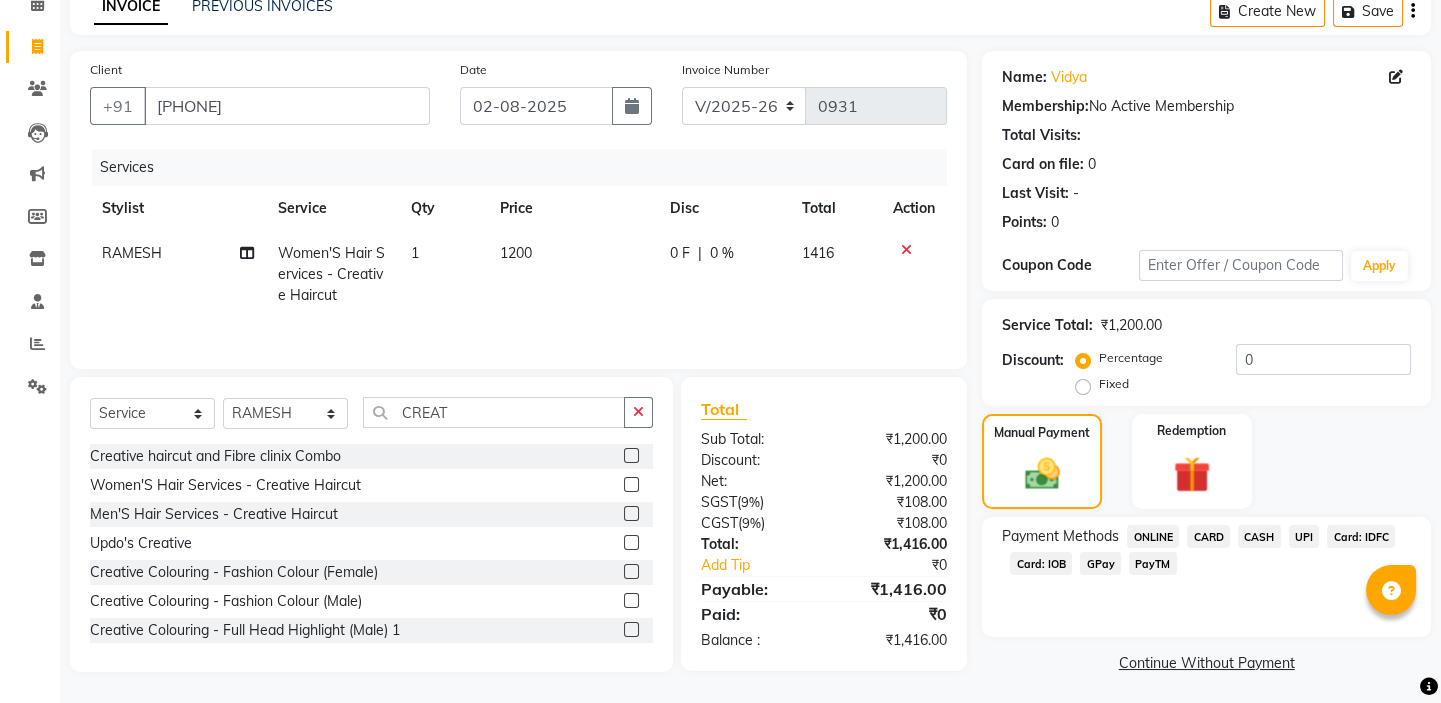 click on "Card: IOB" 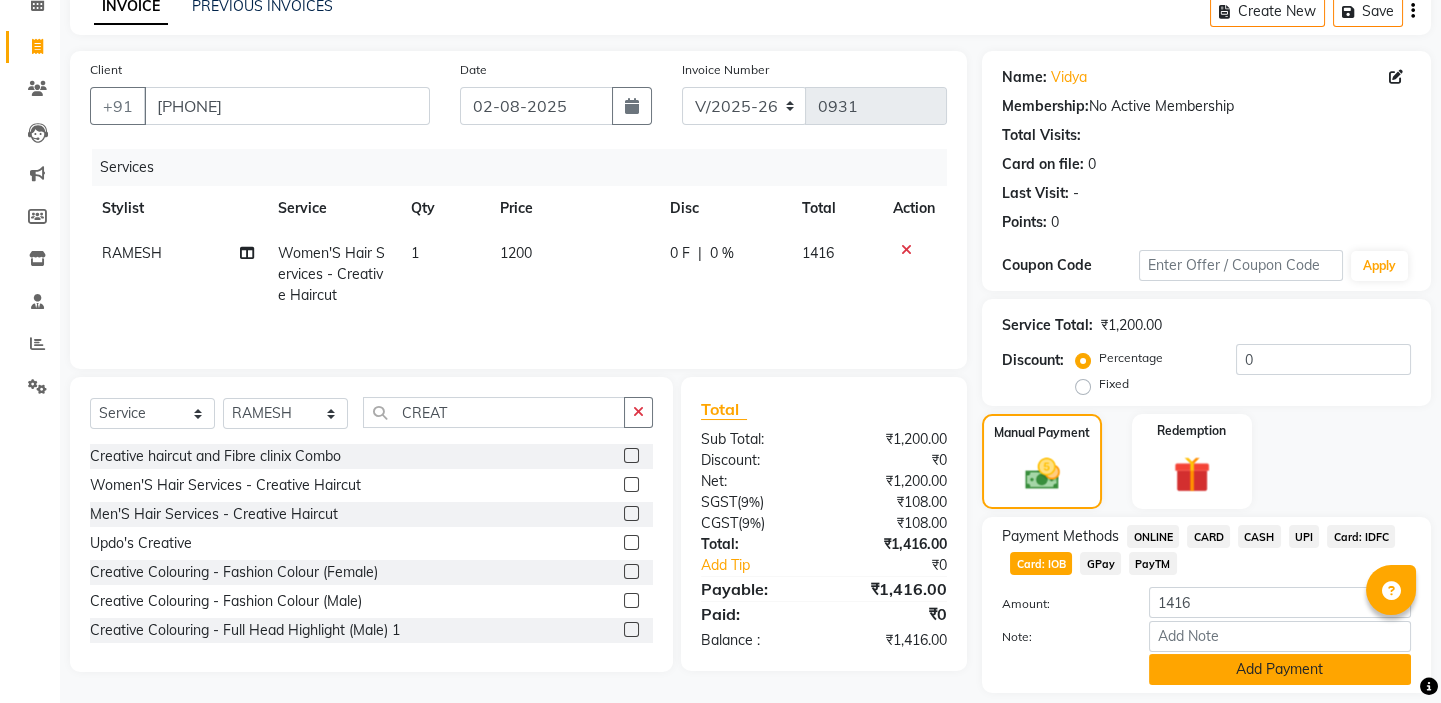 click on "Add Payment" 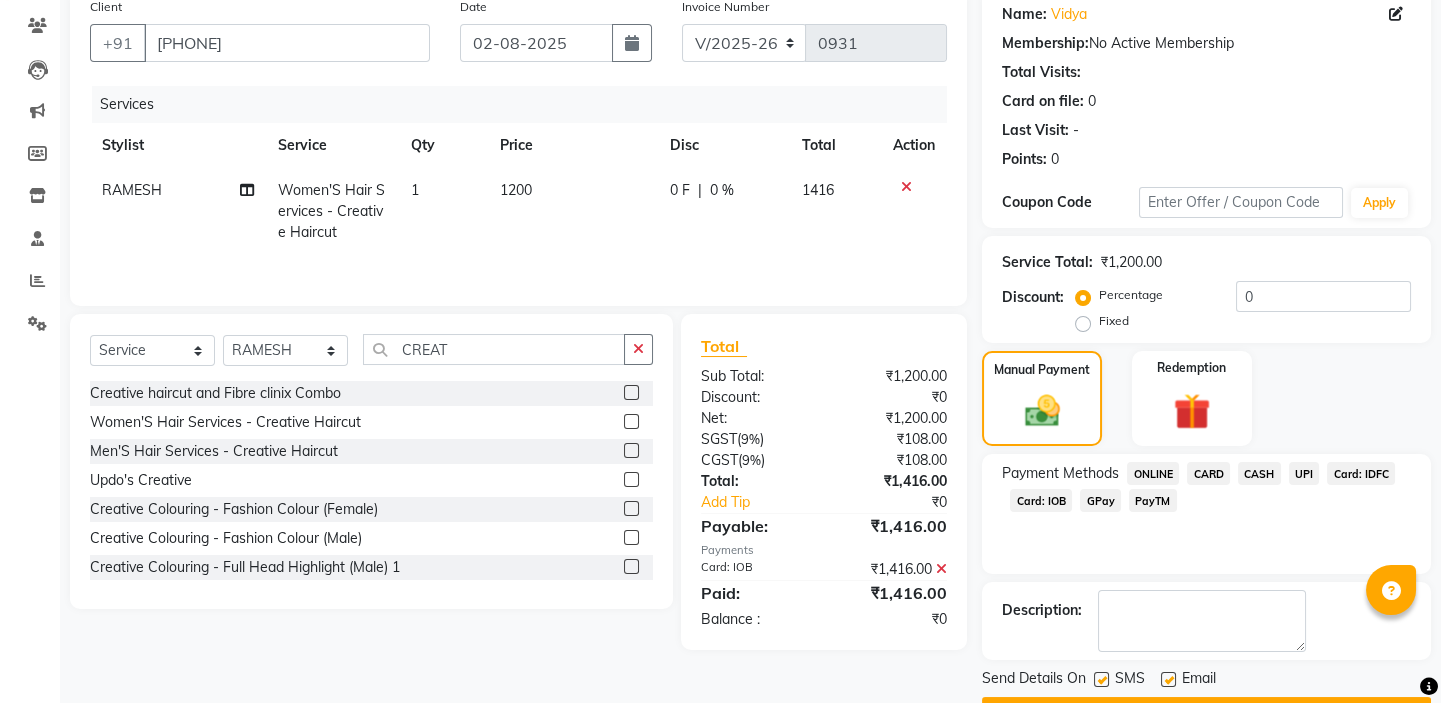 scroll, scrollTop: 216, scrollLeft: 0, axis: vertical 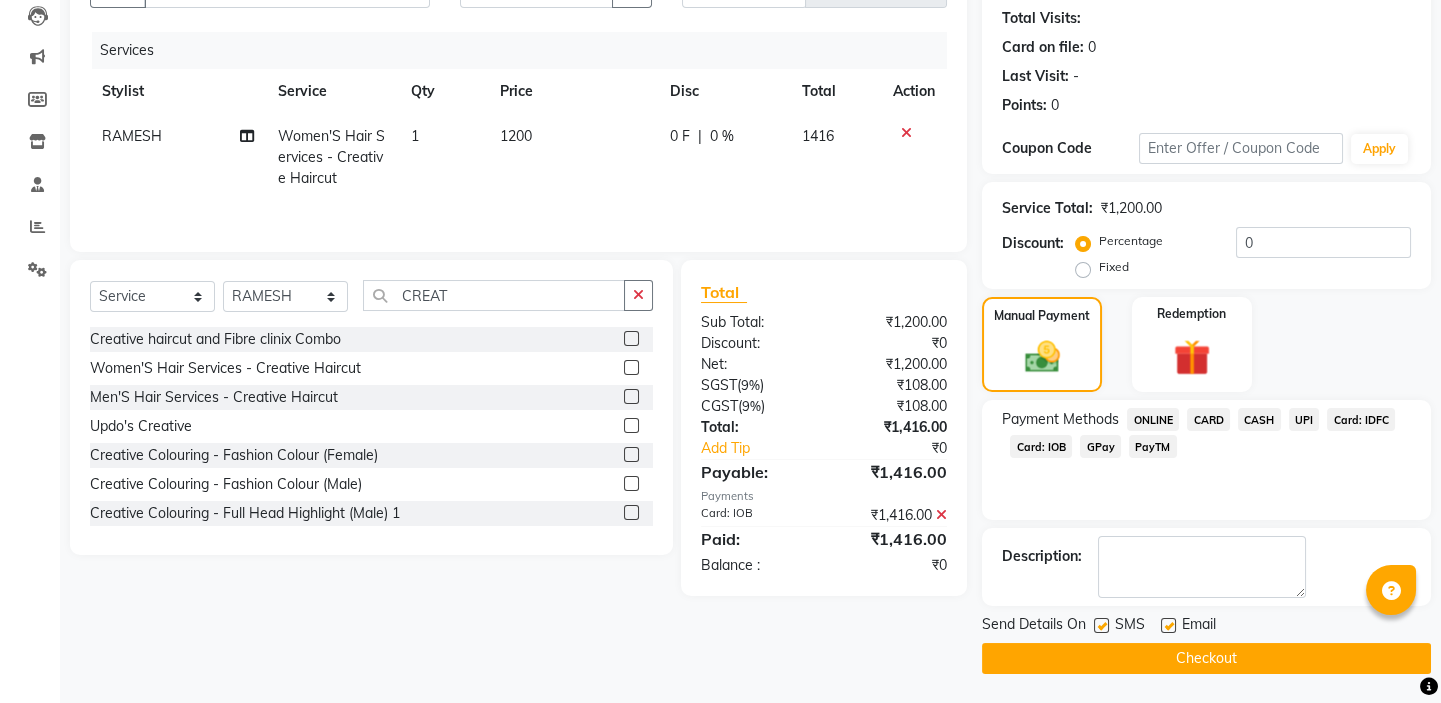 click on "Checkout" 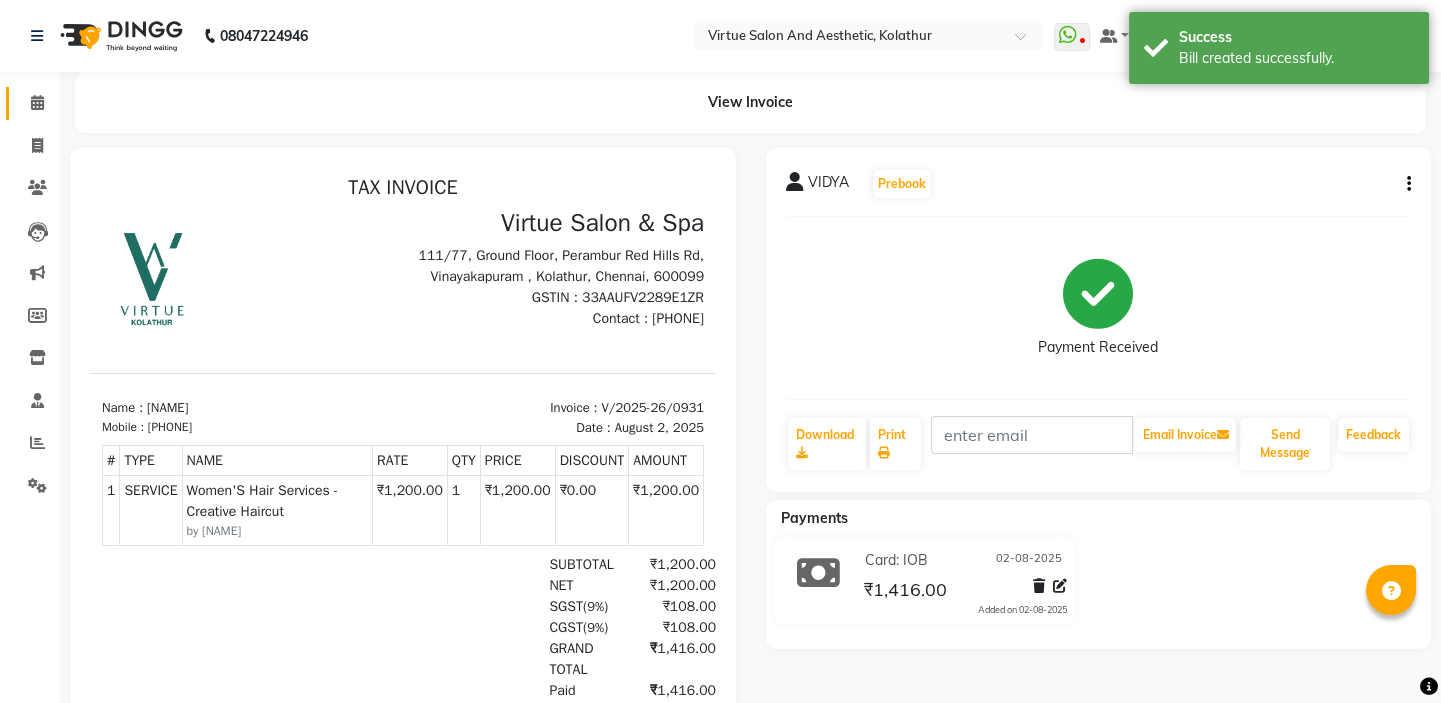 scroll, scrollTop: 0, scrollLeft: 0, axis: both 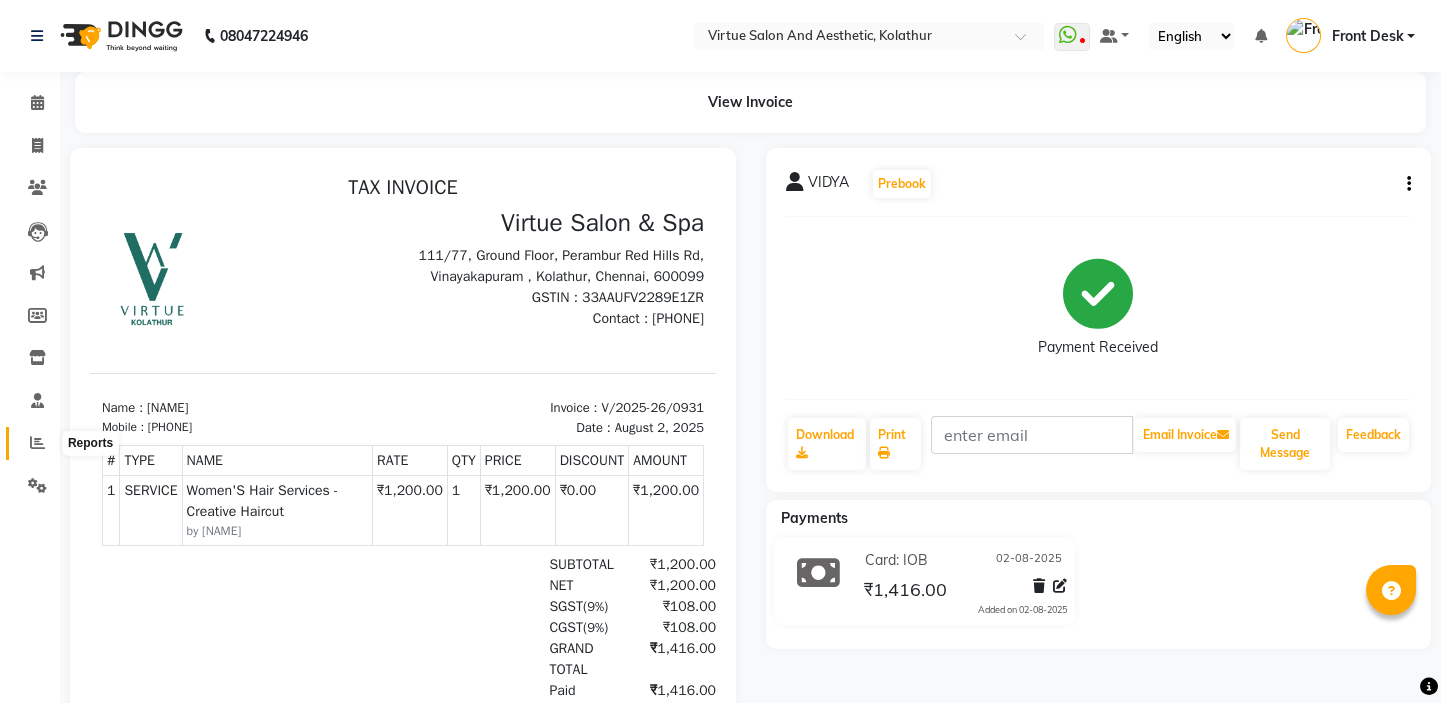 click 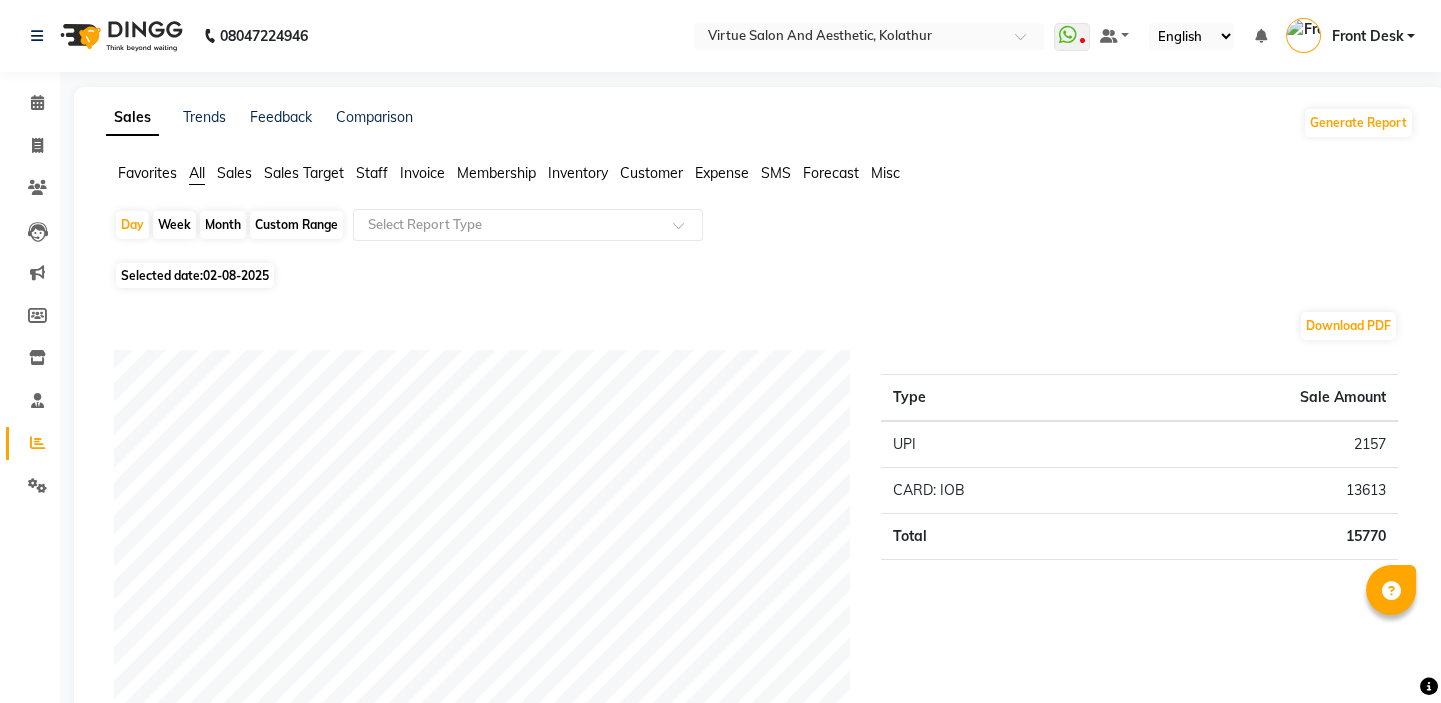 click on "Sales" 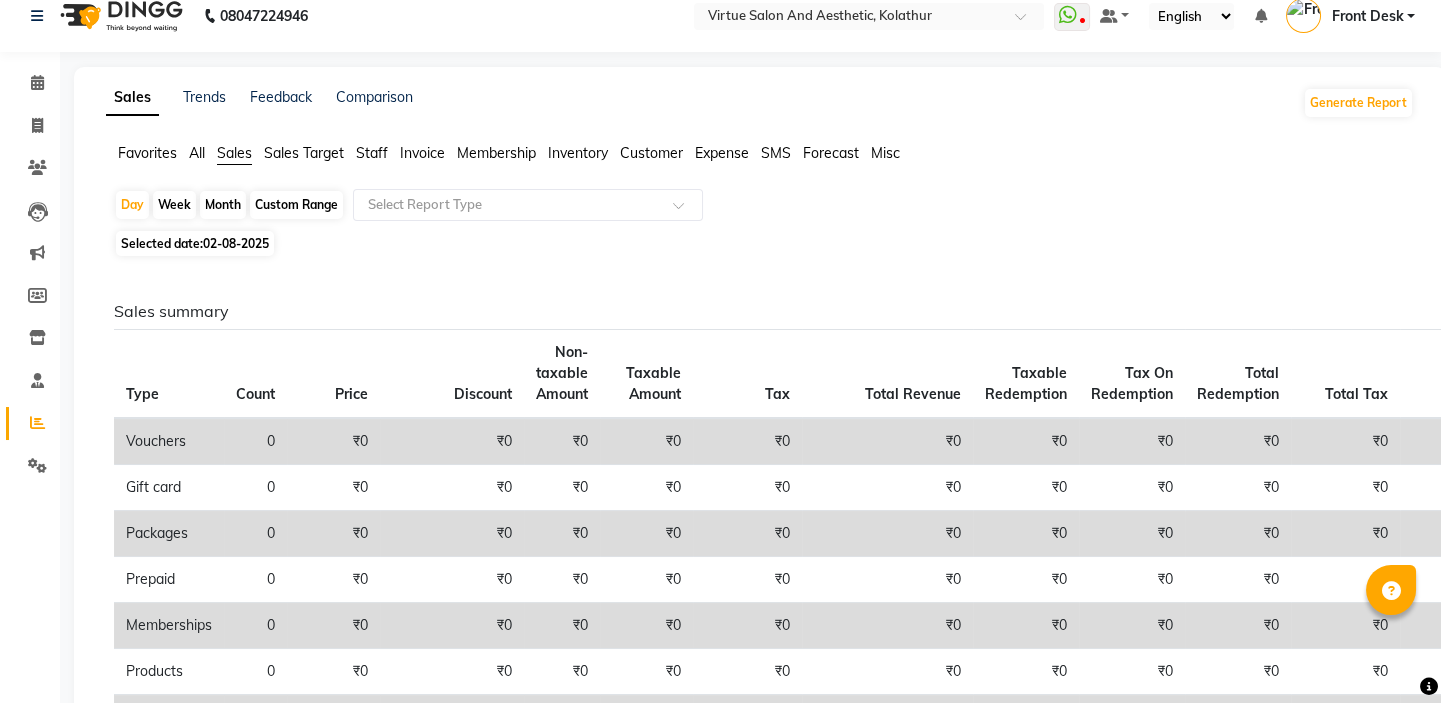 scroll, scrollTop: 0, scrollLeft: 0, axis: both 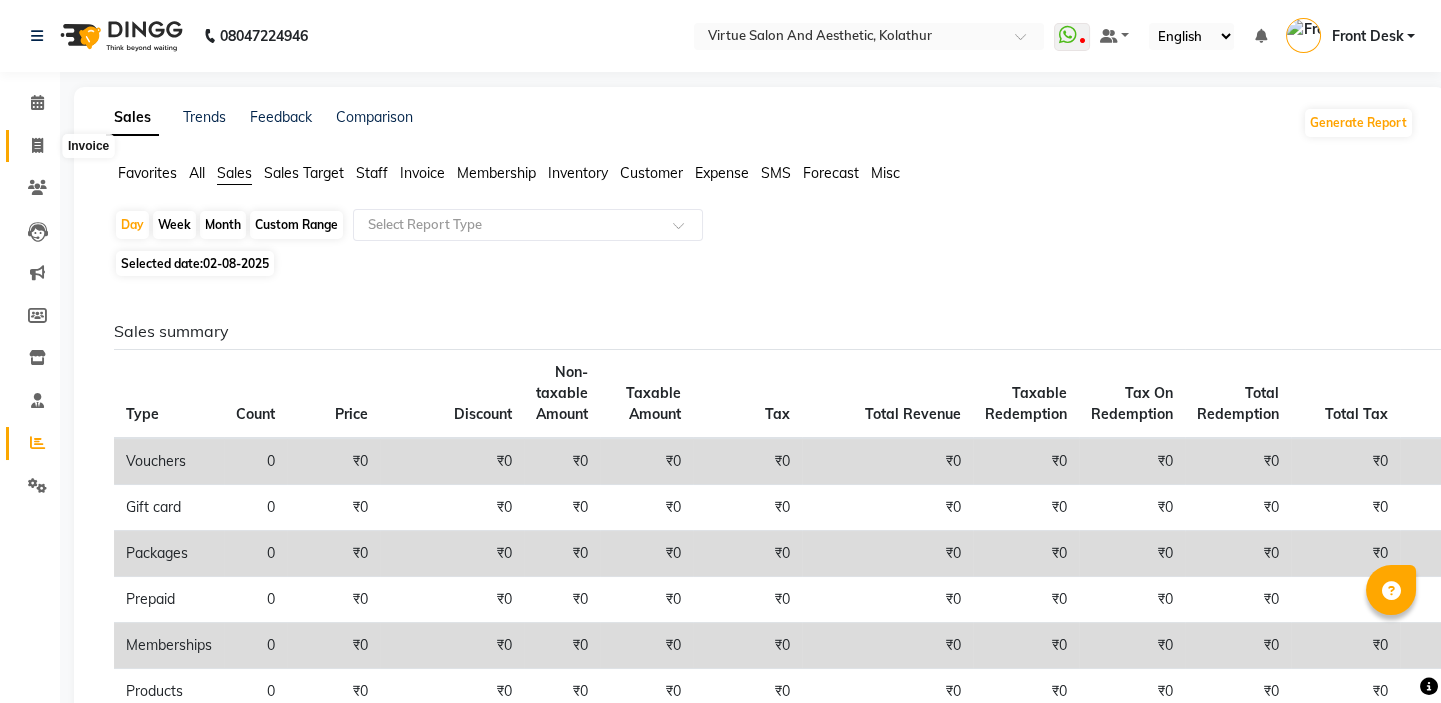 click 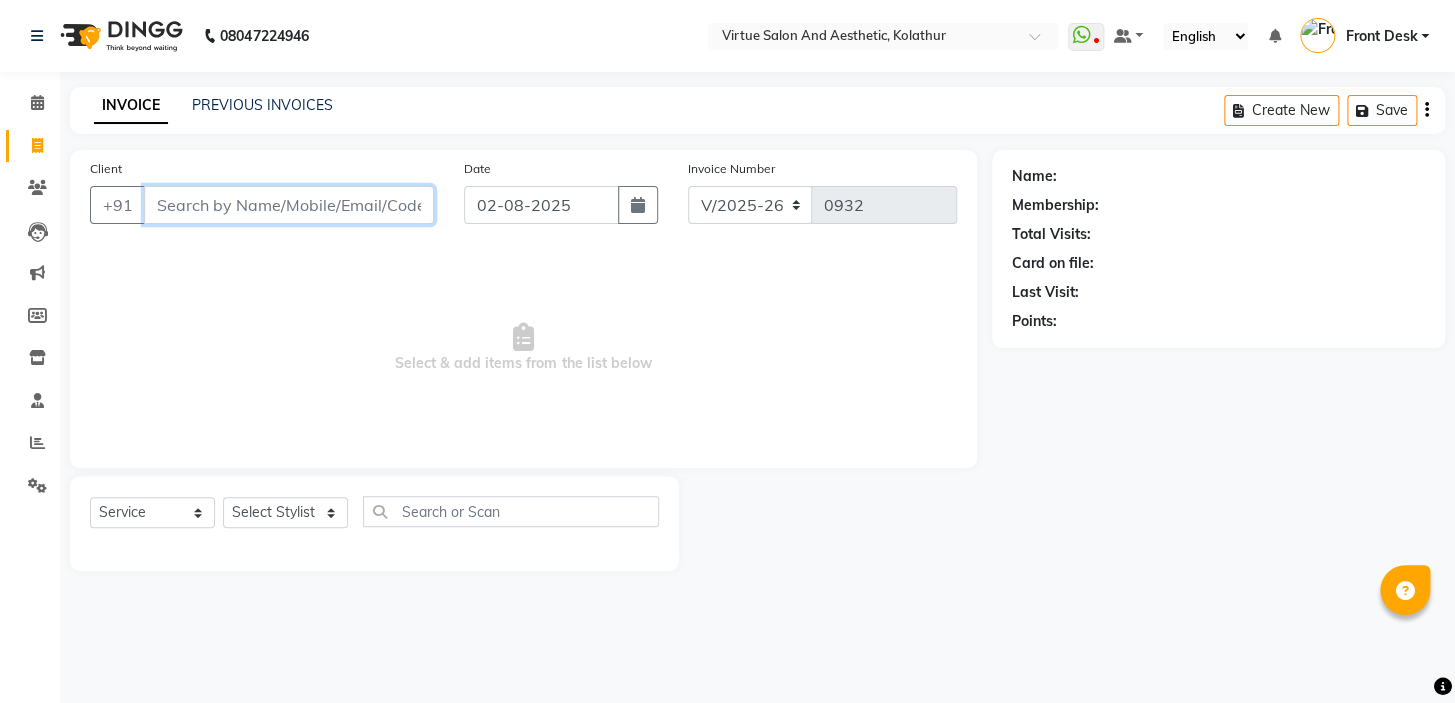 click on "Client" at bounding box center [289, 205] 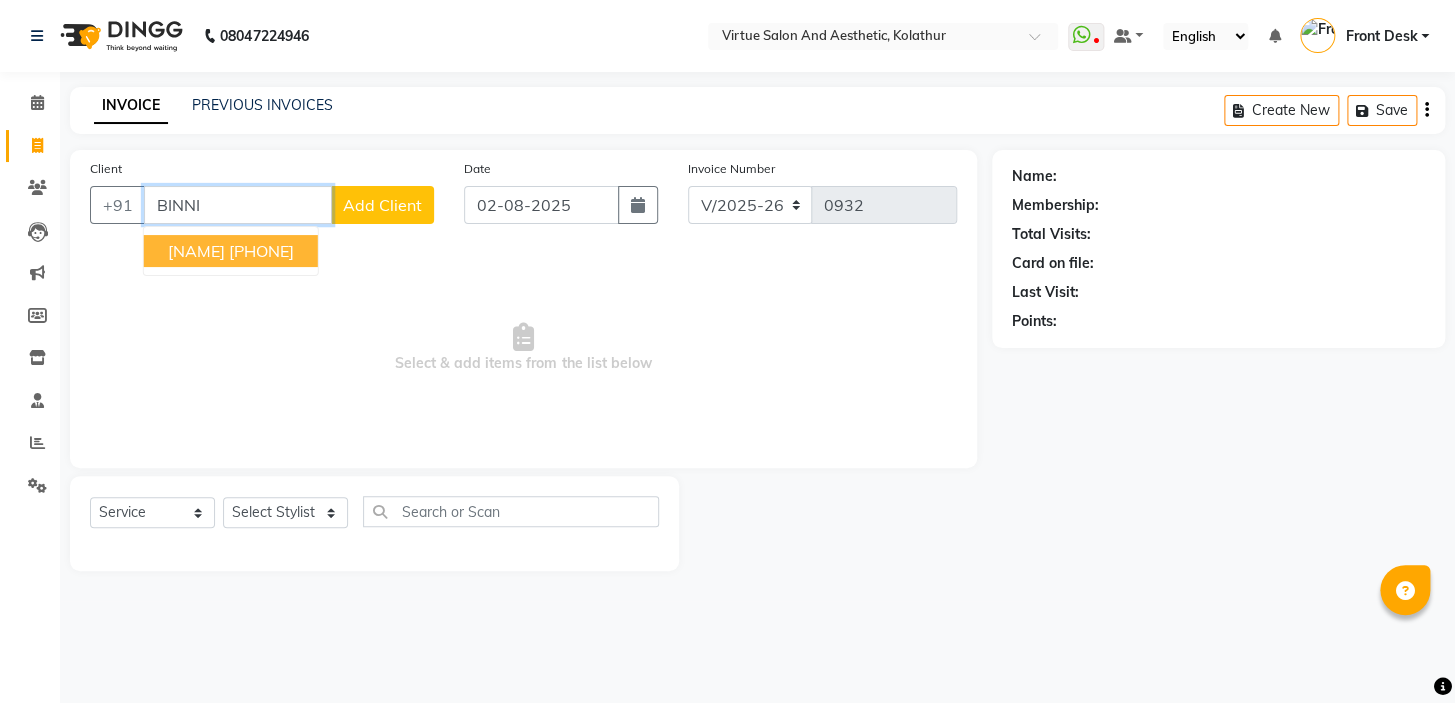 click on "[NAME]" at bounding box center (196, 251) 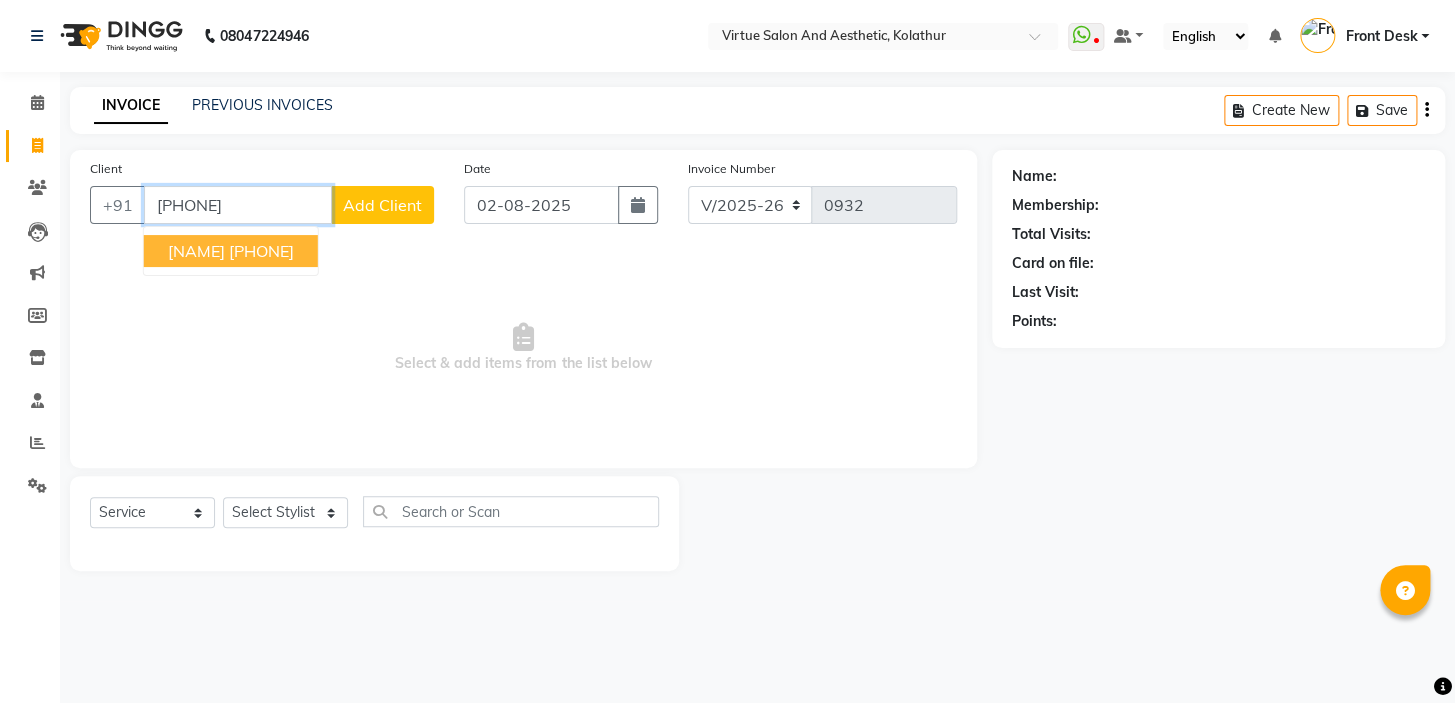 type on "[PHONE]" 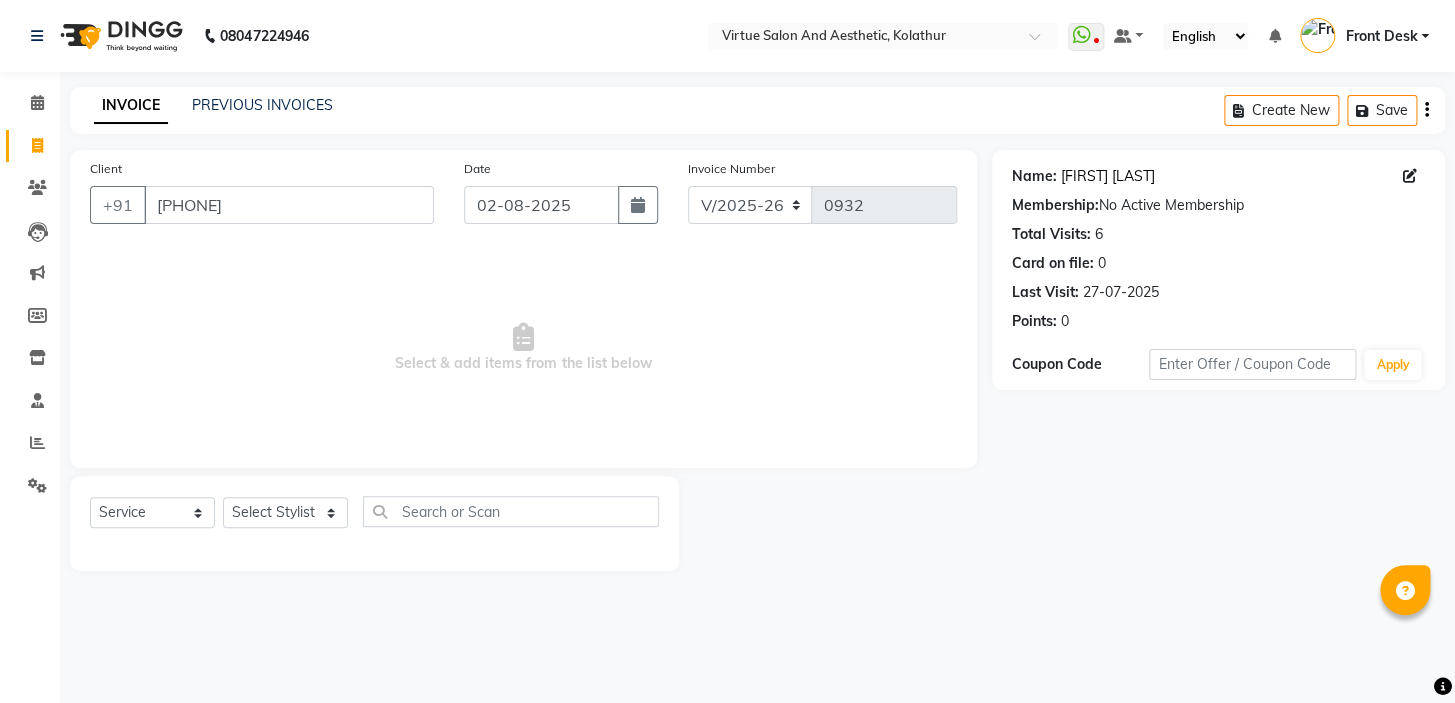 click on "[FIRST] [LAST]" 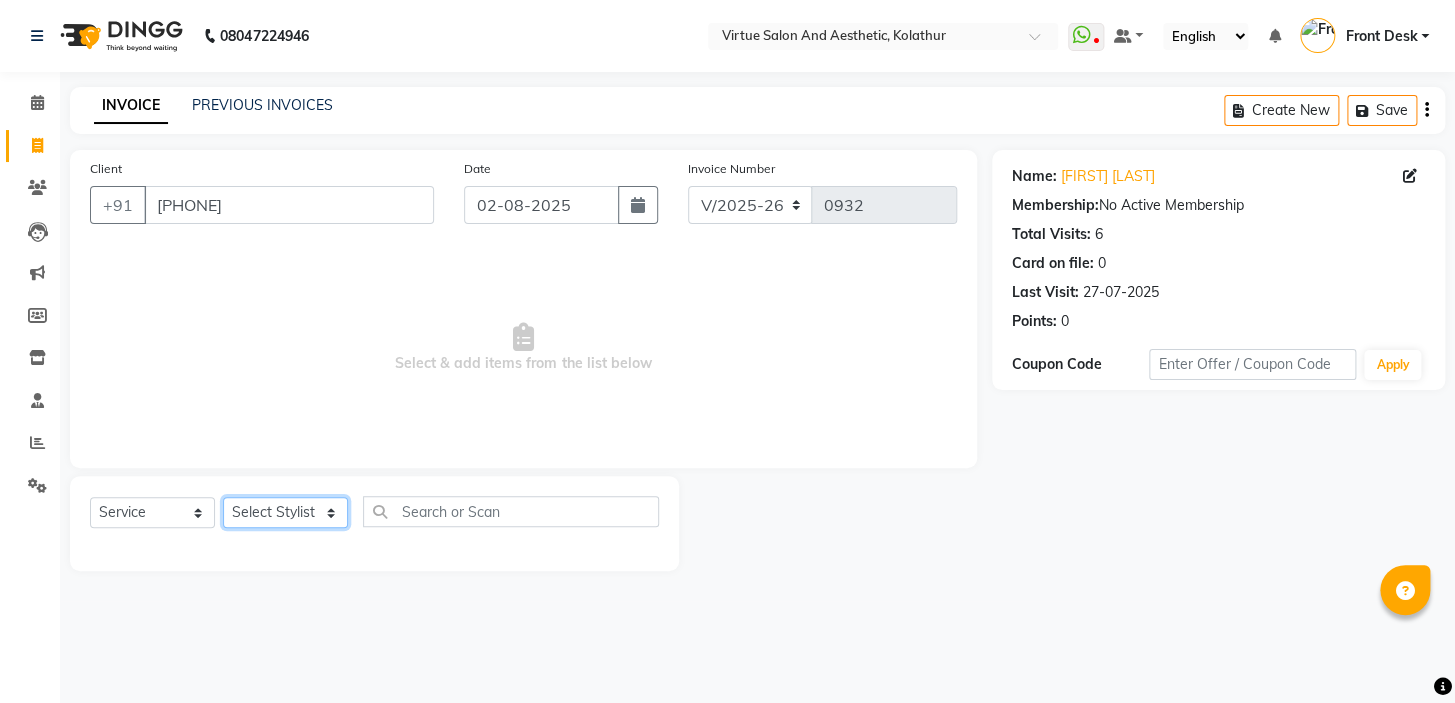 click on "Select Stylist BALAJI DIVYA FAMITHA Front Desk ILAKKIYA ISHWARYA MANISHA MILLI RAJAN RAMESH" 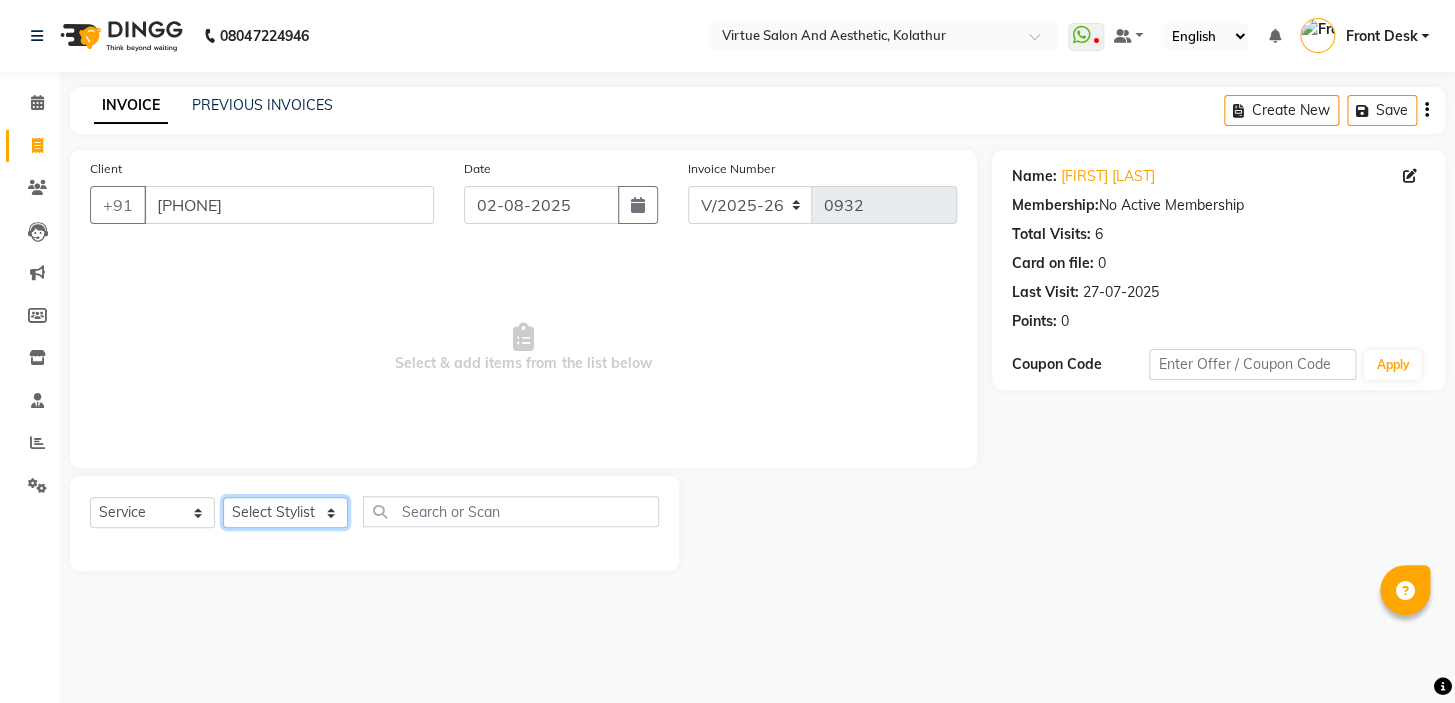 select on "59059" 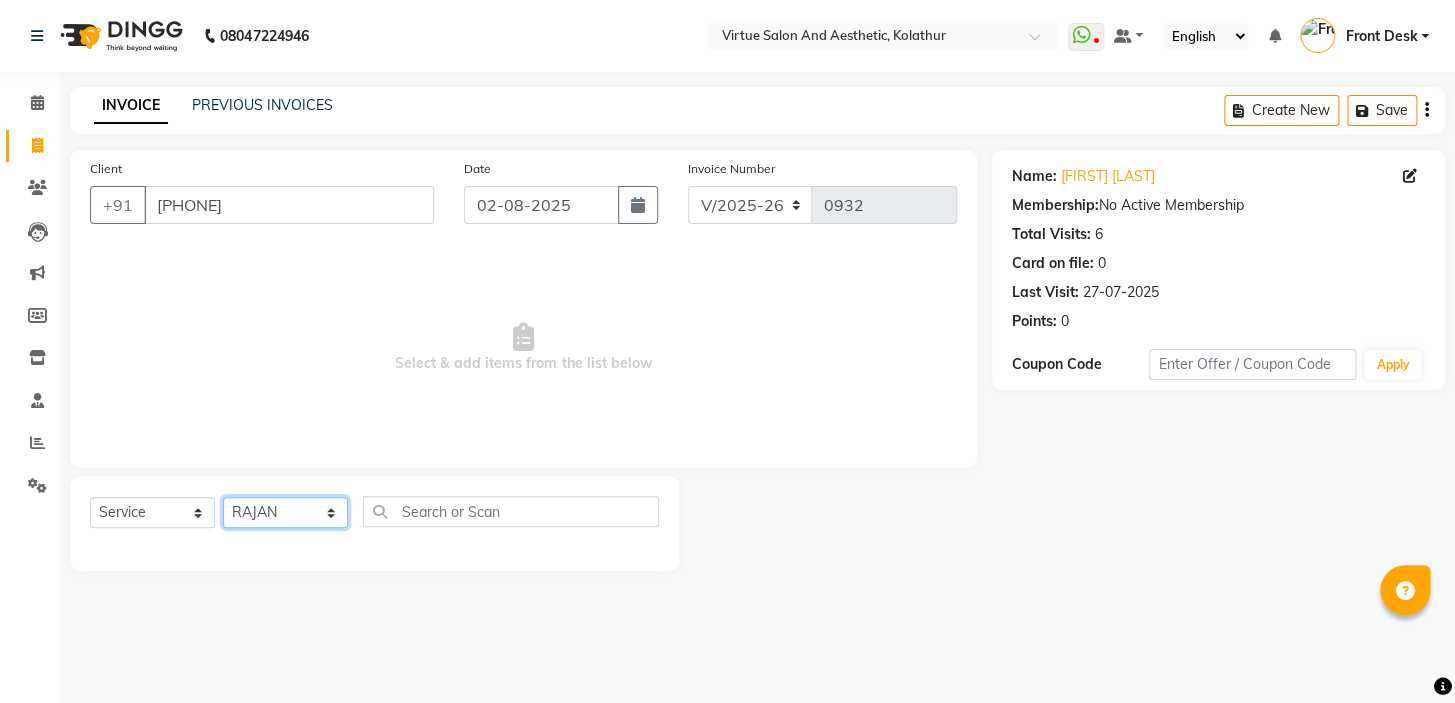 click on "Select Stylist BALAJI DIVYA FAMITHA Front Desk ILAKKIYA ISHWARYA MANISHA MILLI RAJAN RAMESH" 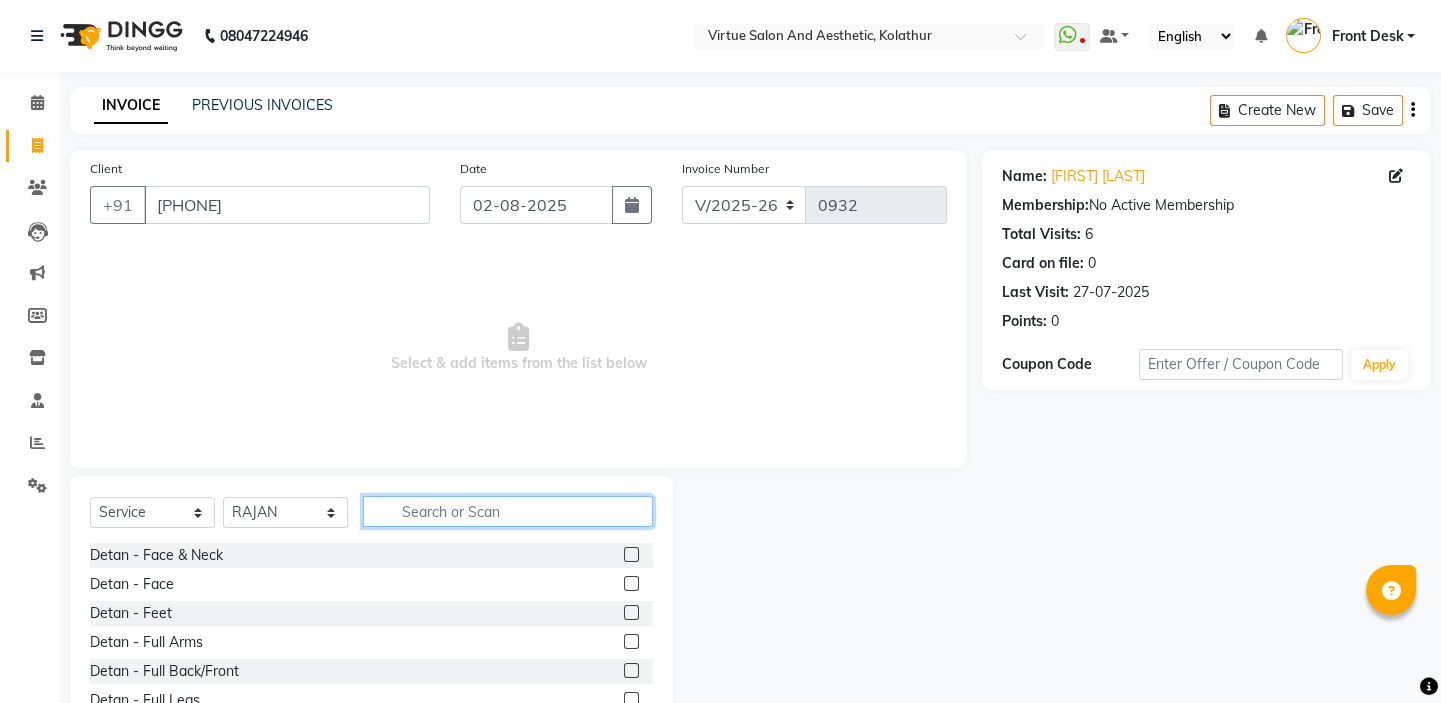 click 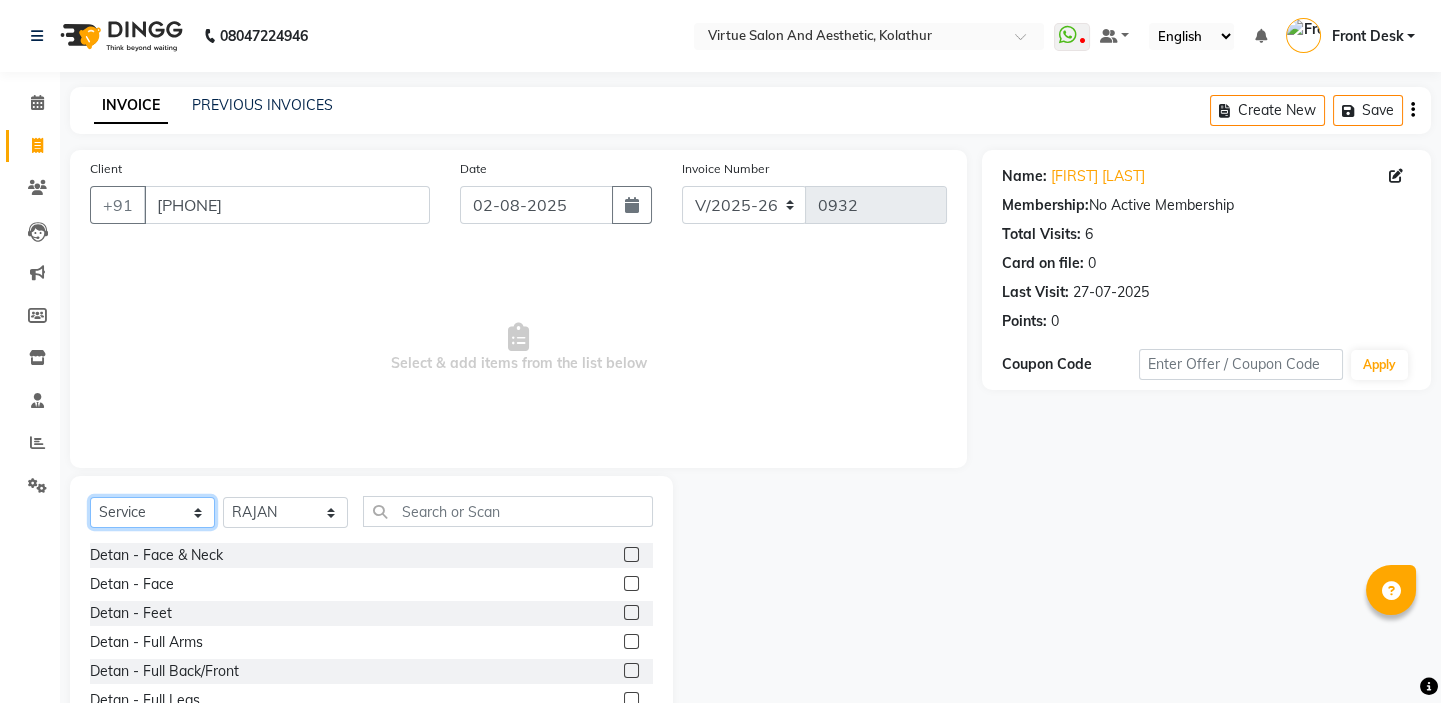 click on "Select  Service  Product  Membership  Package Voucher Prepaid Gift Card" 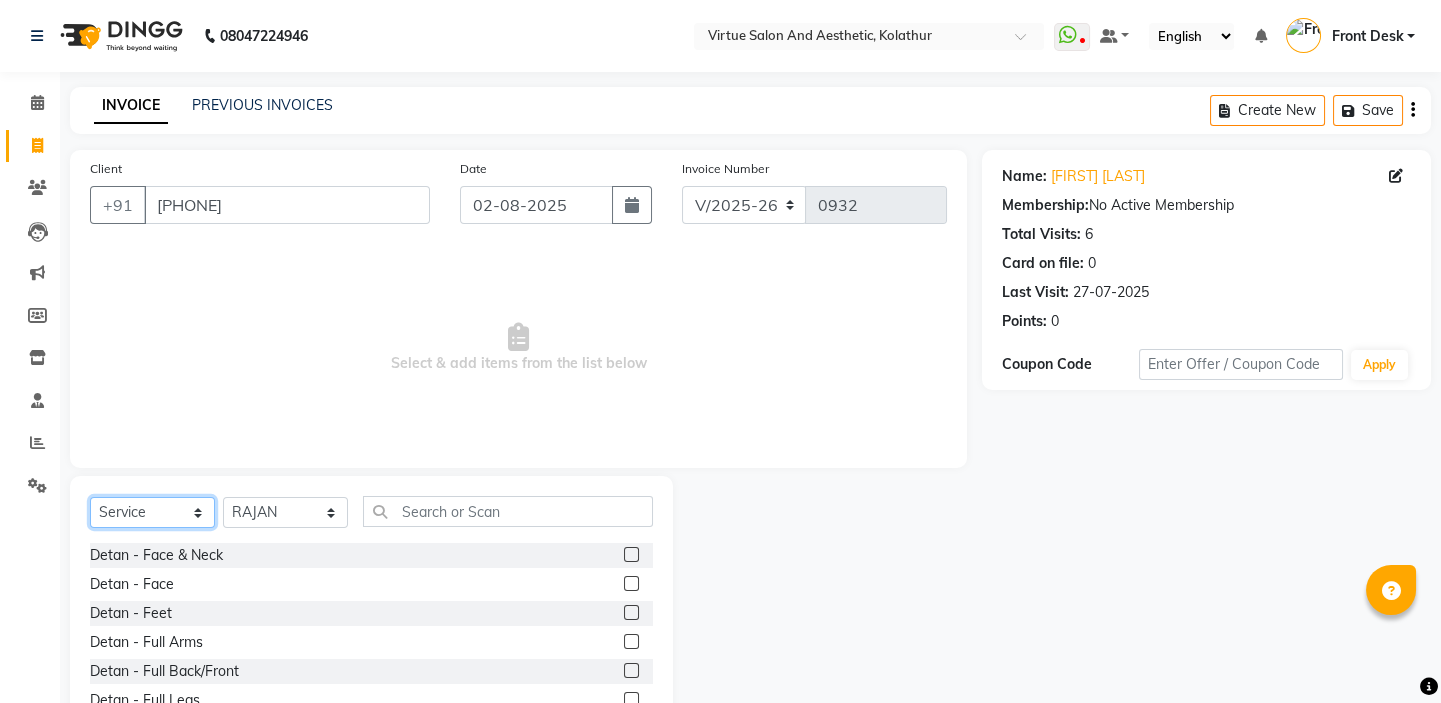 select on "product" 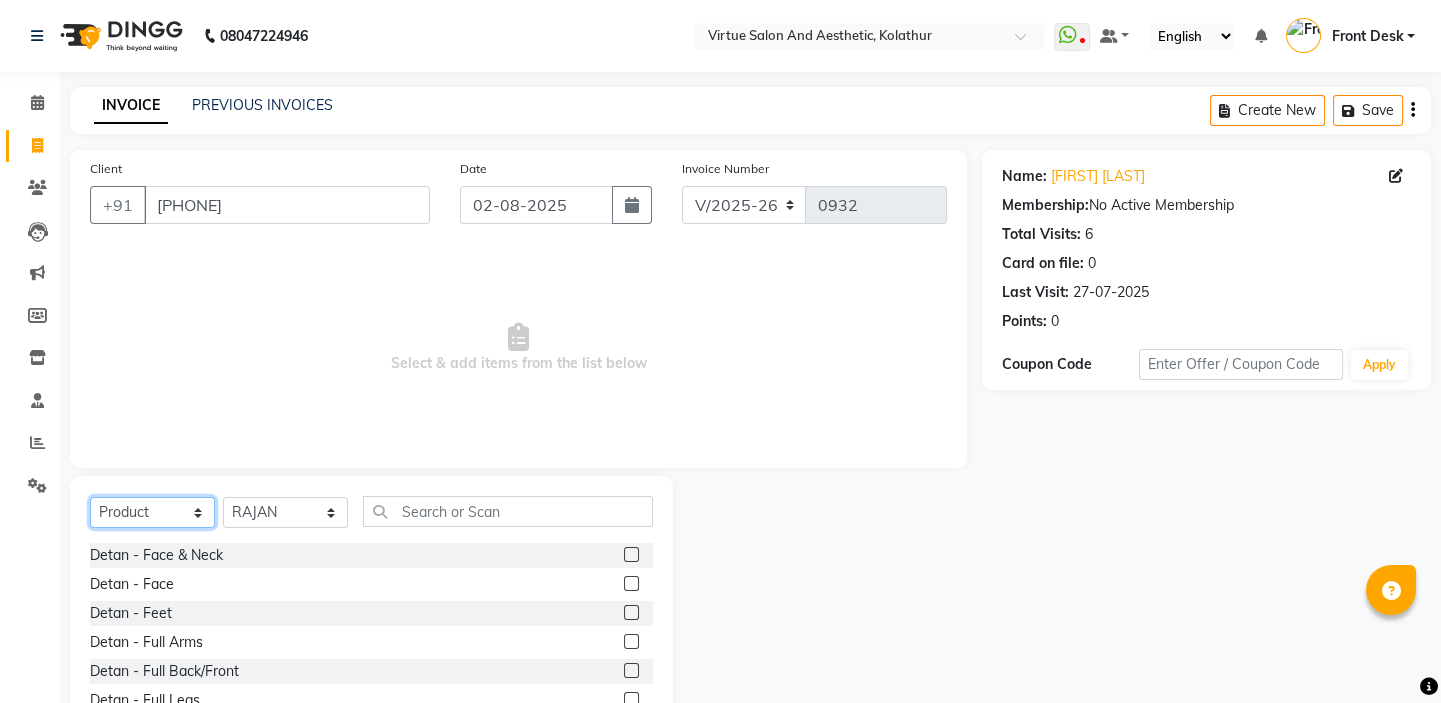 click on "Select  Service  Product  Membership  Package Voucher Prepaid Gift Card" 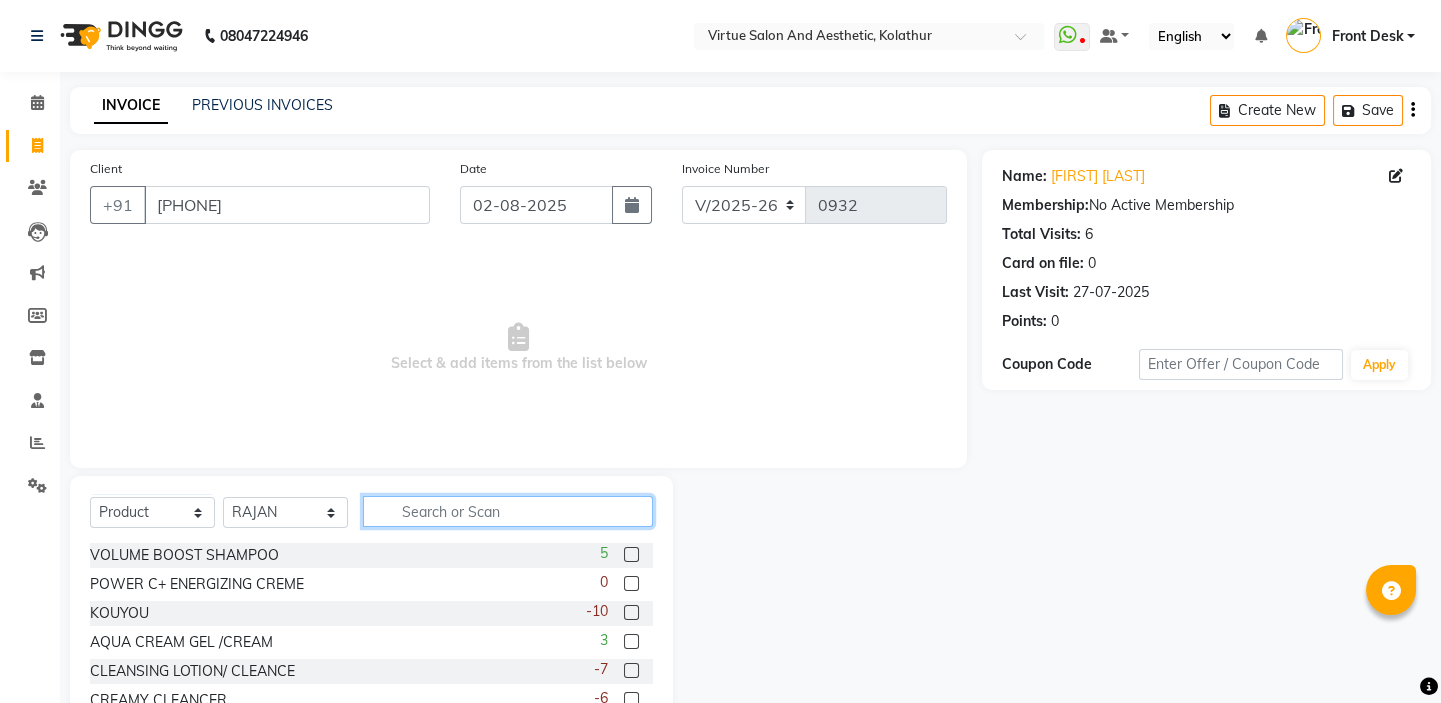 click 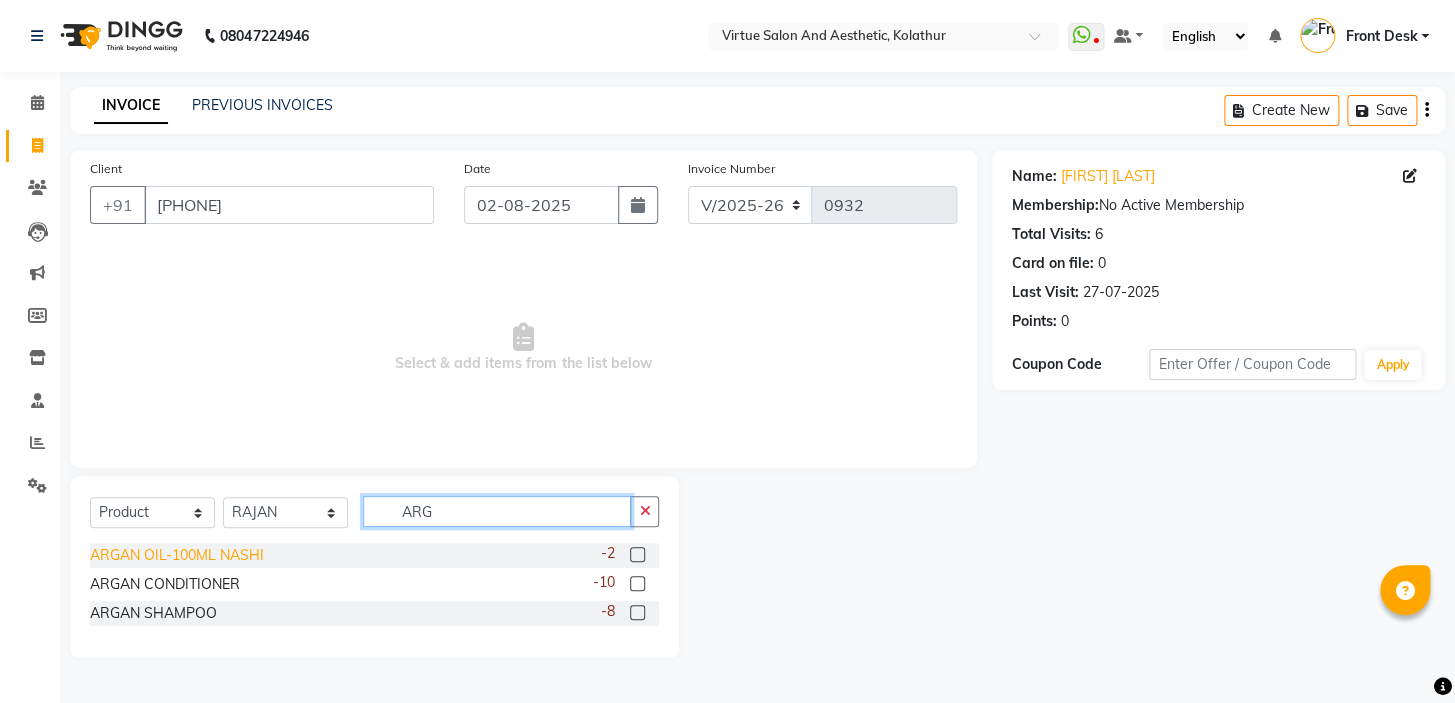 type on "ARG" 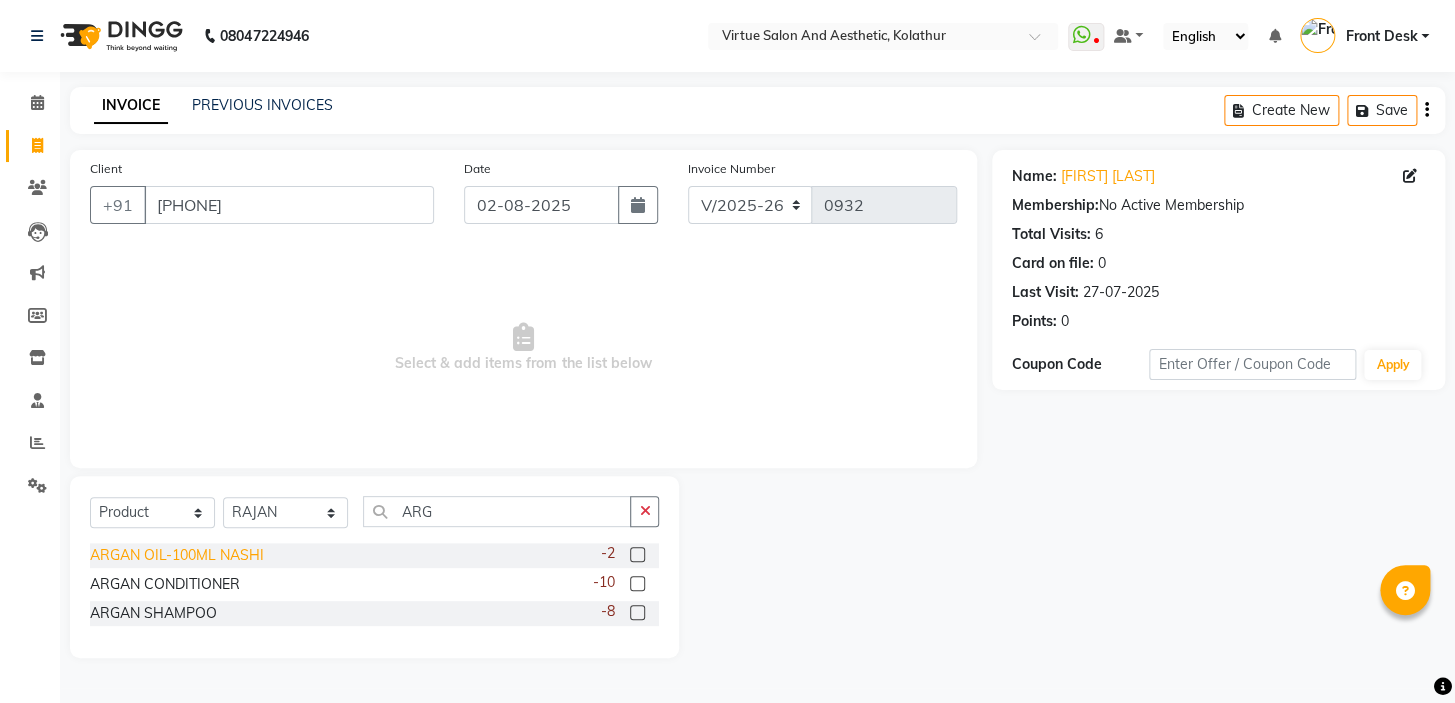 click on "ARGAN OIL-100ML NASHI" 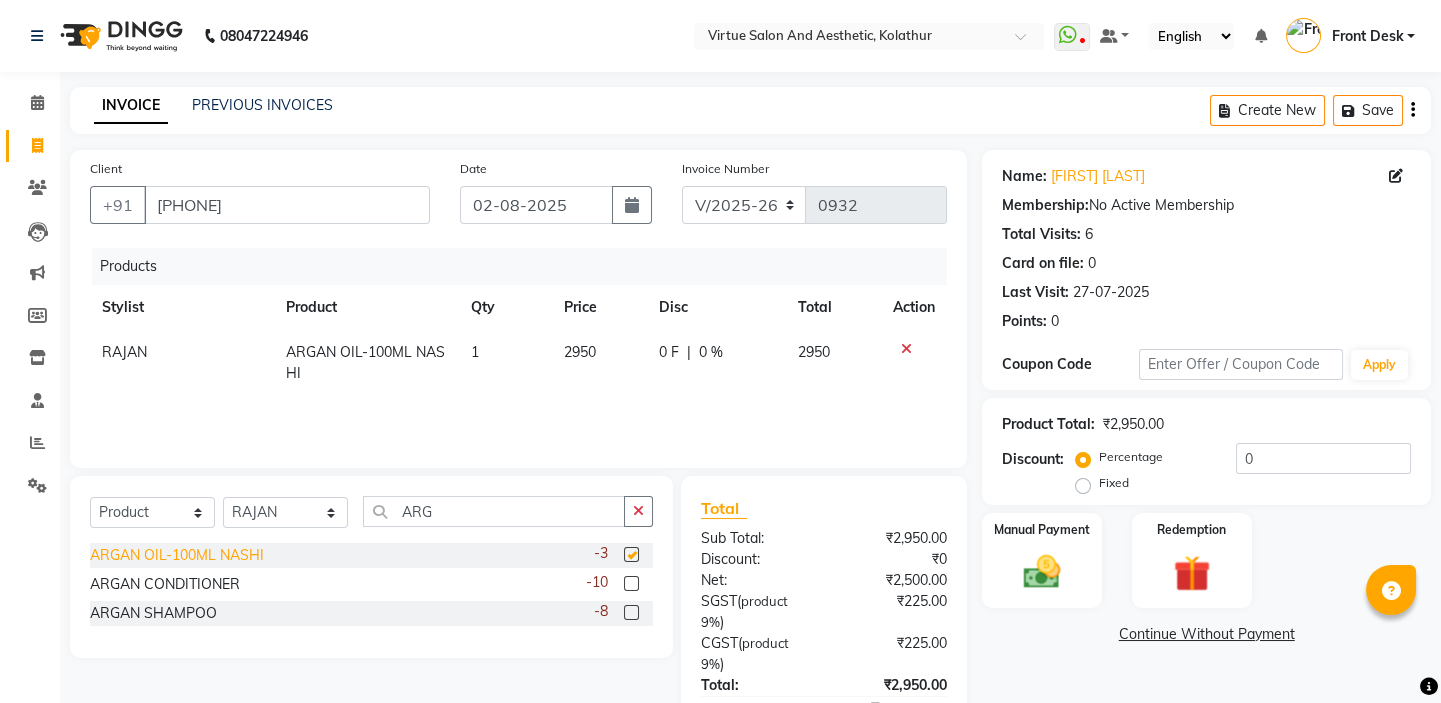 checkbox on "false" 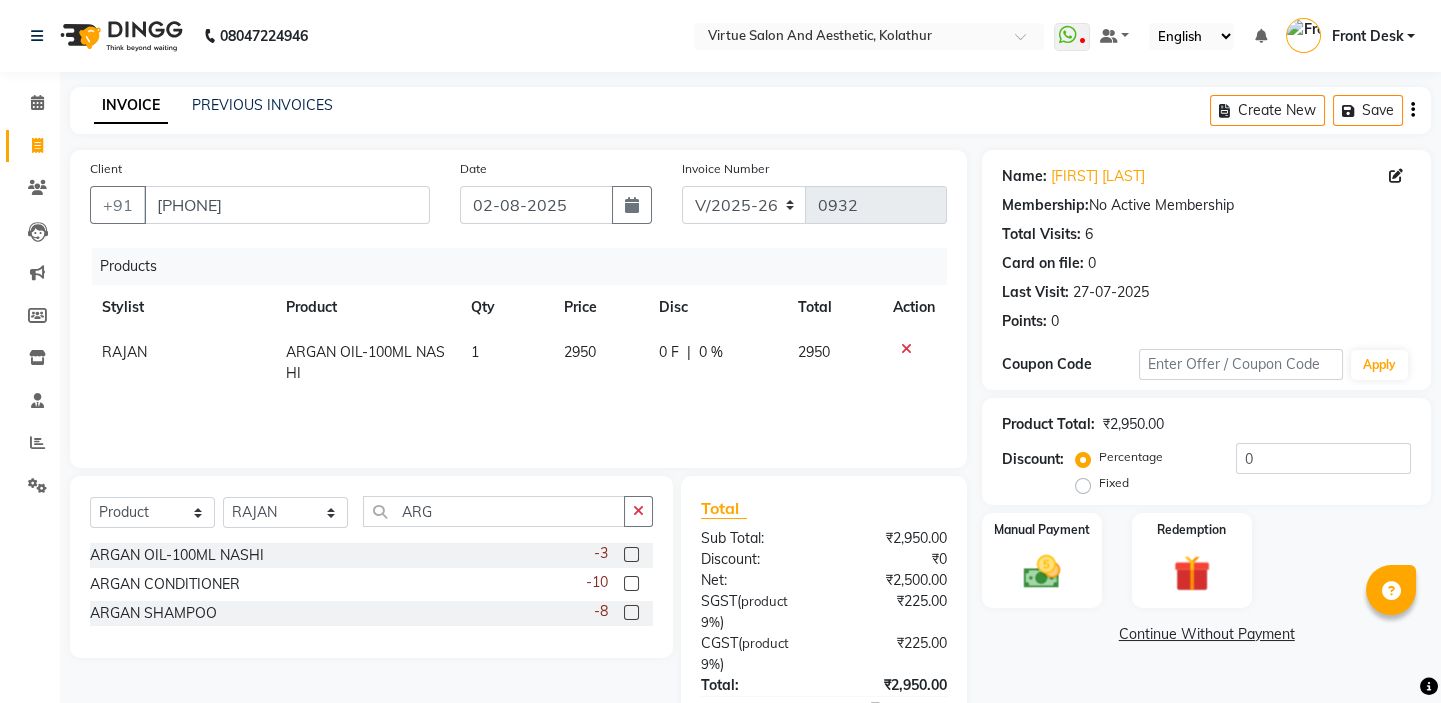 click on "2950" 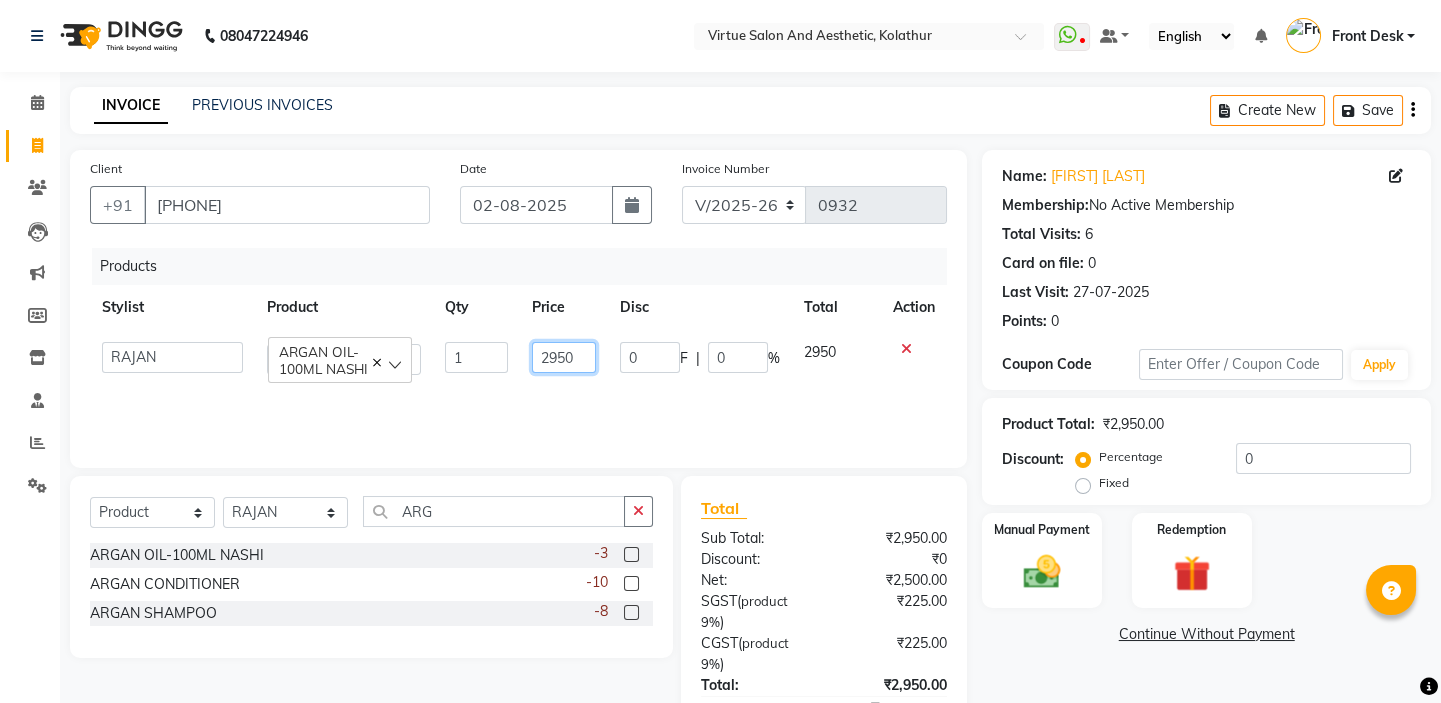 drag, startPoint x: 586, startPoint y: 359, endPoint x: 499, endPoint y: 319, distance: 95.7549 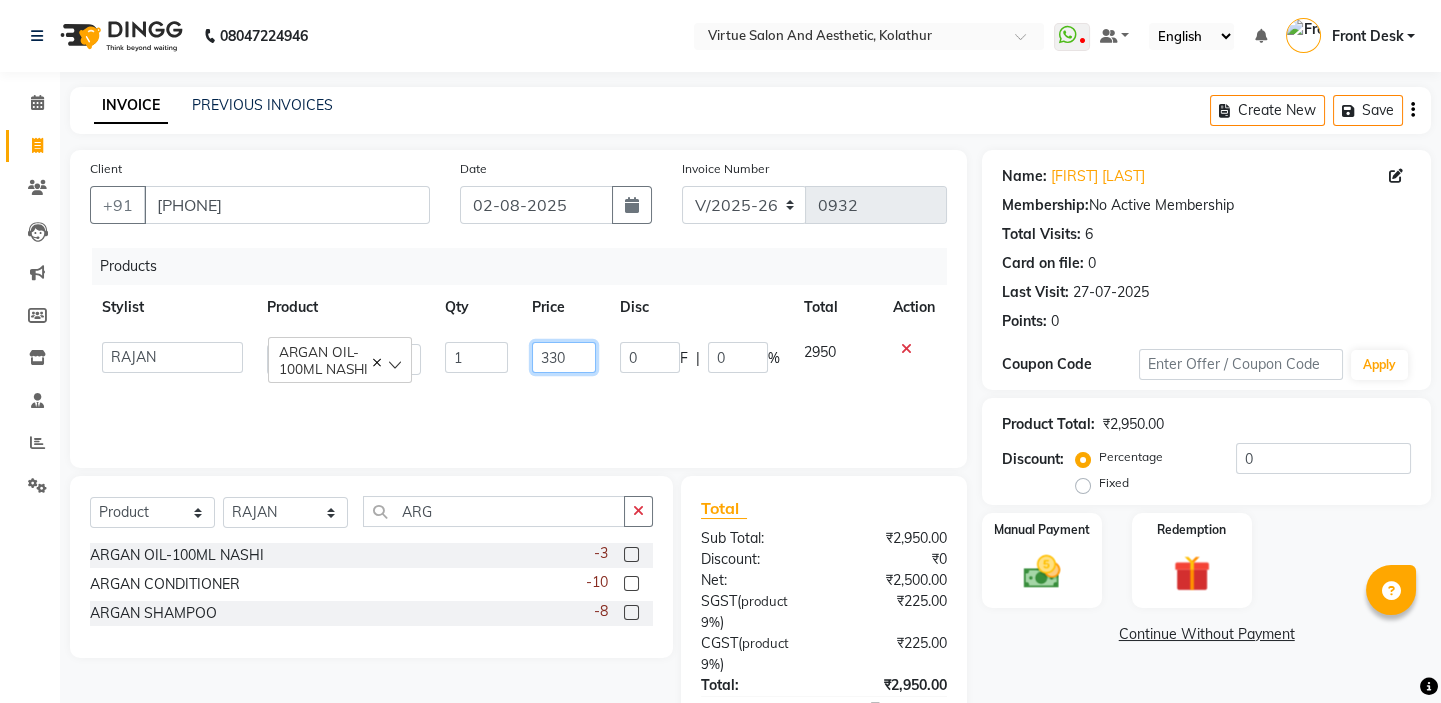 type on "3300" 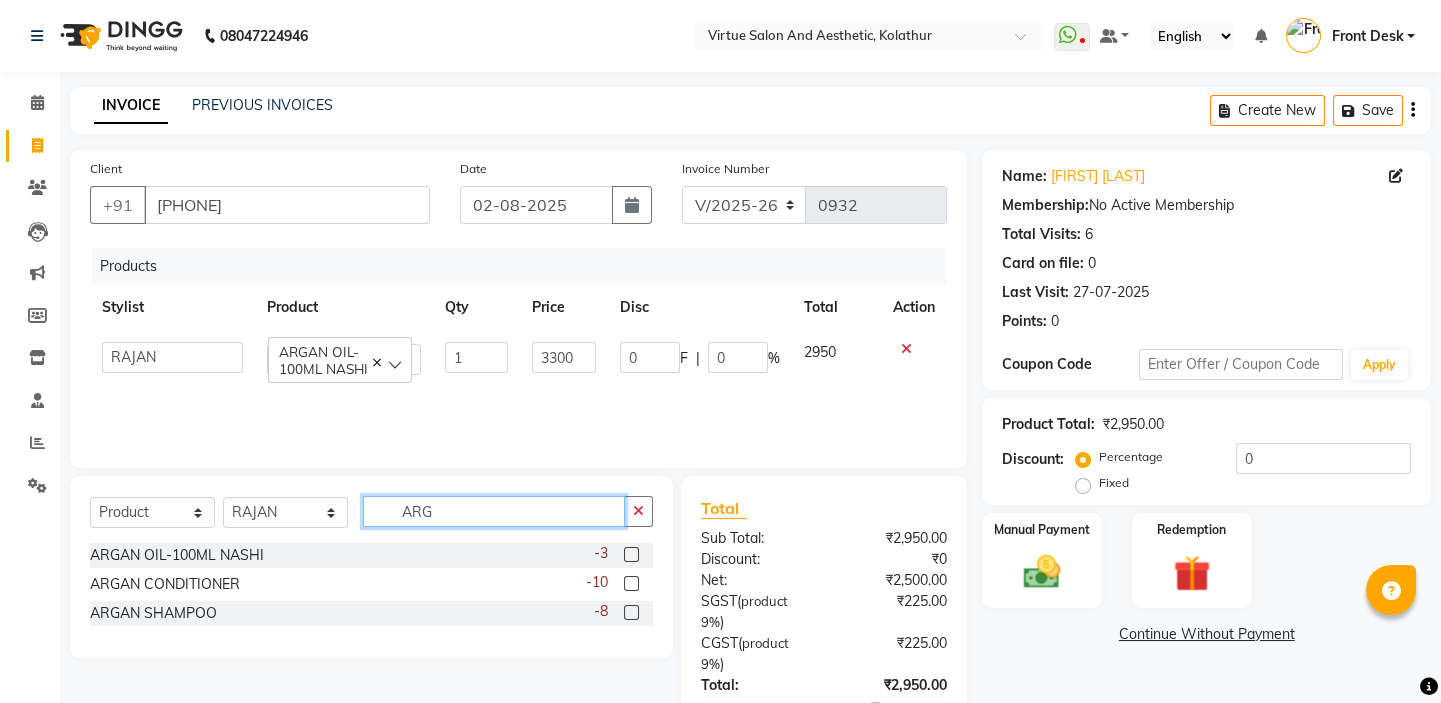 drag, startPoint x: 468, startPoint y: 509, endPoint x: 362, endPoint y: 477, distance: 110.724884 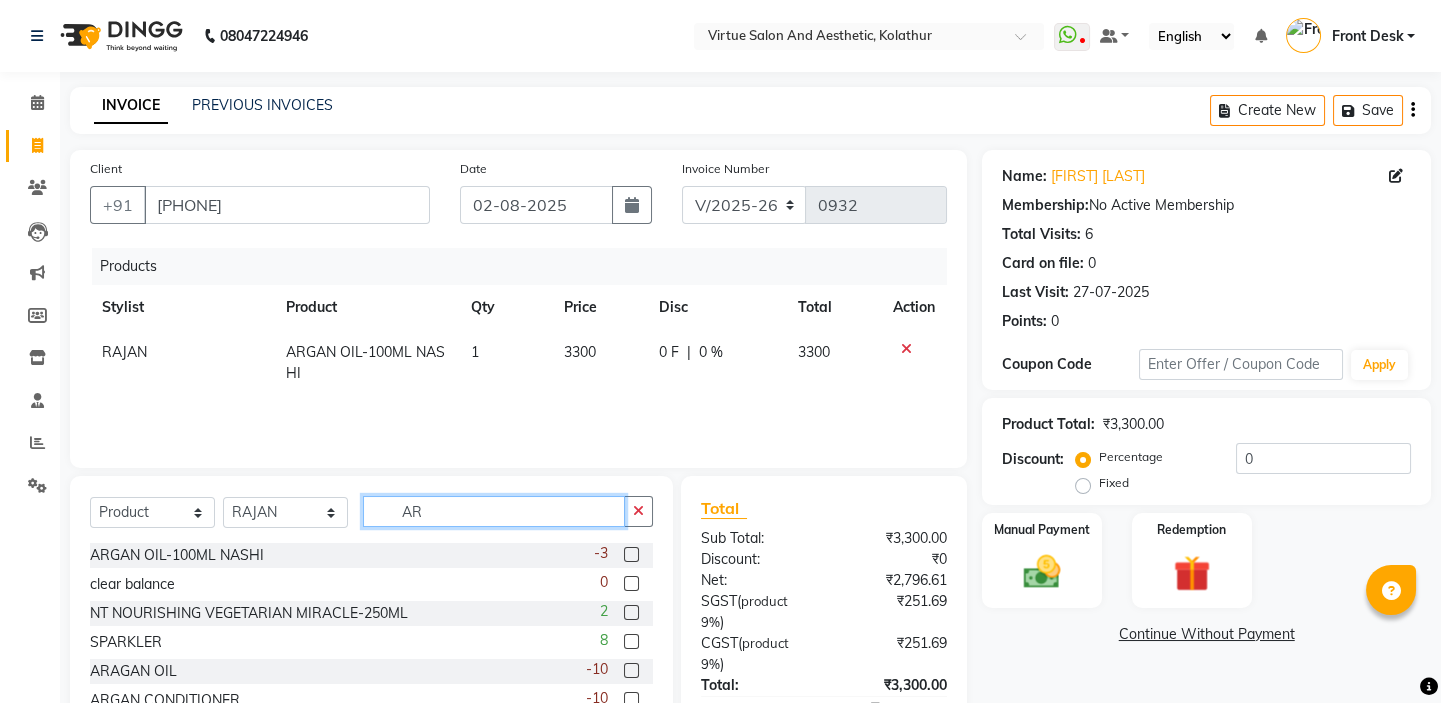 type on "ARG" 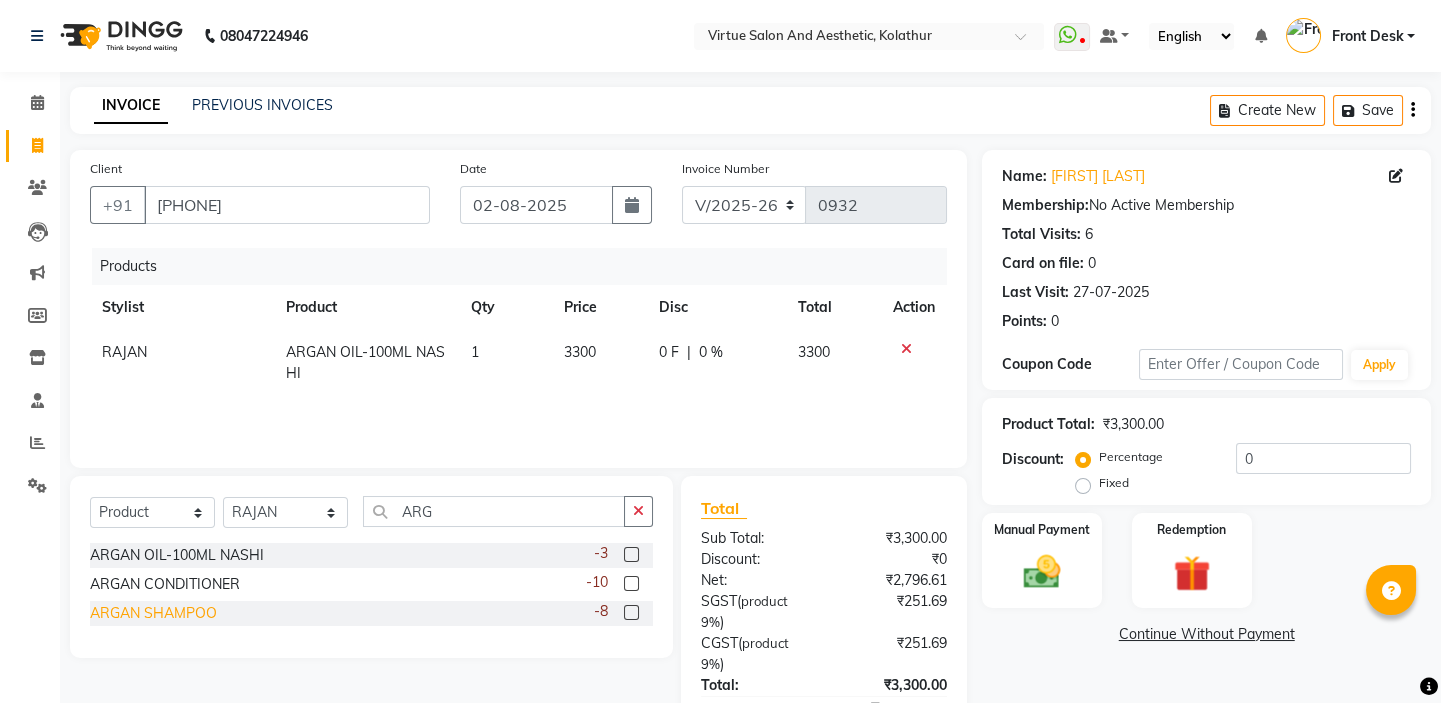 click on "ARGAN SHAMPOO" 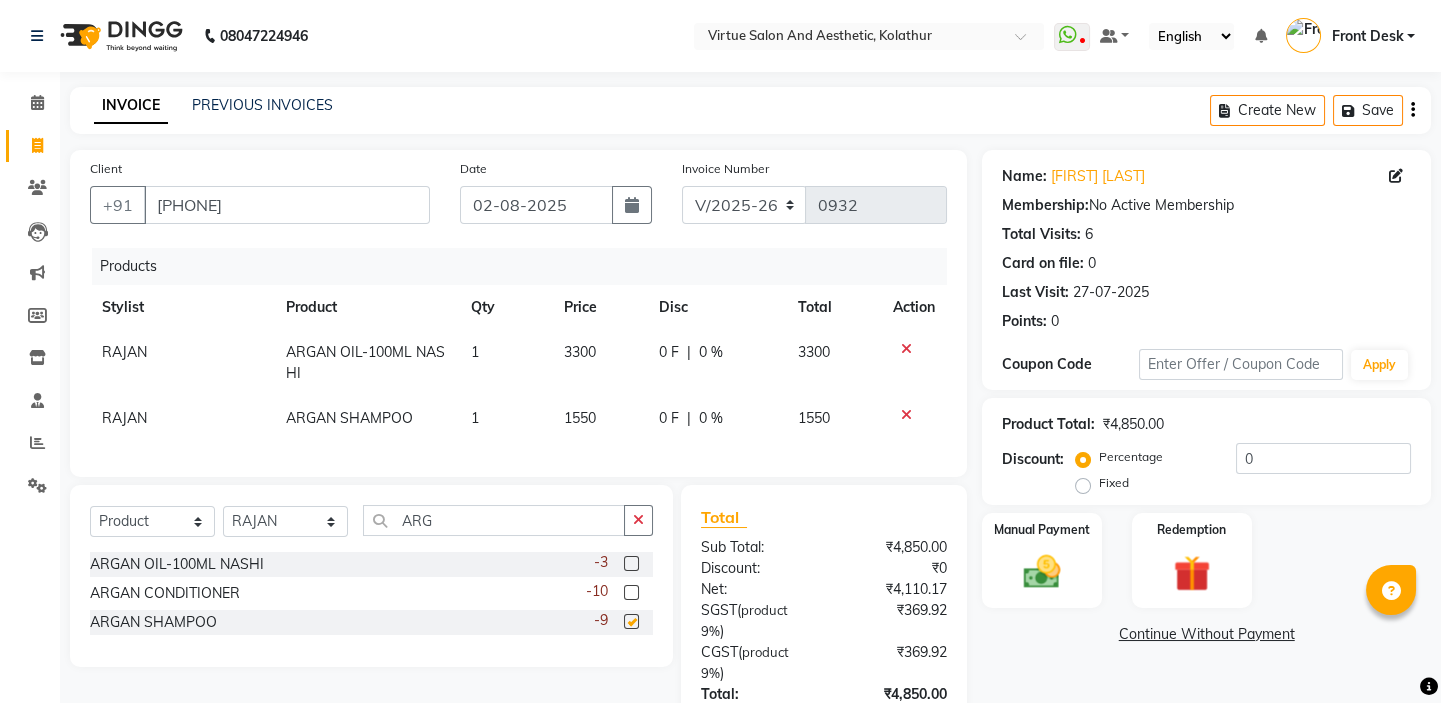checkbox on "false" 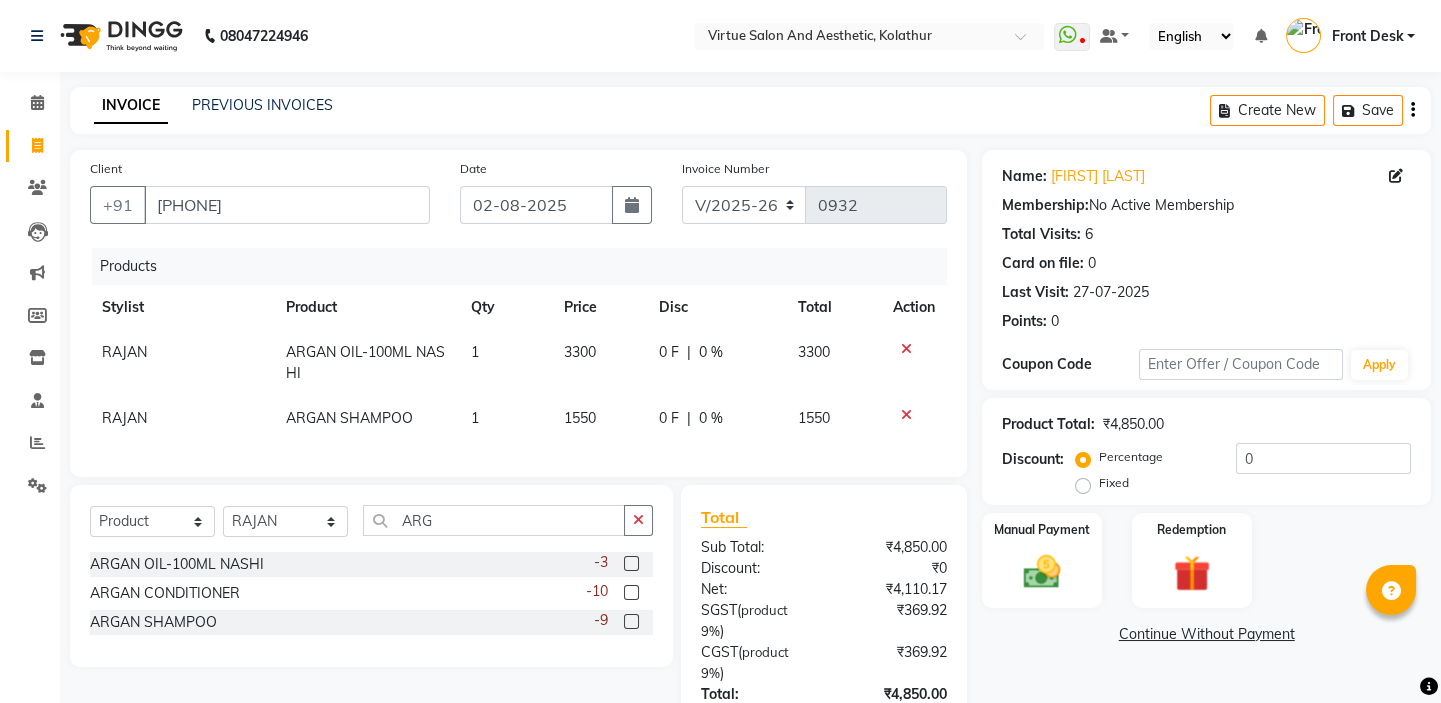 click on "1550" 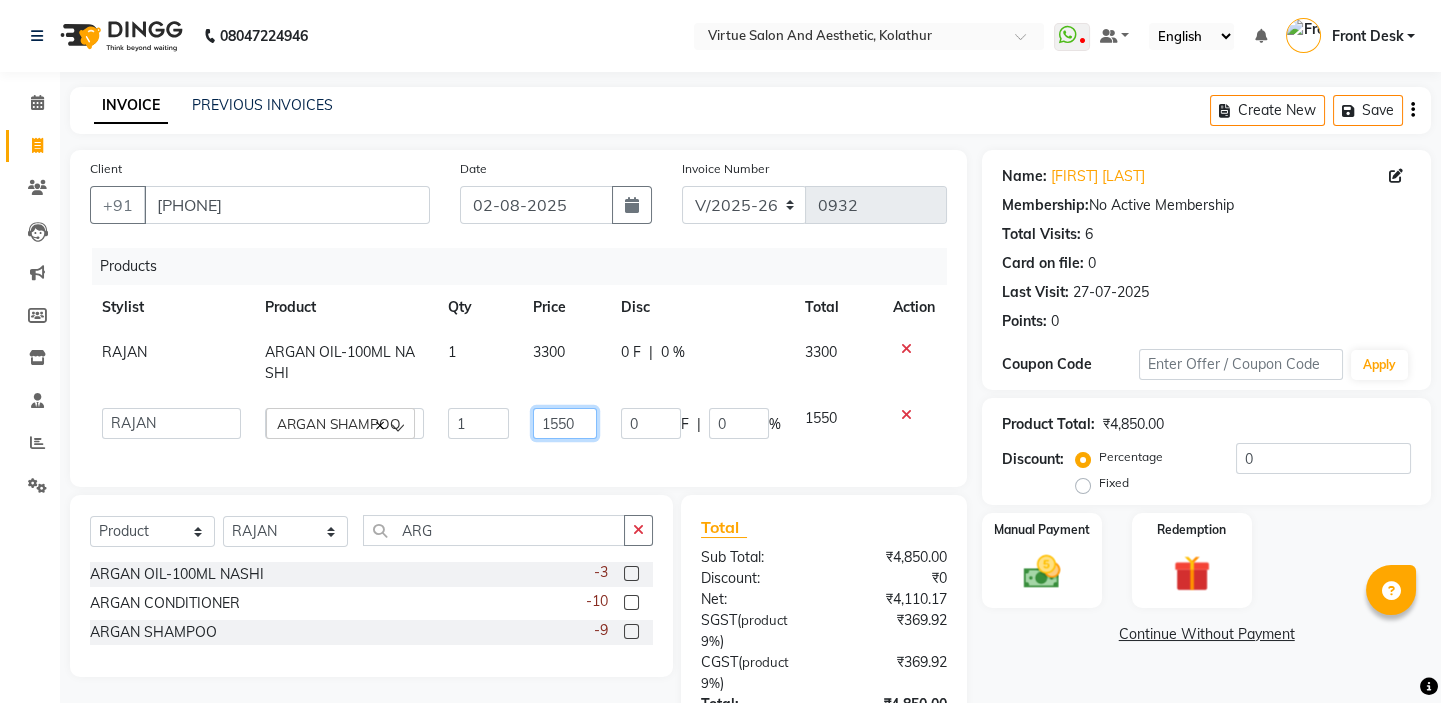 click on "1550" 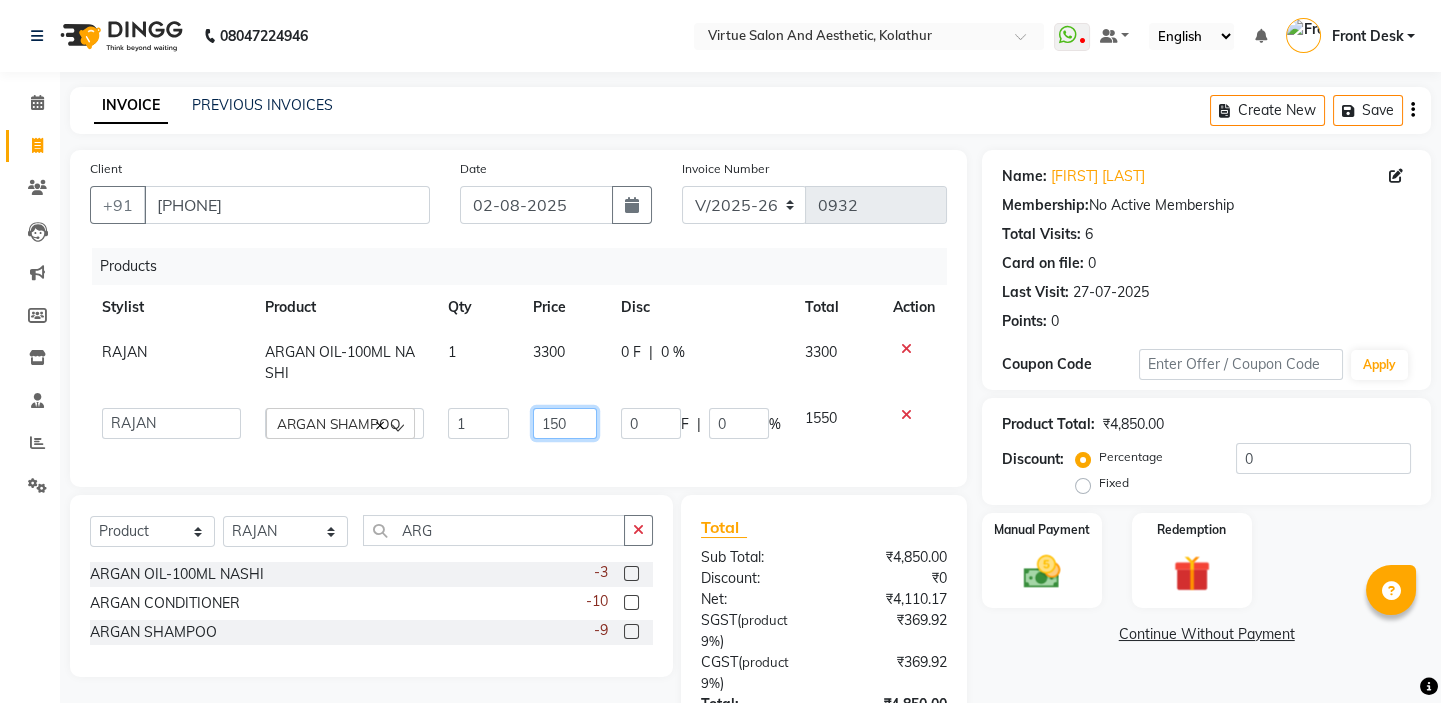 type on "1650" 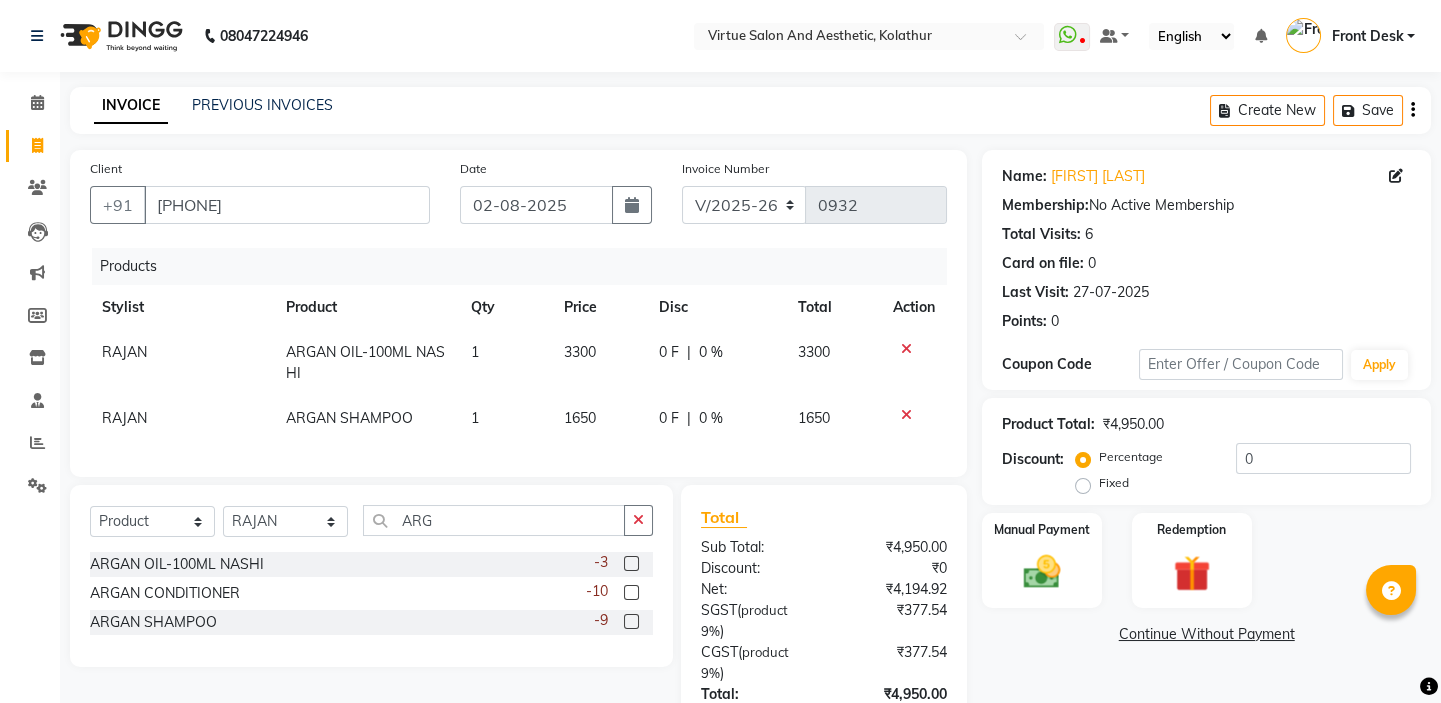 click on "Products" 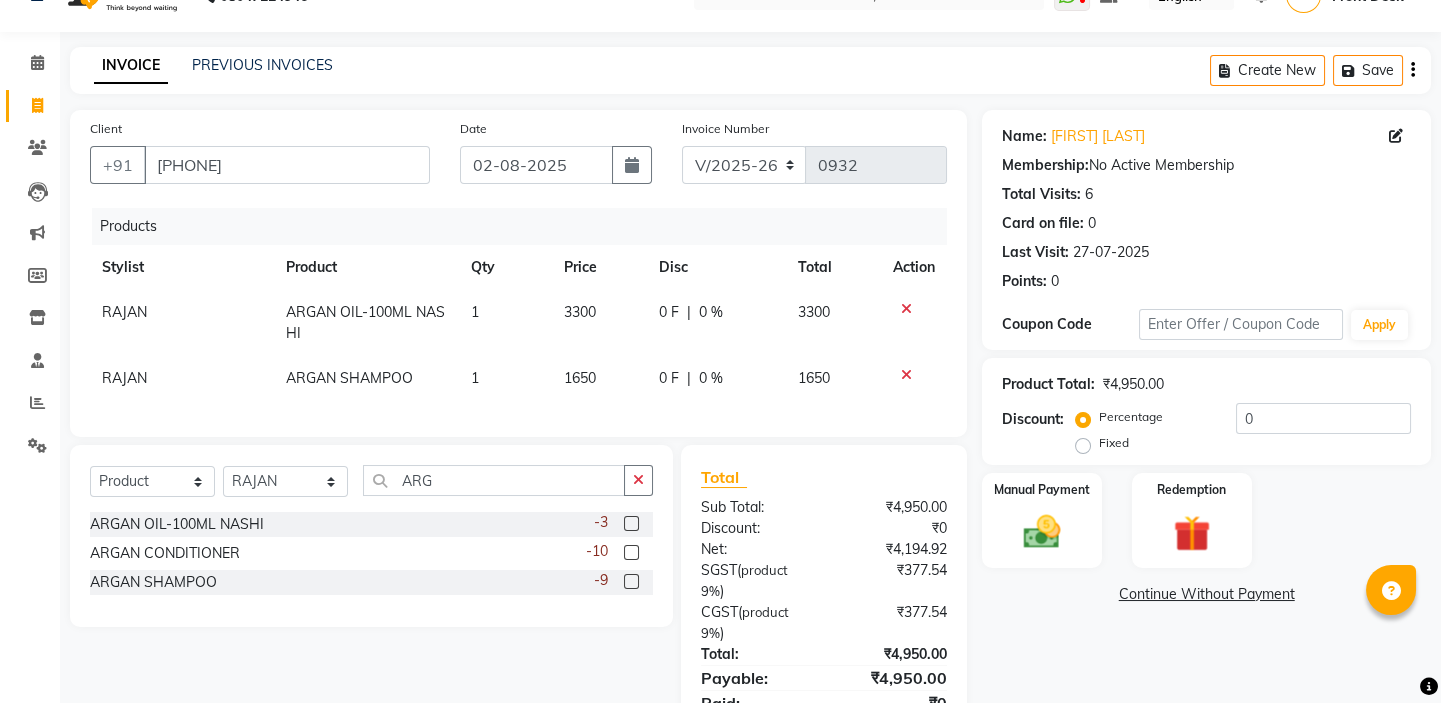 scroll, scrollTop: 0, scrollLeft: 0, axis: both 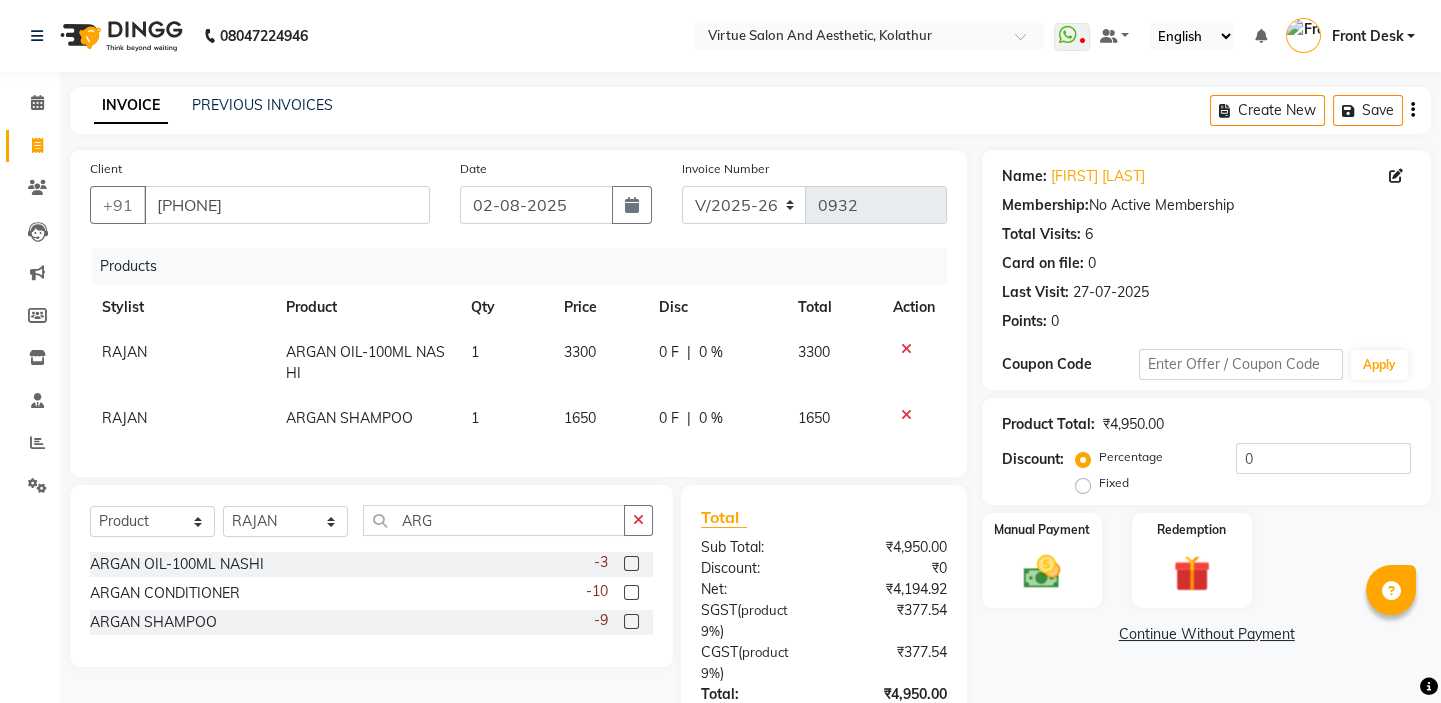 click 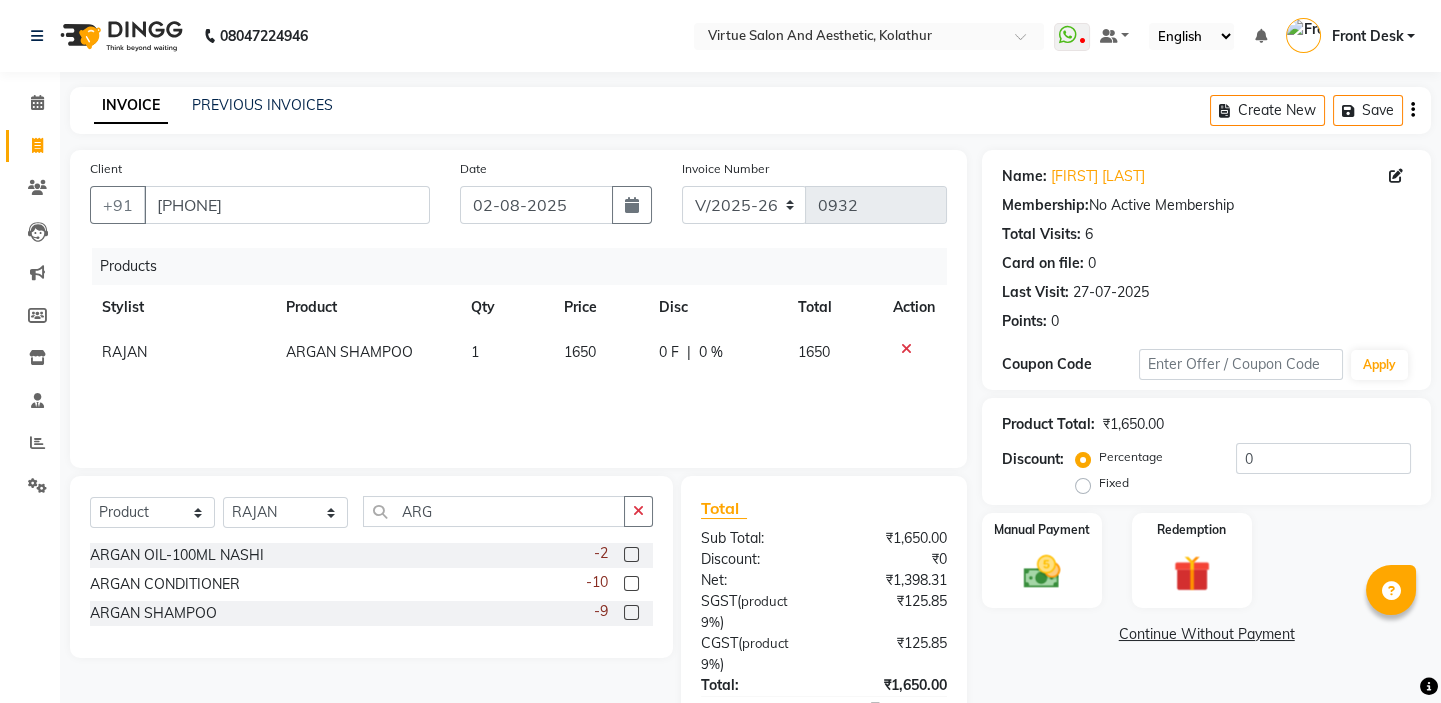 click 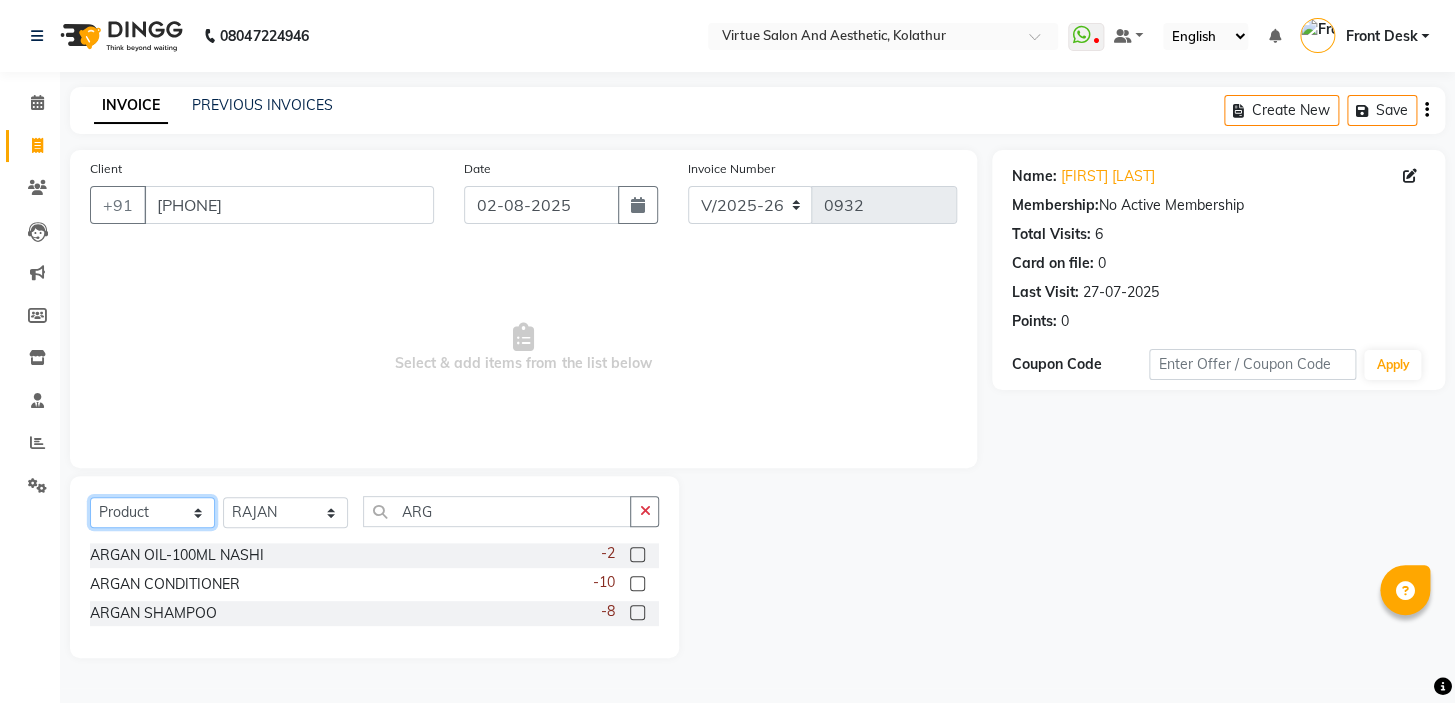 click on "Select  Service  Product  Membership  Package Voucher Prepaid Gift Card" 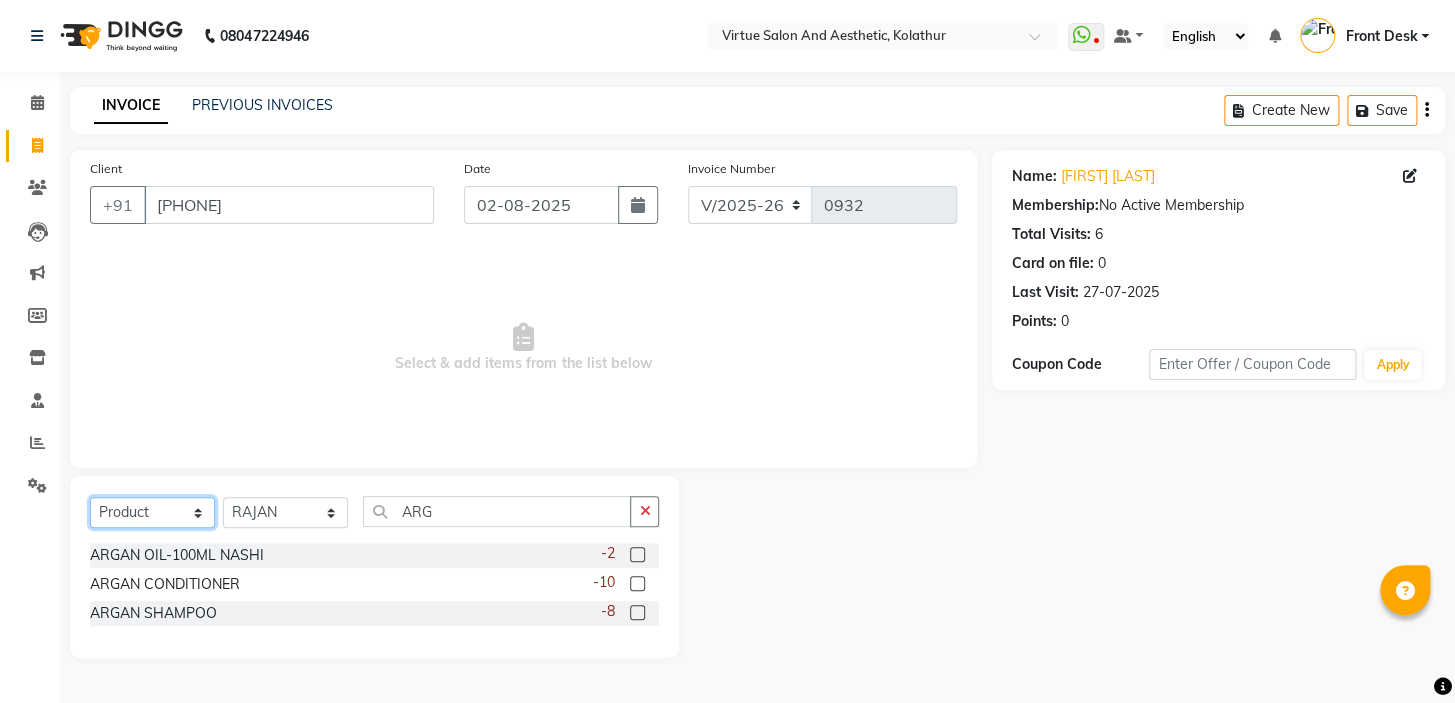 select on "service" 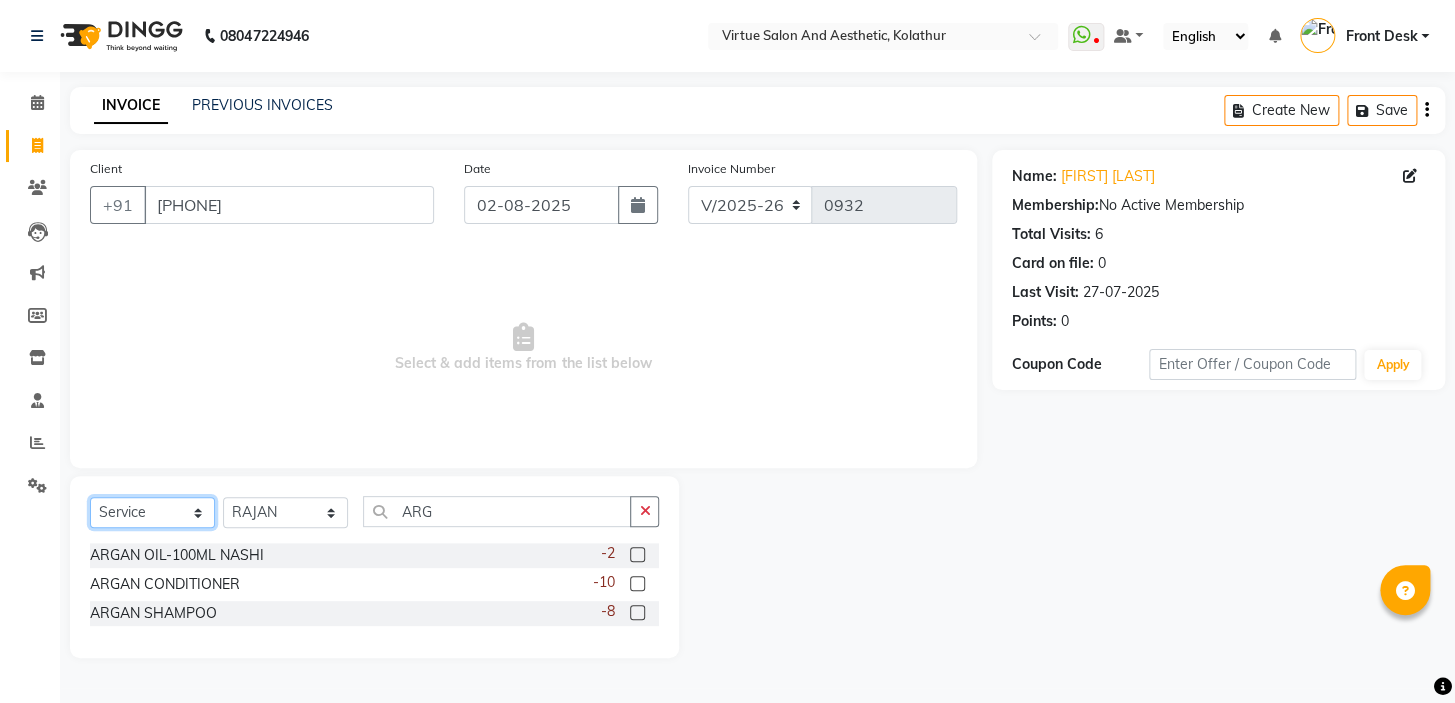 click on "Select  Service  Product  Membership  Package Voucher Prepaid Gift Card" 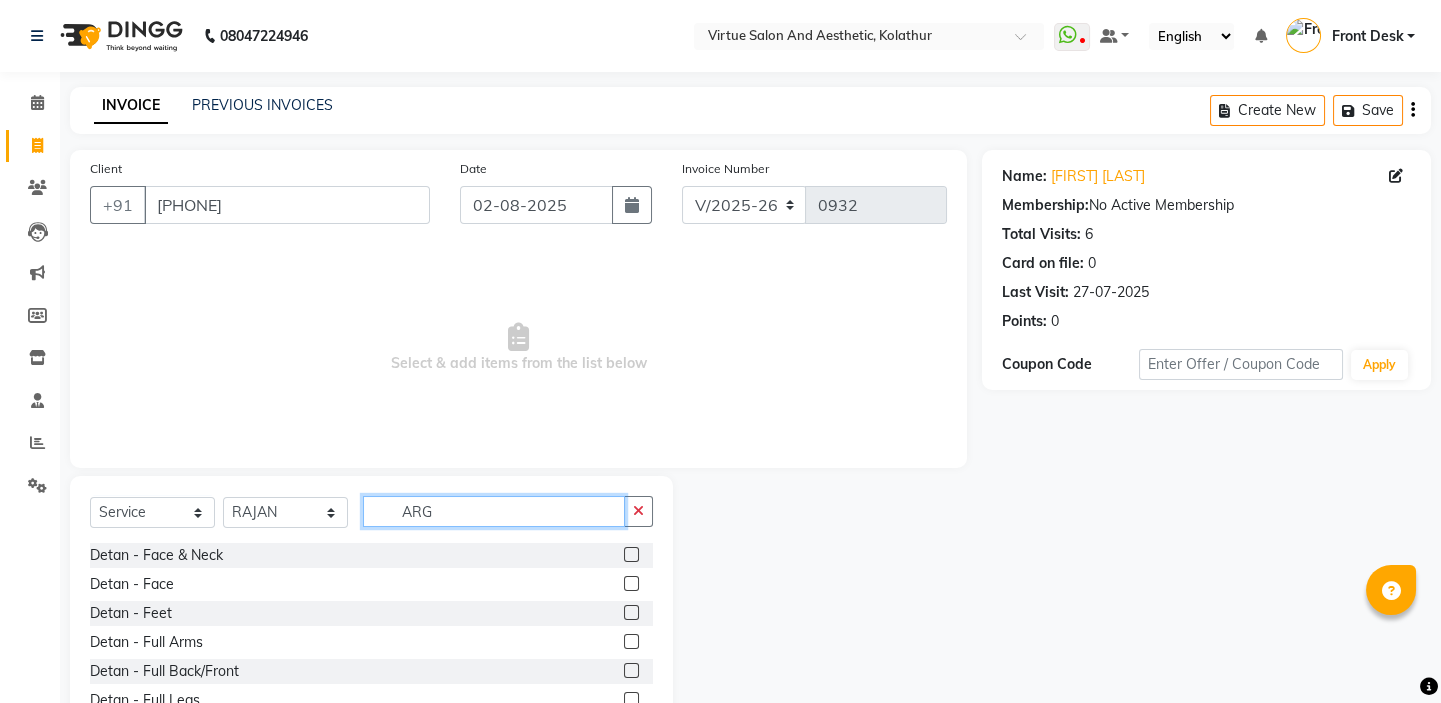 drag, startPoint x: 470, startPoint y: 523, endPoint x: 351, endPoint y: 470, distance: 130.26895 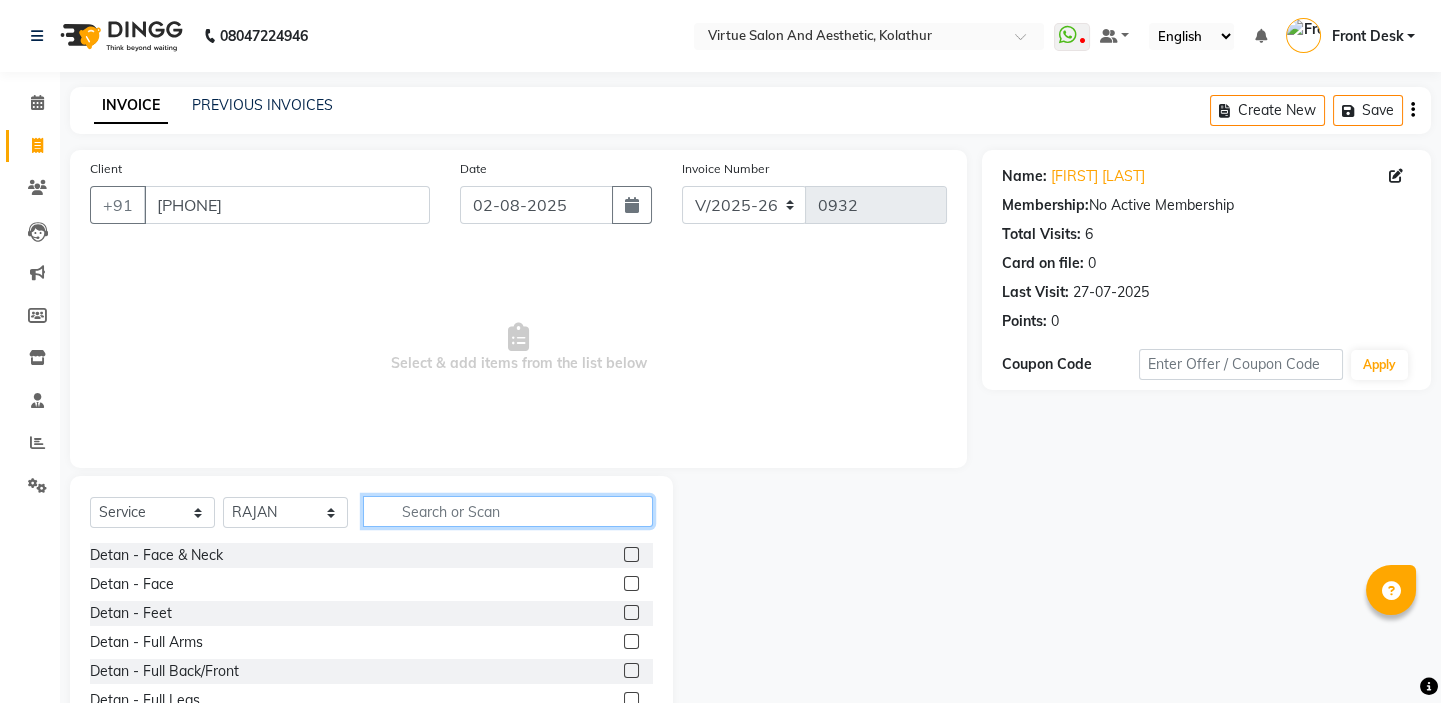 type 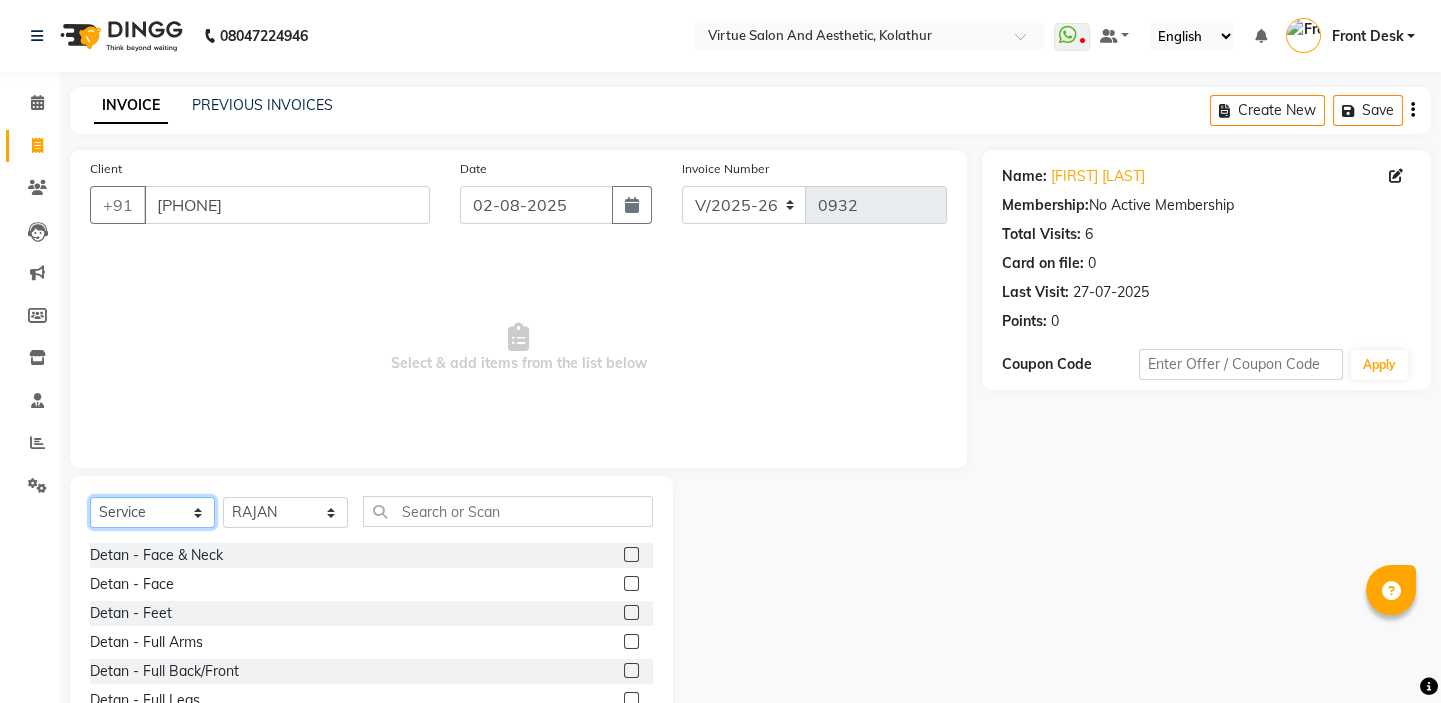 click on "Select  Service  Product  Membership  Package Voucher Prepaid Gift Card" 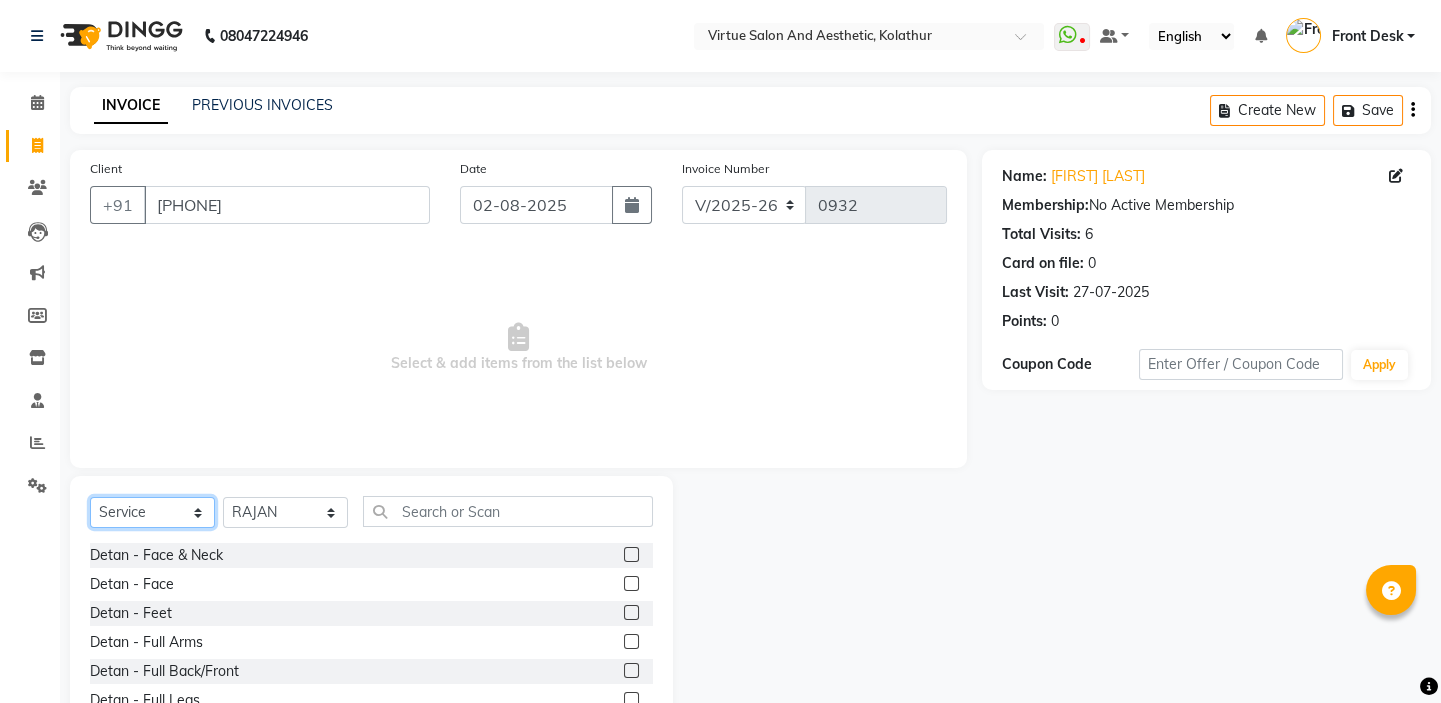 select on "product" 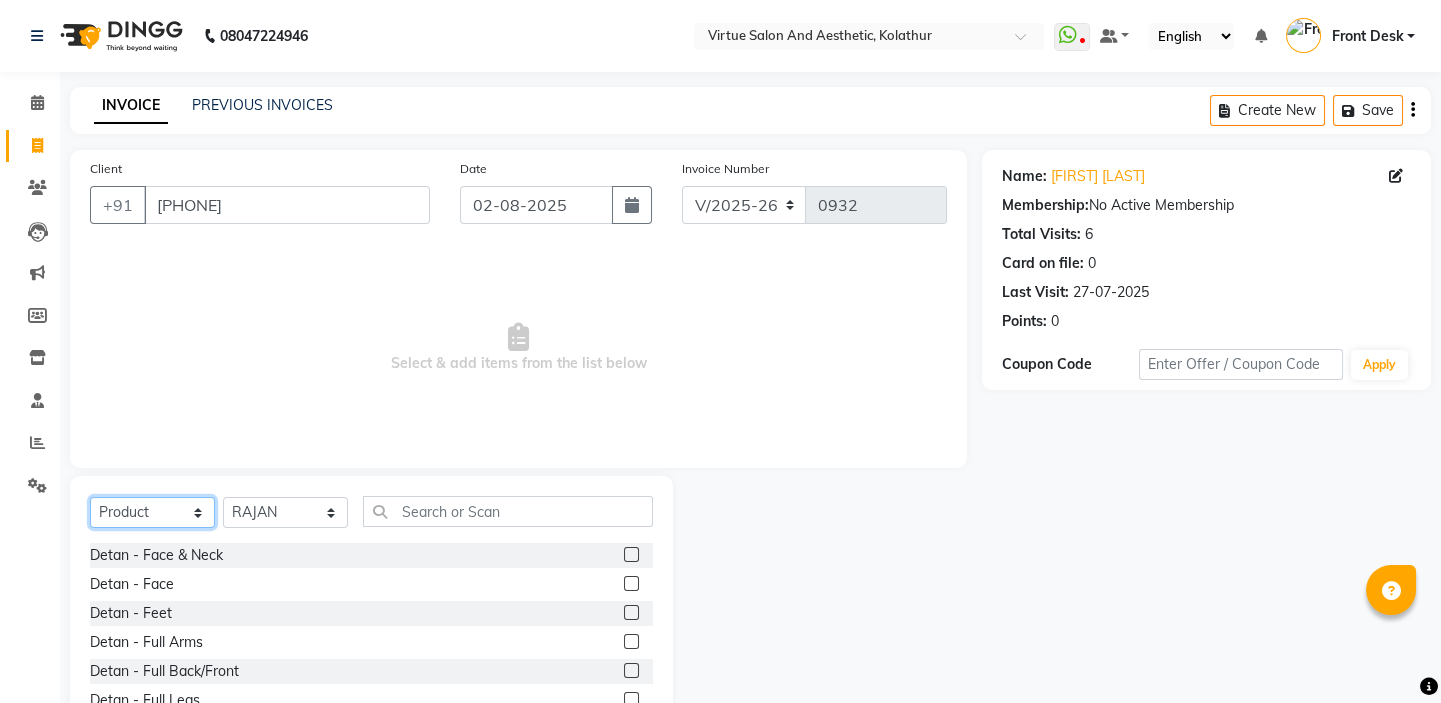 click on "Select  Service  Product  Membership  Package Voucher Prepaid Gift Card" 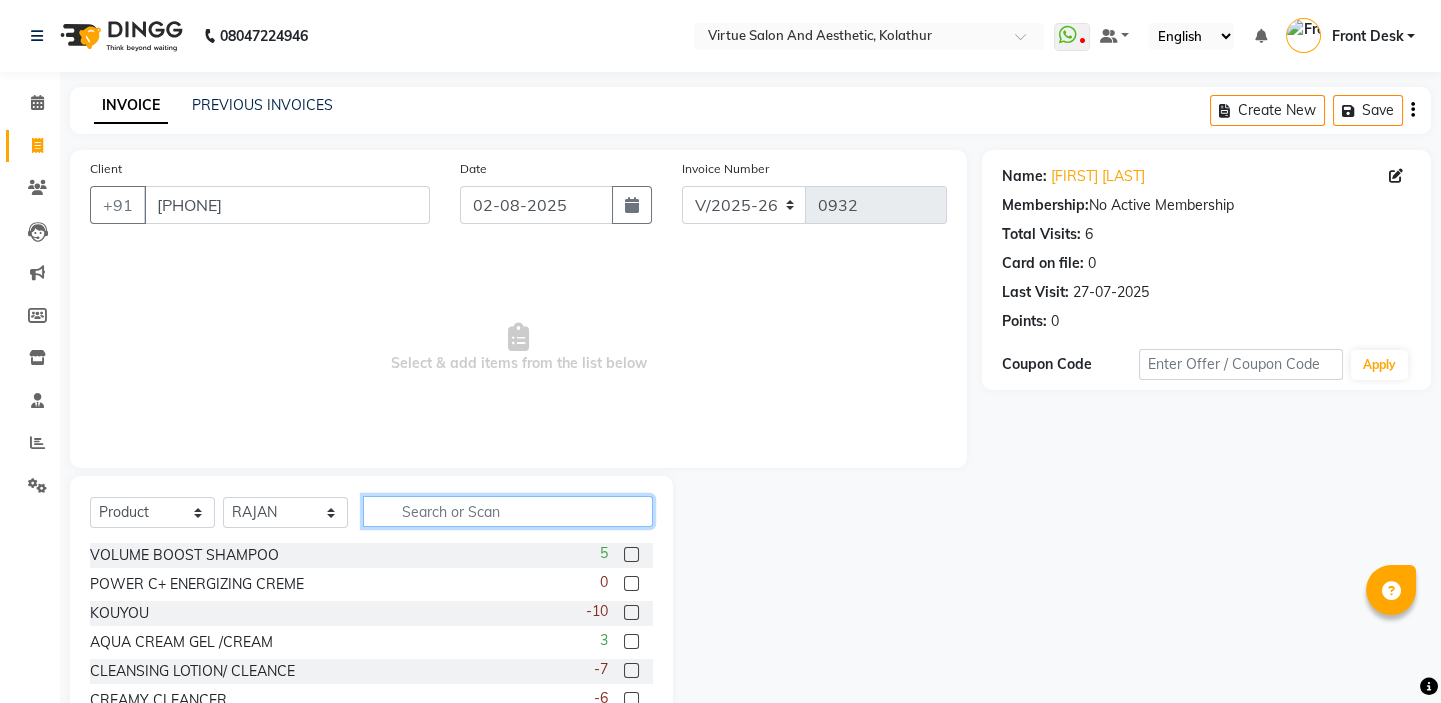 click 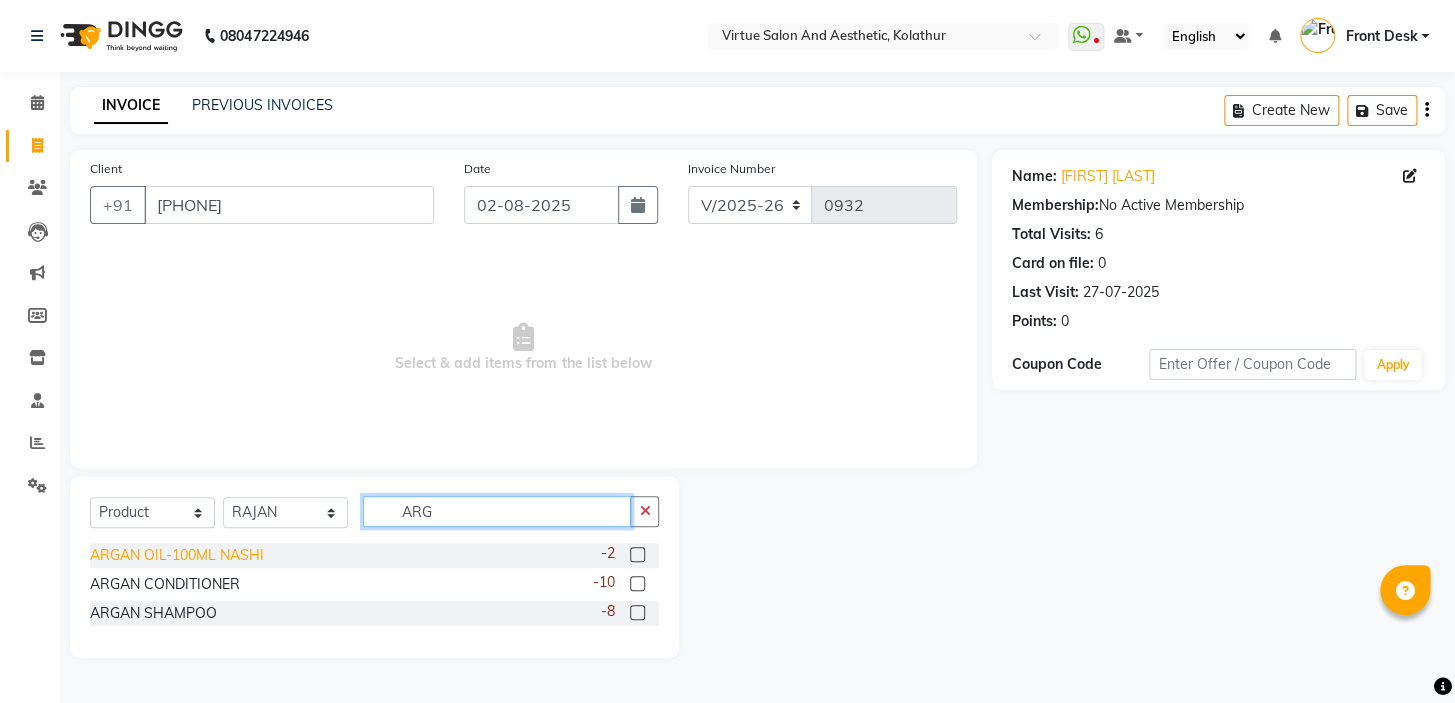 type on "ARG" 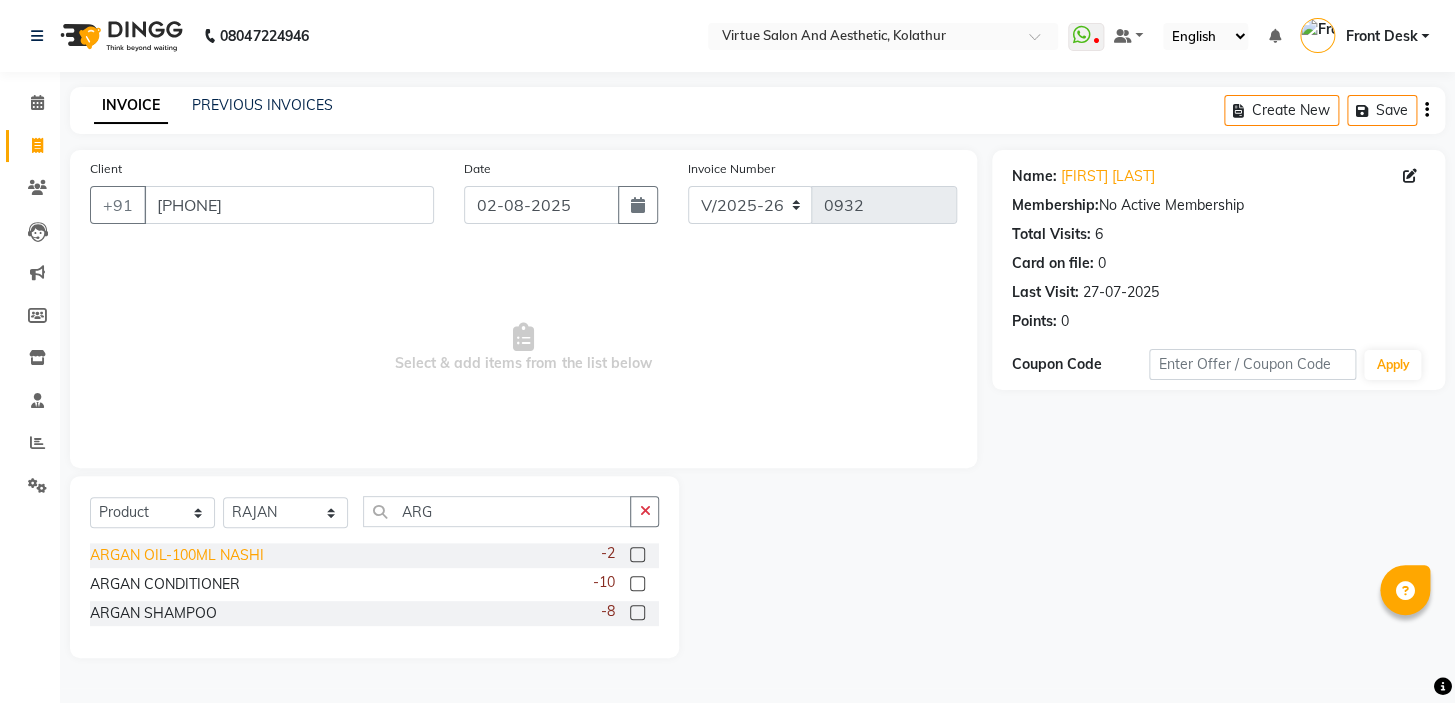 click on "ARGAN OIL-100ML NASHI" 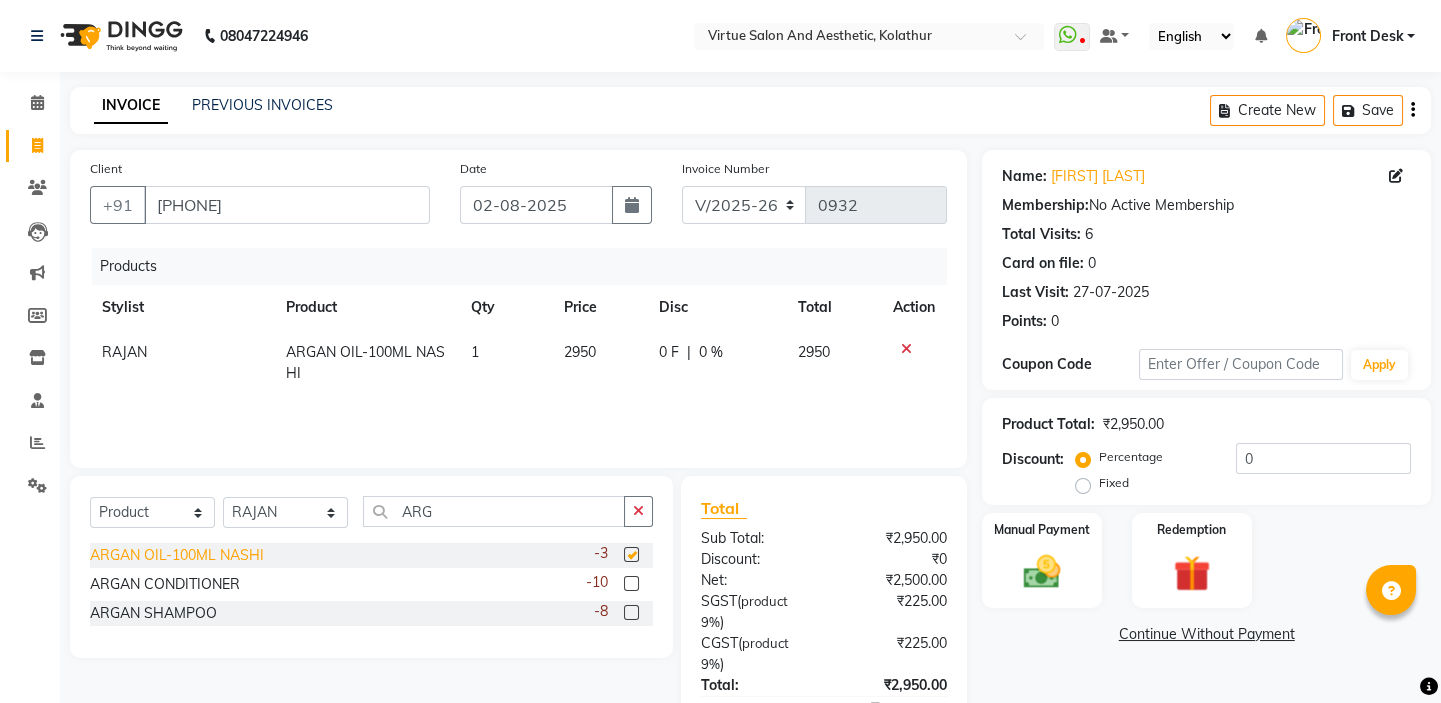 checkbox on "false" 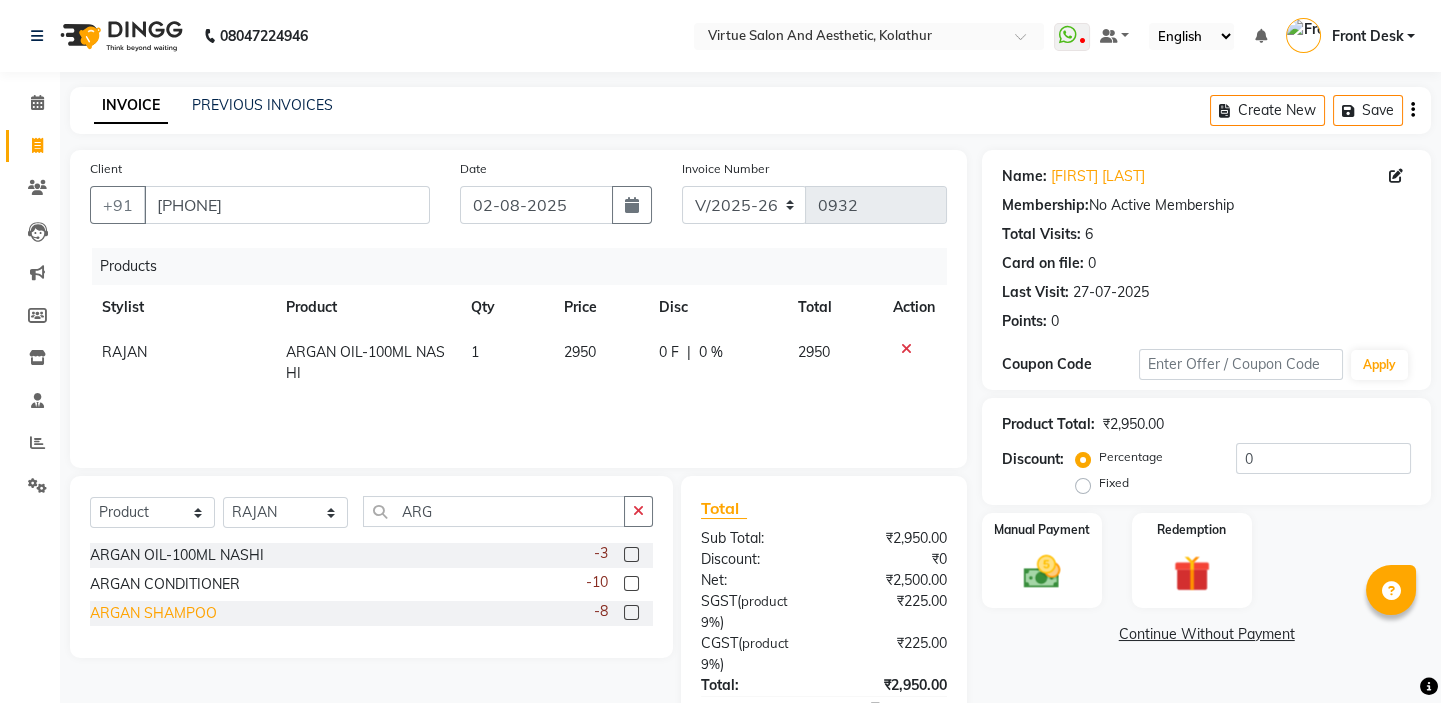 click on "ARGAN SHAMPOO" 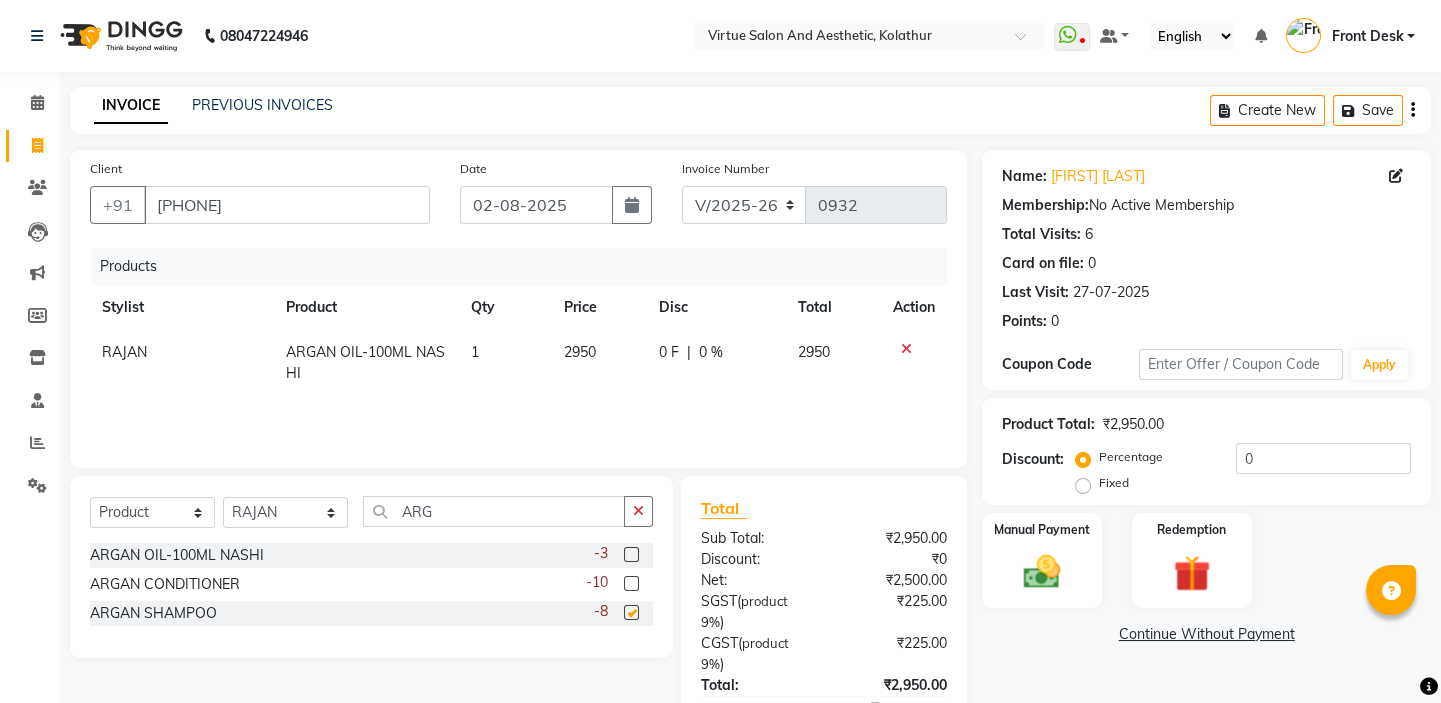 checkbox on "false" 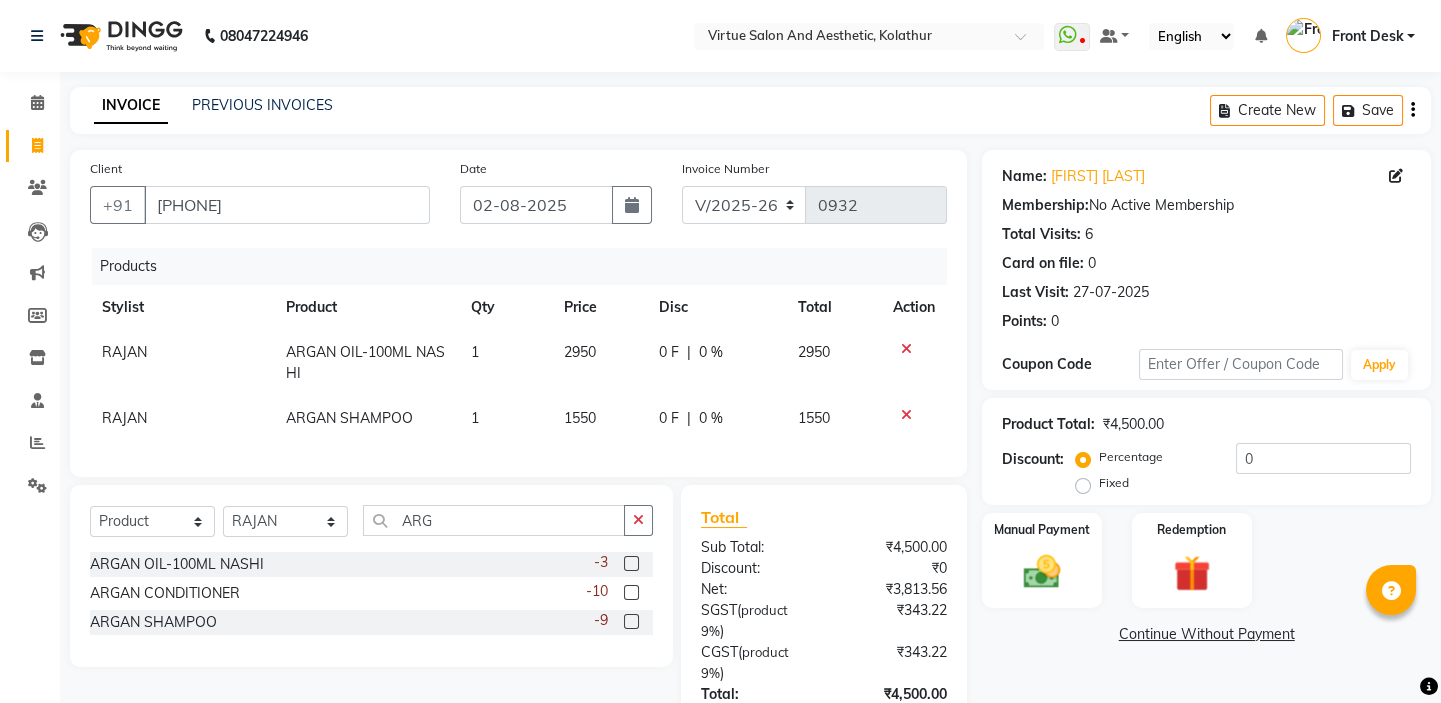 click on "1550" 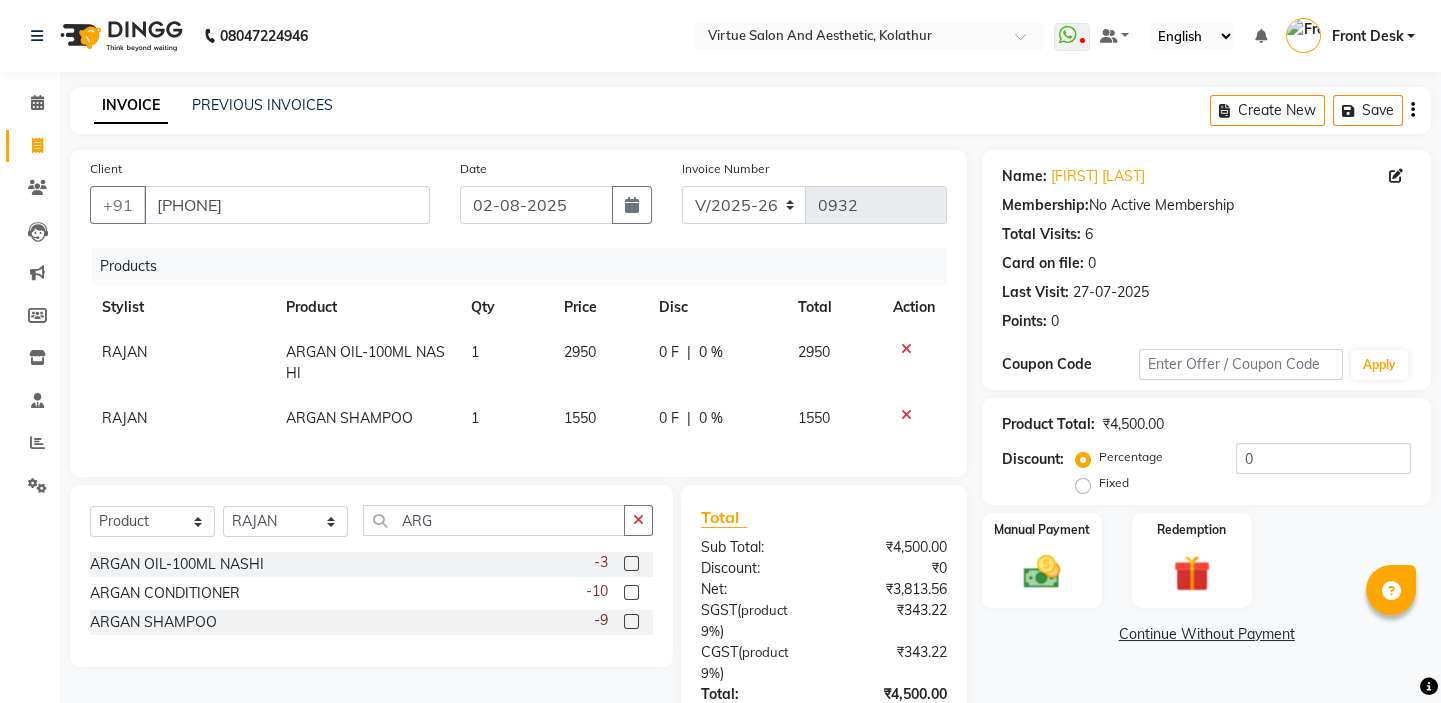 select on "59059" 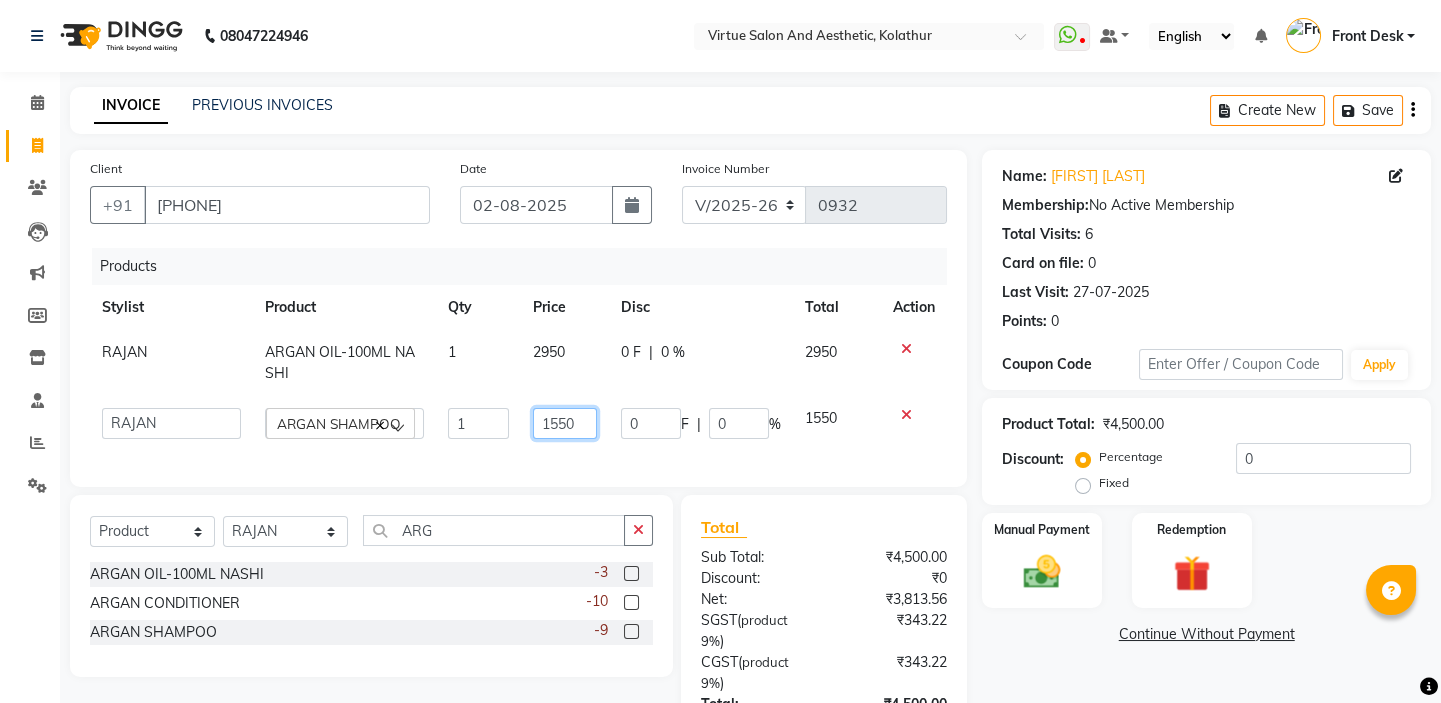 click on "1550" 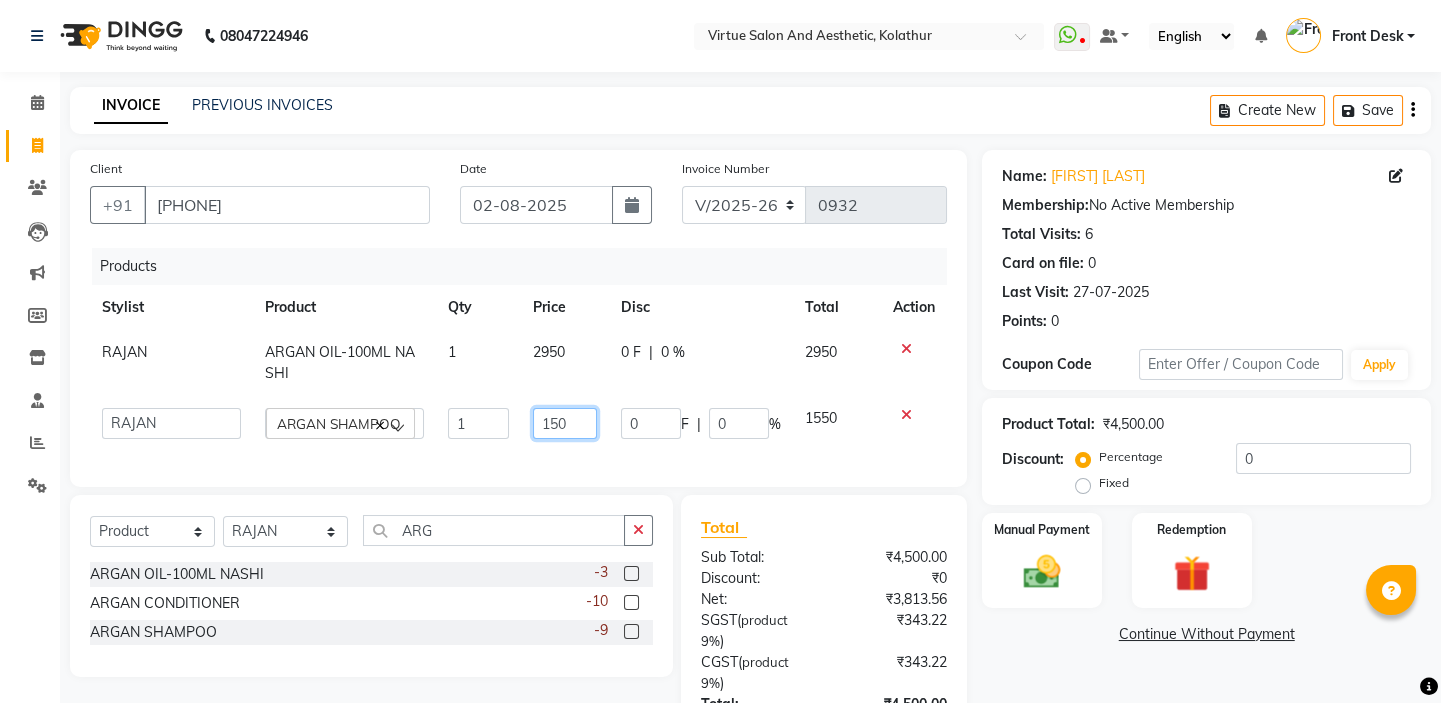 type on "1650" 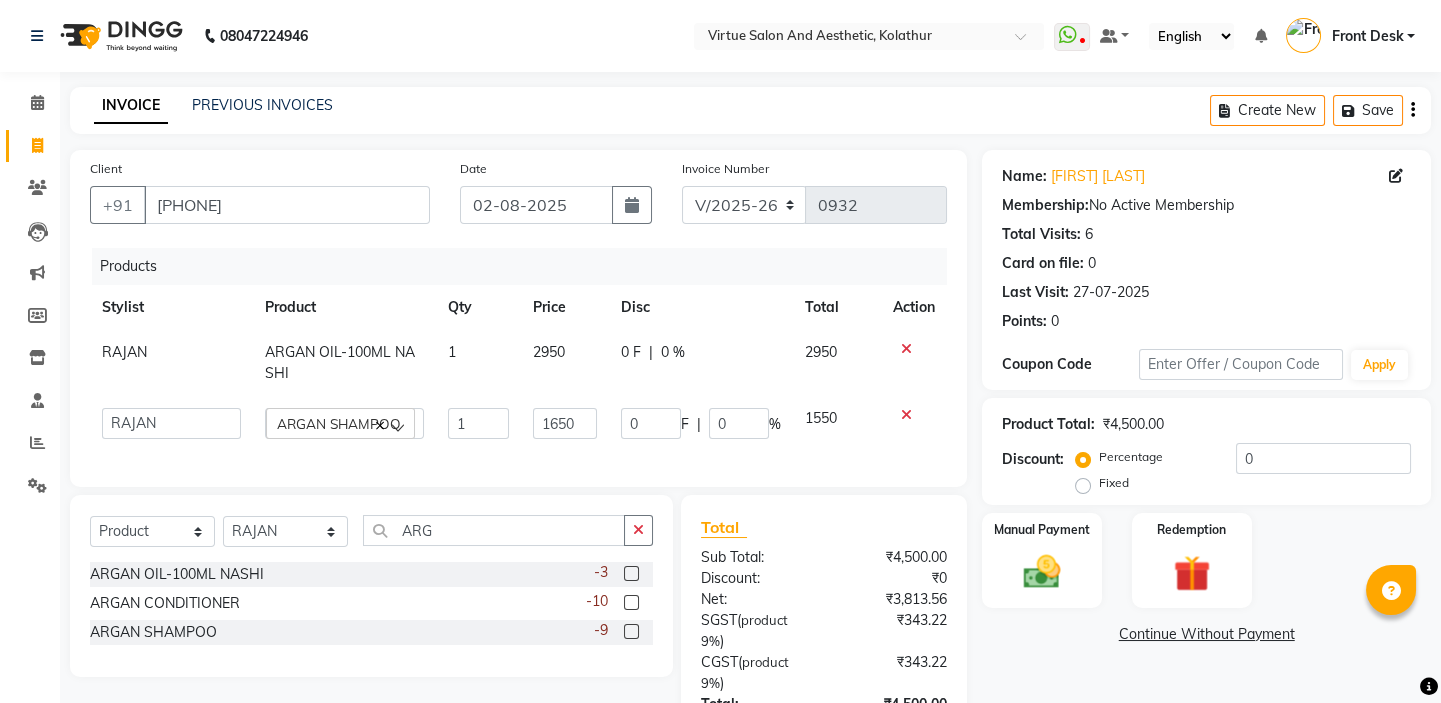 click on "Products" 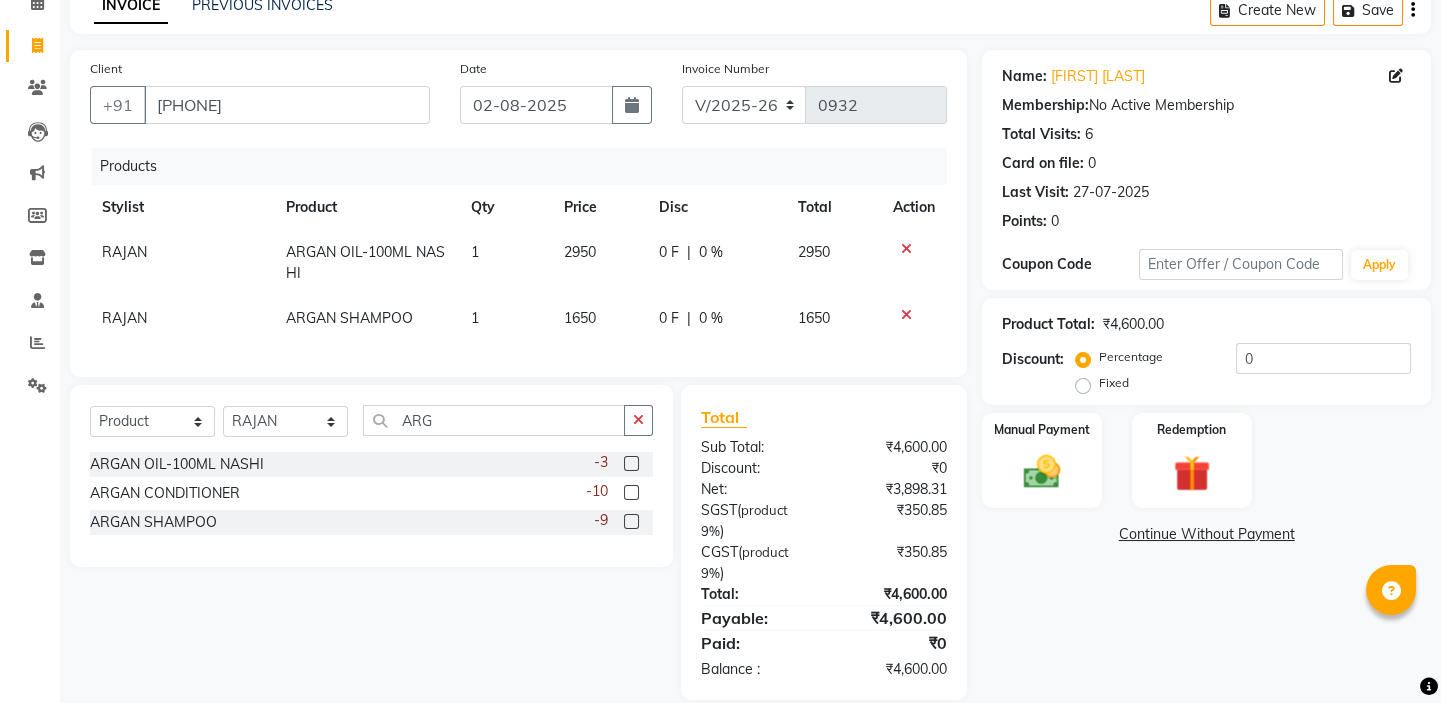 scroll, scrollTop: 142, scrollLeft: 0, axis: vertical 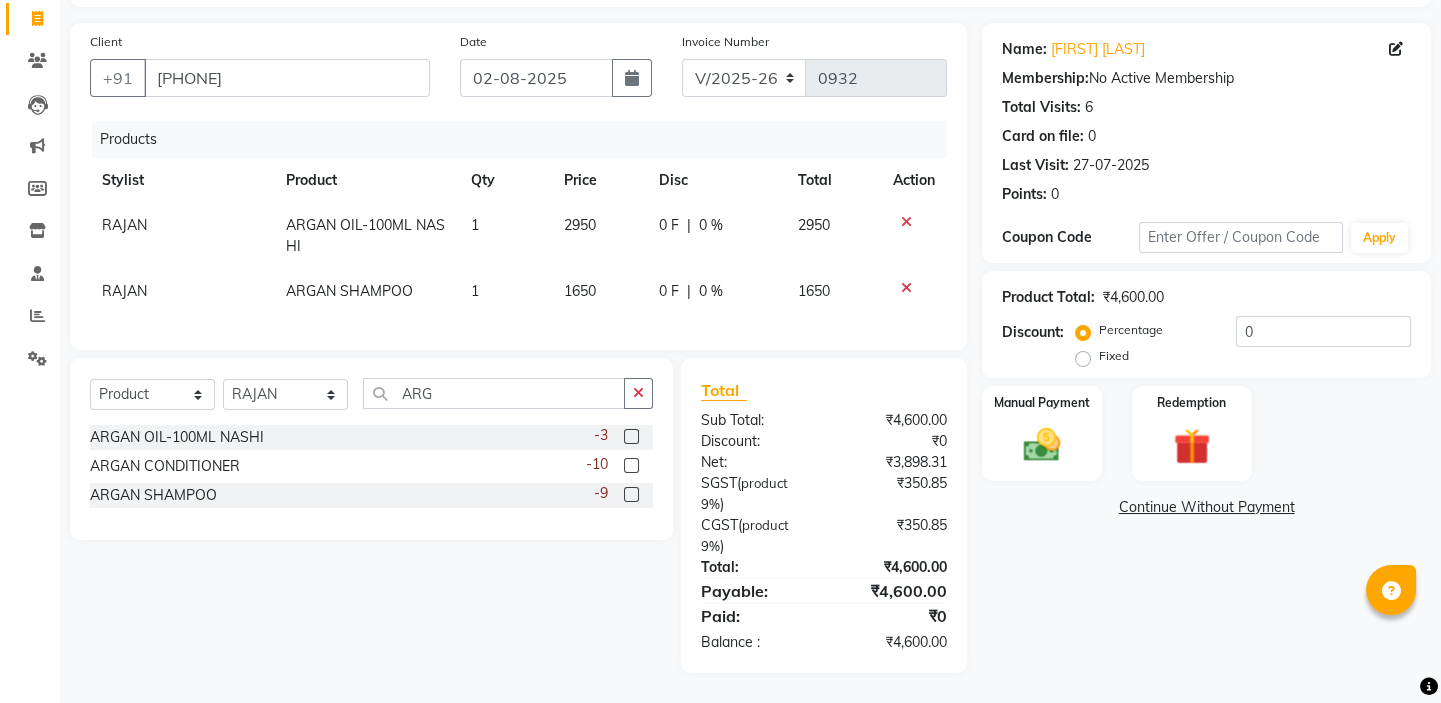 click on "2950" 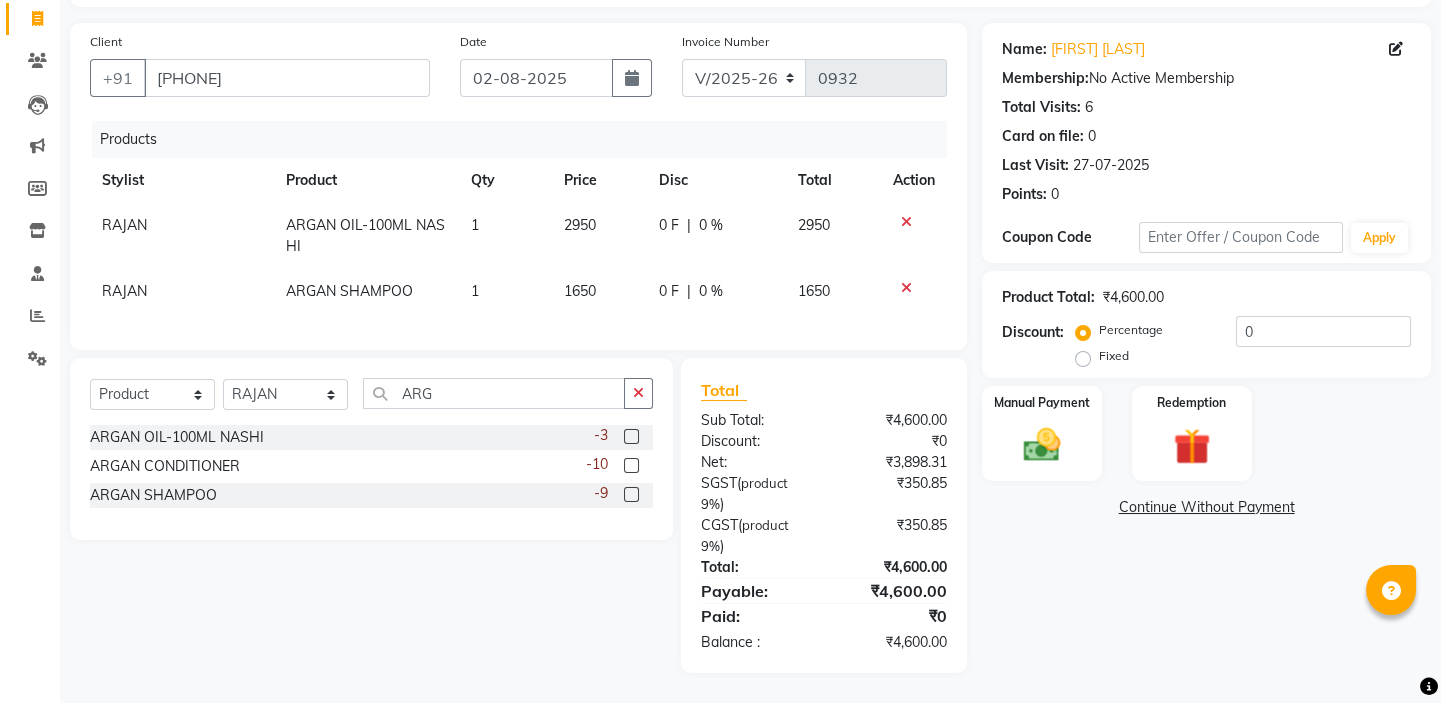 select on "59059" 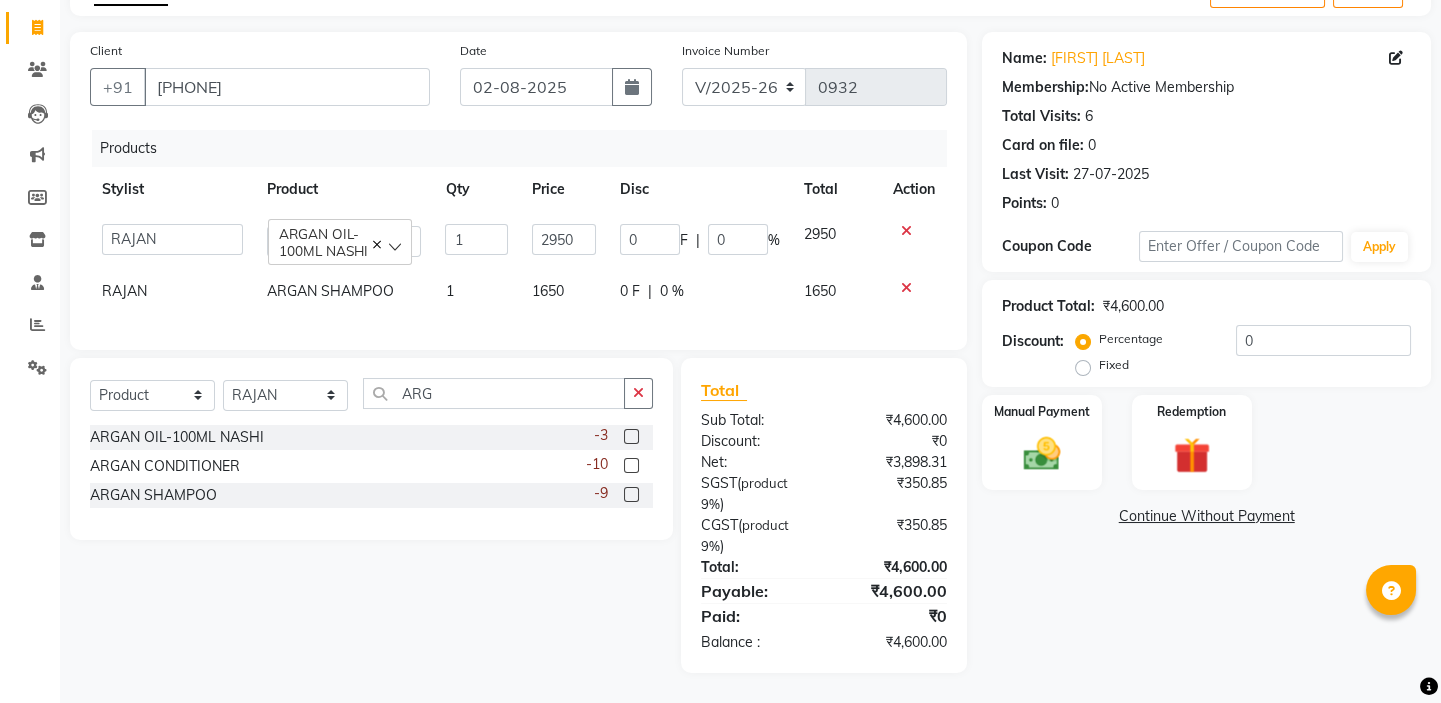 scroll, scrollTop: 135, scrollLeft: 0, axis: vertical 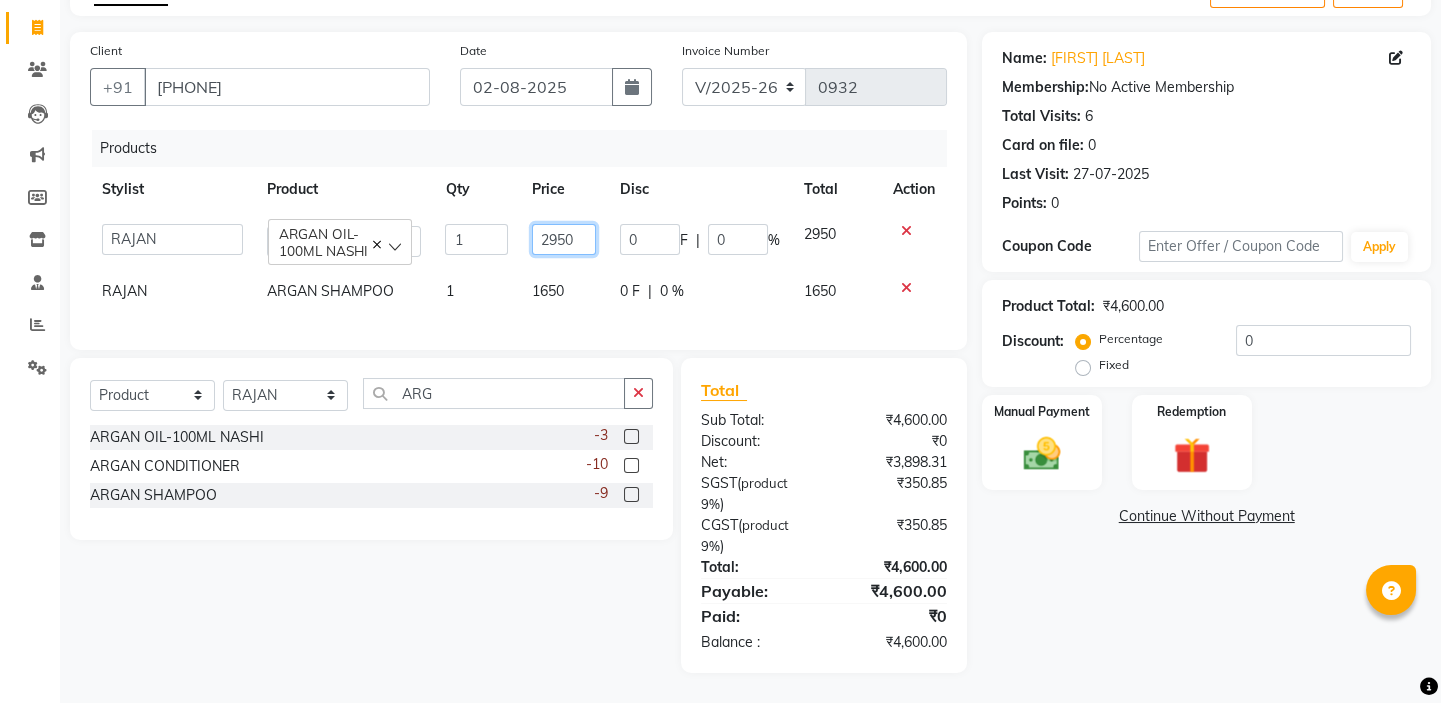 drag, startPoint x: 600, startPoint y: 215, endPoint x: 504, endPoint y: 214, distance: 96.00521 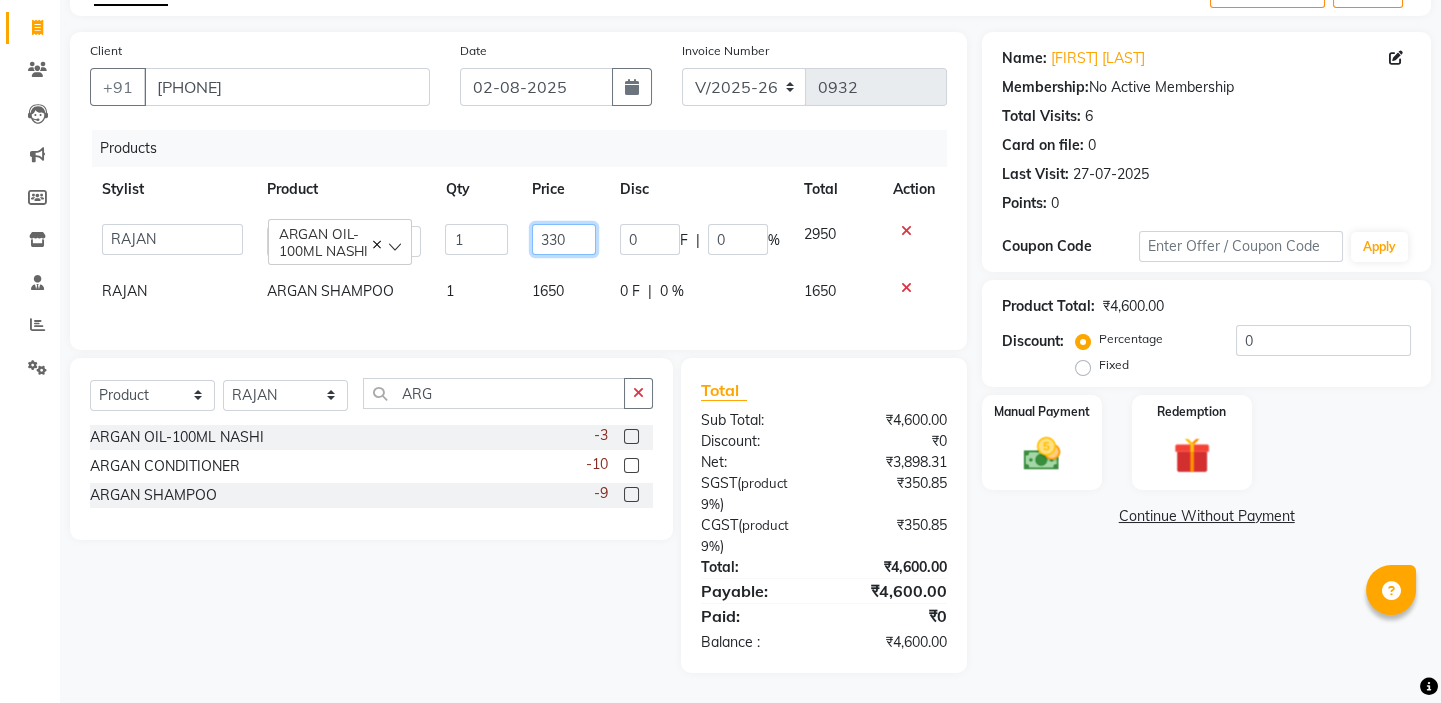 type on "3300" 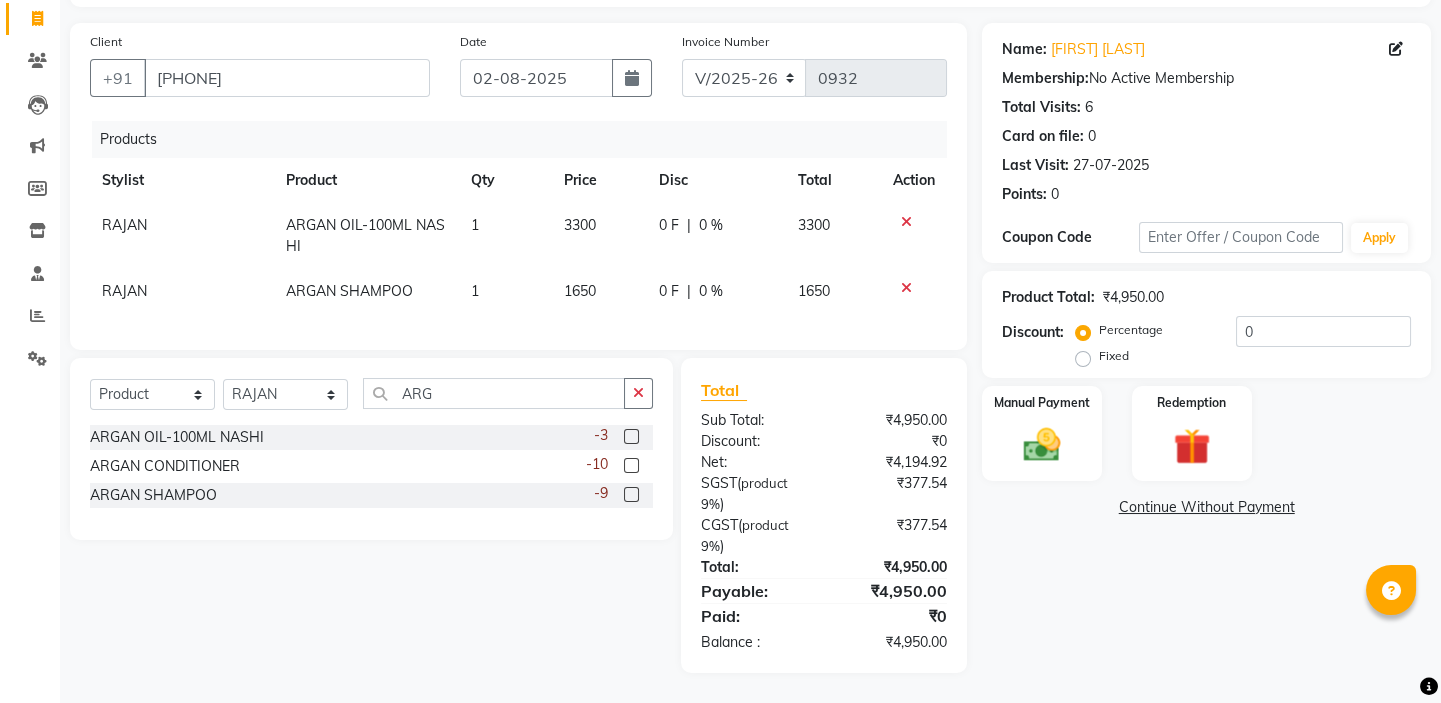 click on "Products" 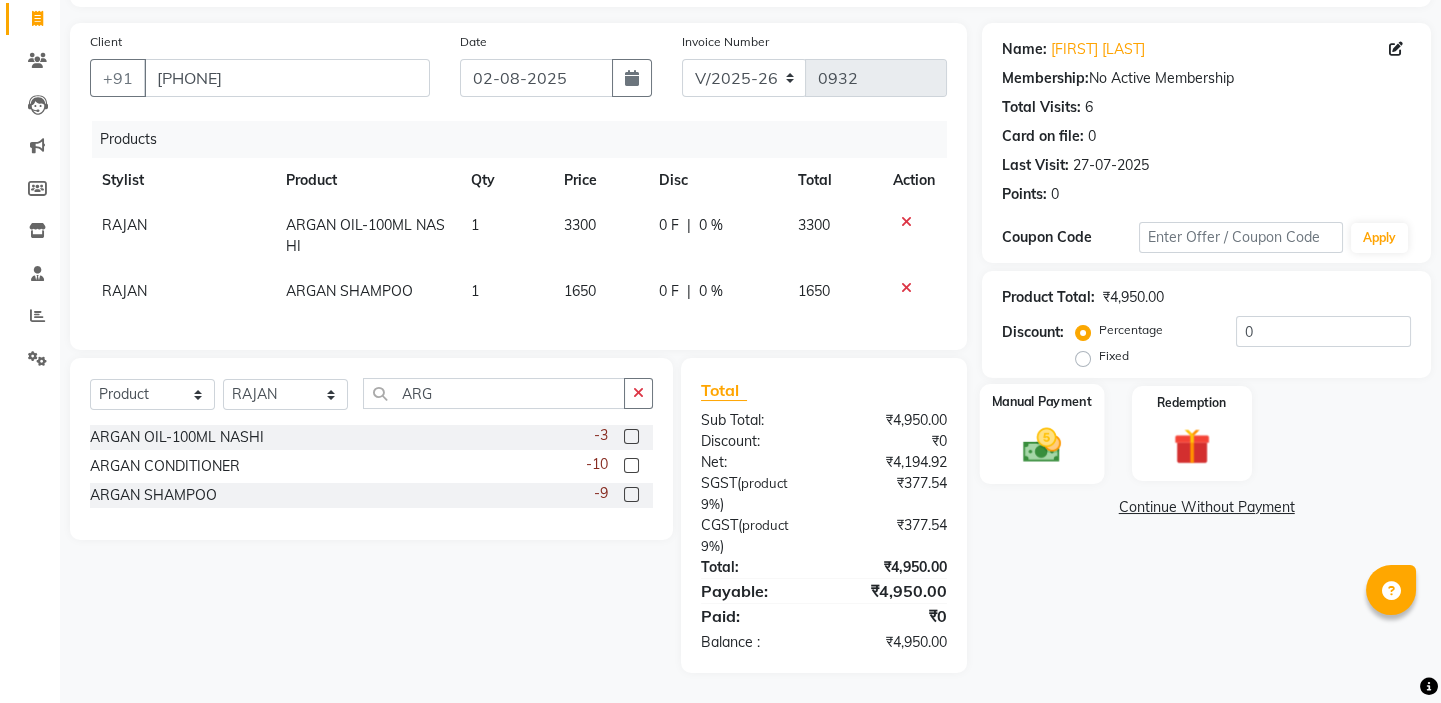 click 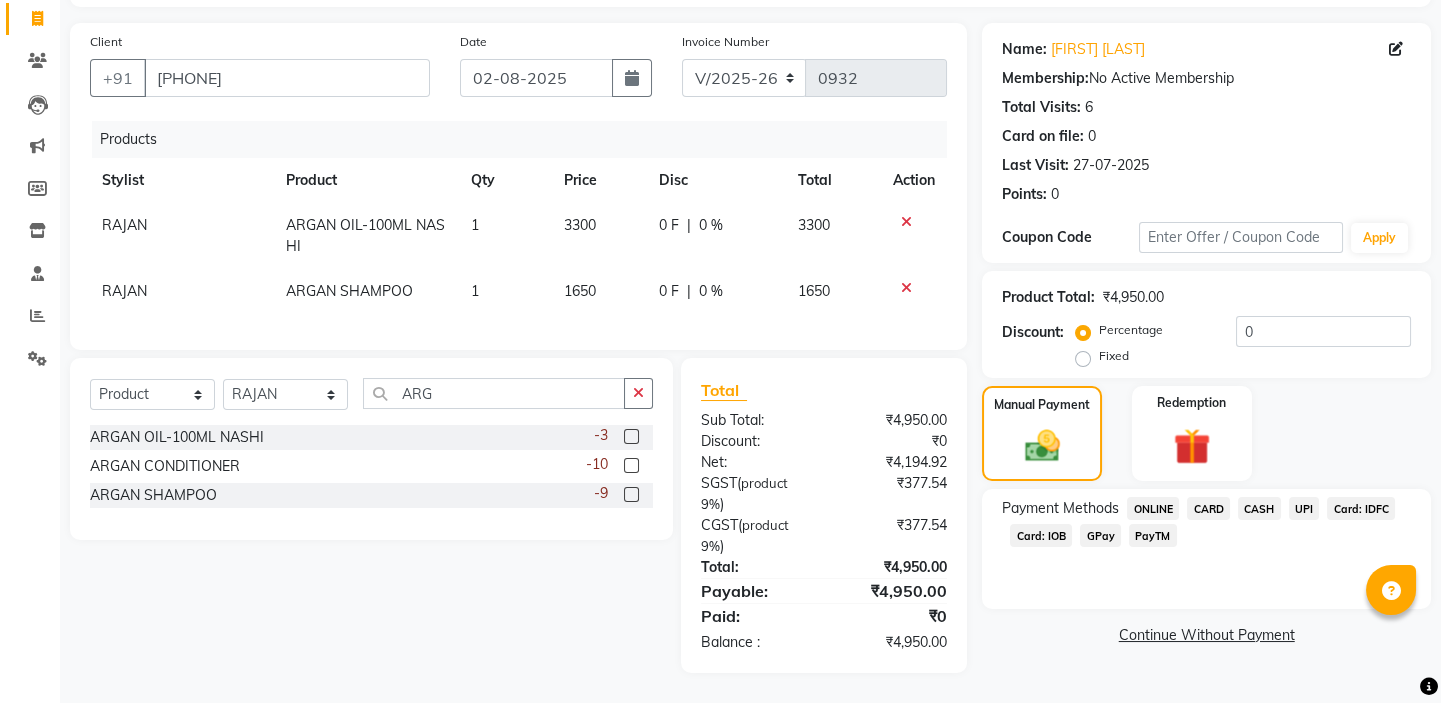 click on "UPI" 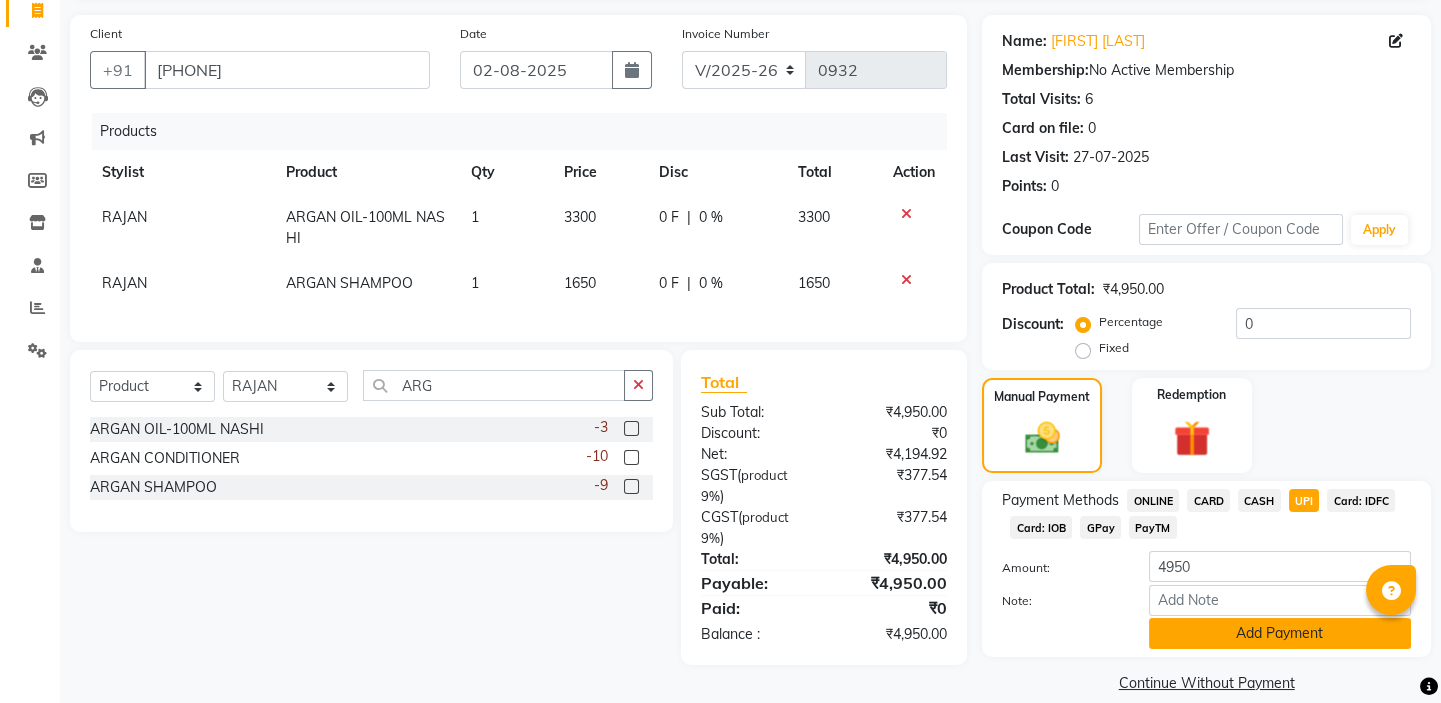 click on "Add Payment" 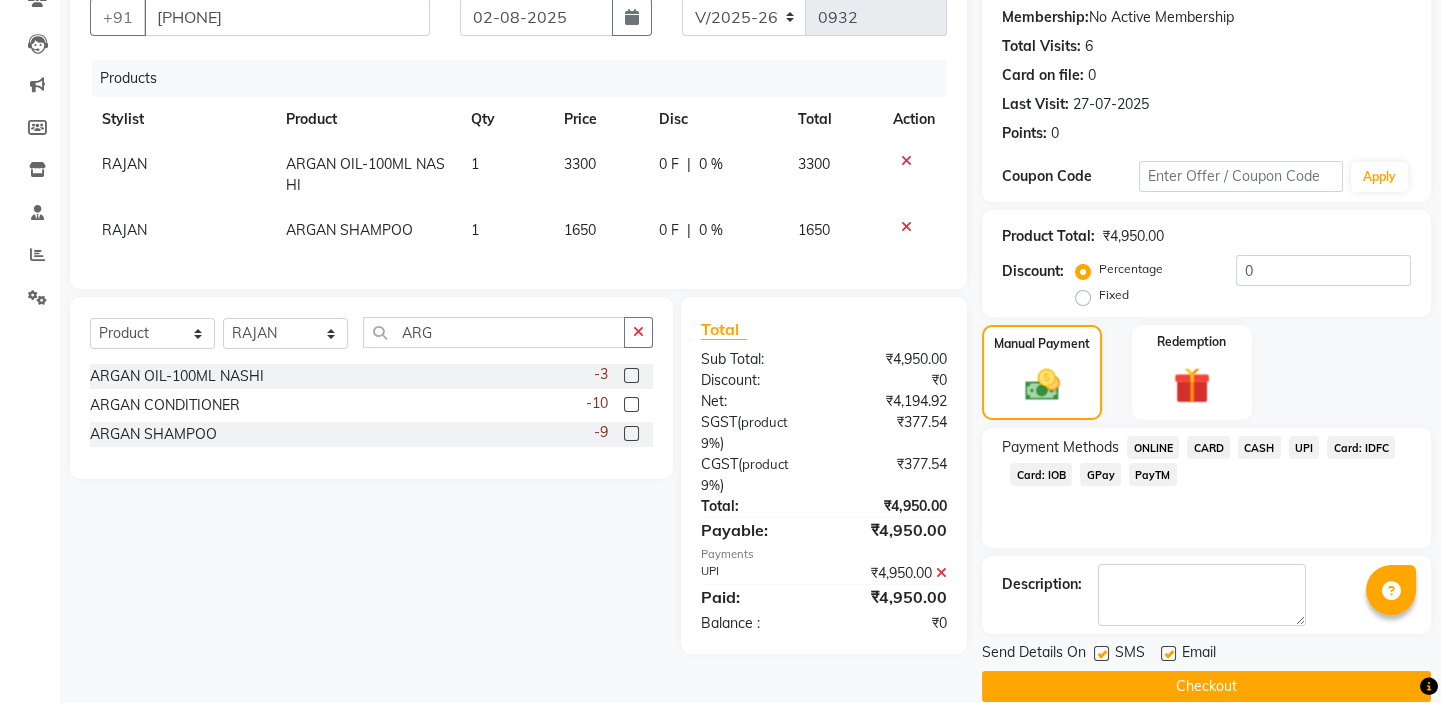 scroll, scrollTop: 216, scrollLeft: 0, axis: vertical 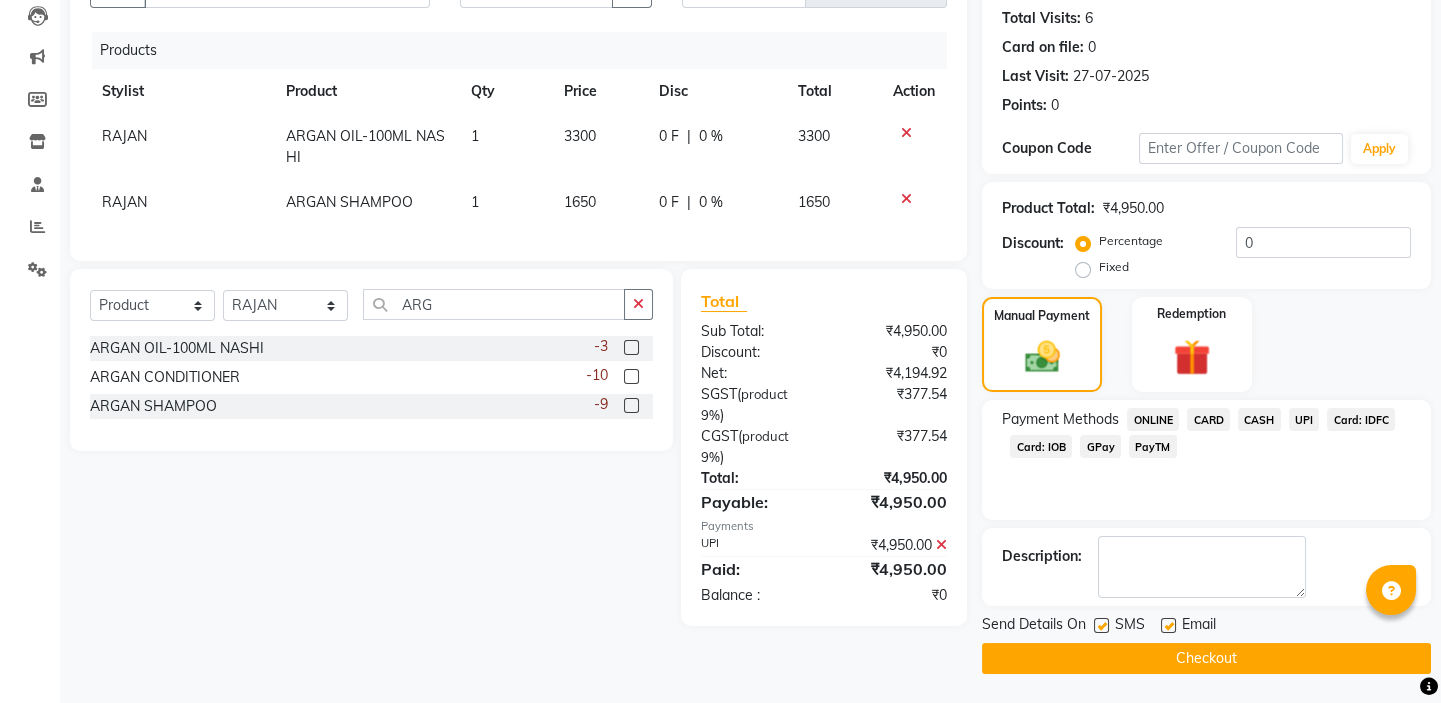 click on "Checkout" 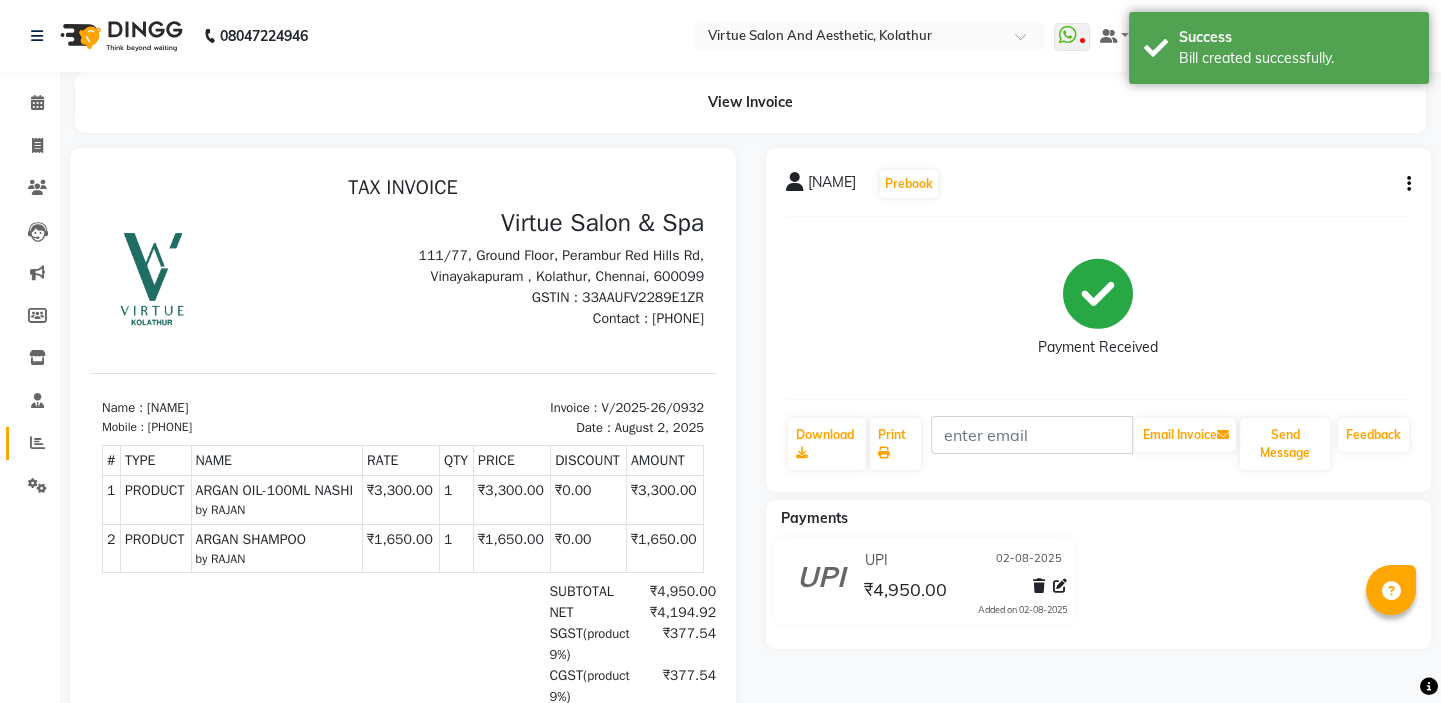 scroll, scrollTop: 0, scrollLeft: 0, axis: both 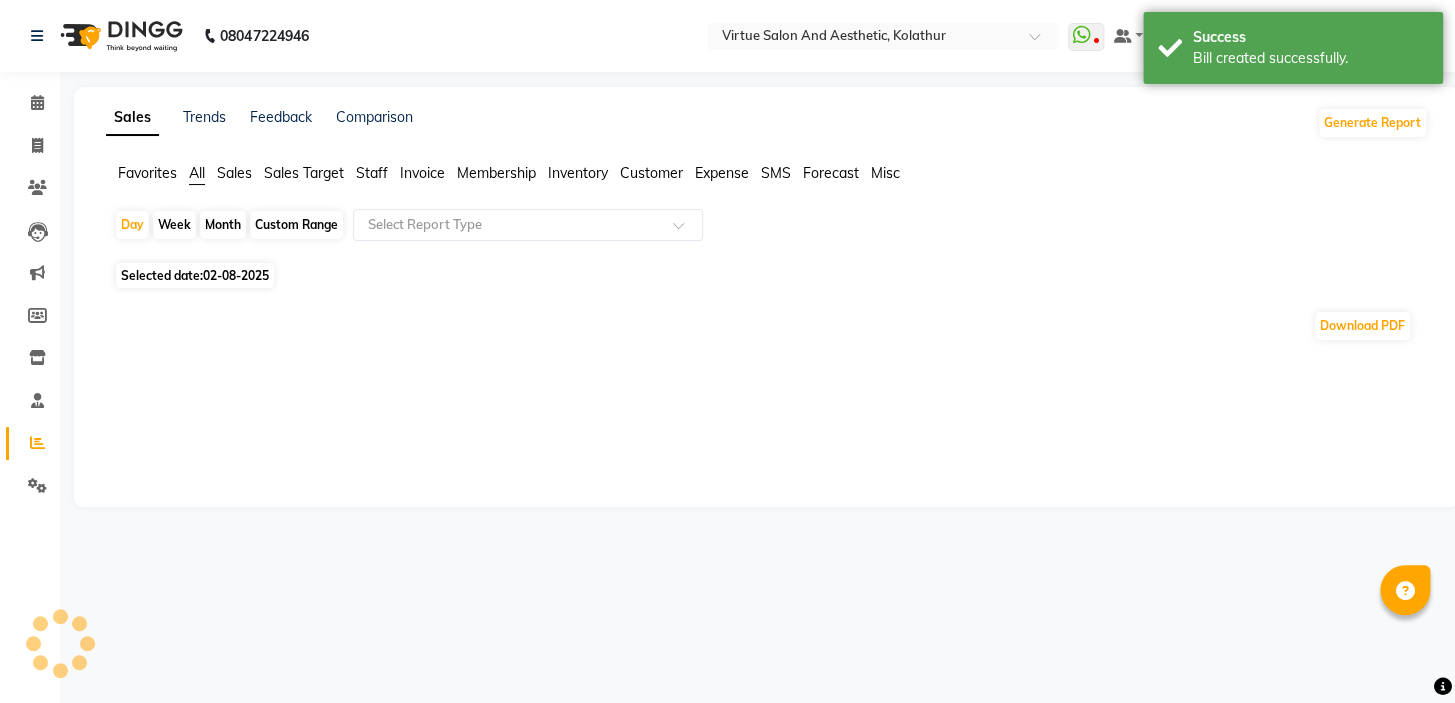 click on "Sales" 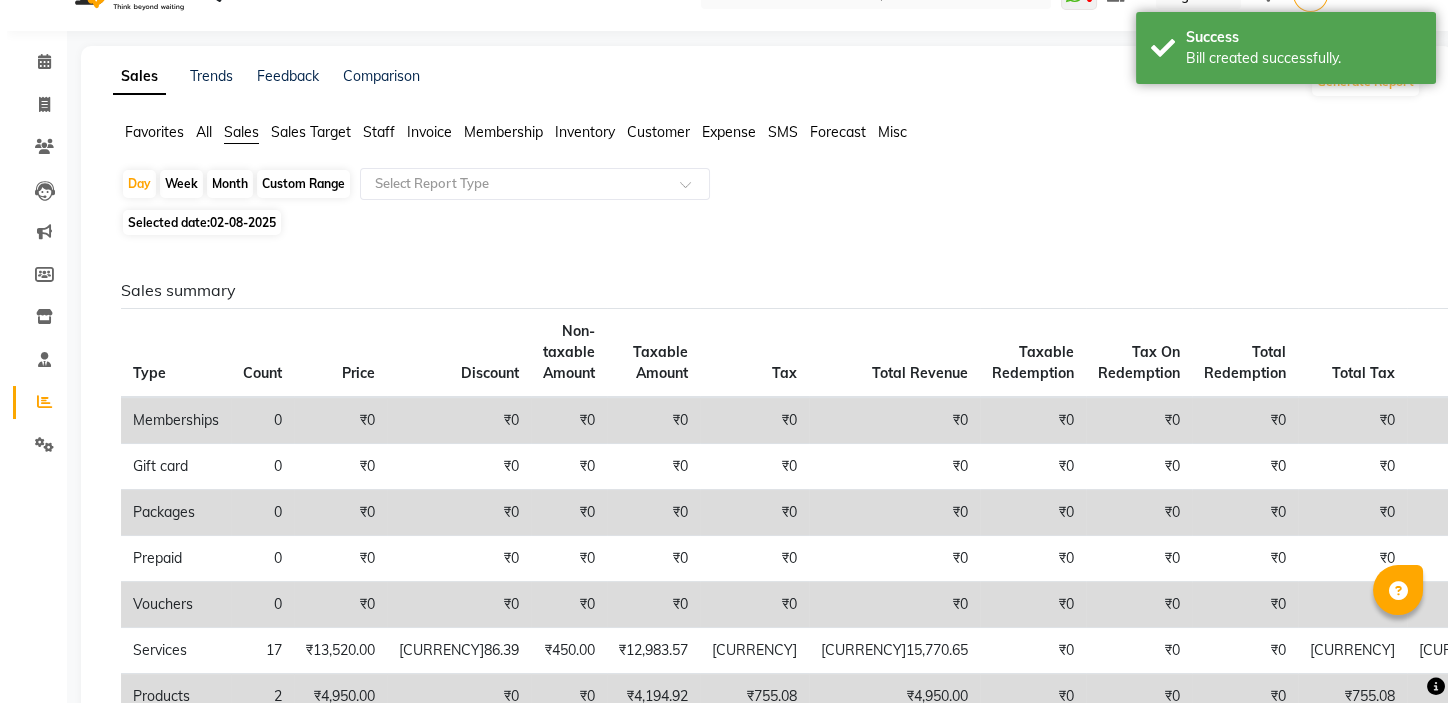 scroll, scrollTop: 0, scrollLeft: 0, axis: both 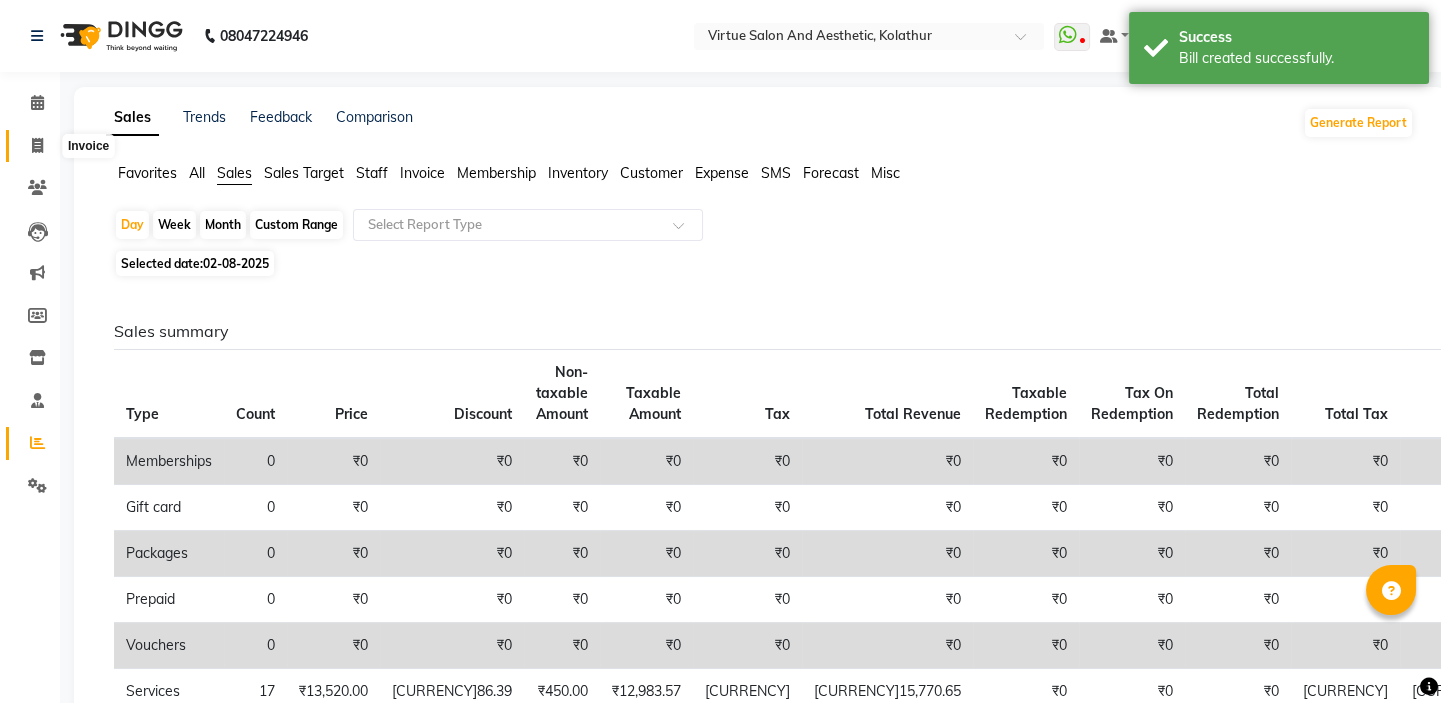click 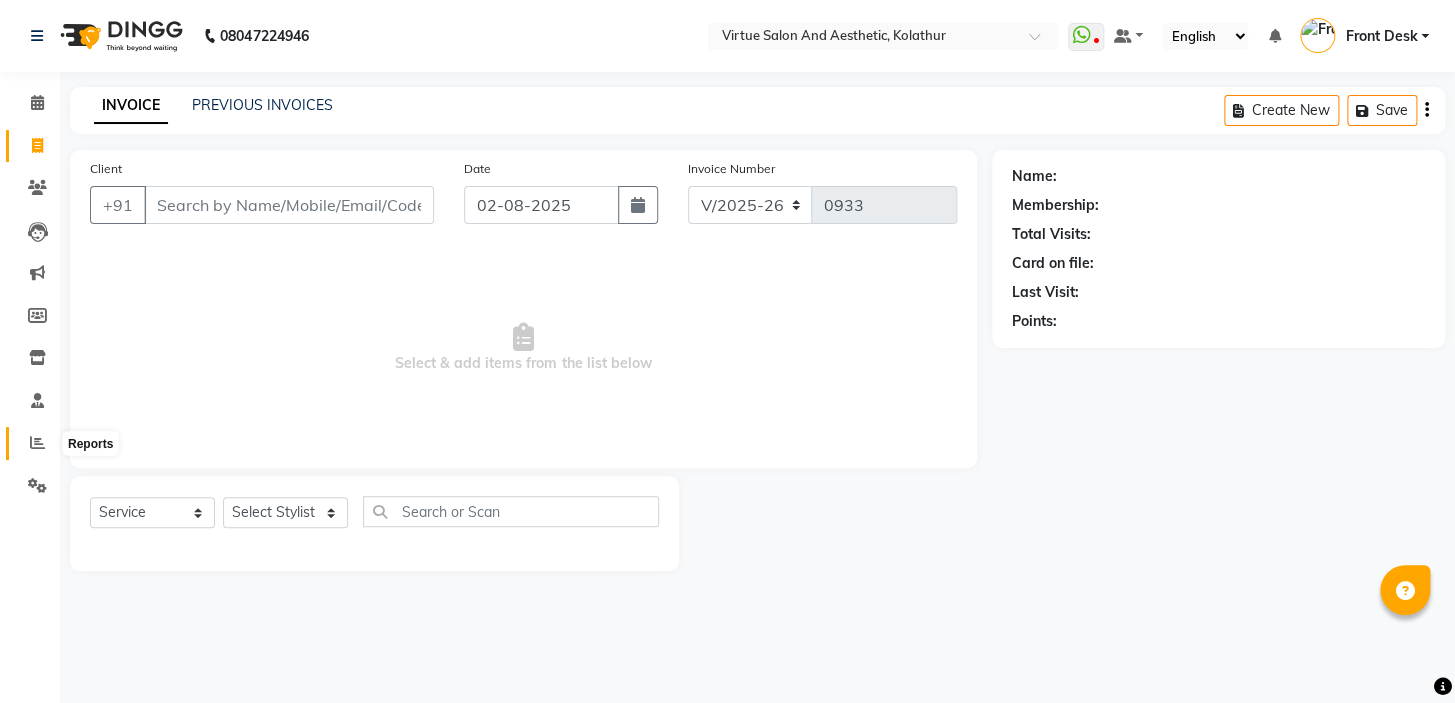 click 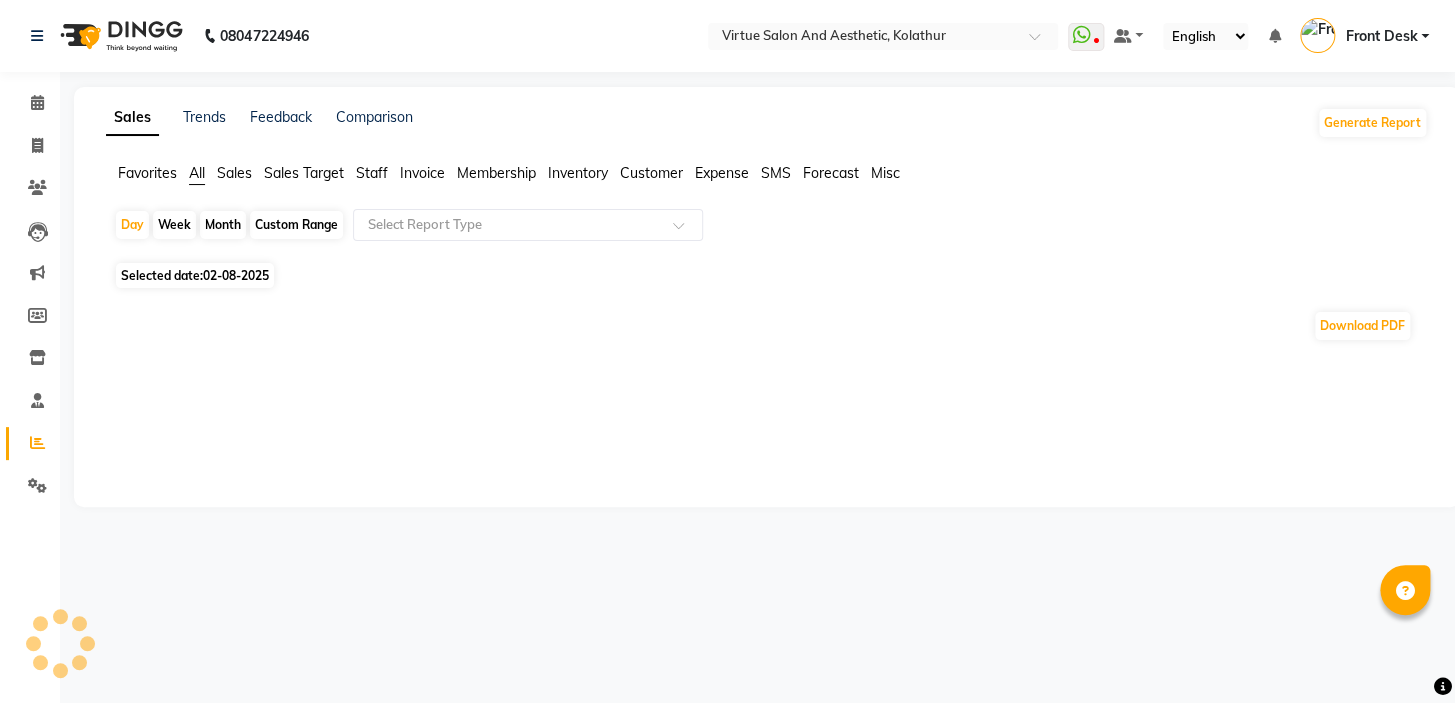 click on "Sales" 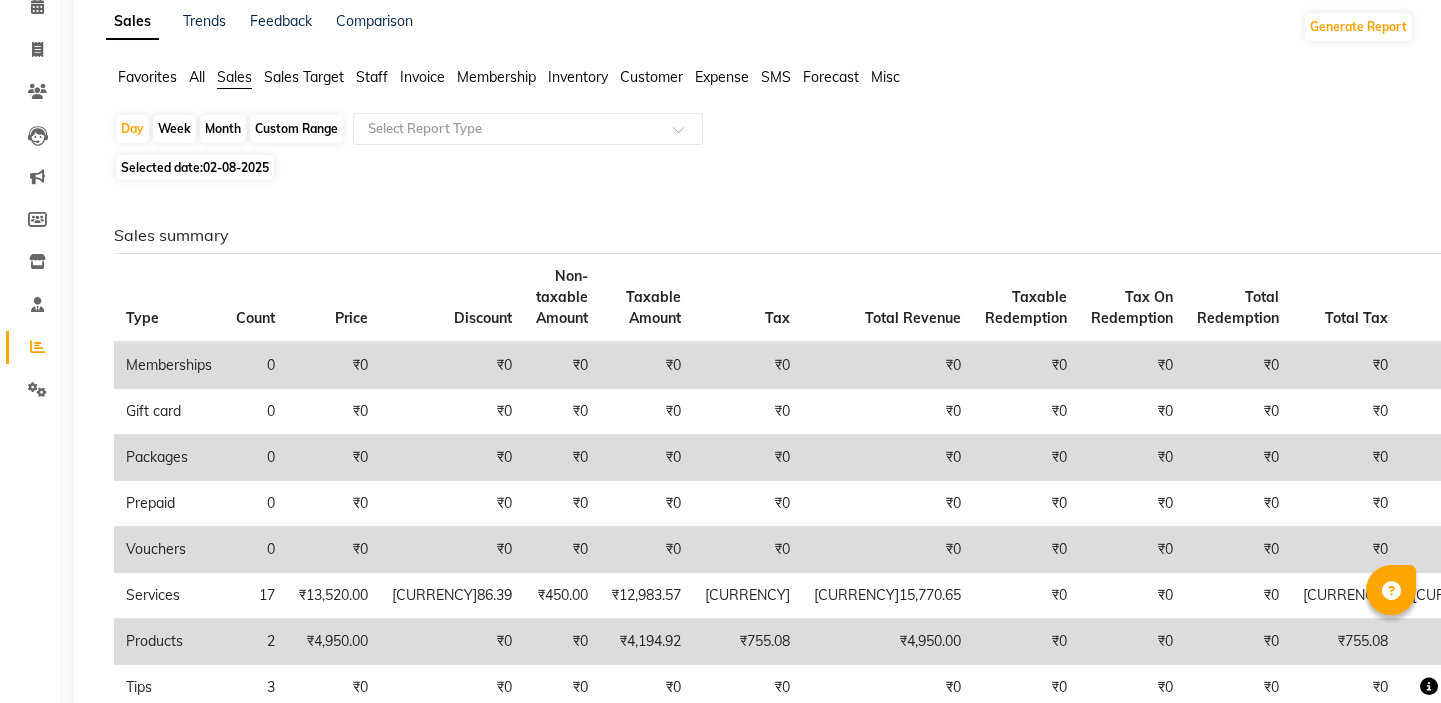 scroll, scrollTop: 0, scrollLeft: 0, axis: both 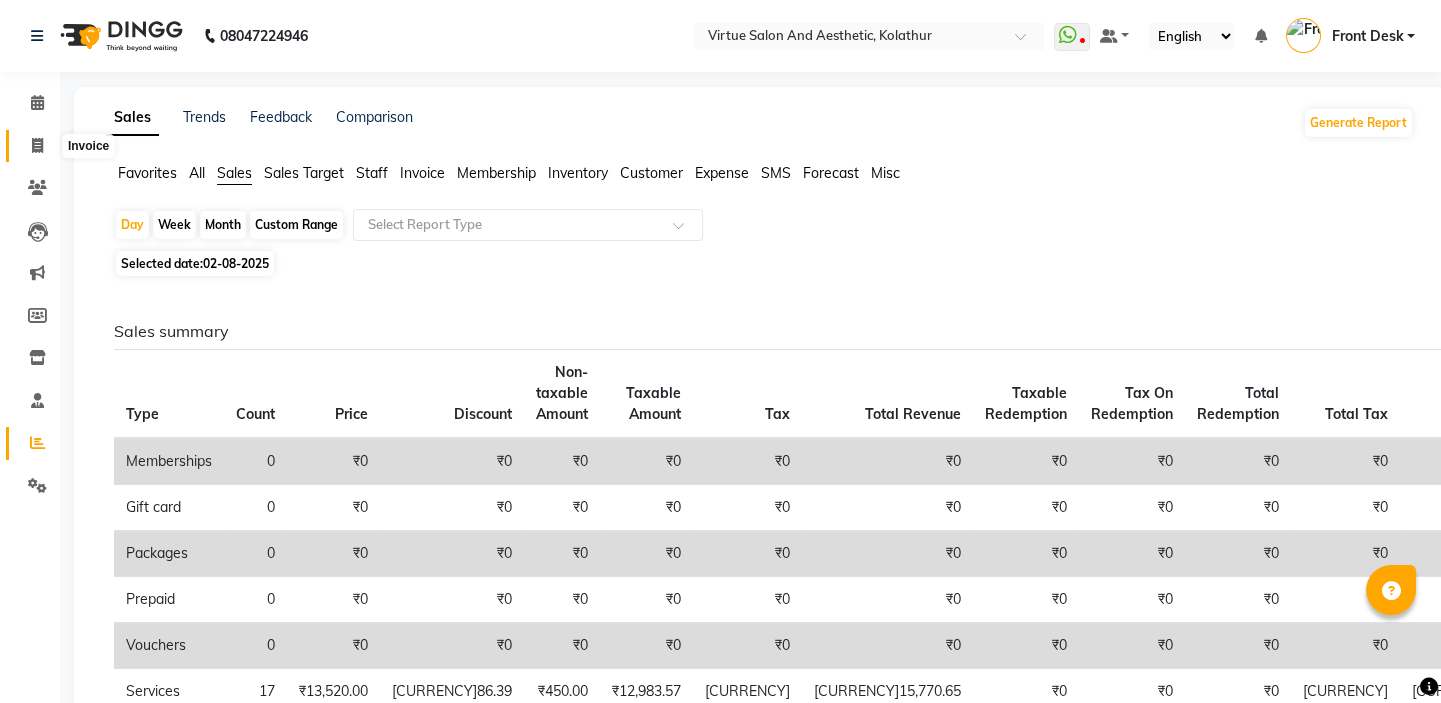 click 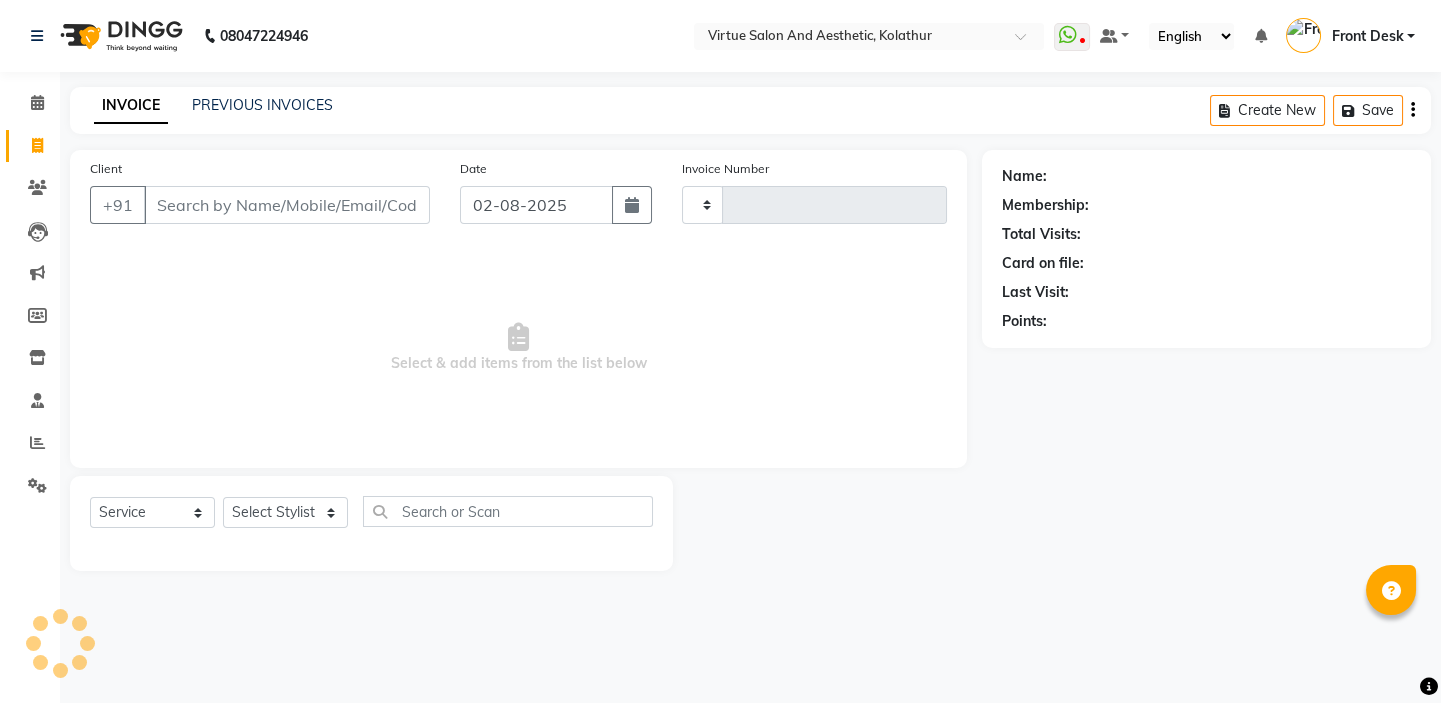 type on "0933" 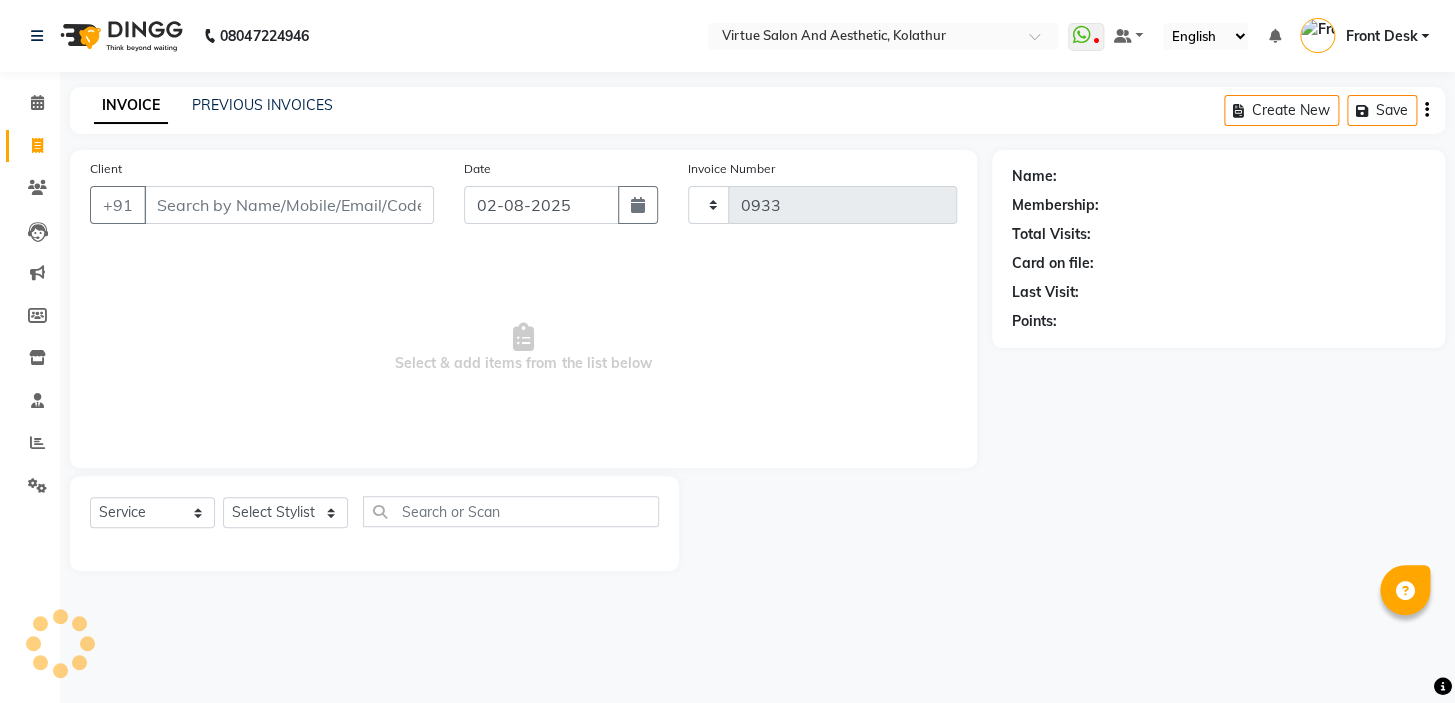 select on "7053" 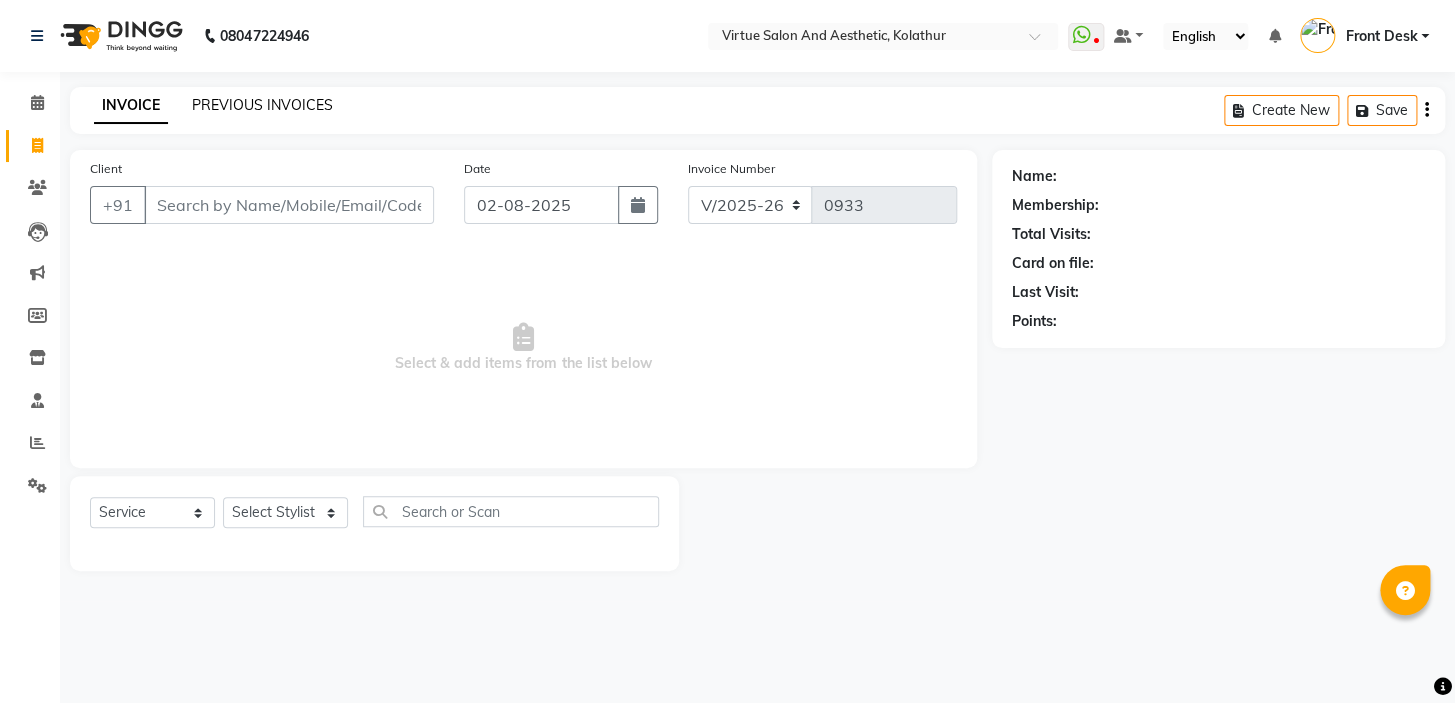 click on "PREVIOUS INVOICES" 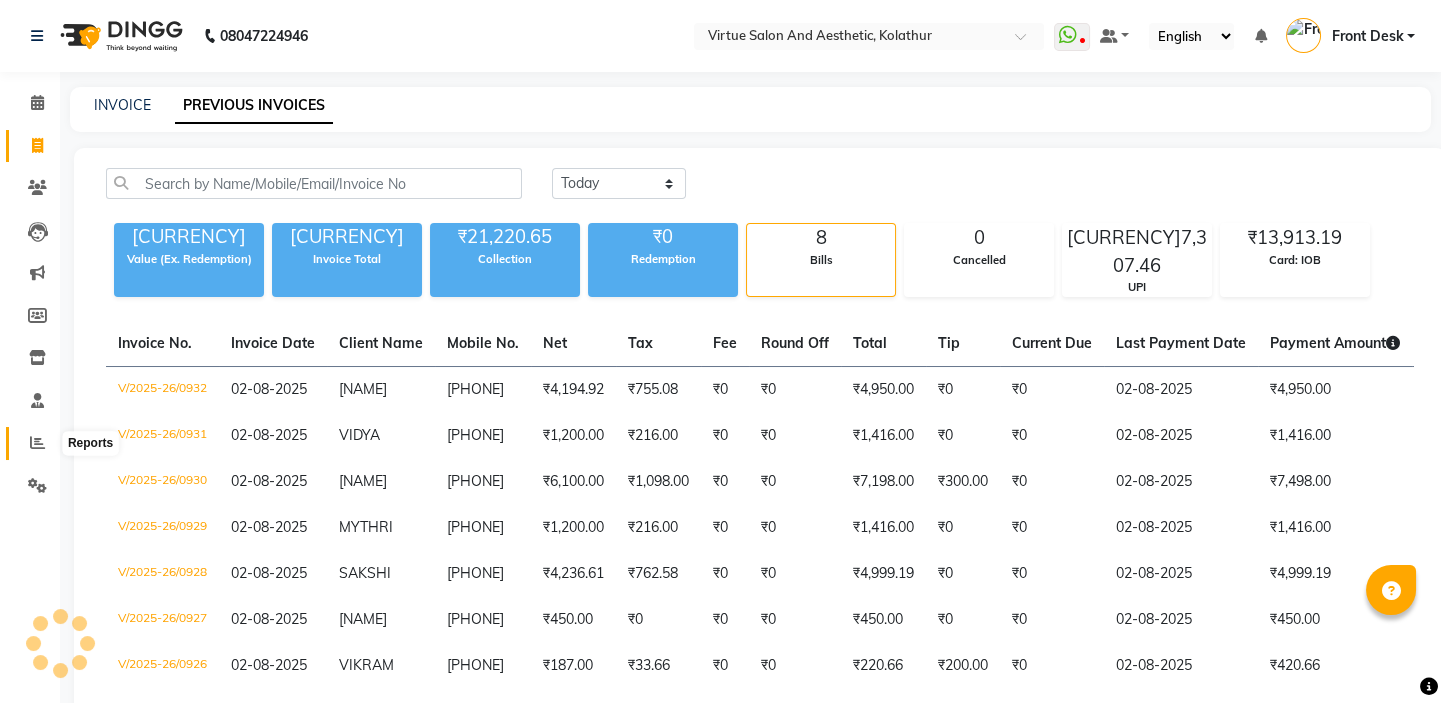 click 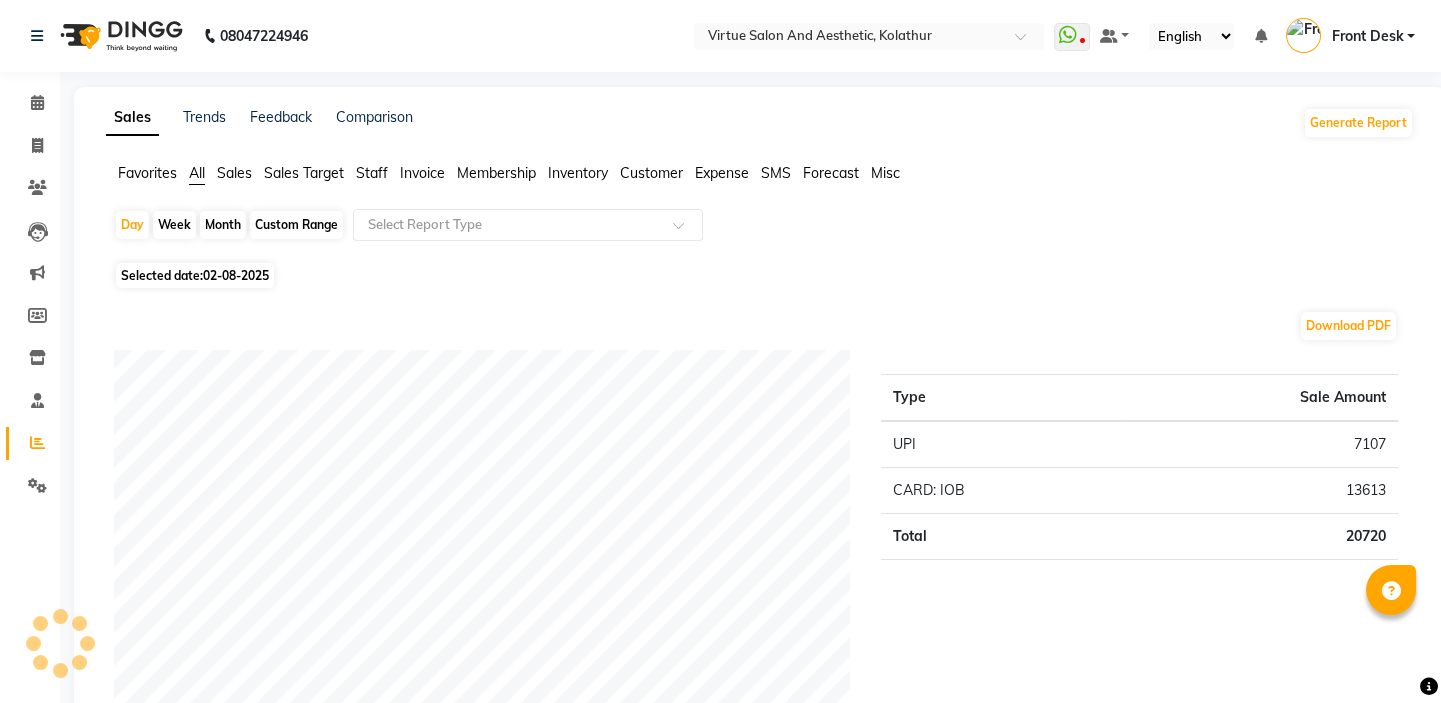 click on "Sales" 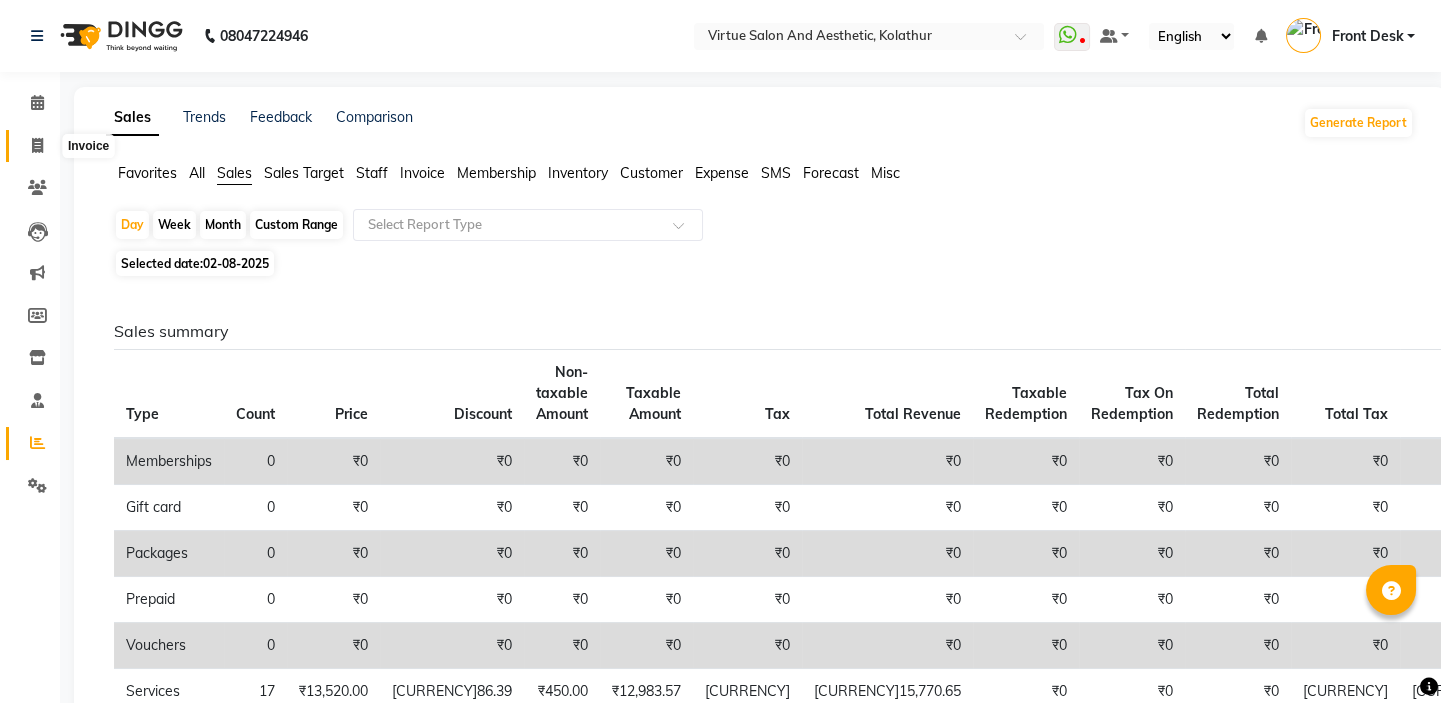 click 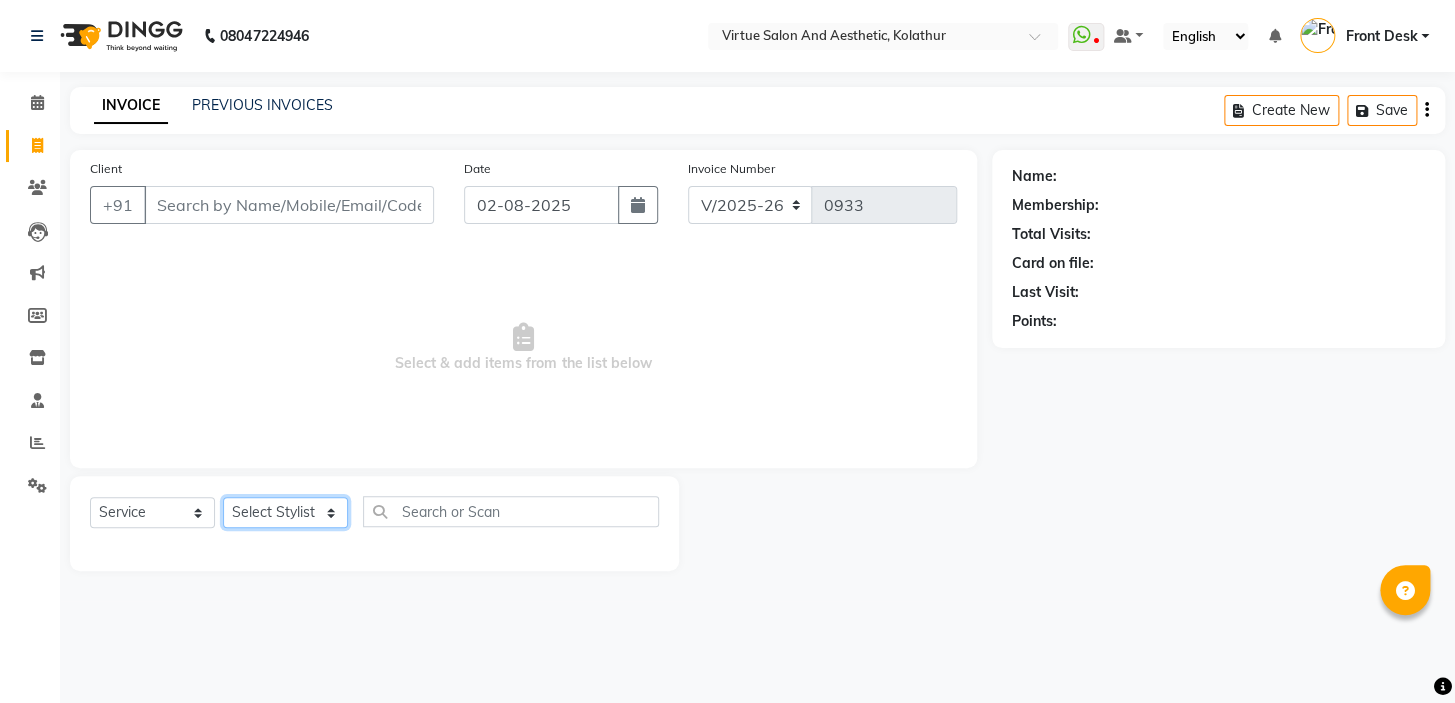 click on "Select Stylist" 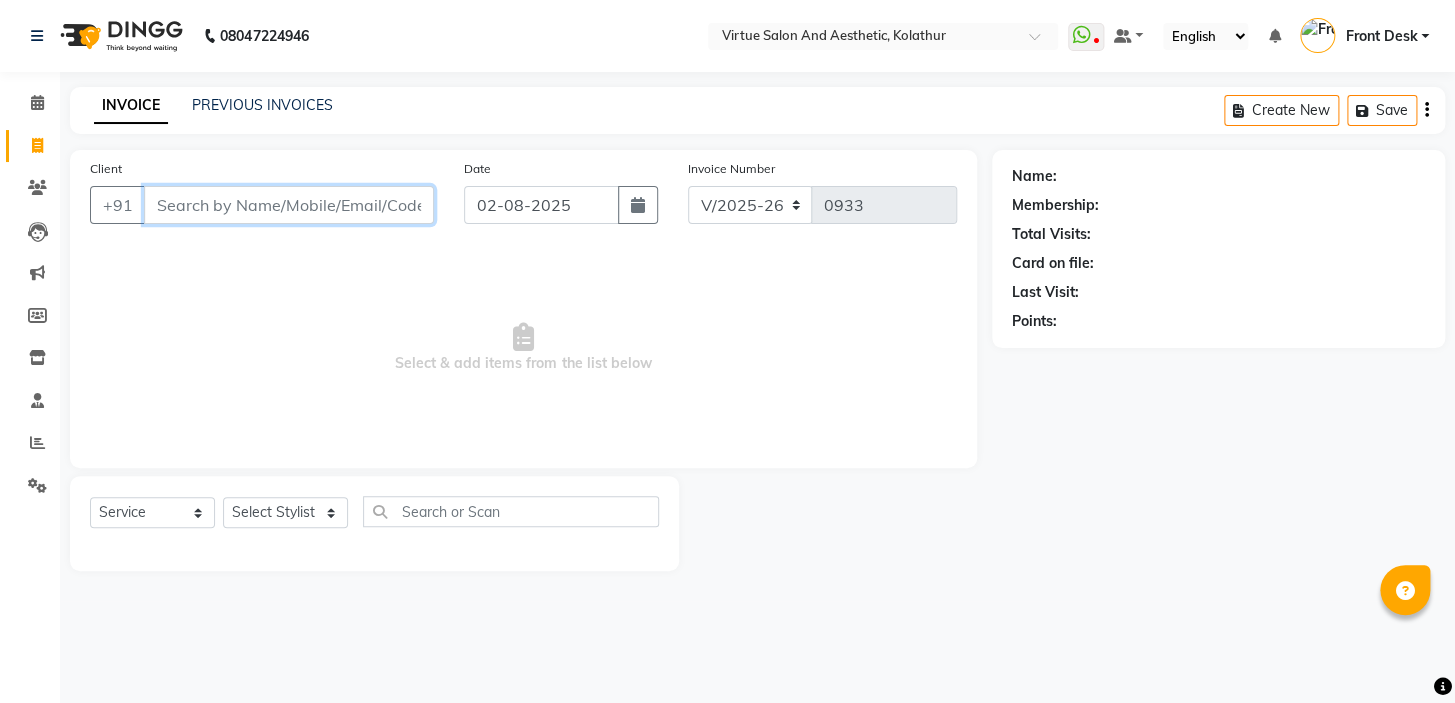 click on "Client" at bounding box center [289, 205] 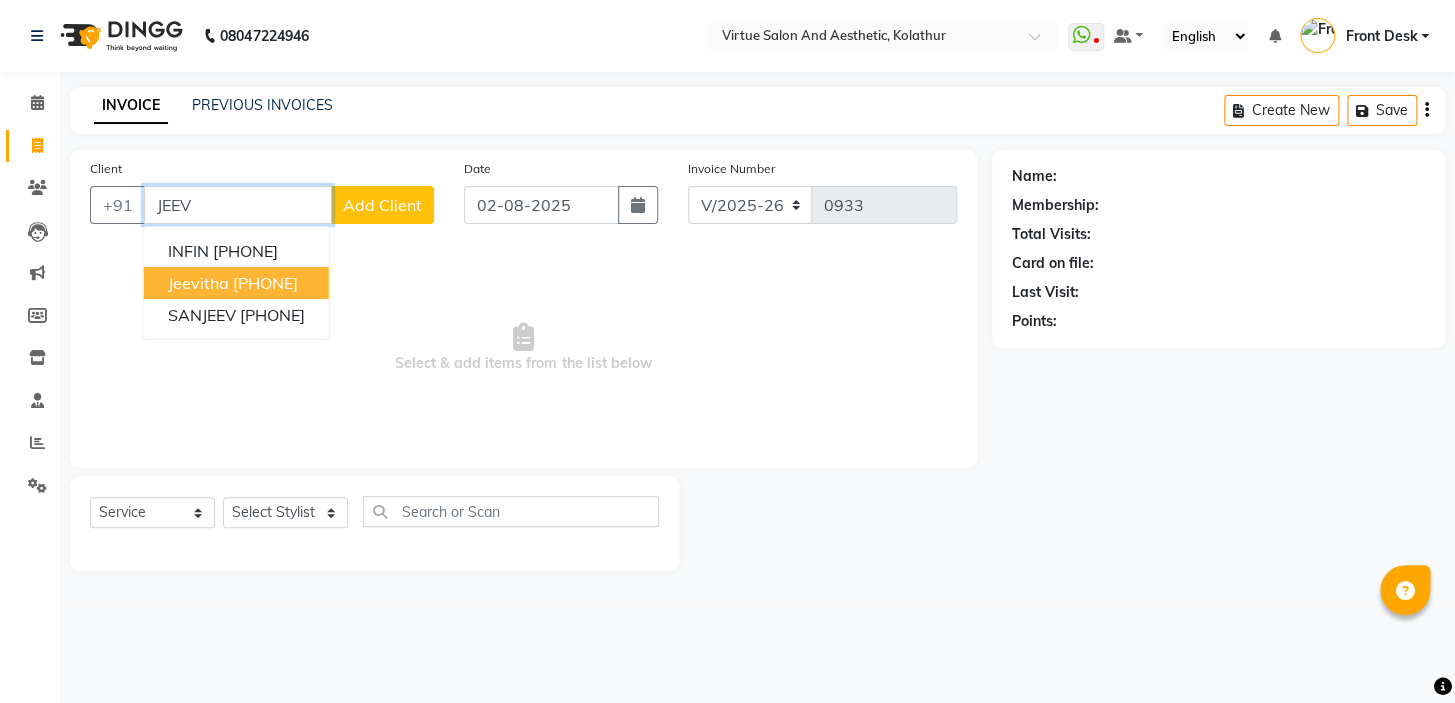 click on "[PHONE]" at bounding box center [265, 283] 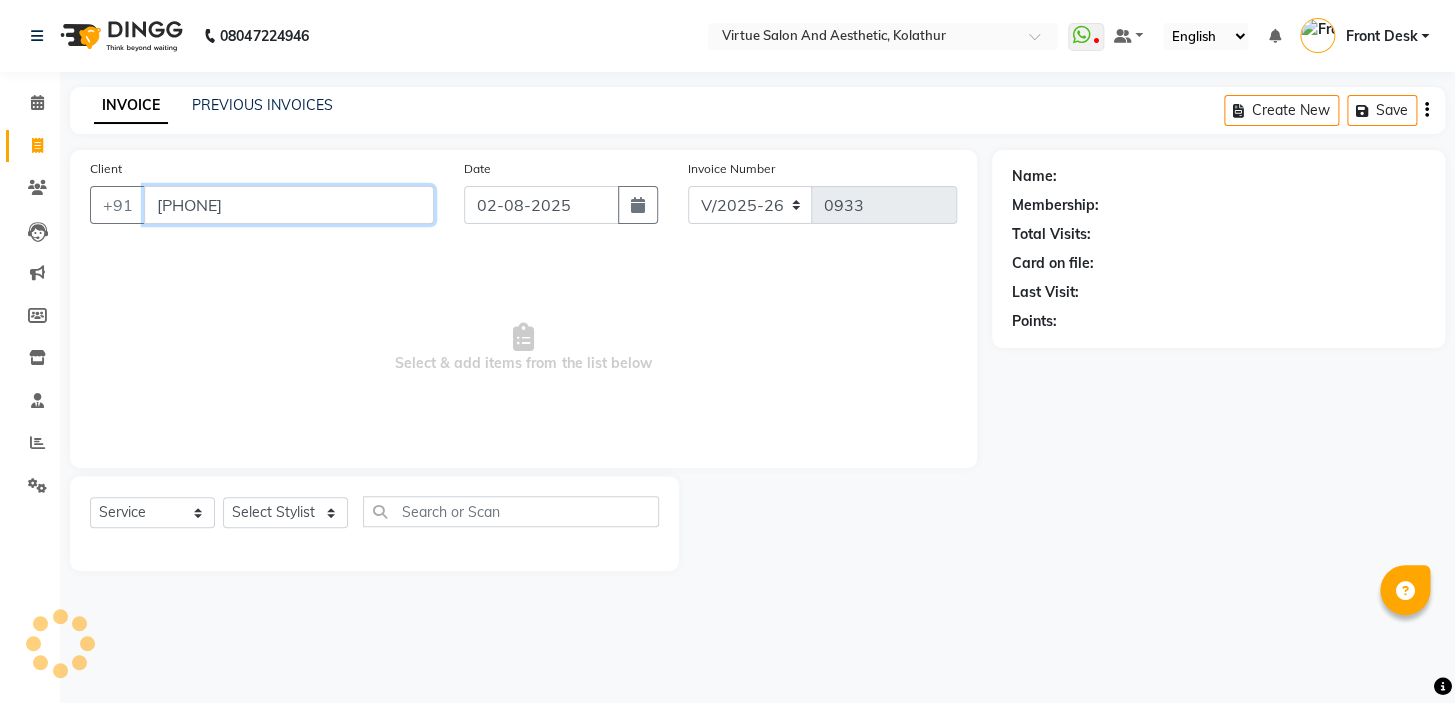 type on "[PHONE]" 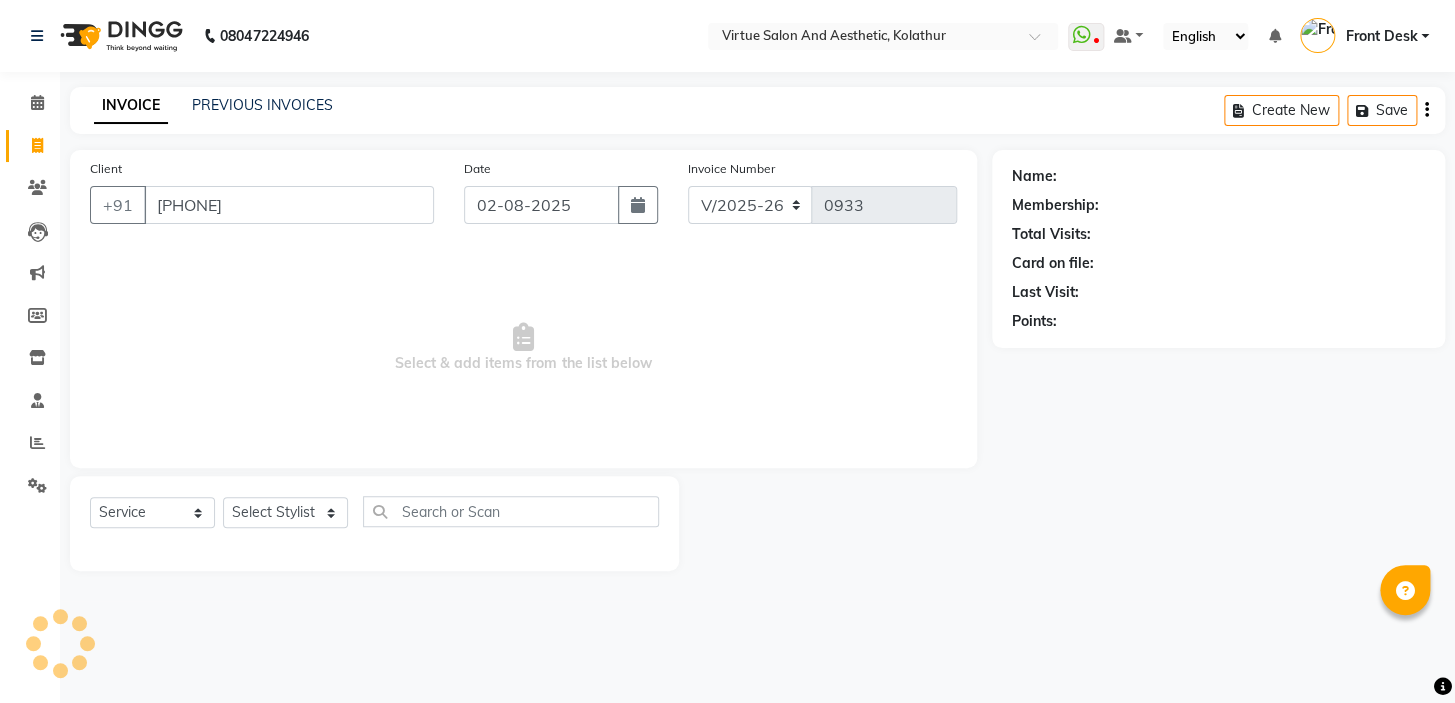 select on "1: Object" 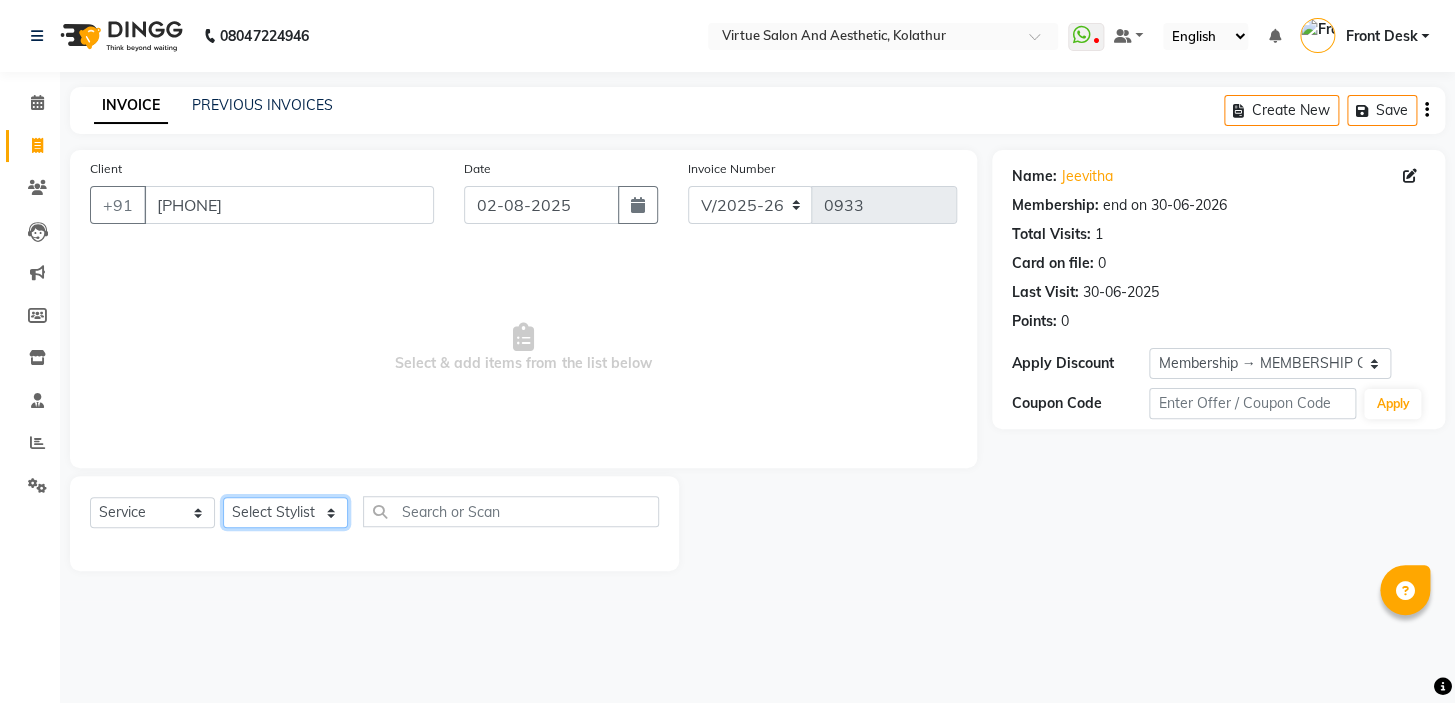 click on "Select Stylist BALAJI DIVYA FAMITHA Front Desk ILAKKIYA ISHWARYA MANISHA MILLI RAJAN RAMESH" 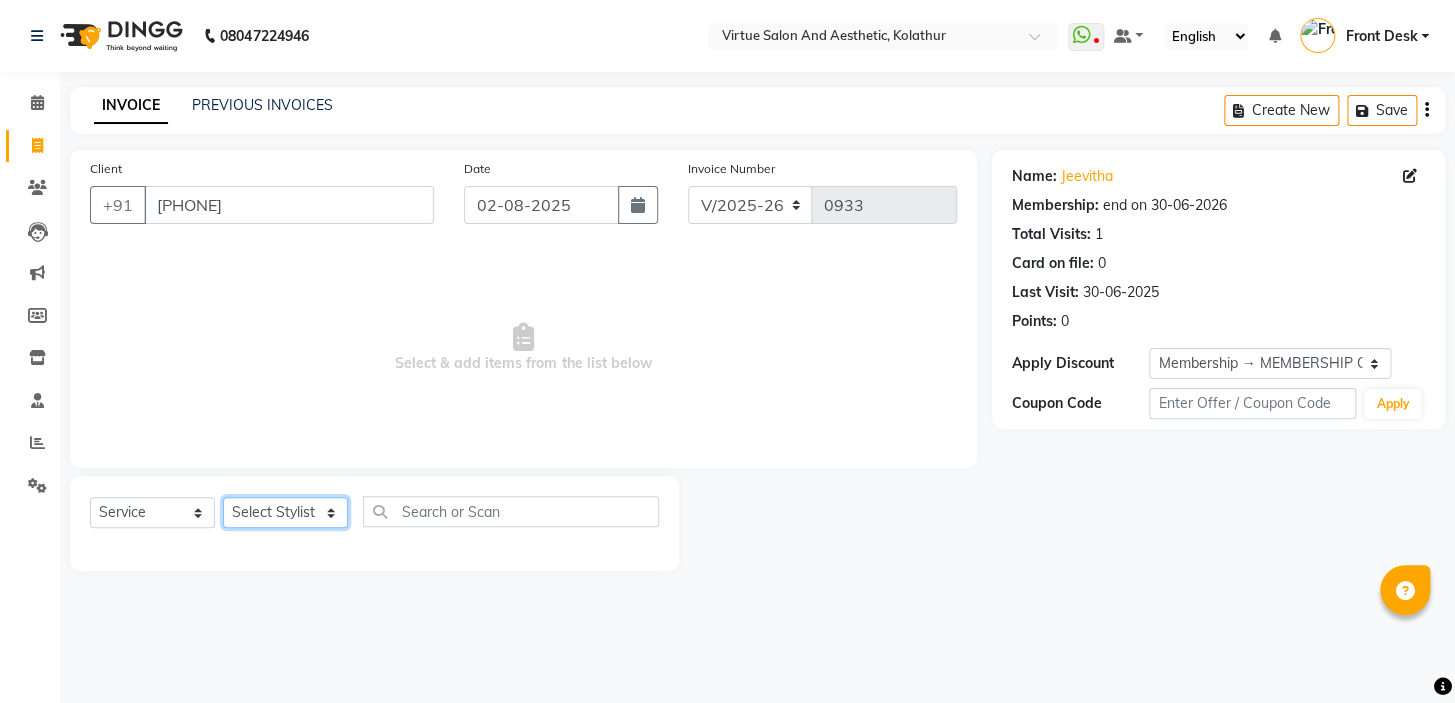 select on "62507" 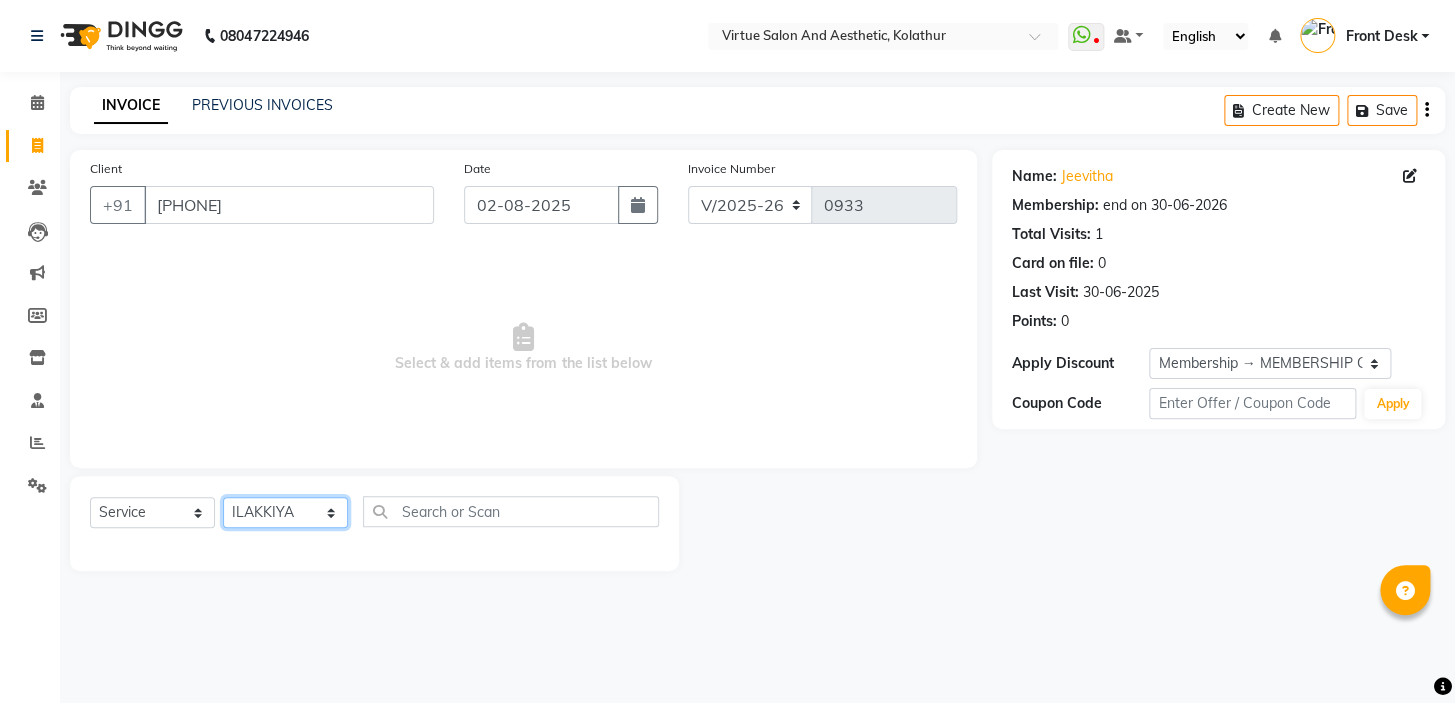 click on "Select Stylist BALAJI DIVYA FAMITHA Front Desk ILAKKIYA ISHWARYA MANISHA MILLI RAJAN RAMESH" 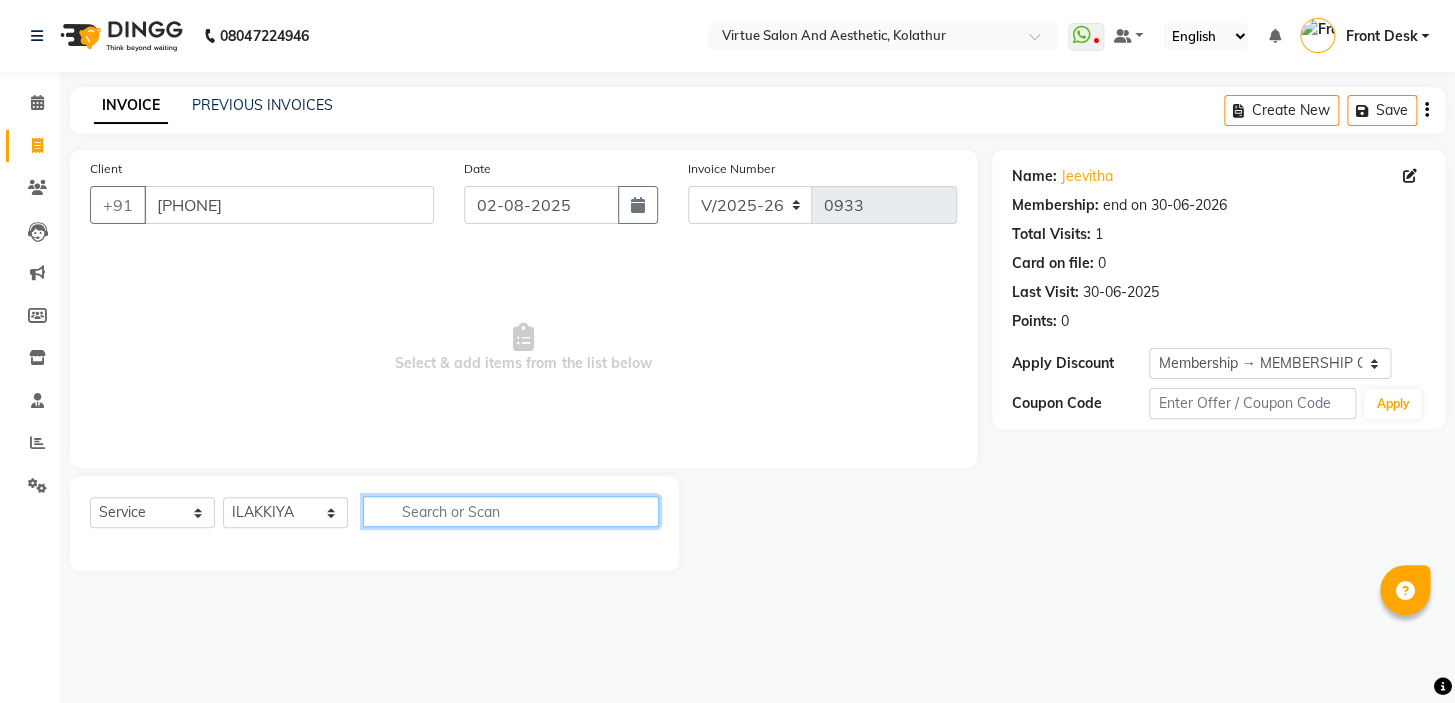 click 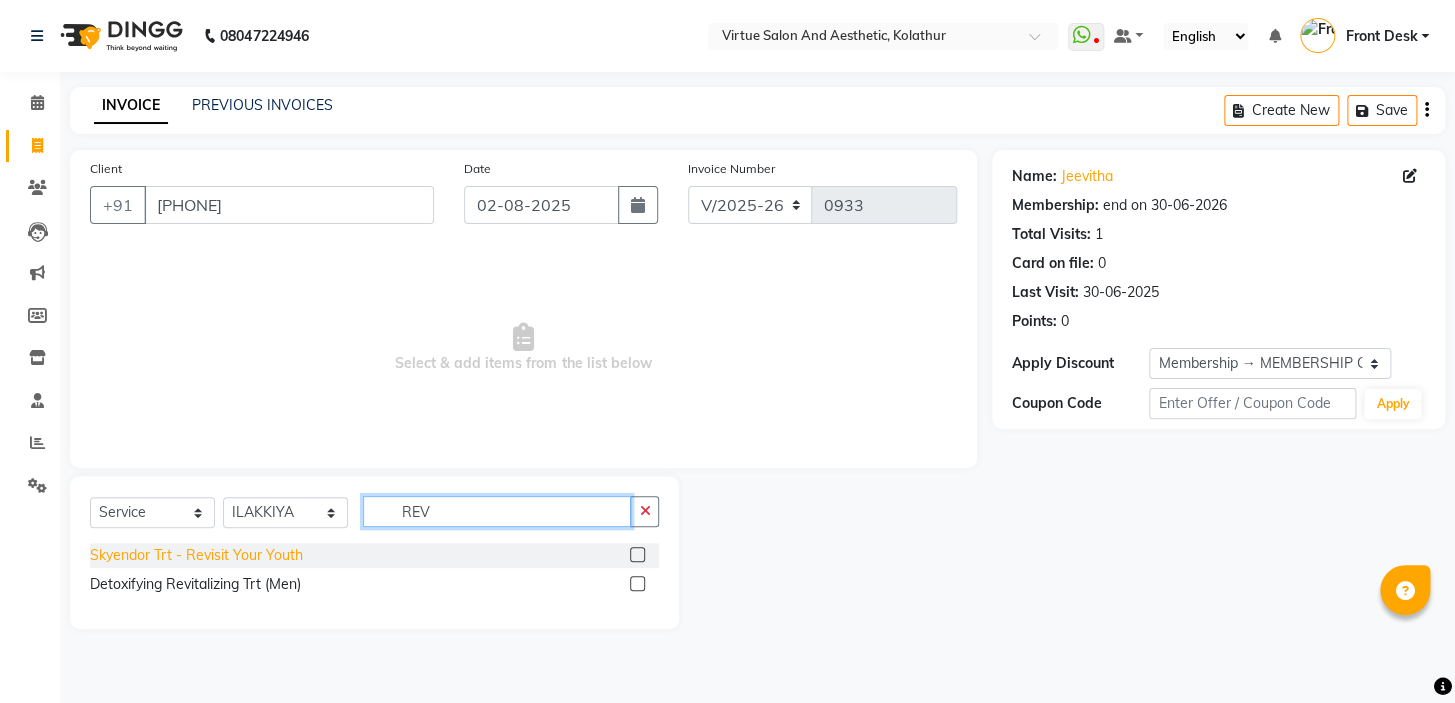 type on "REV" 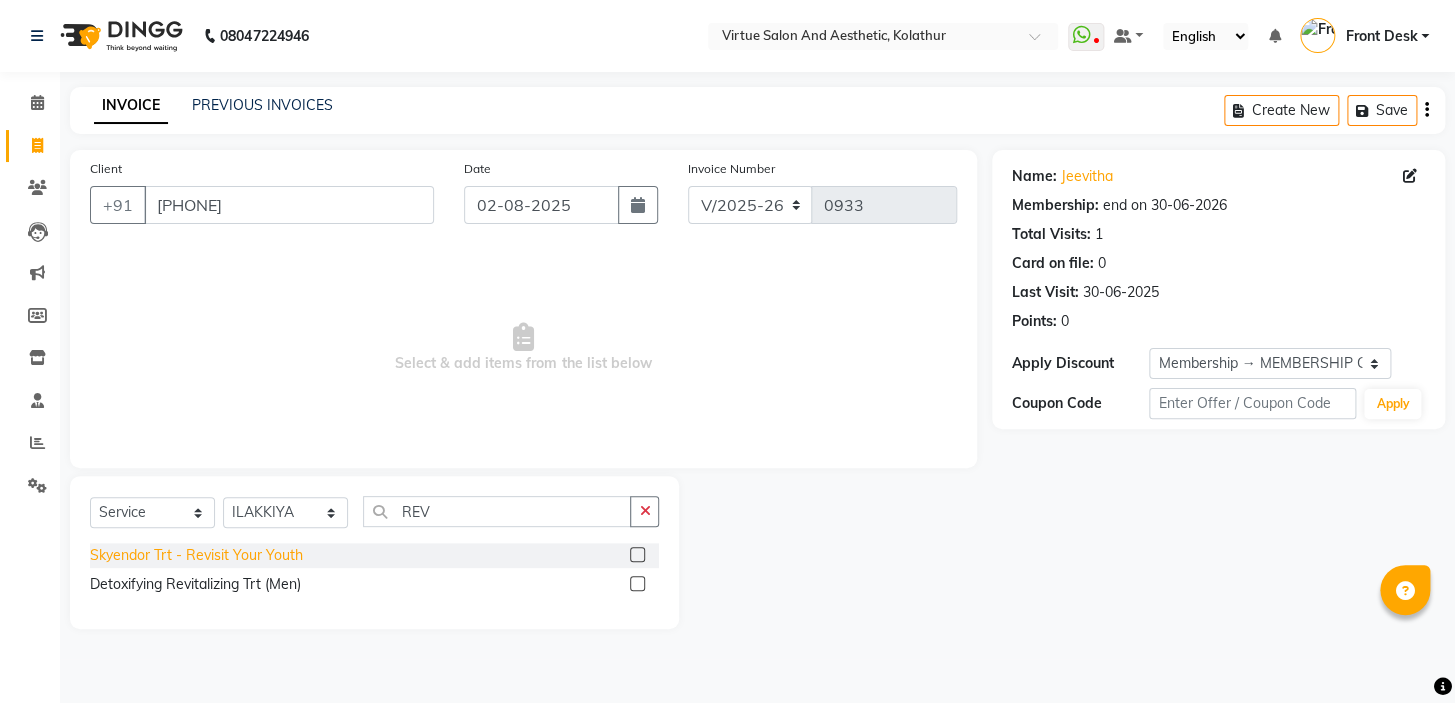 click on "Skyendor Trt - Revisit Your Youth" 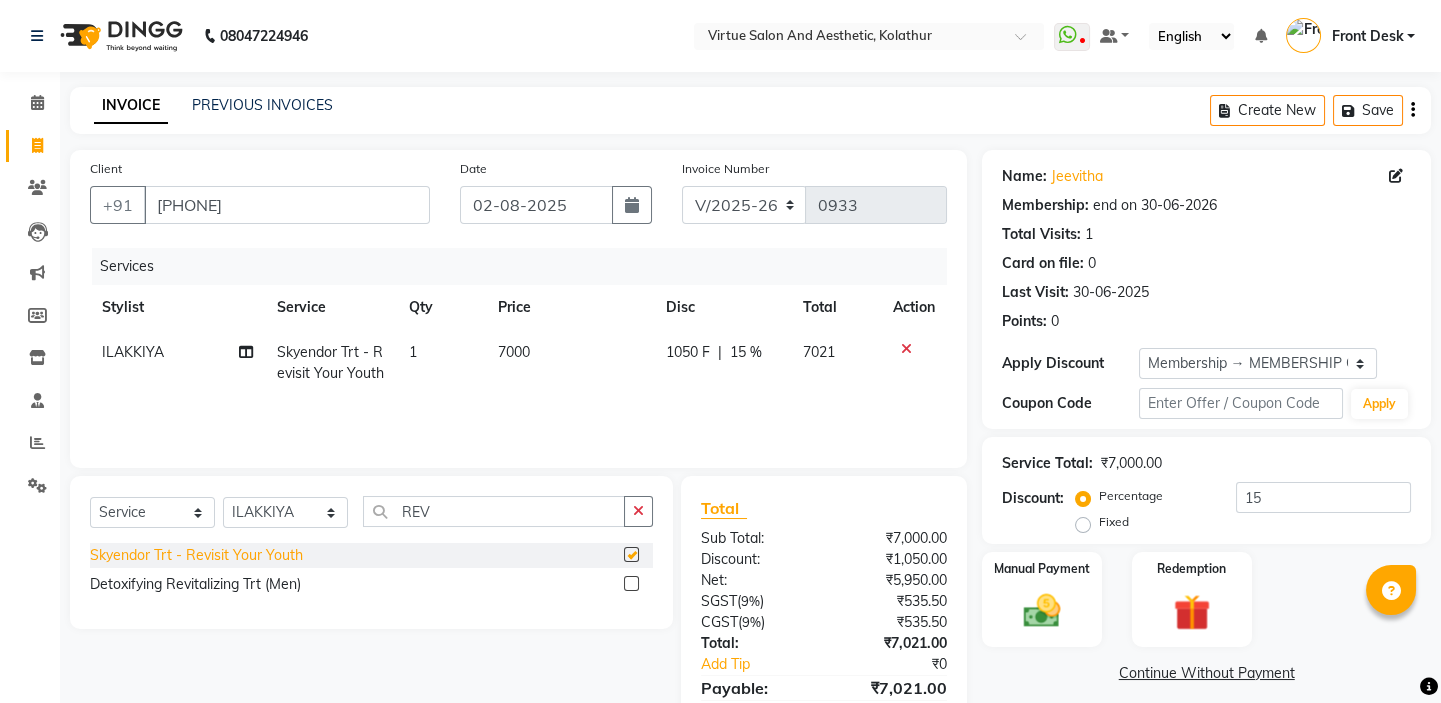 checkbox on "false" 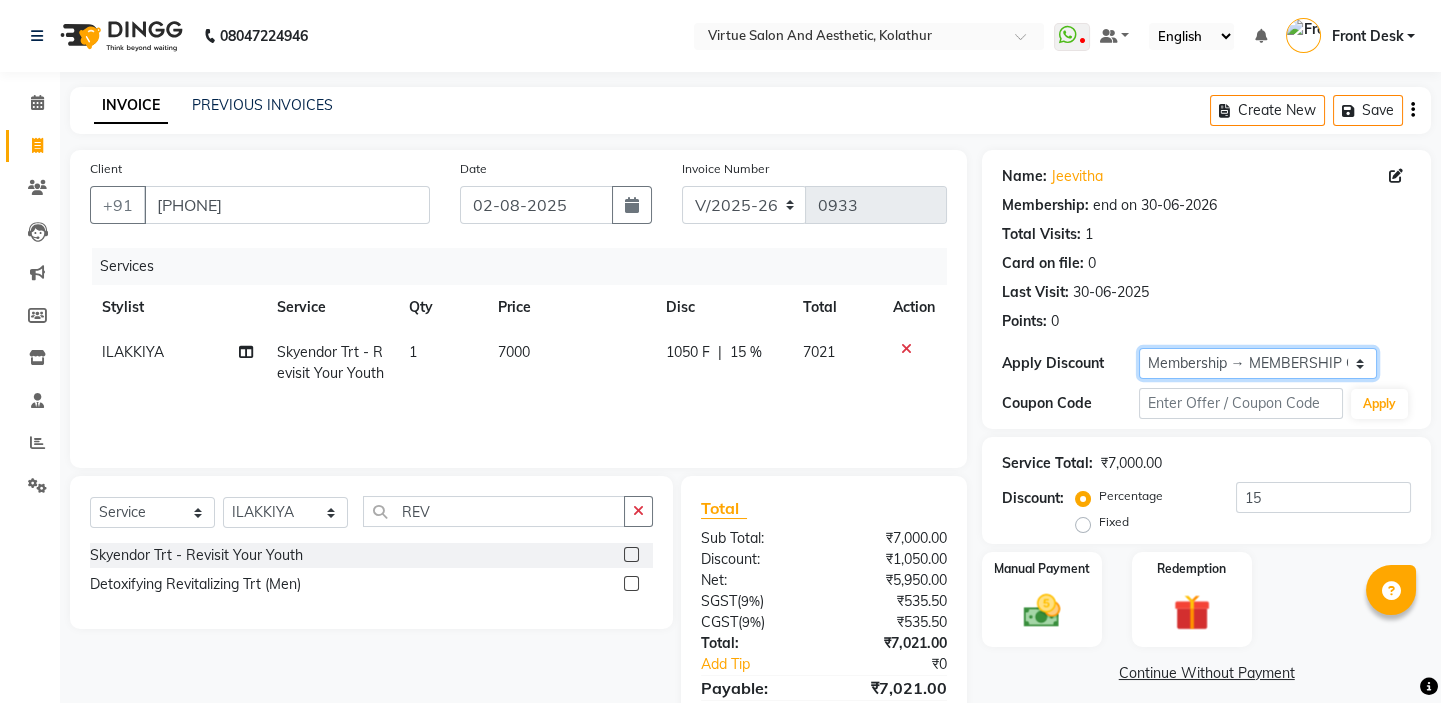 click on "Select Membership → MEMBERSHIP CARD" 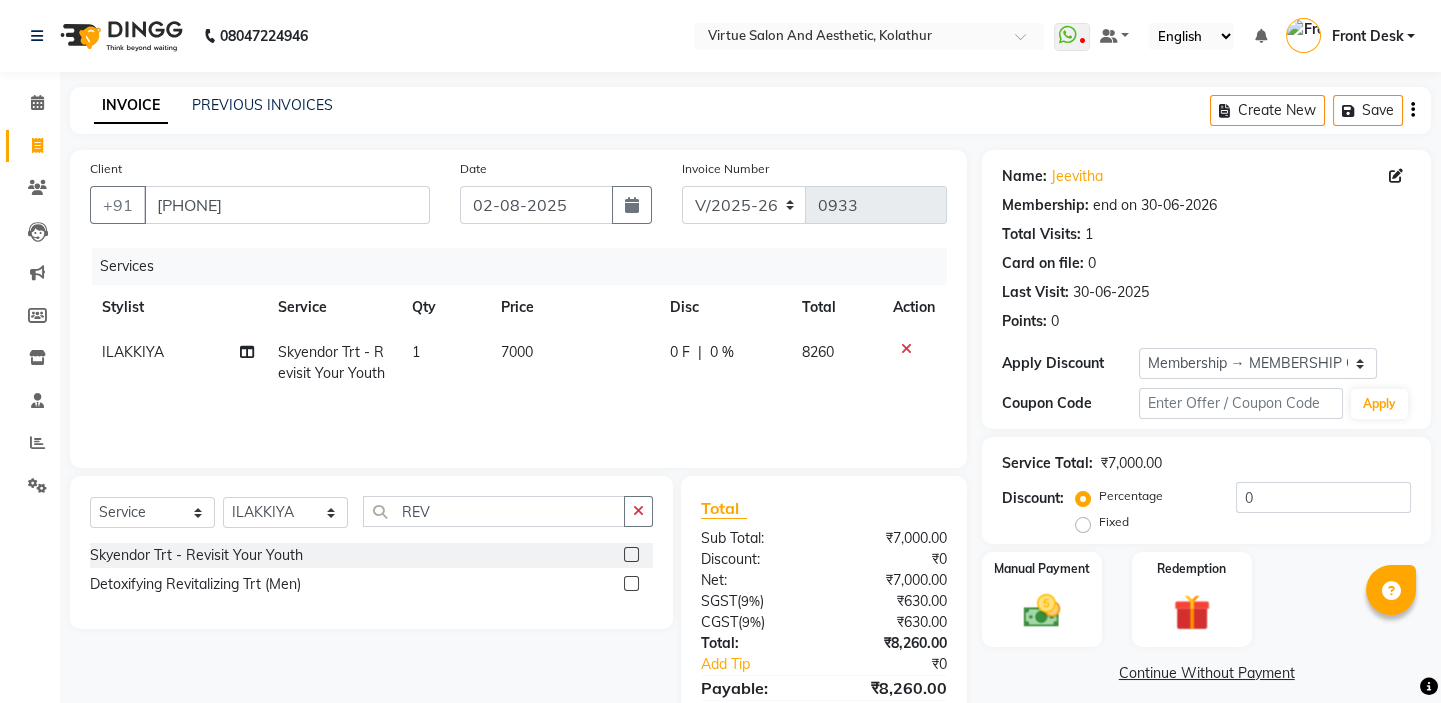 click on "0 F" 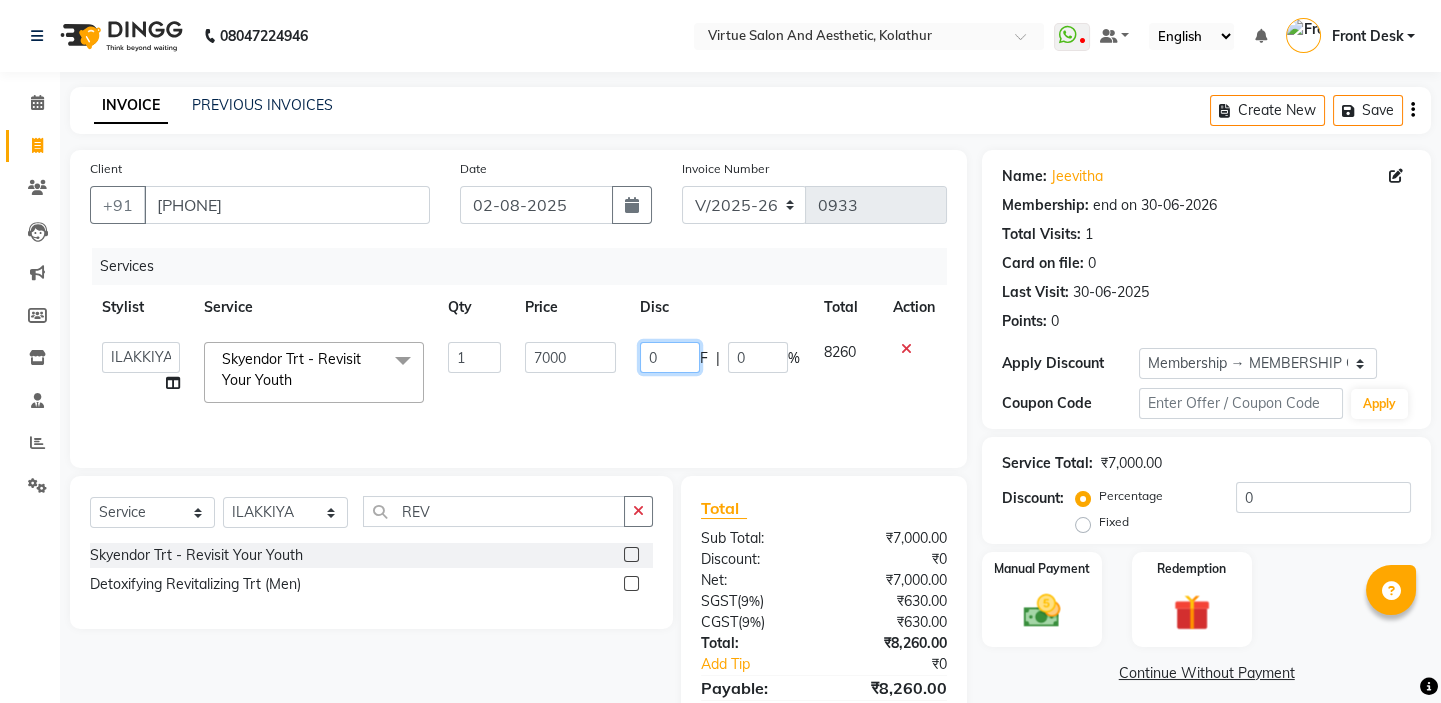 drag, startPoint x: 666, startPoint y: 355, endPoint x: 593, endPoint y: 322, distance: 80.11242 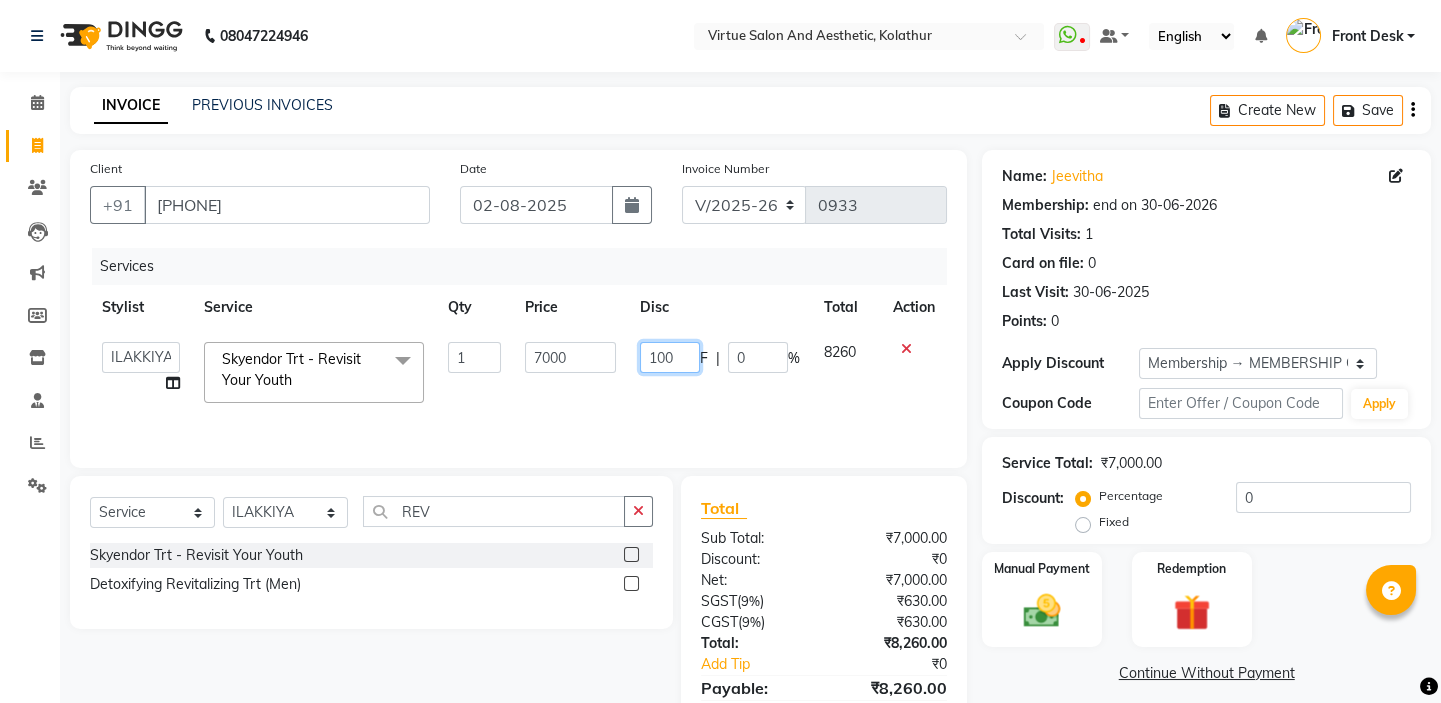 type on "1000" 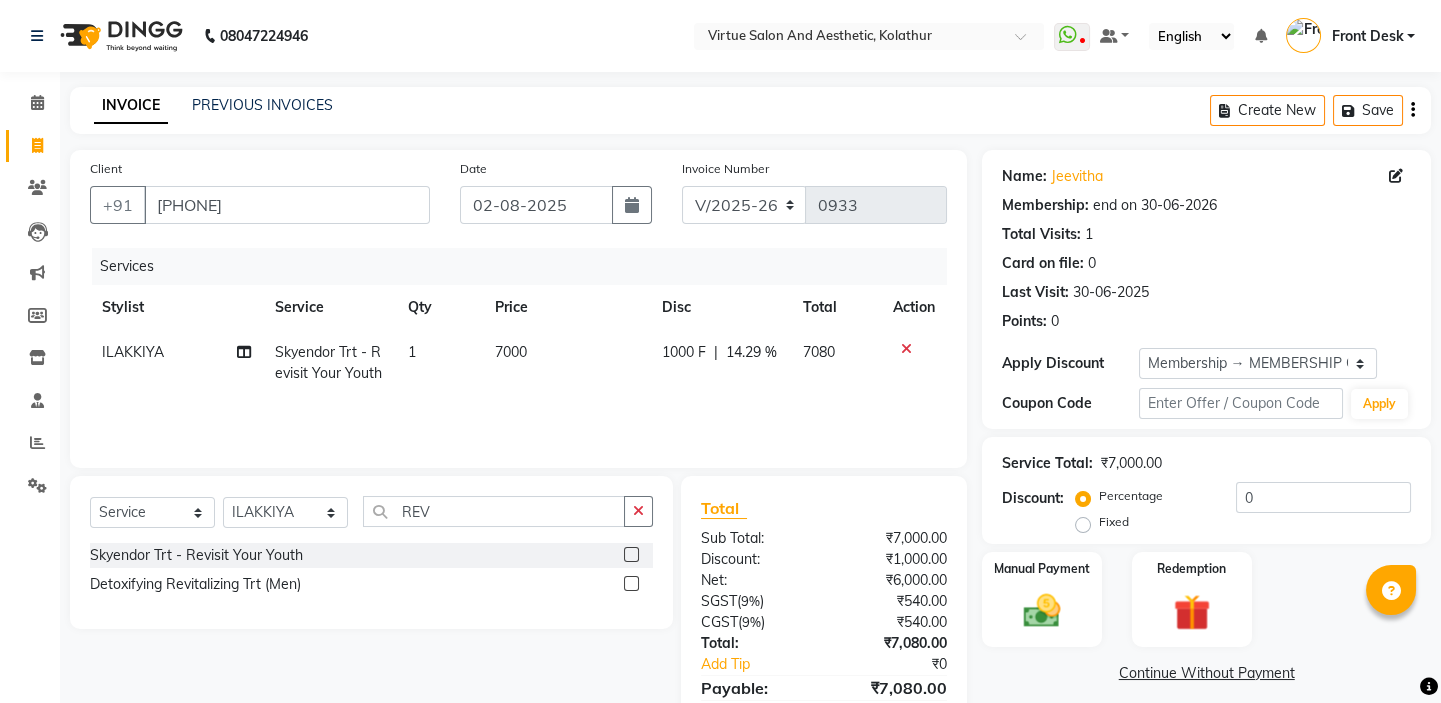 click on "Services" 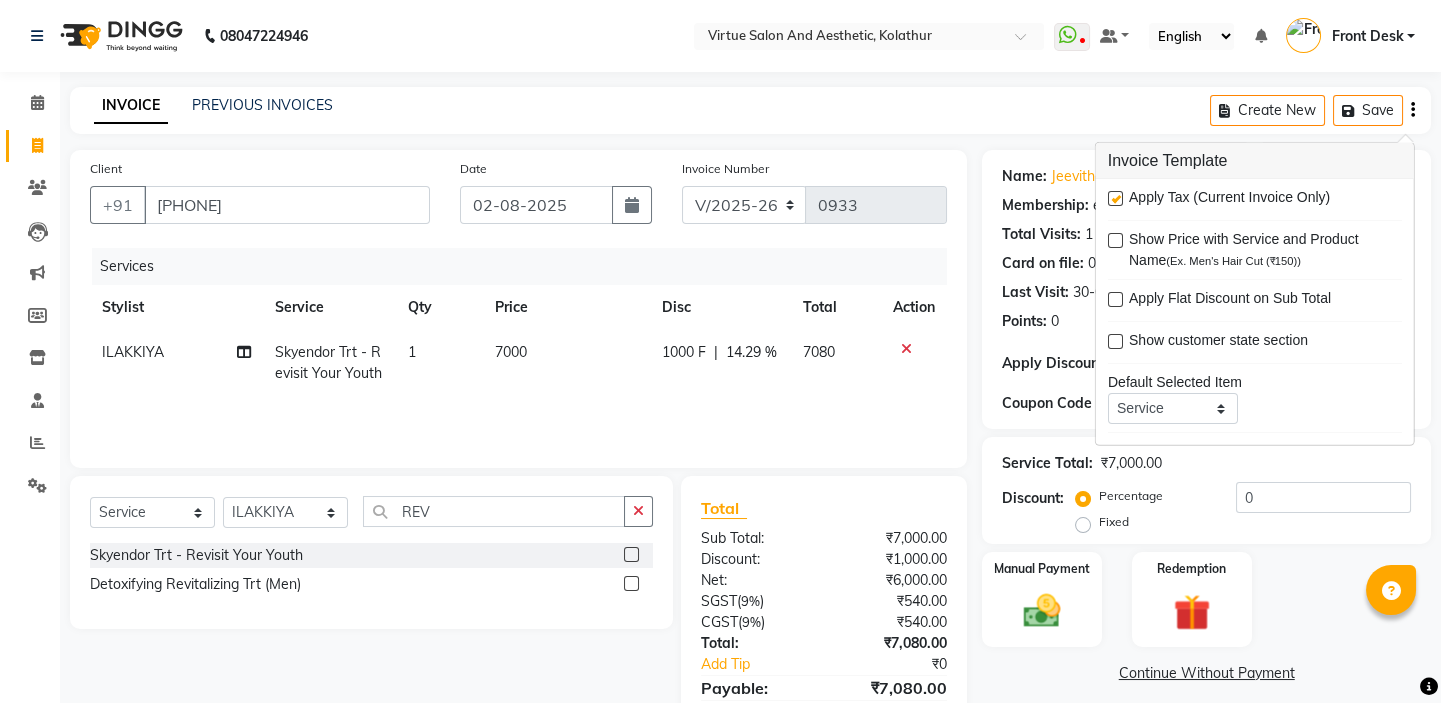 click at bounding box center (1115, 198) 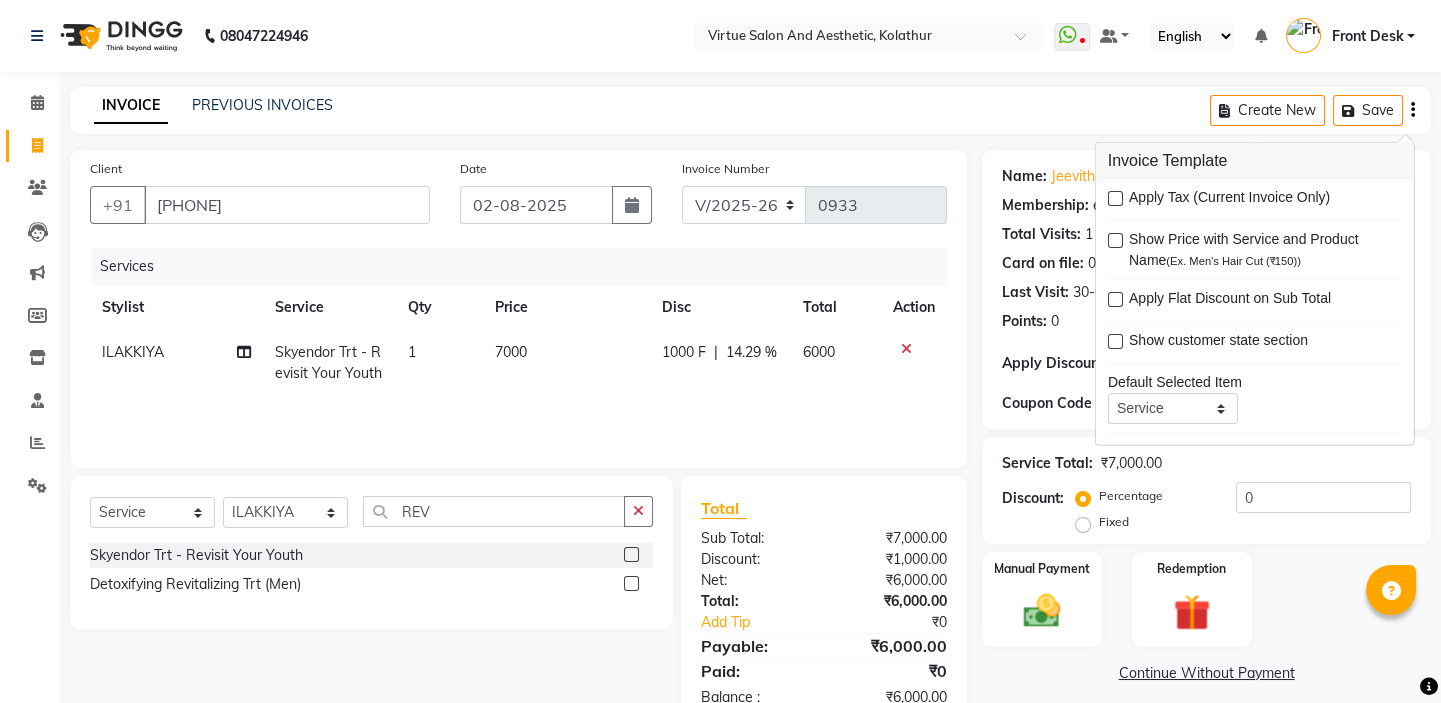 click on "INVOICE PREVIOUS INVOICES Create New   Save" 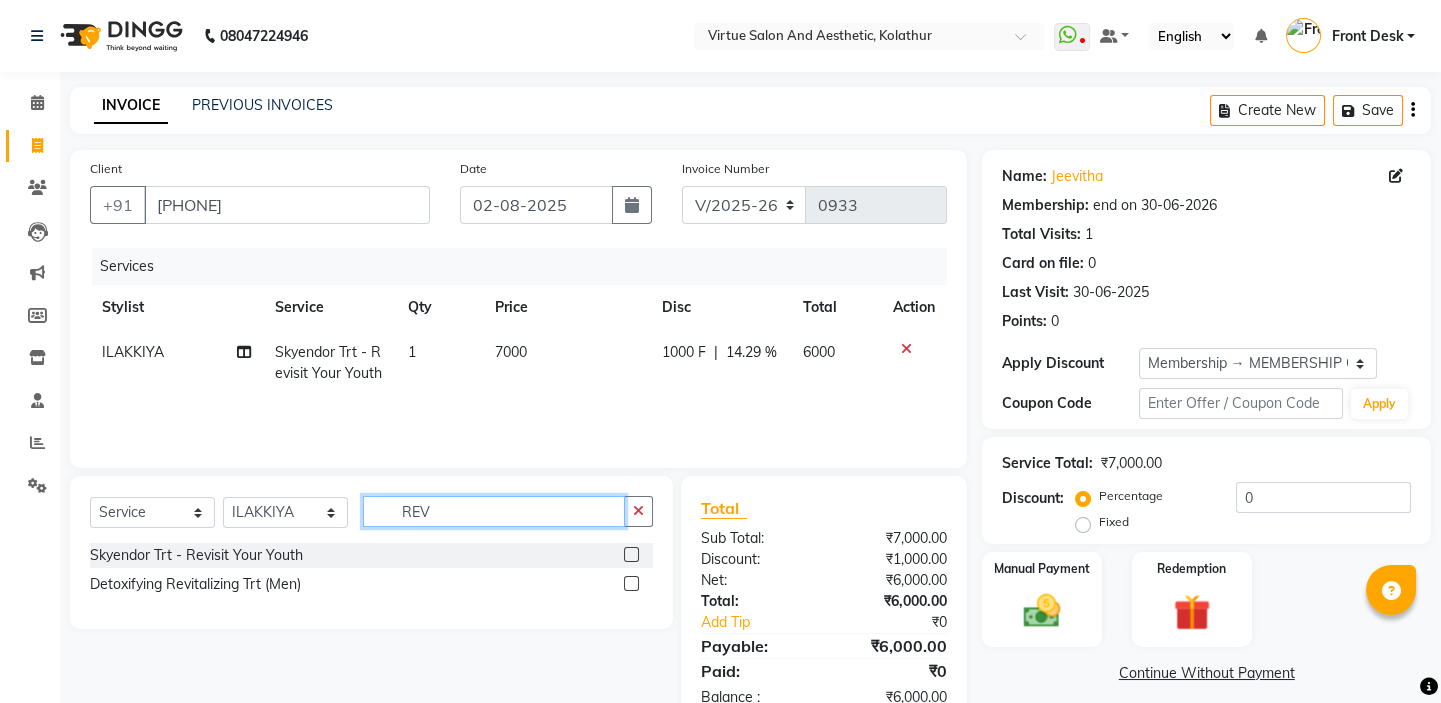 drag, startPoint x: 440, startPoint y: 510, endPoint x: 368, endPoint y: 500, distance: 72.691124 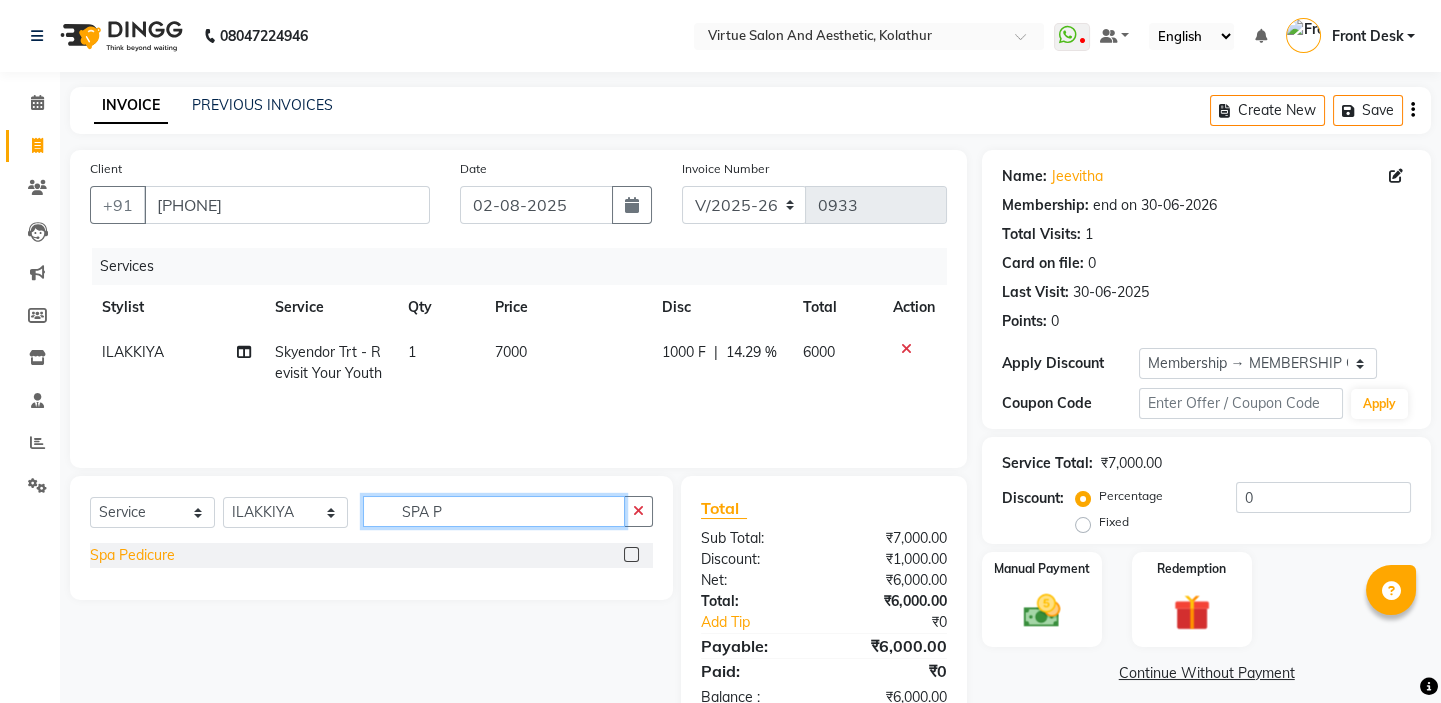 type on "SPA P" 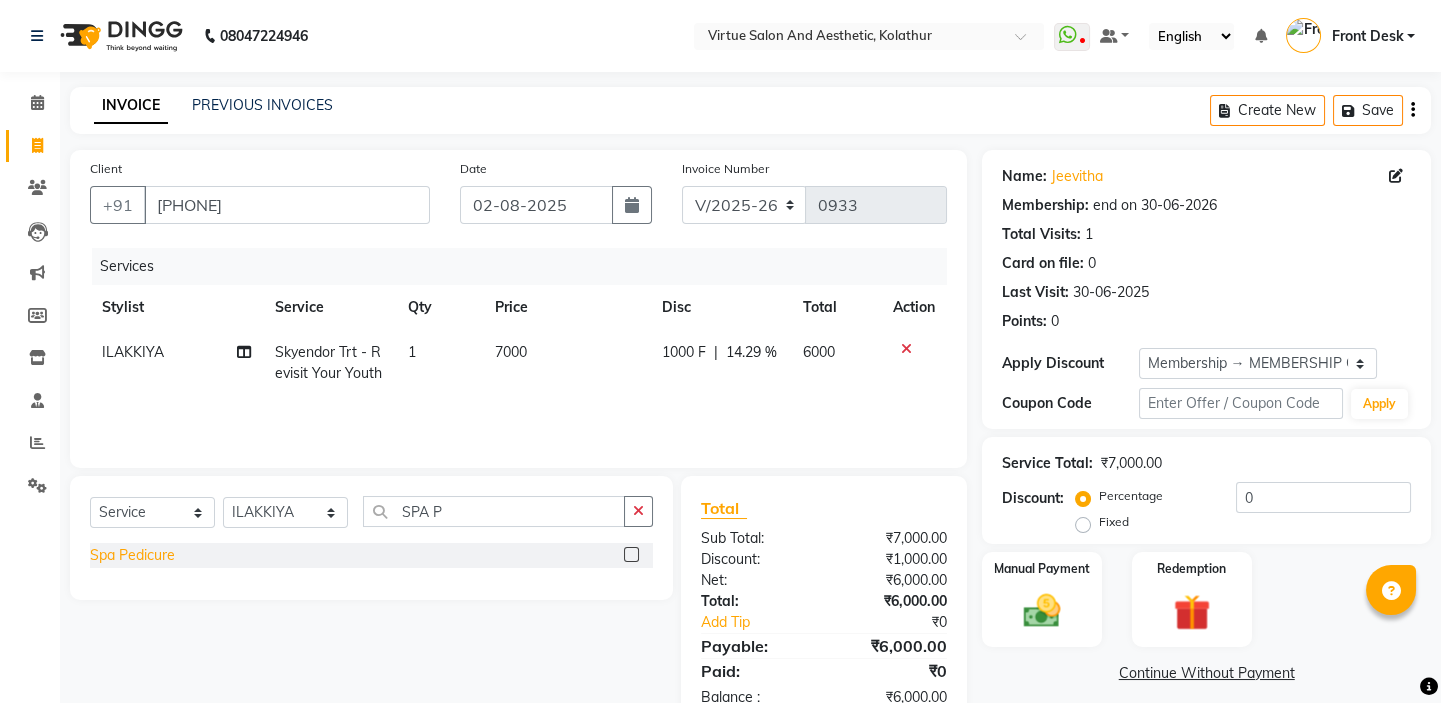 click on "Spa Pedicure" 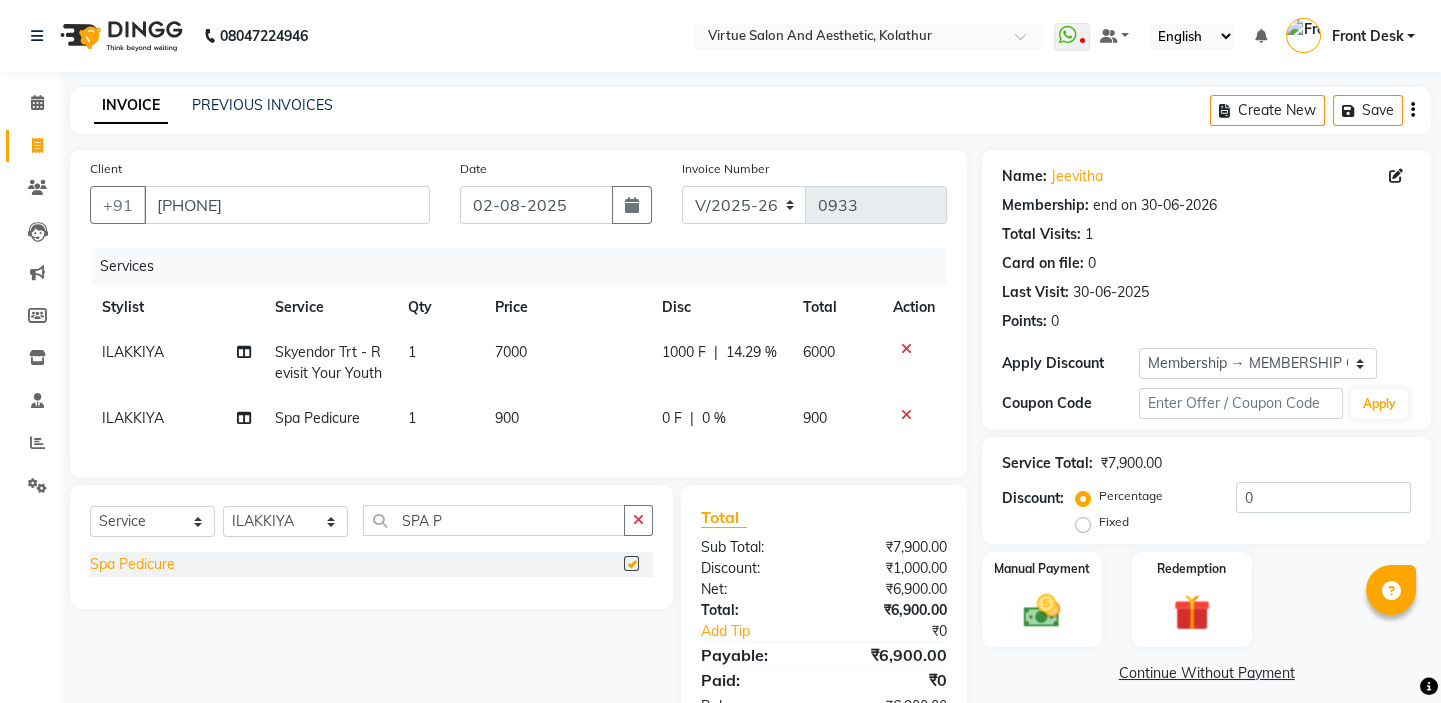 checkbox on "false" 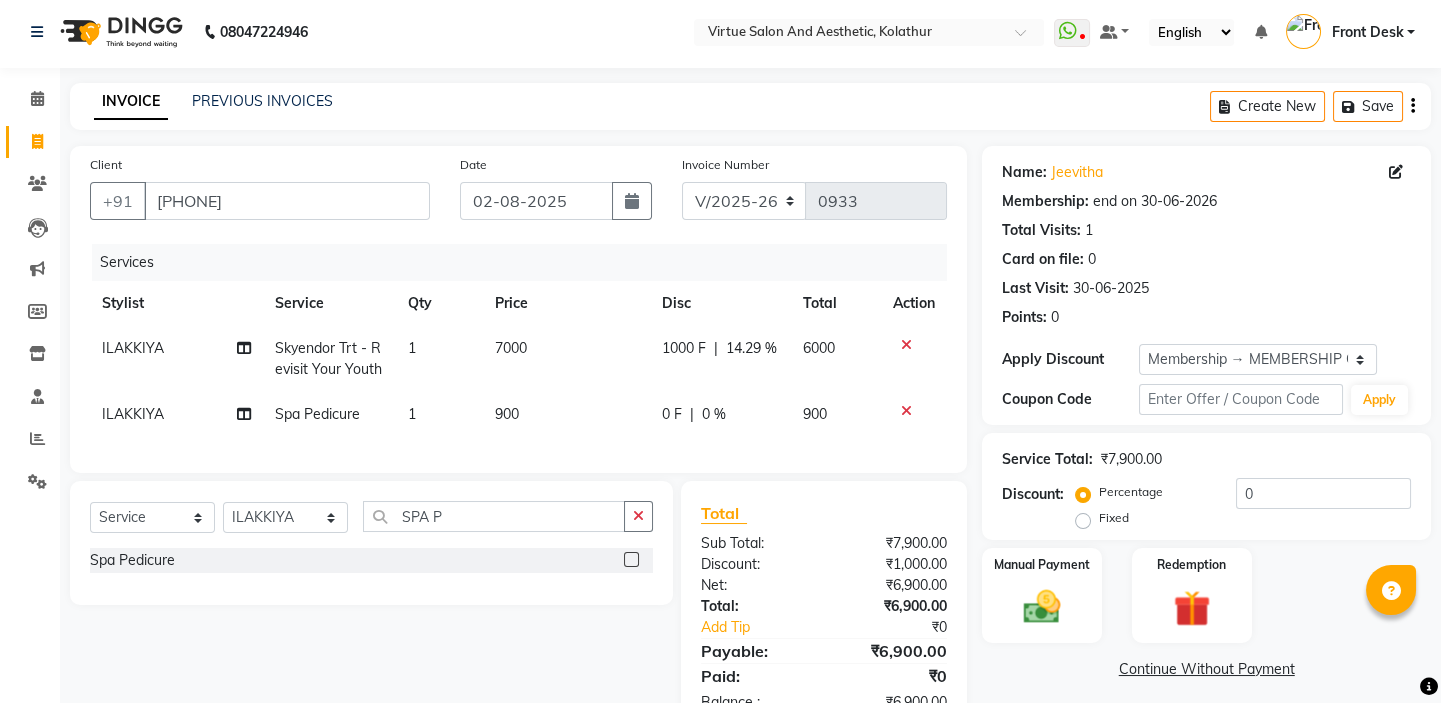 scroll, scrollTop: 78, scrollLeft: 0, axis: vertical 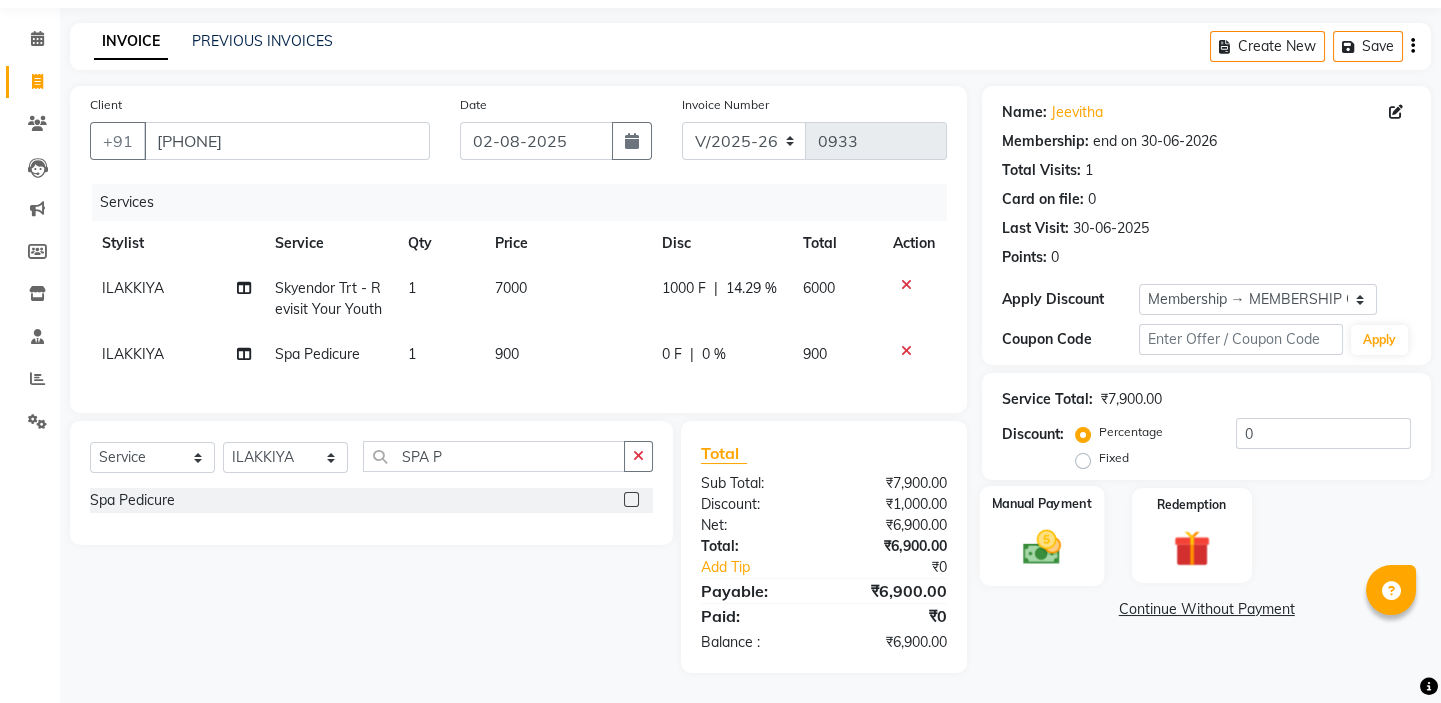 click on "Manual Payment" 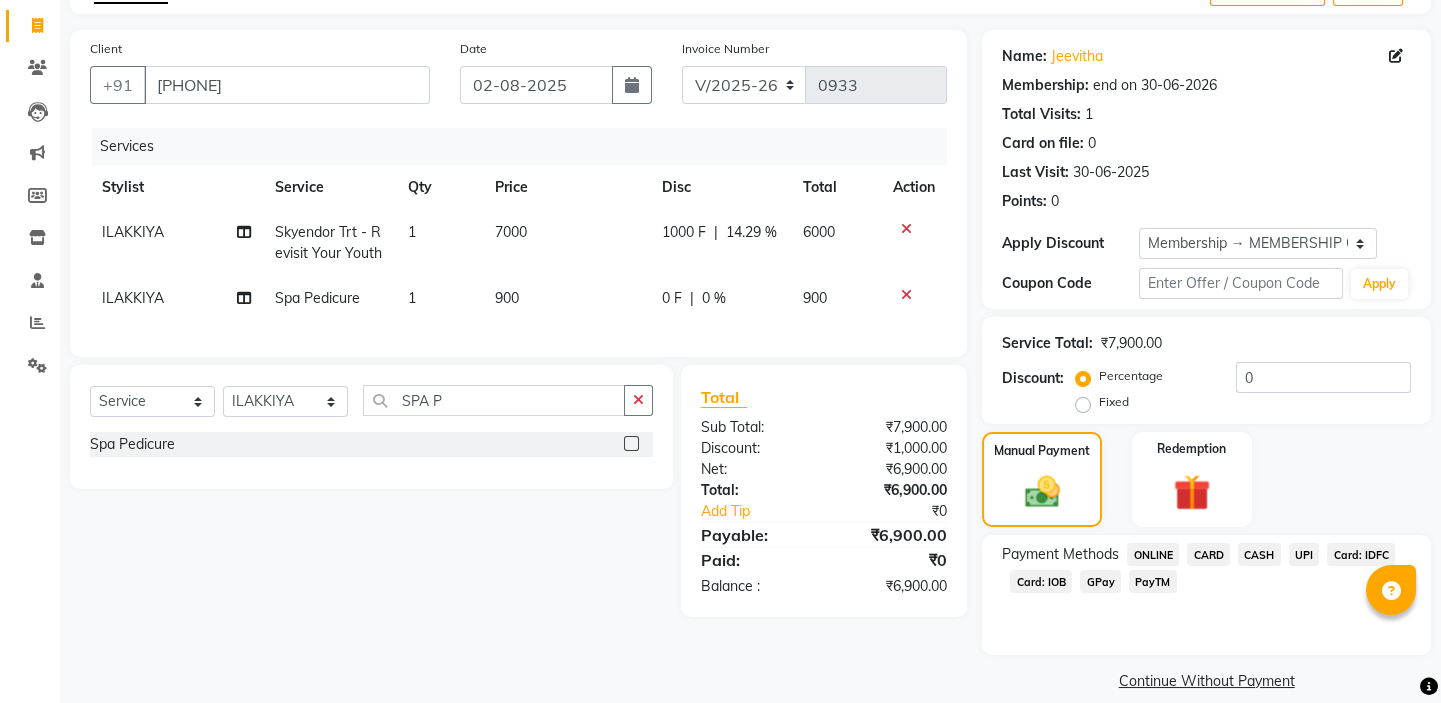scroll, scrollTop: 142, scrollLeft: 0, axis: vertical 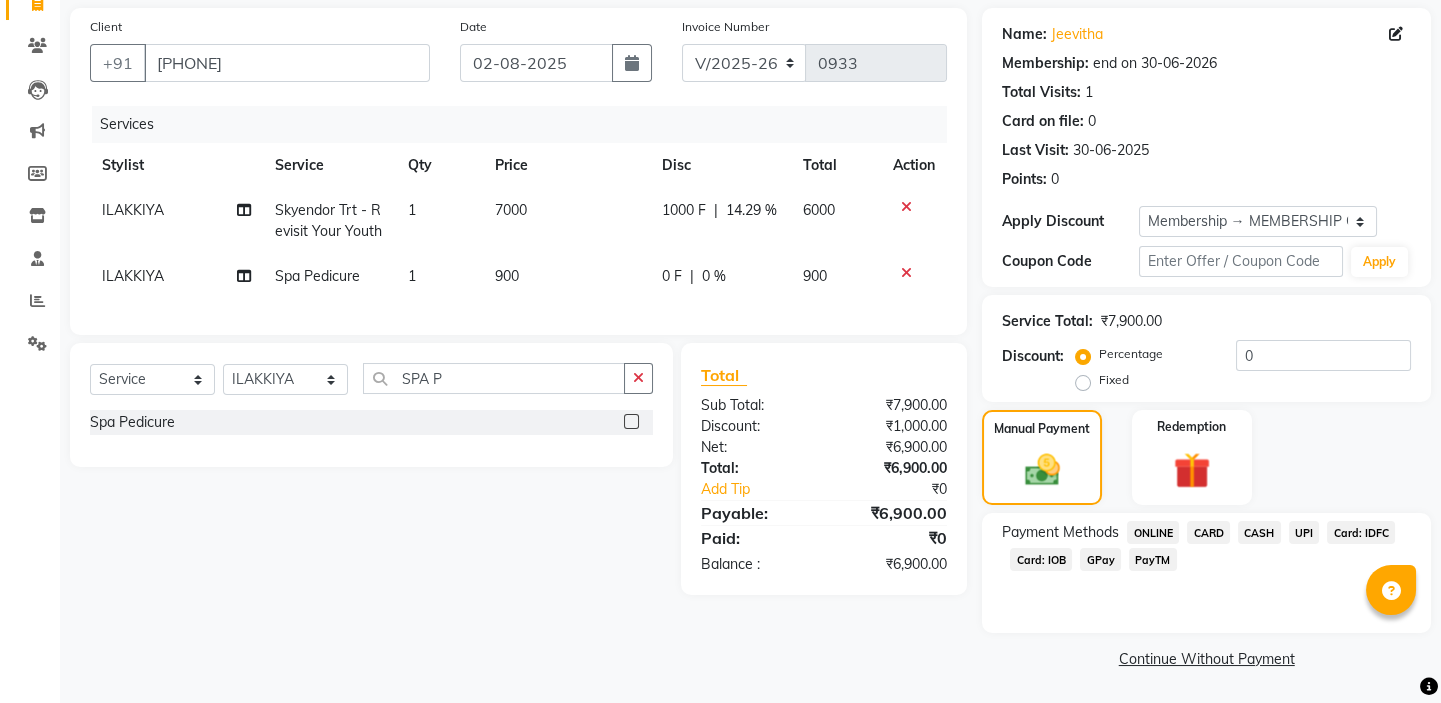 click on "UPI" 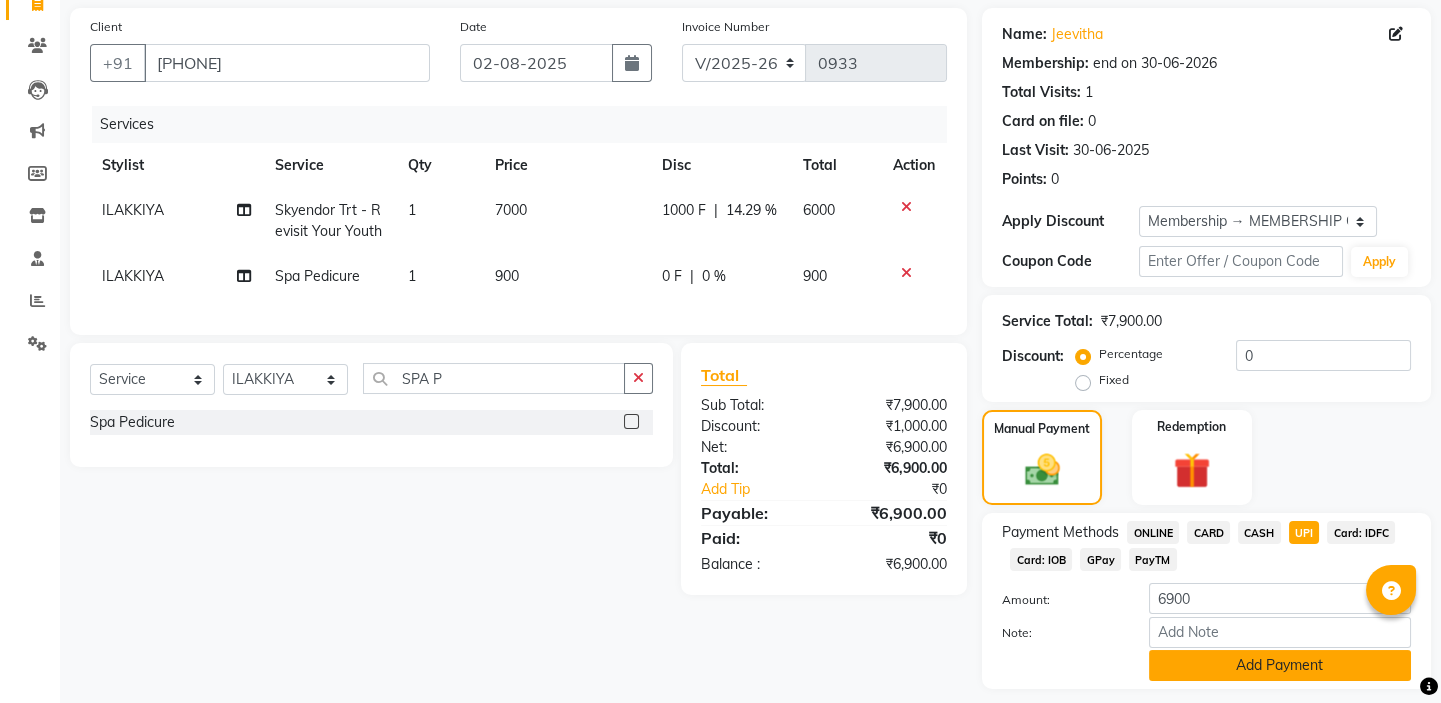 click on "Add Payment" 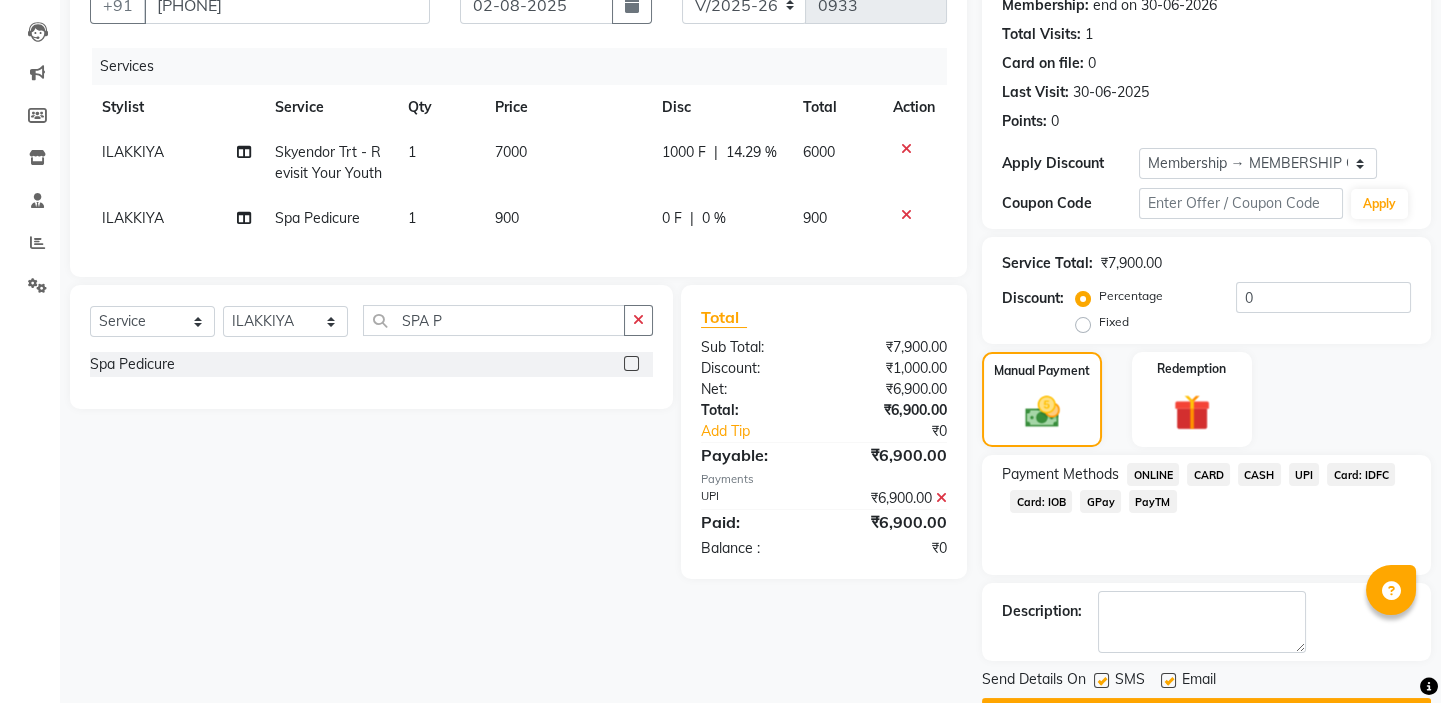 scroll, scrollTop: 255, scrollLeft: 0, axis: vertical 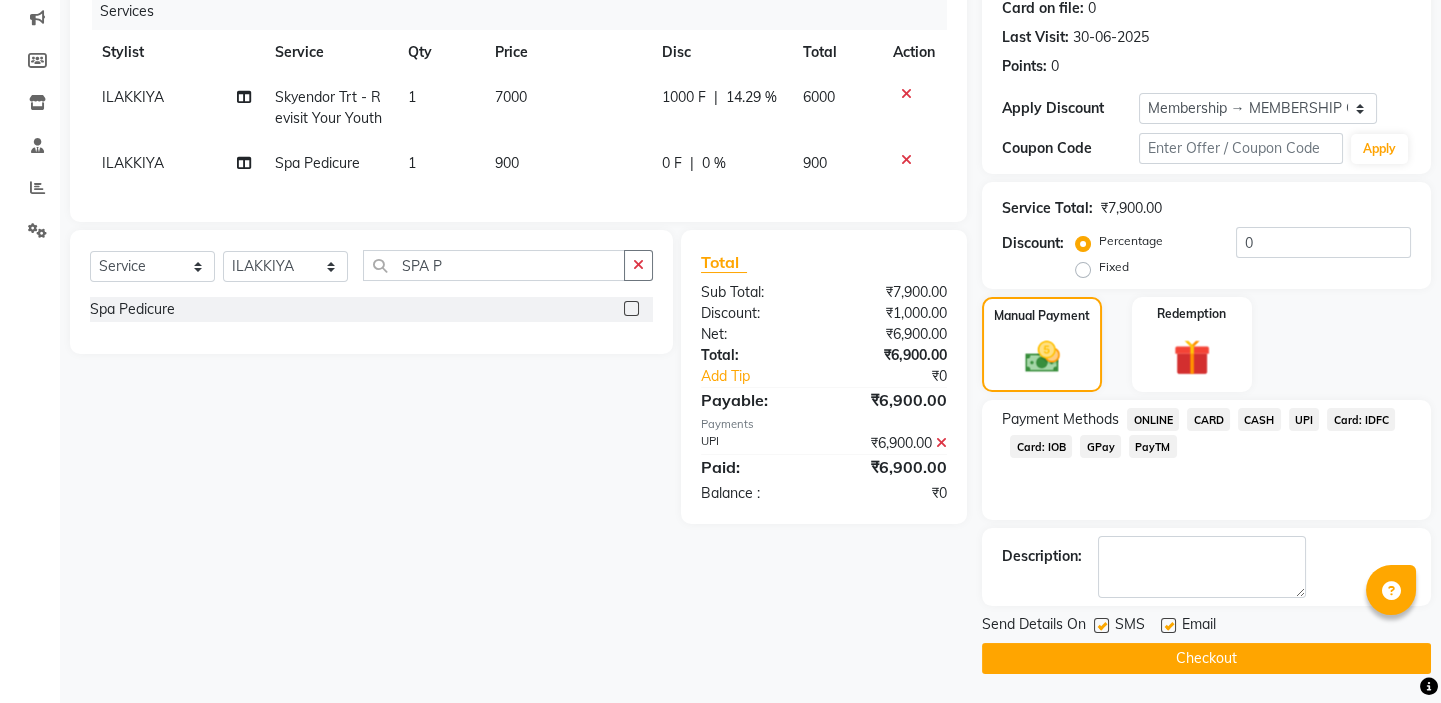 click on "Checkout" 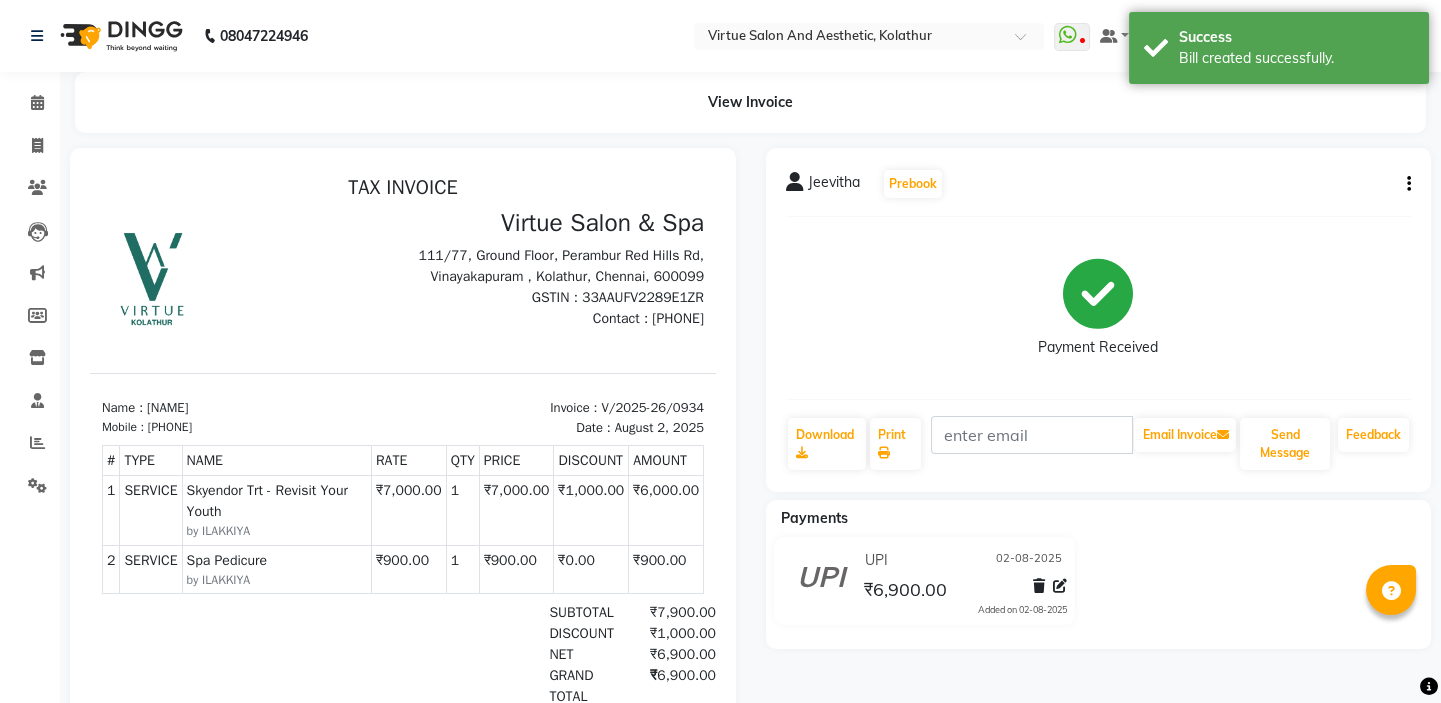 scroll, scrollTop: 0, scrollLeft: 0, axis: both 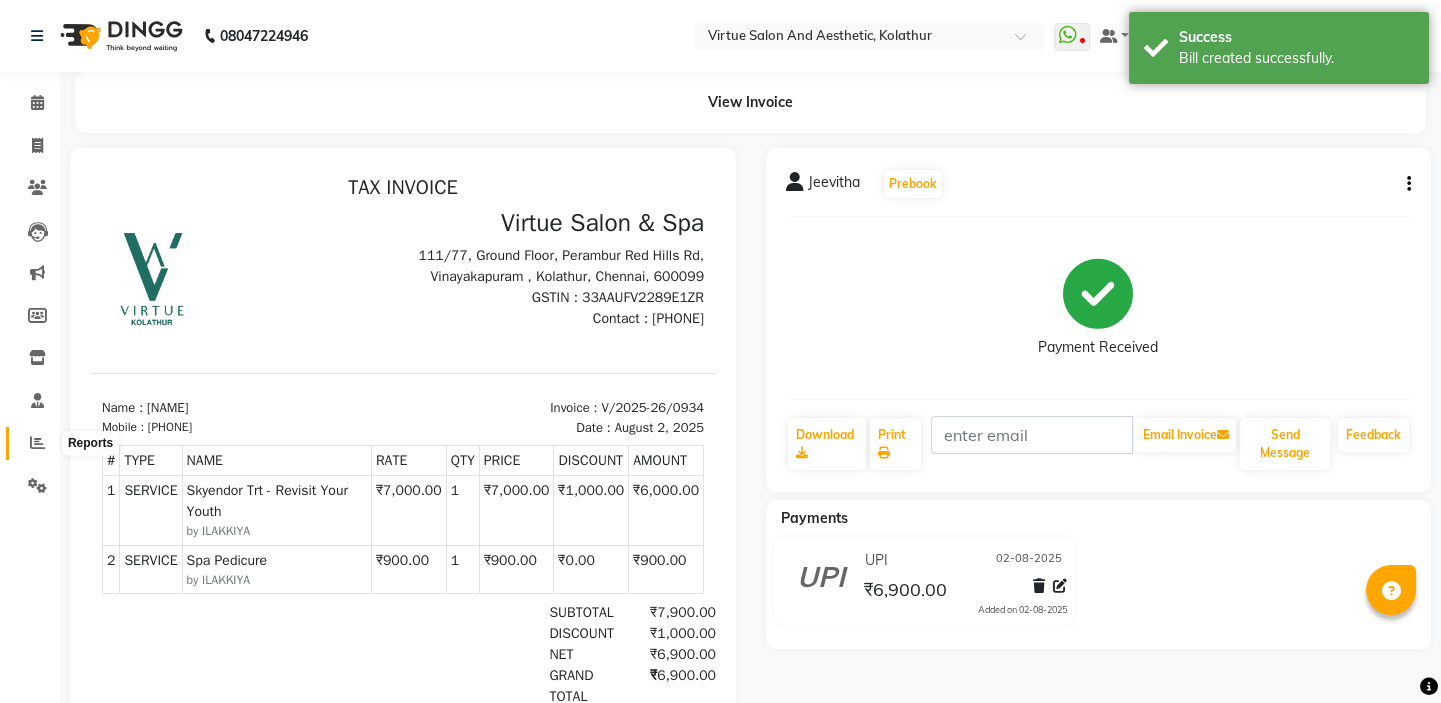 click 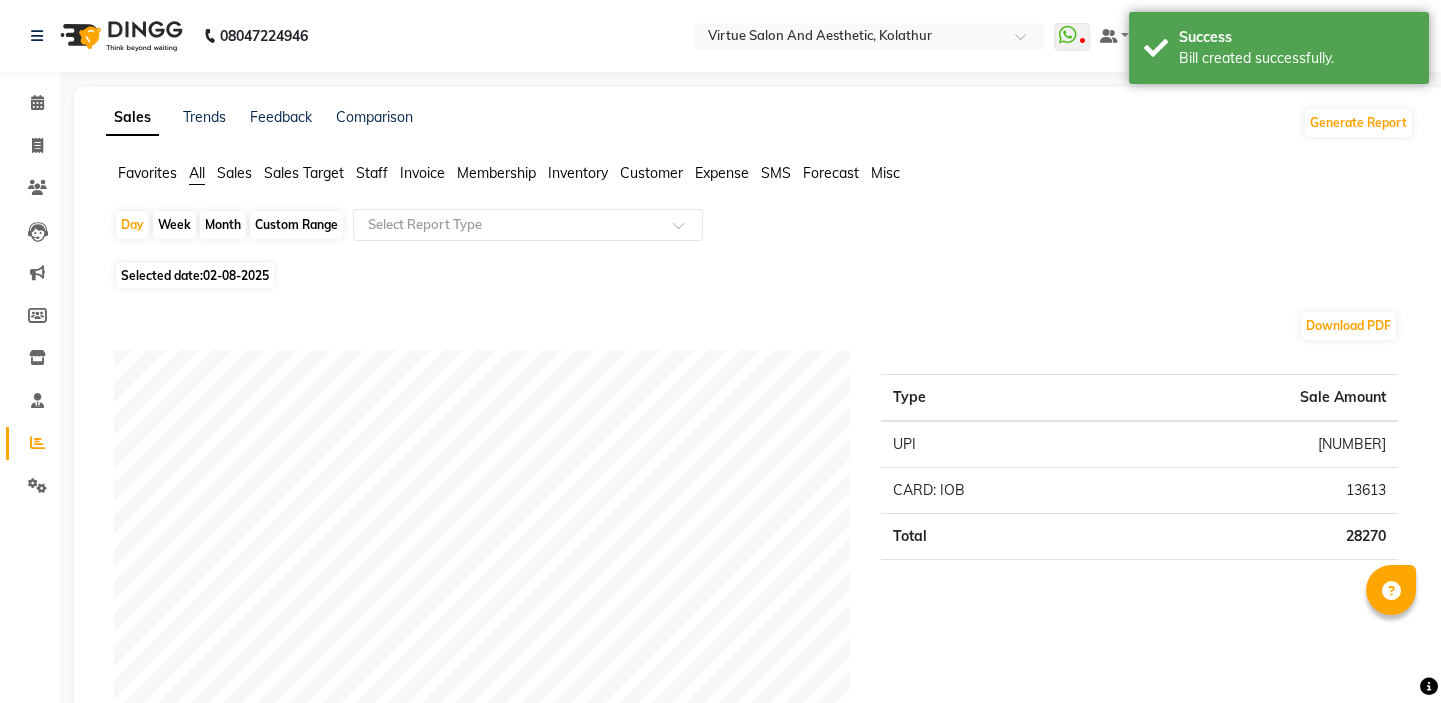 click on "Sales" 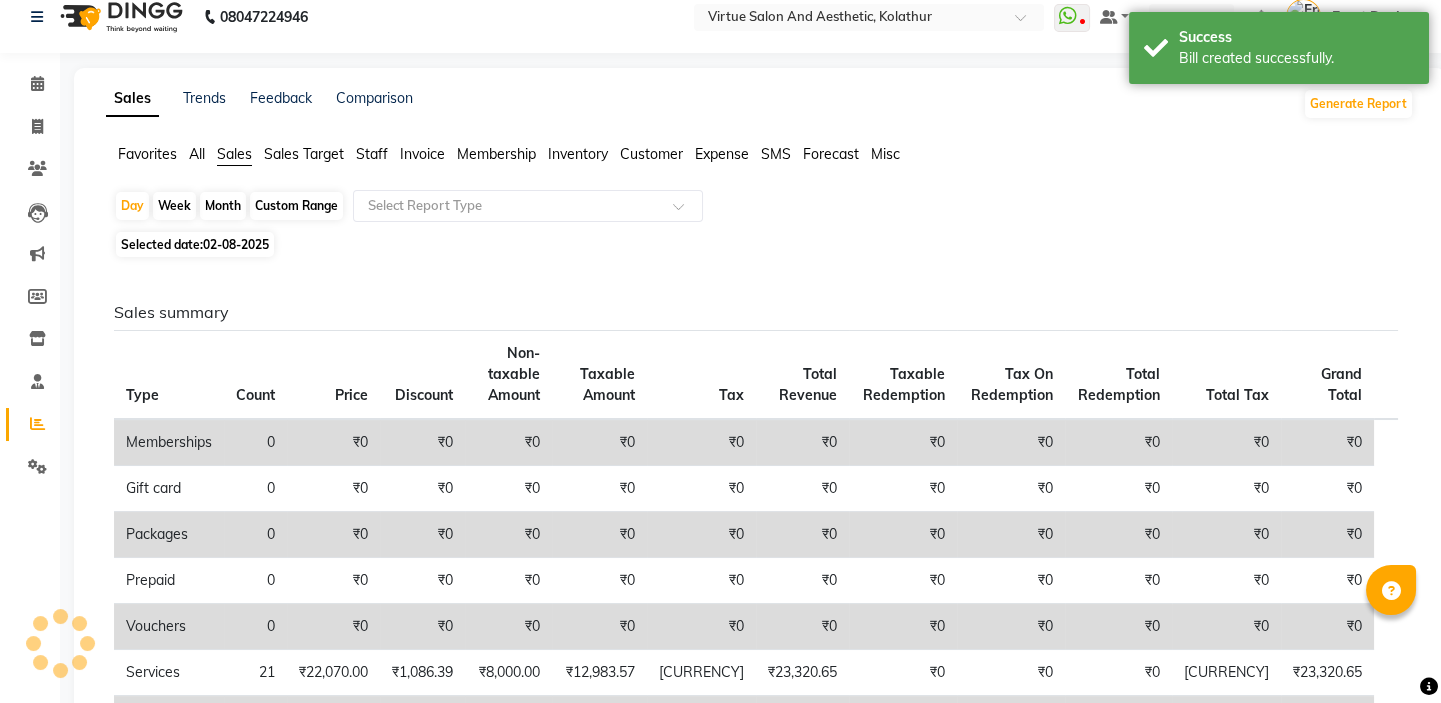 scroll, scrollTop: 0, scrollLeft: 0, axis: both 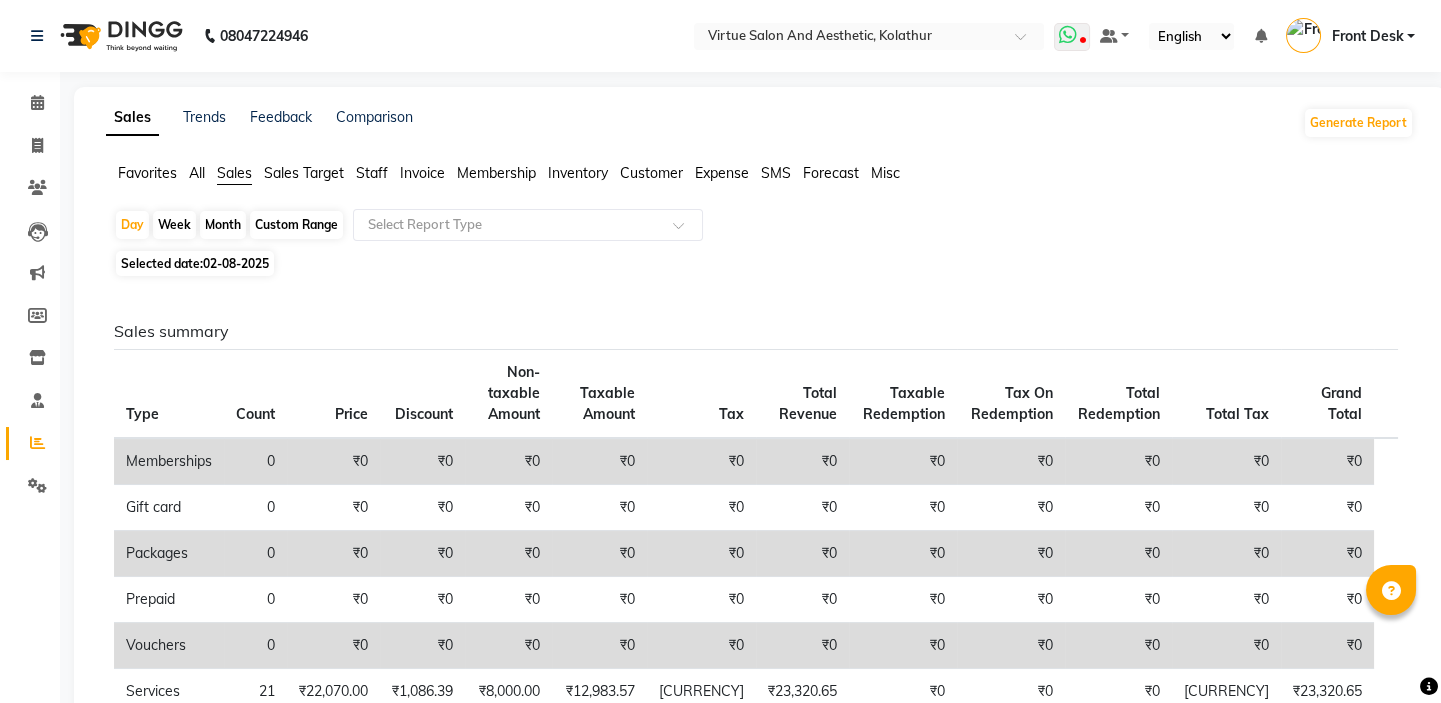 click at bounding box center [1082, 42] 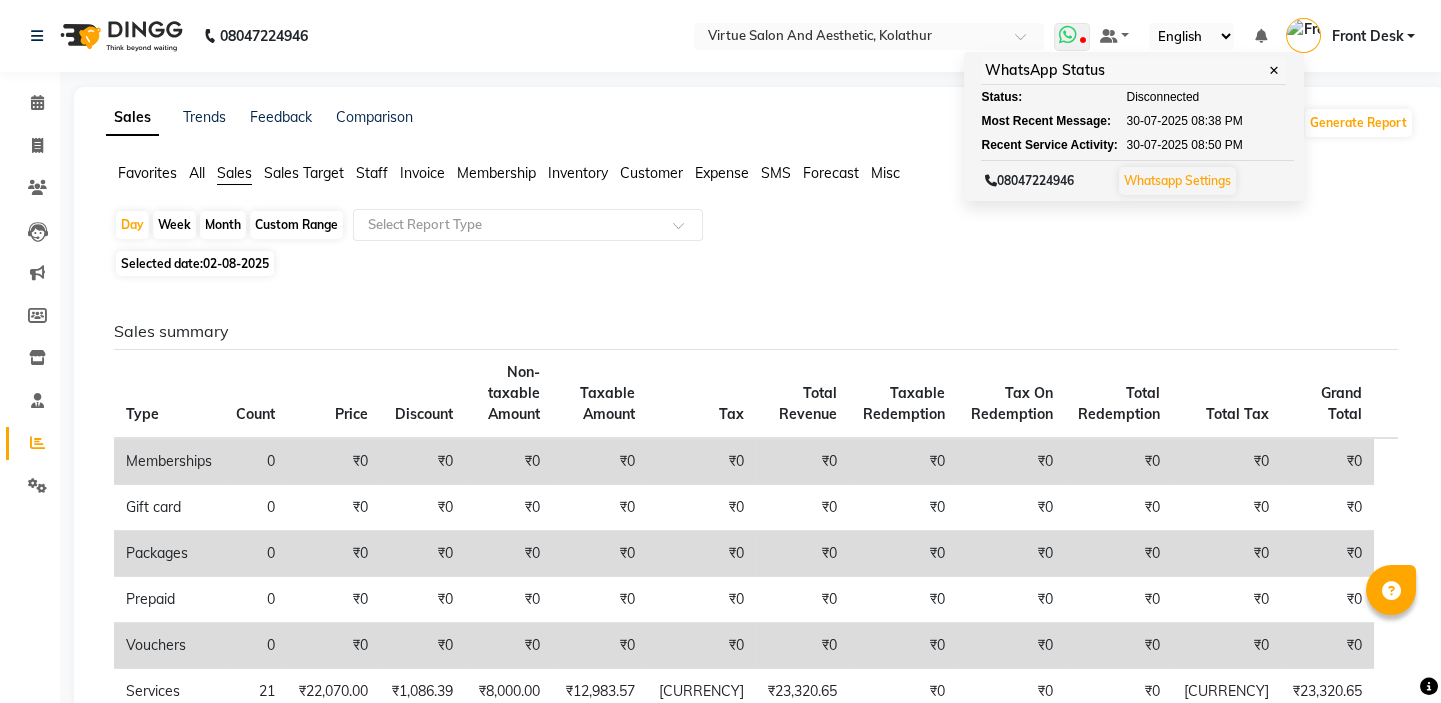 click on "✕" at bounding box center [1274, 70] 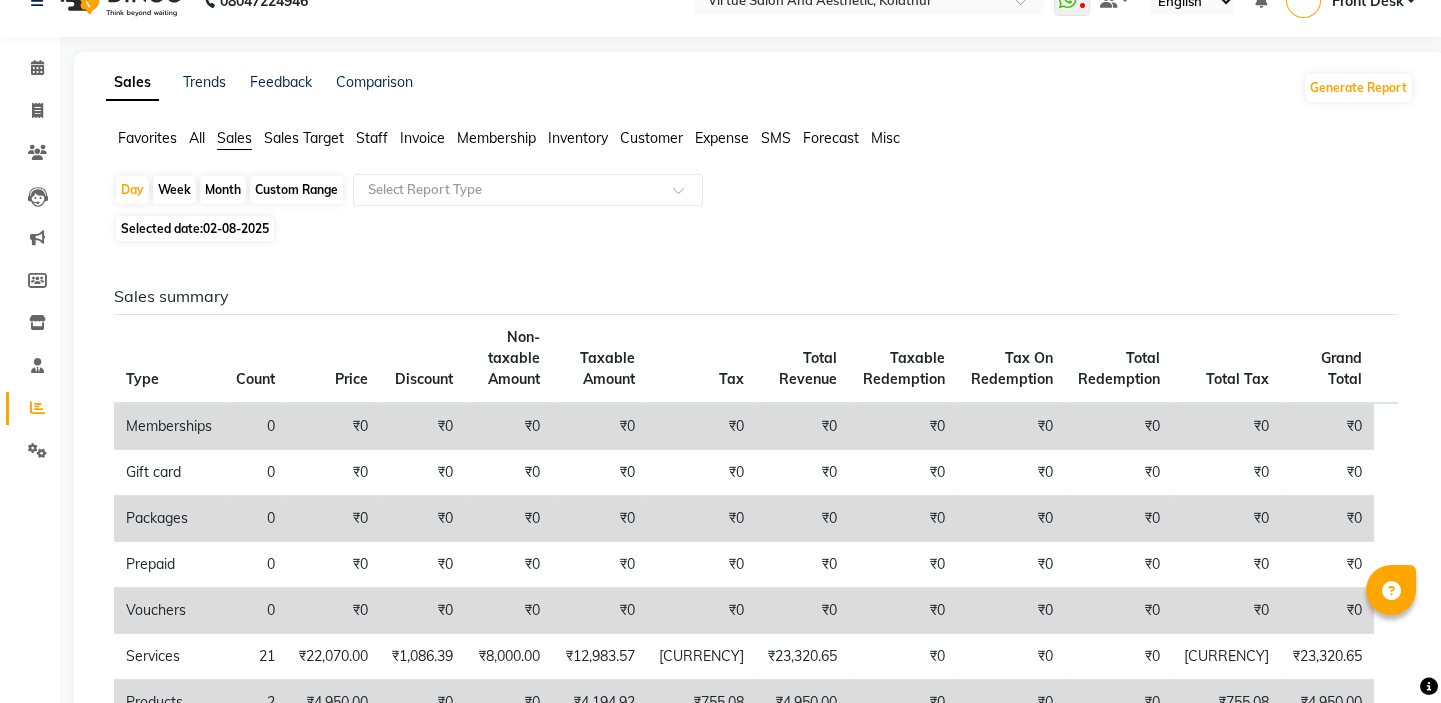 scroll, scrollTop: 181, scrollLeft: 0, axis: vertical 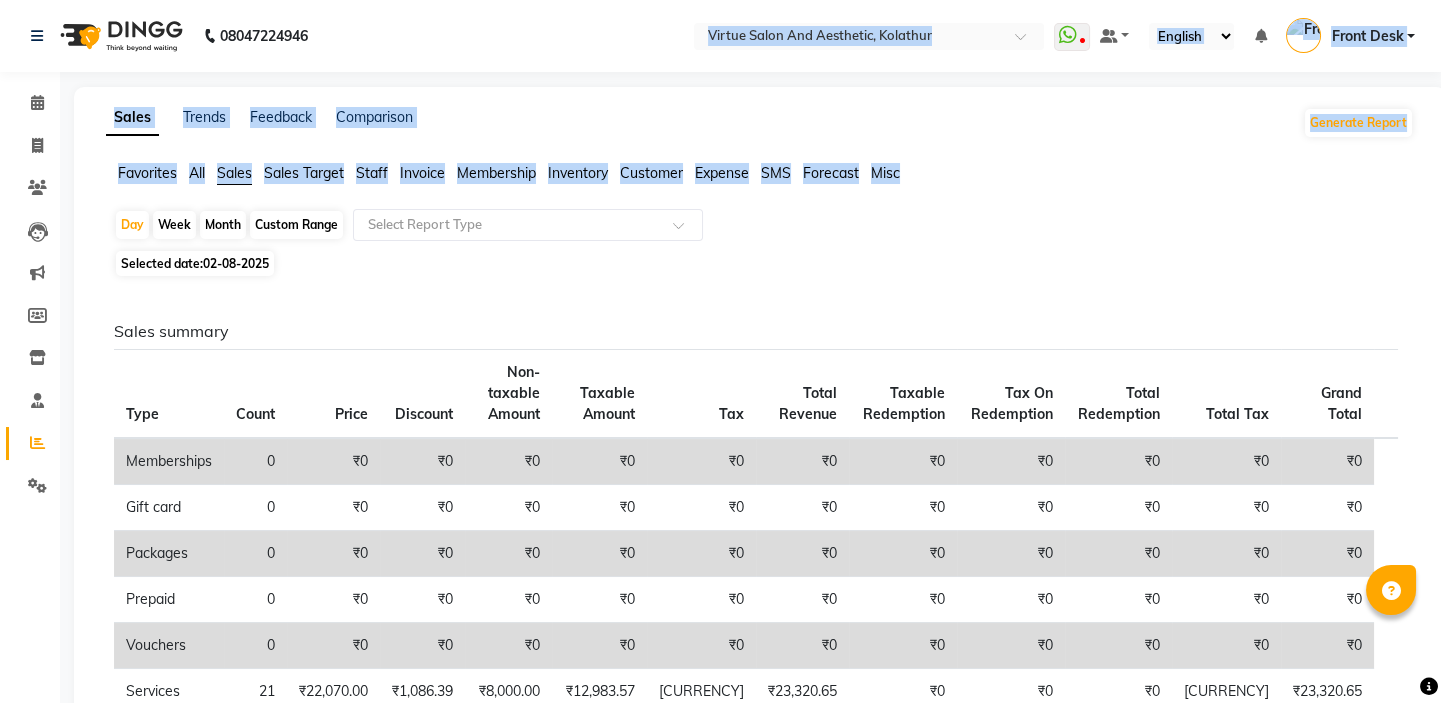 drag, startPoint x: 1019, startPoint y: 178, endPoint x: 606, endPoint y: -47, distance: 470.31265 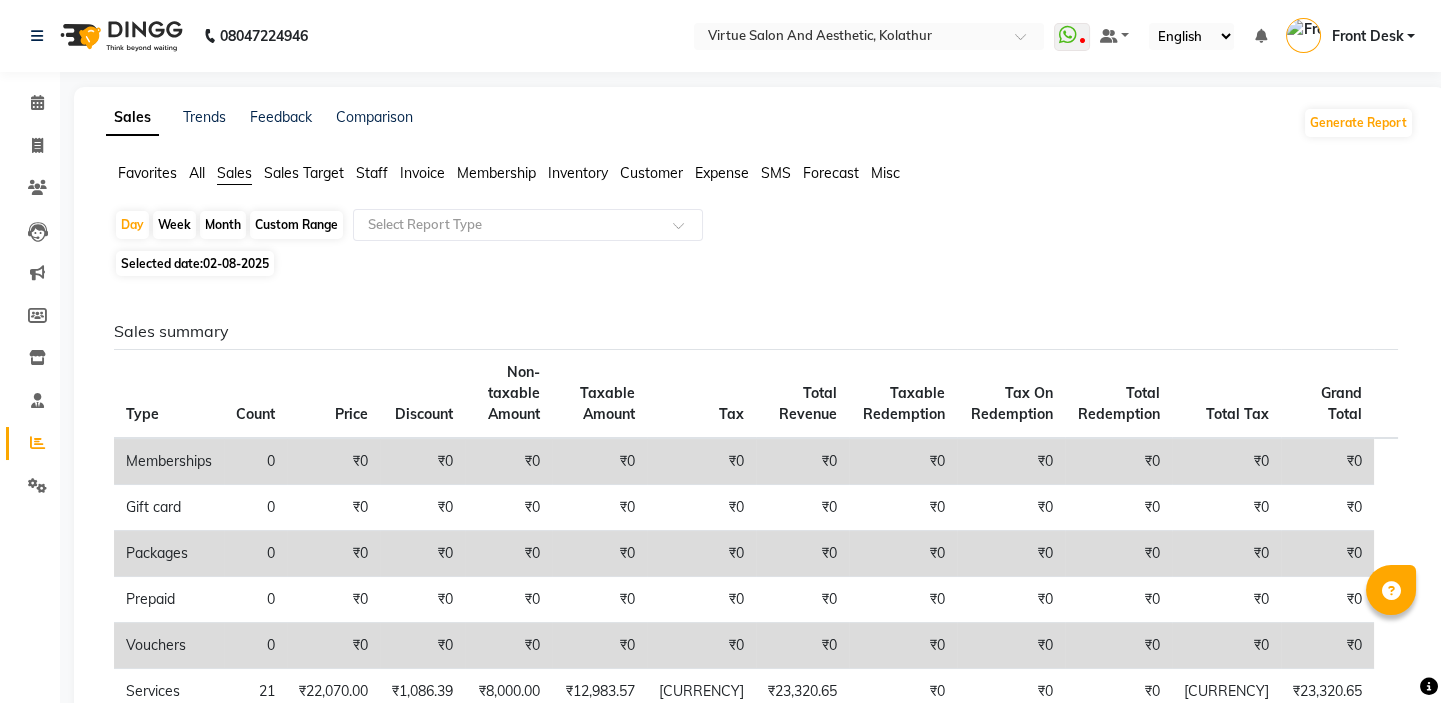 click on "08047224946 Select Location × Virtue Salon And Aesthetic, Kolathur  WhatsApp Status  ✕ Status:  Disconnected Most Recent Message: 30-07-2025     08:38 PM Recent Service Activity: 30-07-2025     08:50 PM  08047224946Whatsapp Settings Default Panel My Panel English ENGLISH Español العربية मराठी हिंदी ગુજરાતી தமிழ் 中文 Notifications nothing to show Front Desk Manage Profile Change Password Sign out  Version:3.15.11" 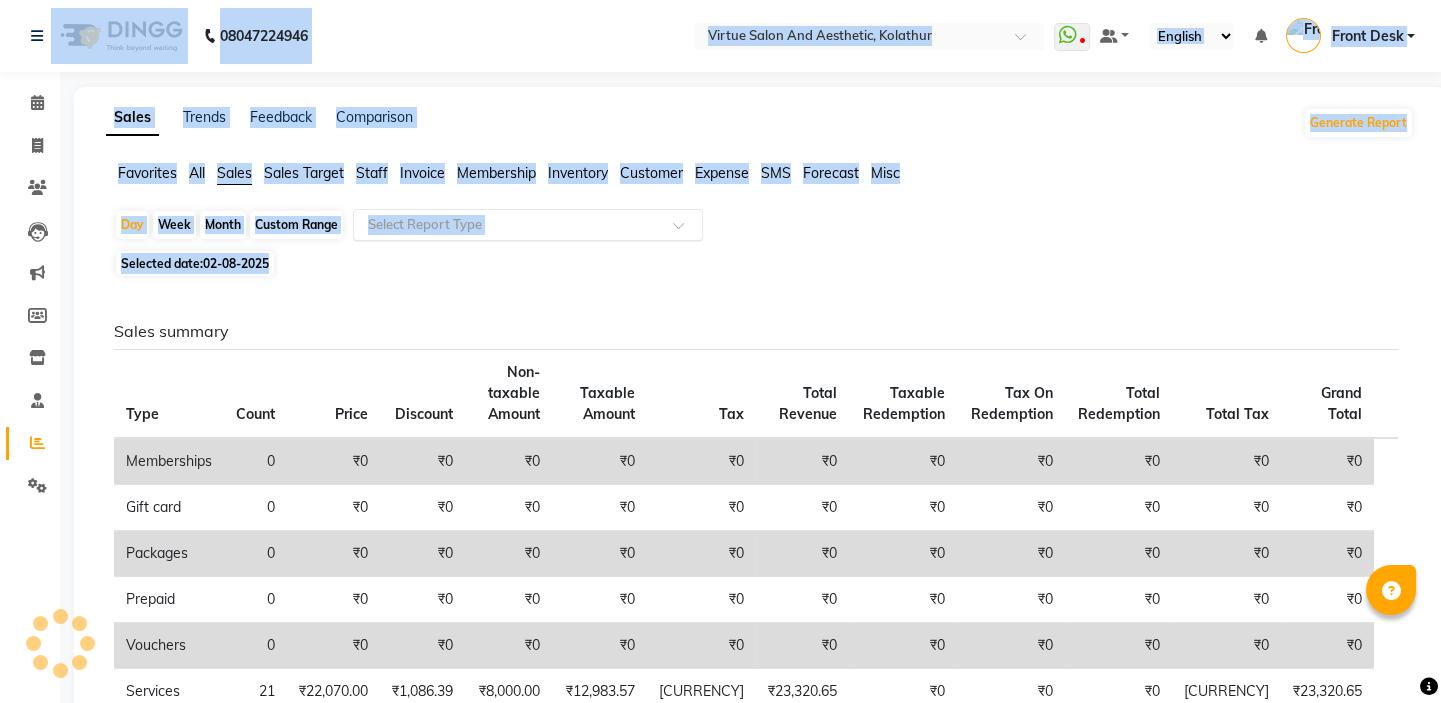 drag, startPoint x: 26, startPoint y: 12, endPoint x: 695, endPoint y: 233, distance: 704.55804 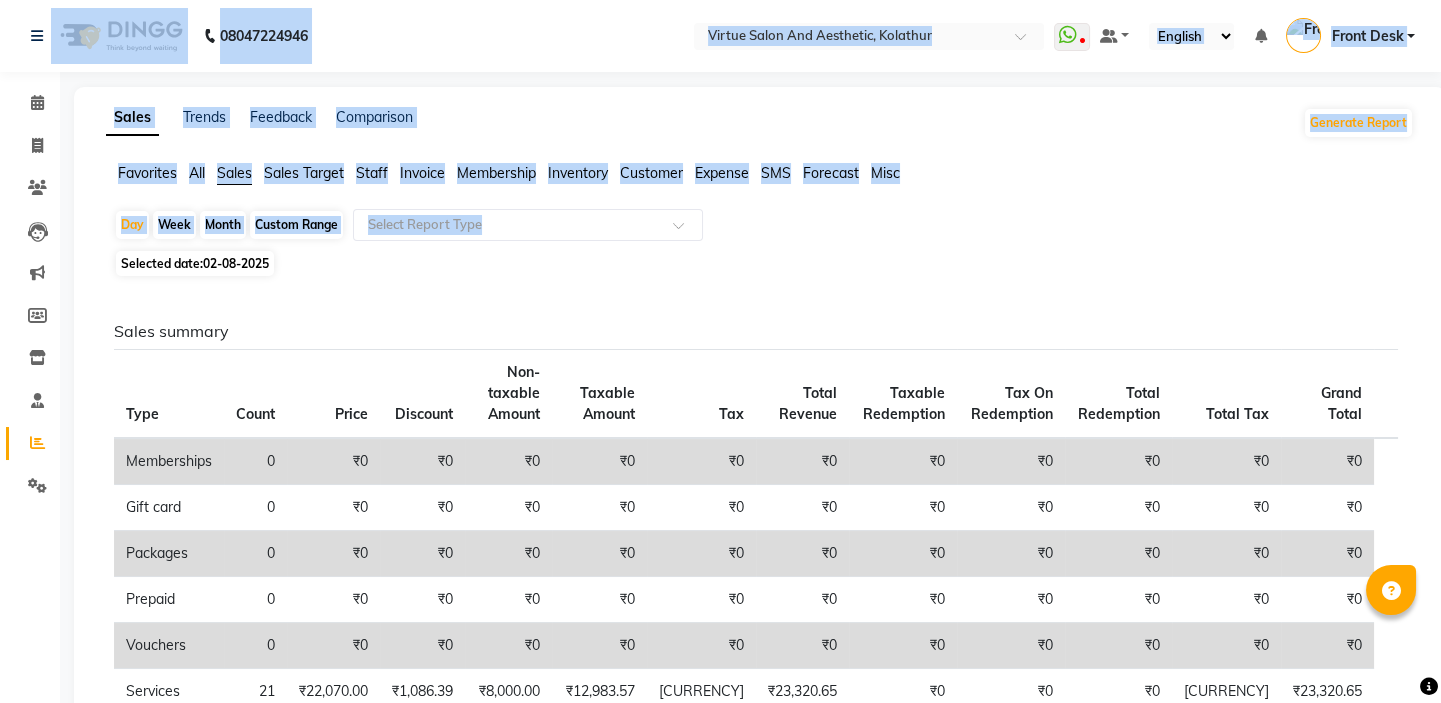 click on "Favorites All Sales Sales Target Staff Invoice Membership Inventory Customer Expense SMS Forecast Misc" 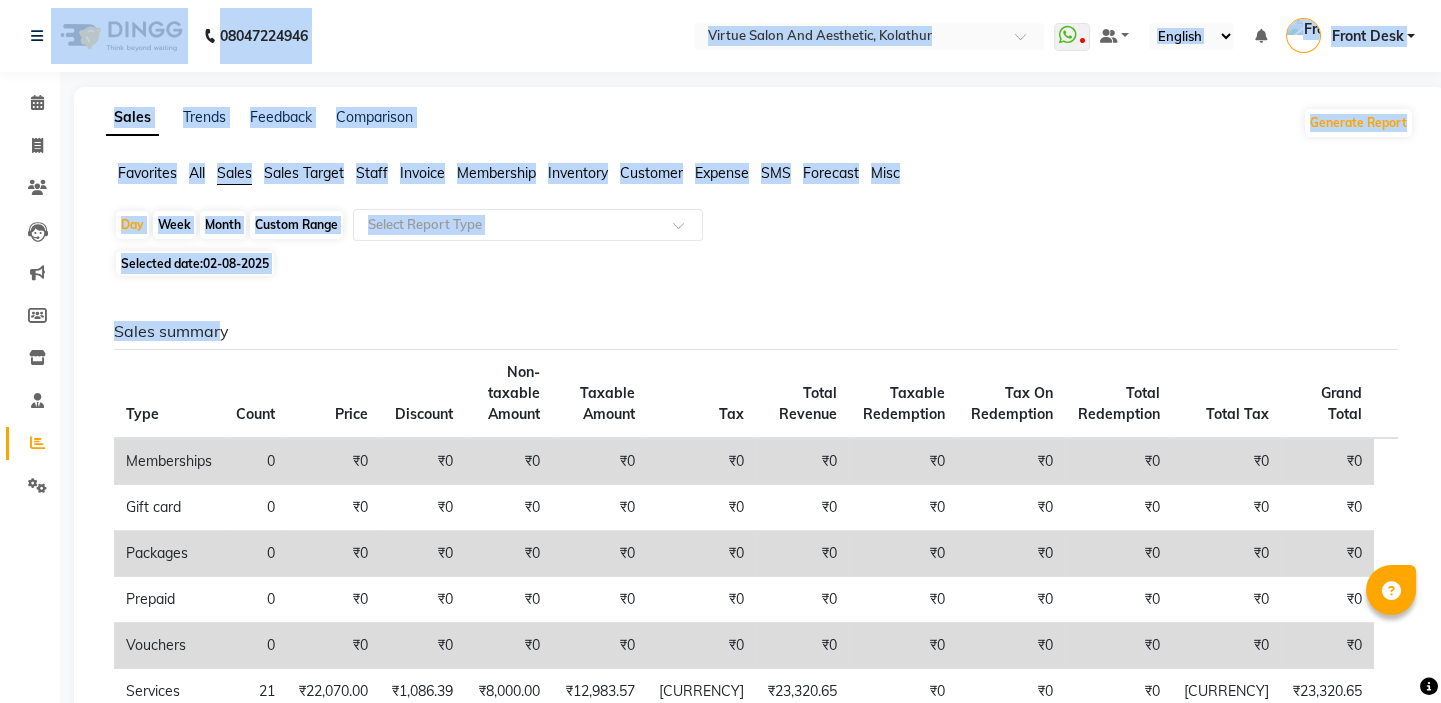 drag, startPoint x: 217, startPoint y: 286, endPoint x: 111, endPoint y: 23, distance: 283.55774 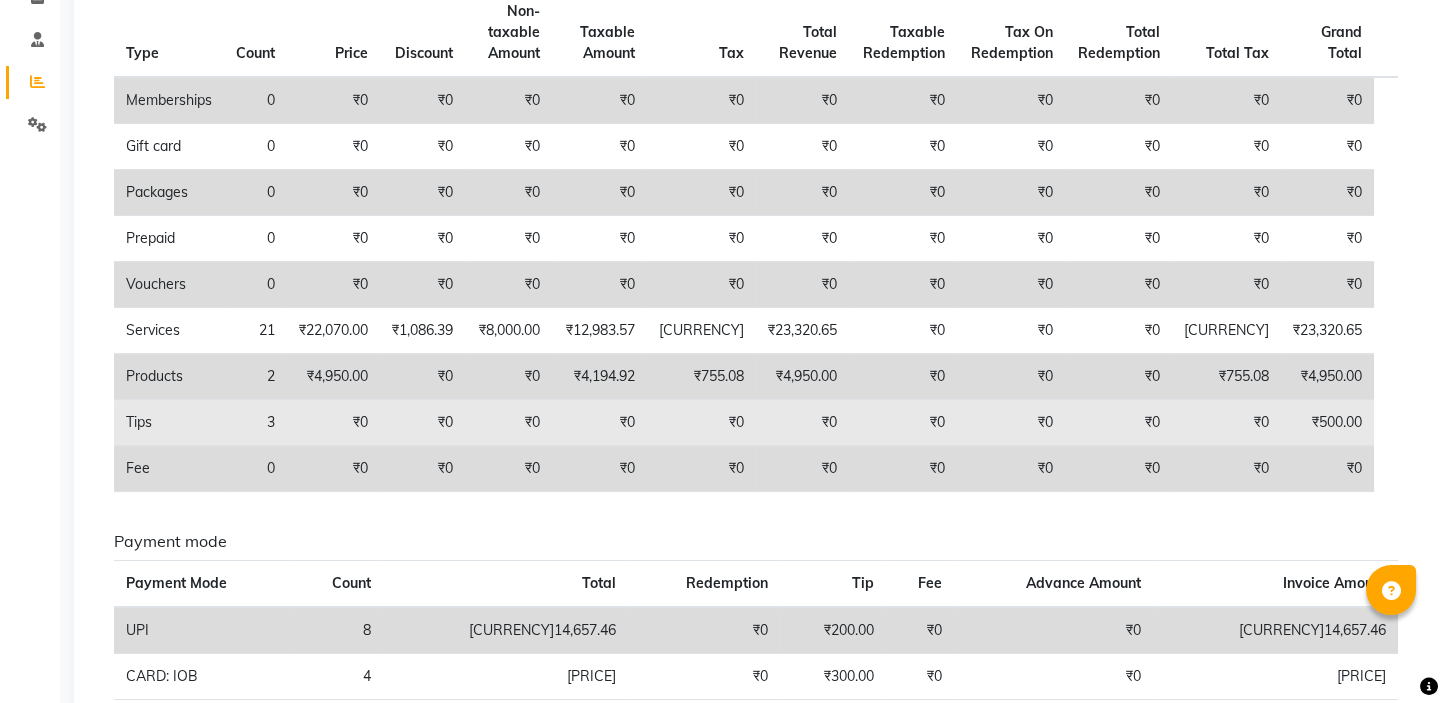 scroll, scrollTop: 363, scrollLeft: 0, axis: vertical 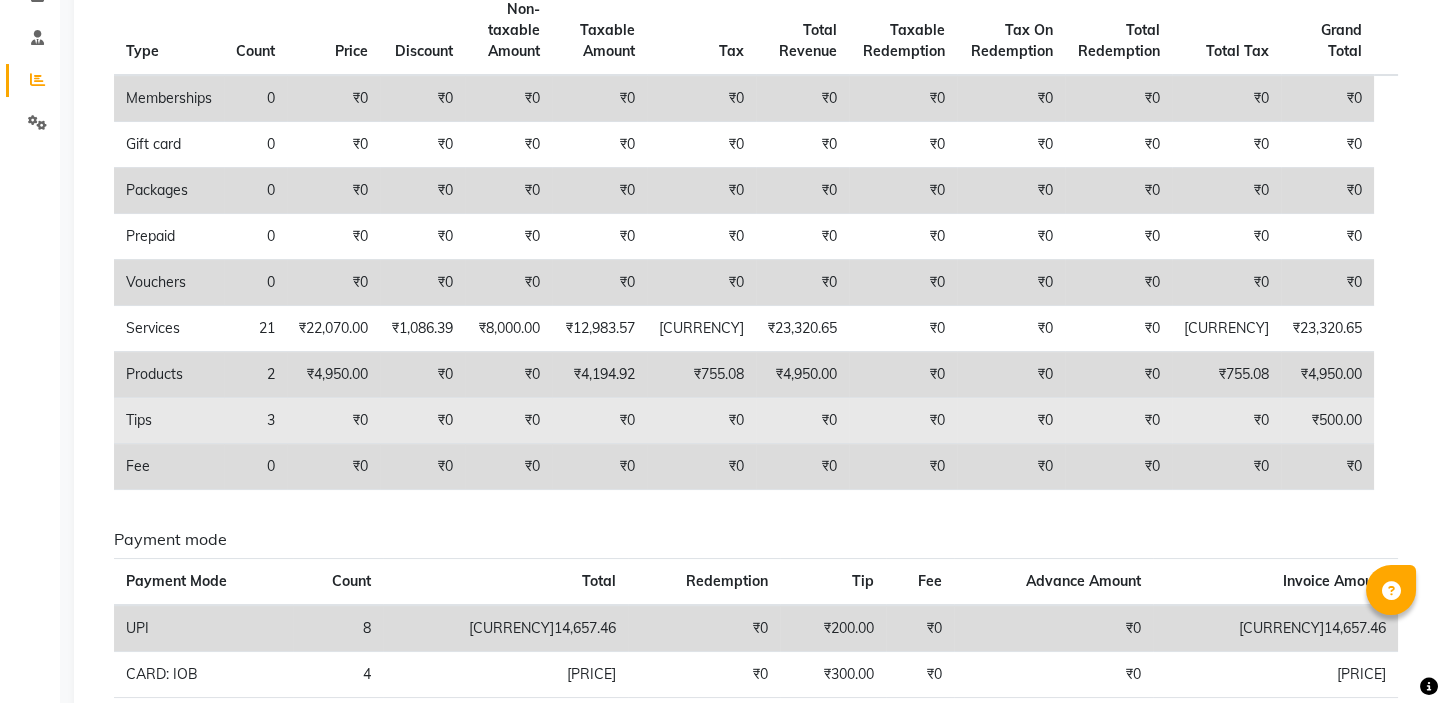 click on "₹0" 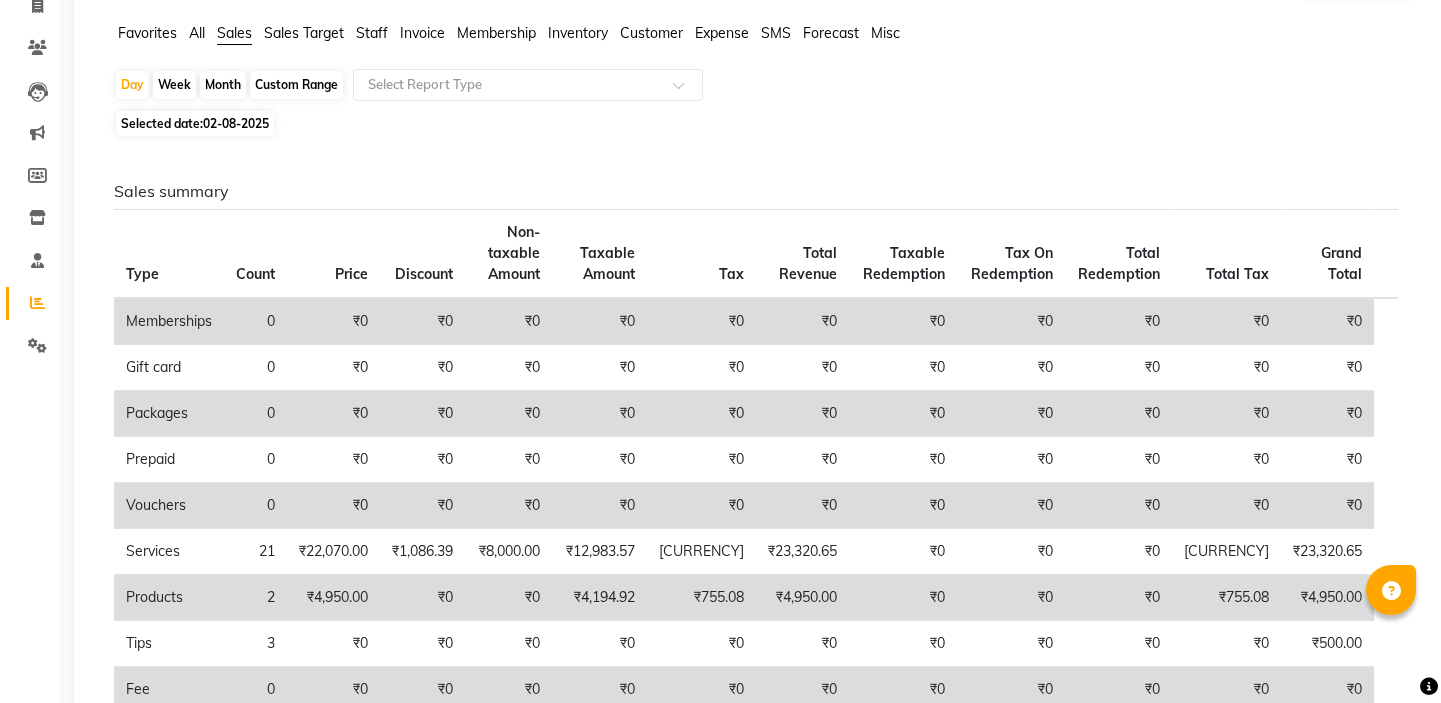scroll, scrollTop: 181, scrollLeft: 0, axis: vertical 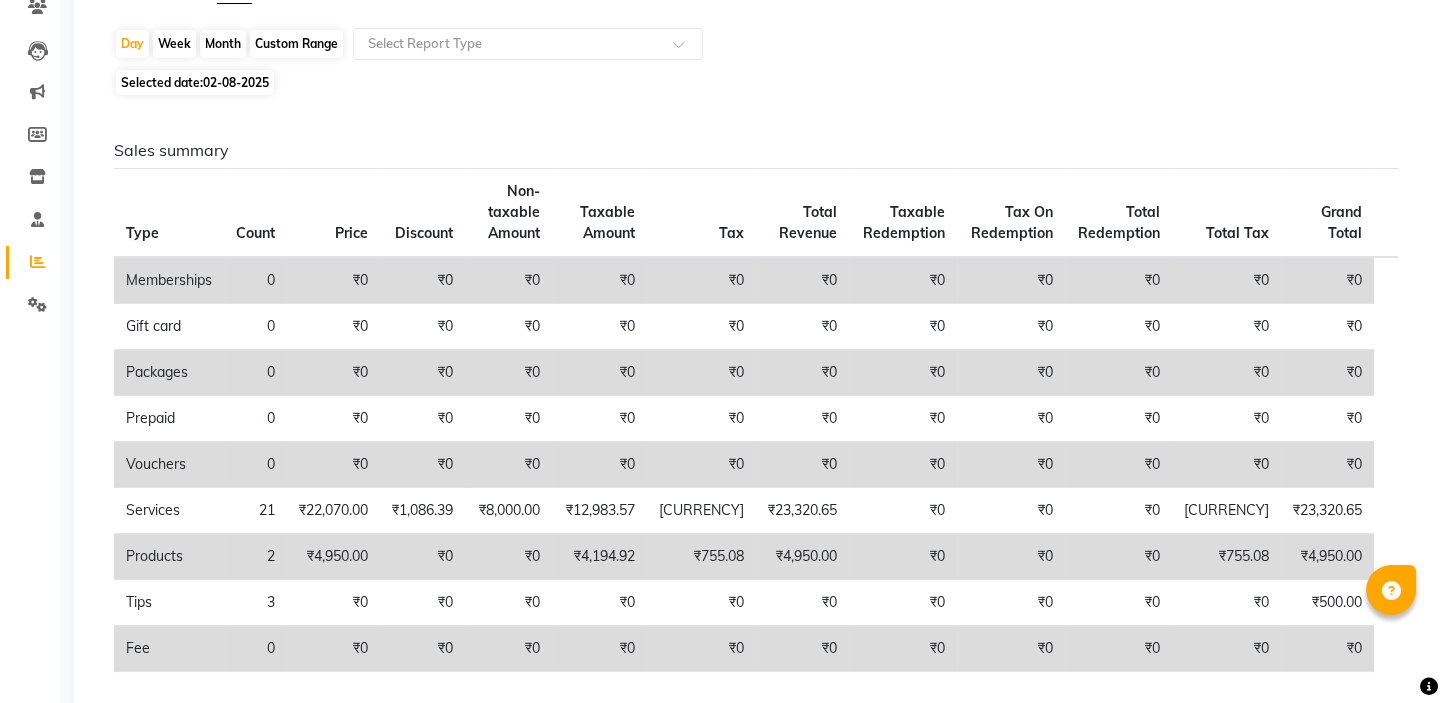 click on "Custom Range" 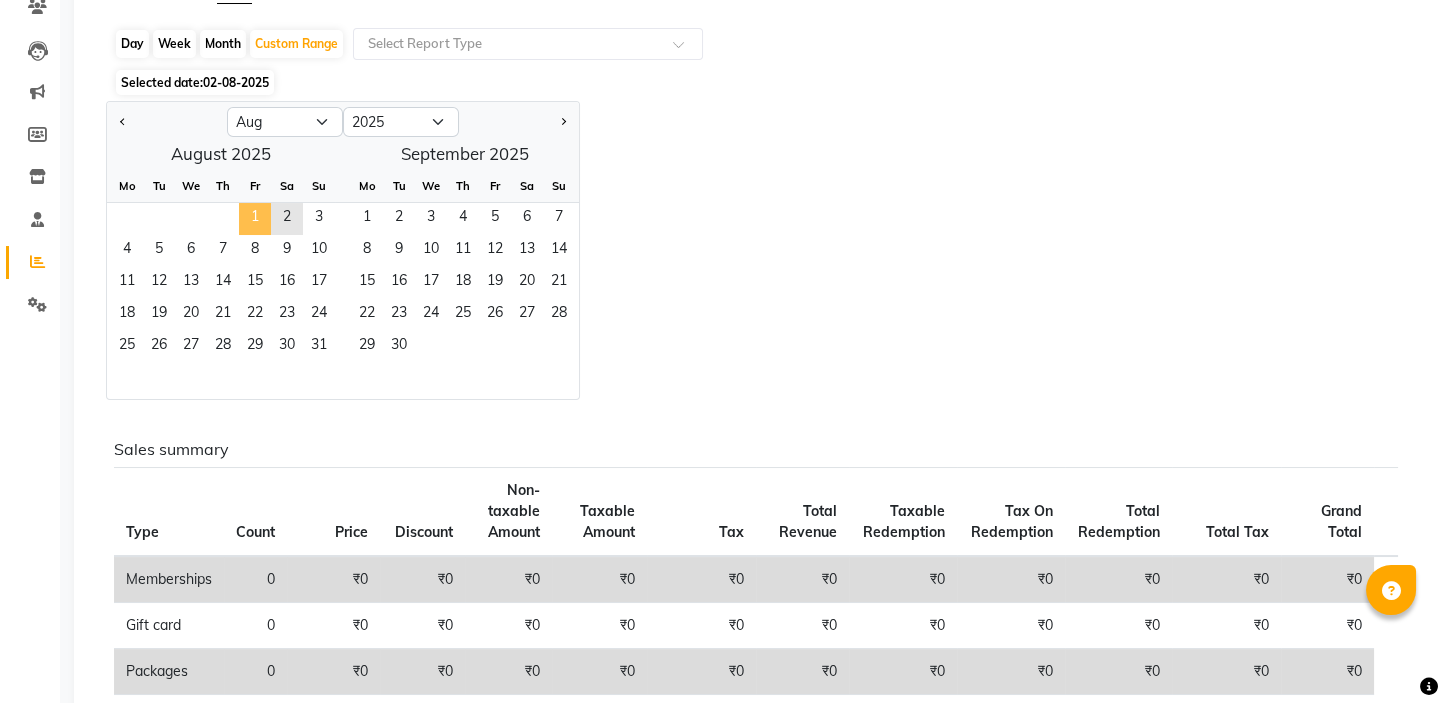 click on "1" 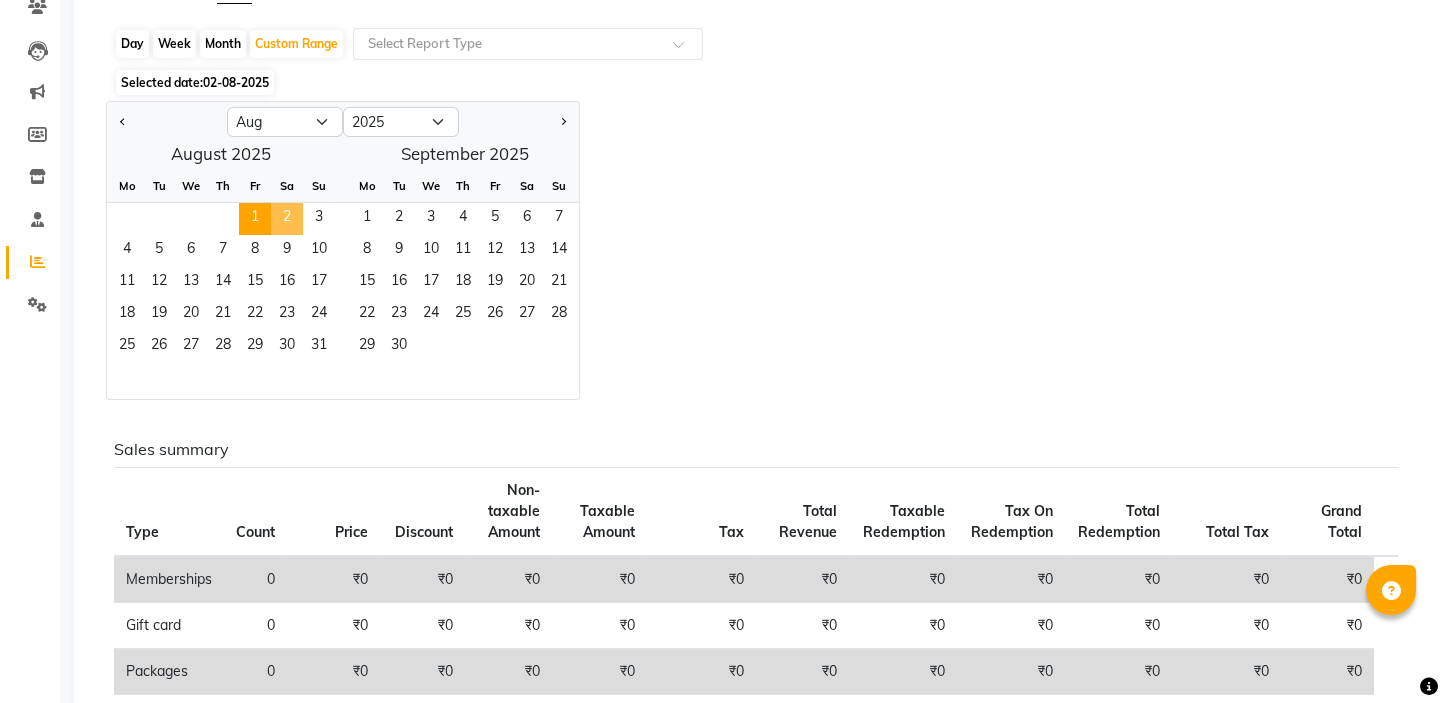 click on "2" 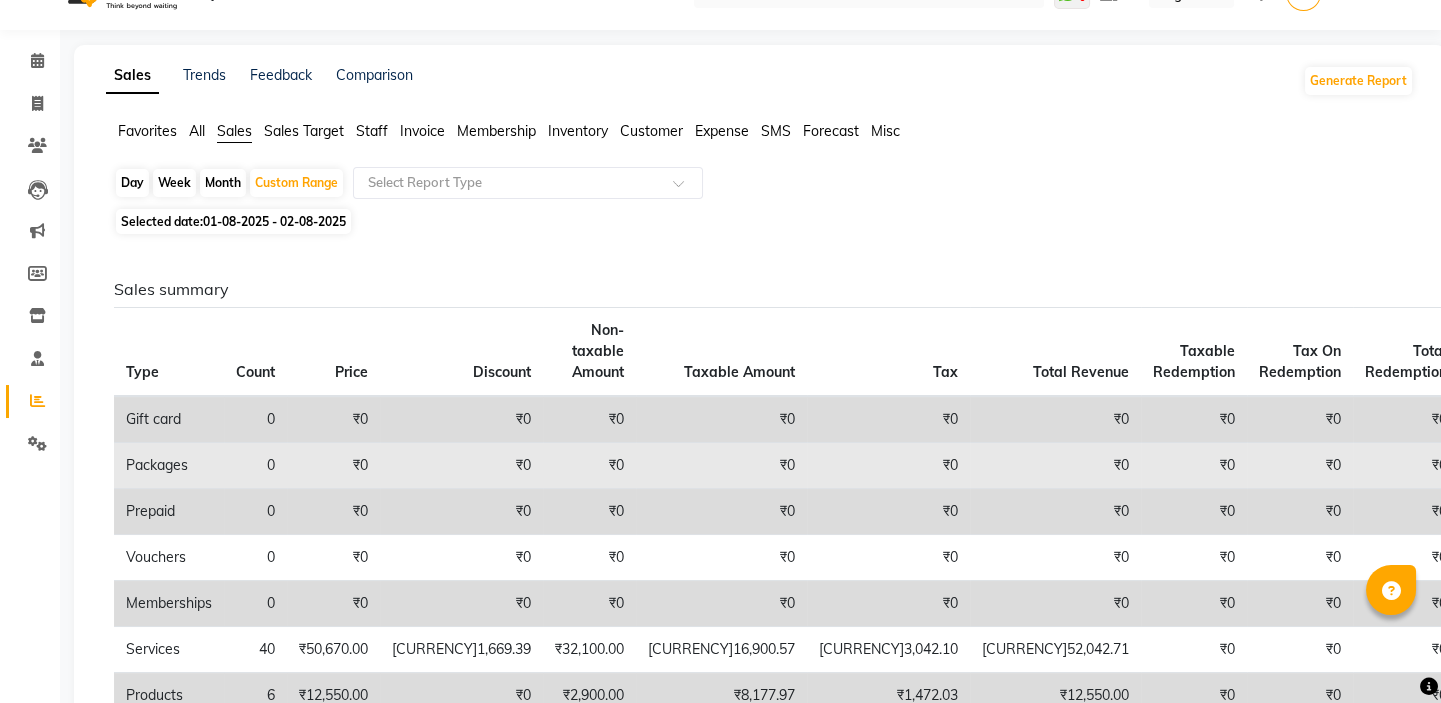 scroll, scrollTop: 0, scrollLeft: 0, axis: both 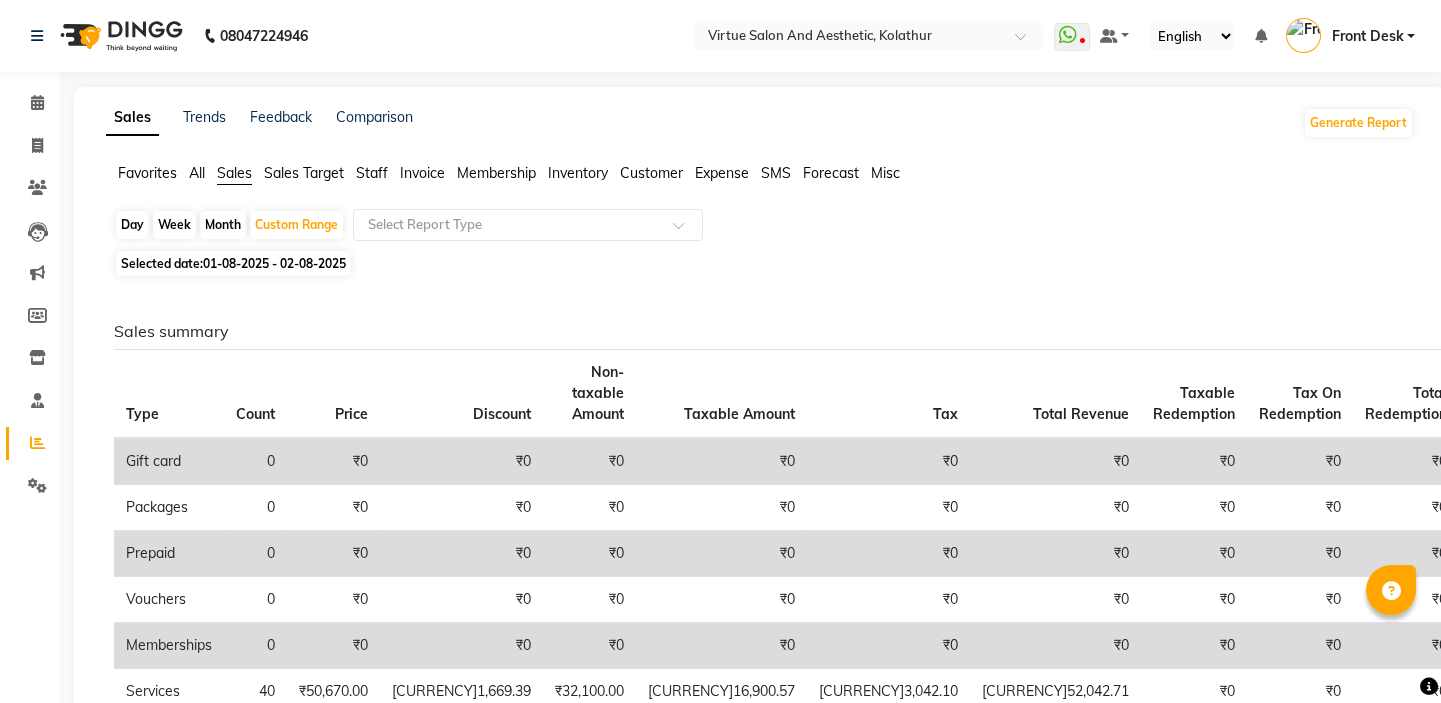 click on "Selected date:  01-08-2025 - 02-08-2025" 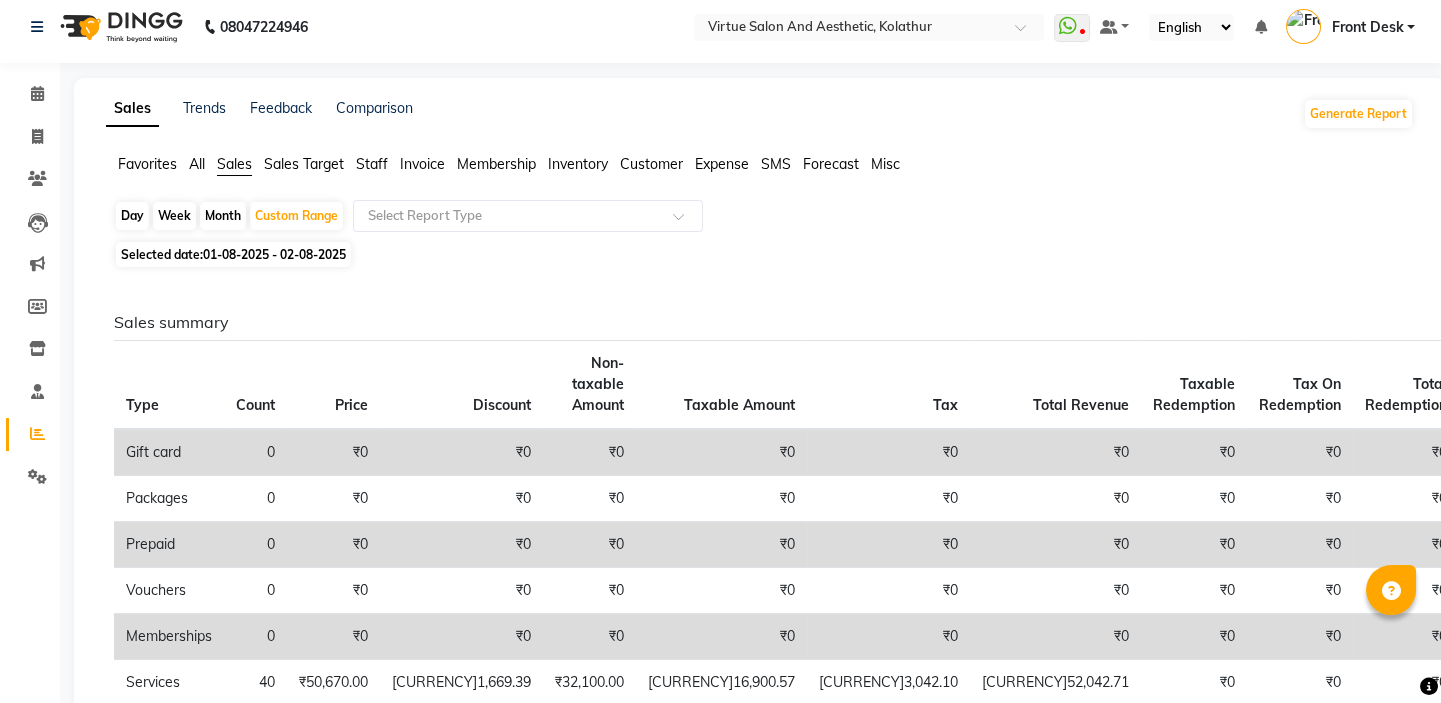 scroll, scrollTop: 0, scrollLeft: 0, axis: both 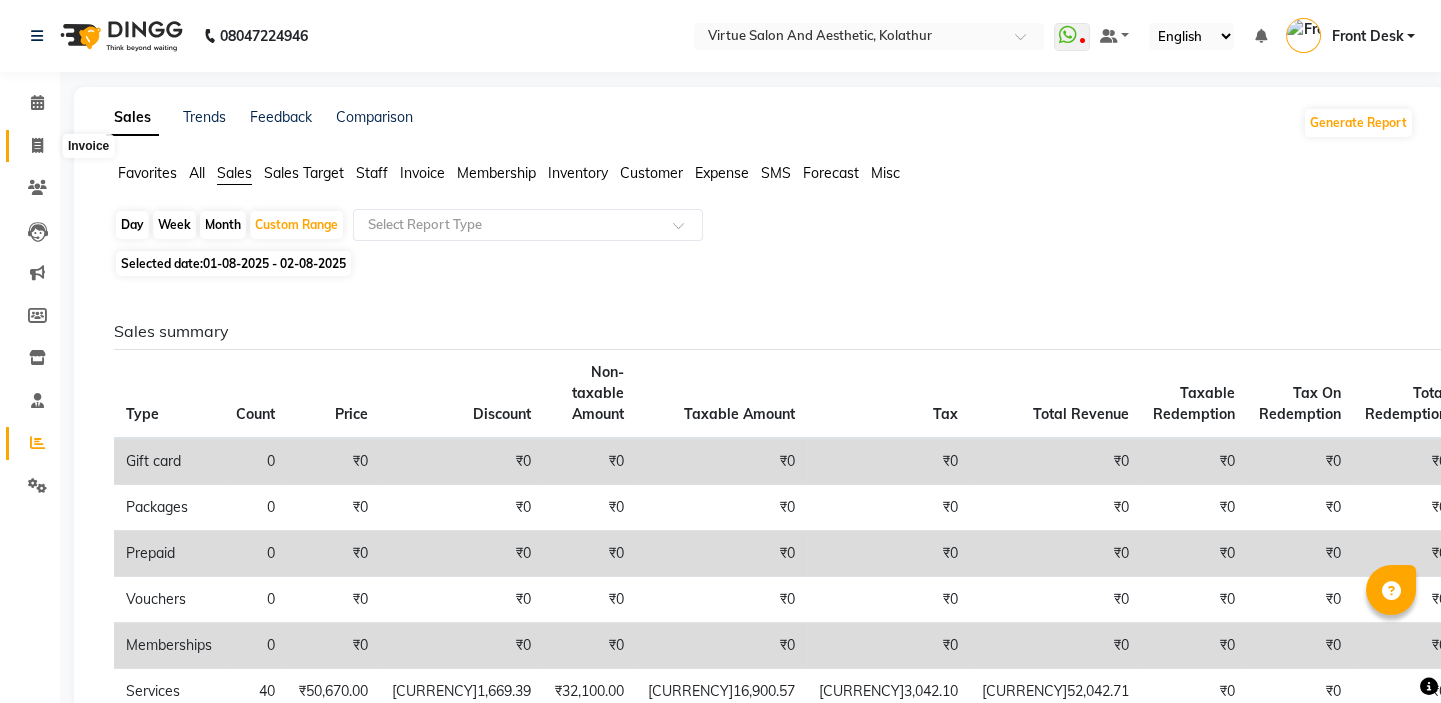 click 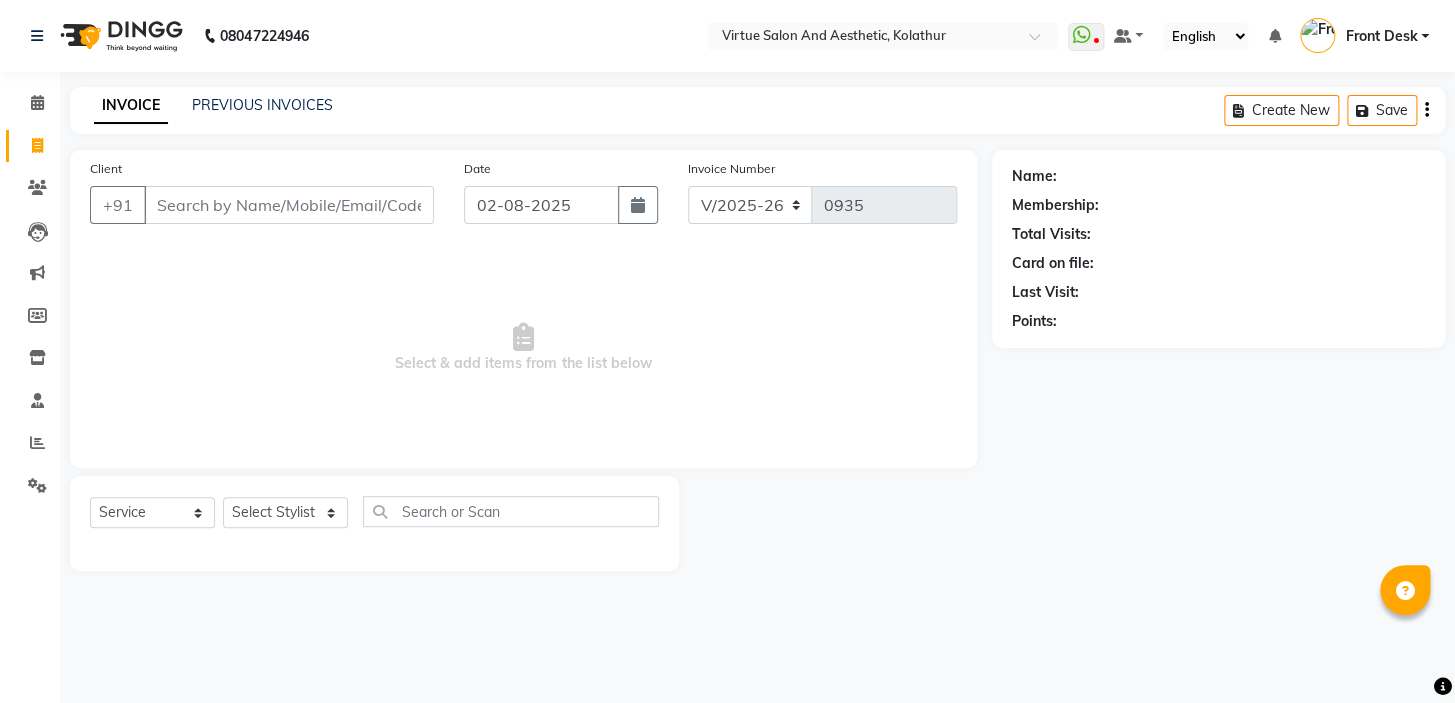 click on "Select & add items from the list below" at bounding box center [523, 348] 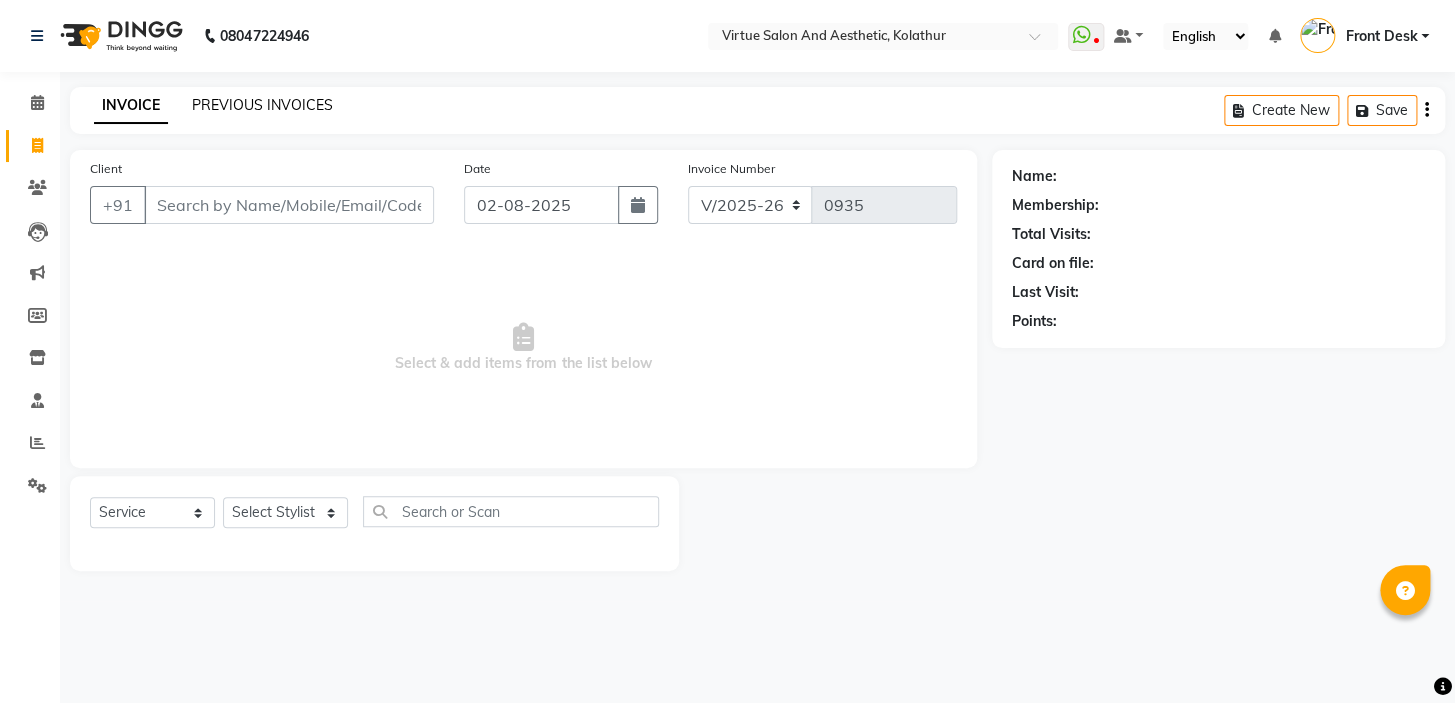click on "PREVIOUS INVOICES" 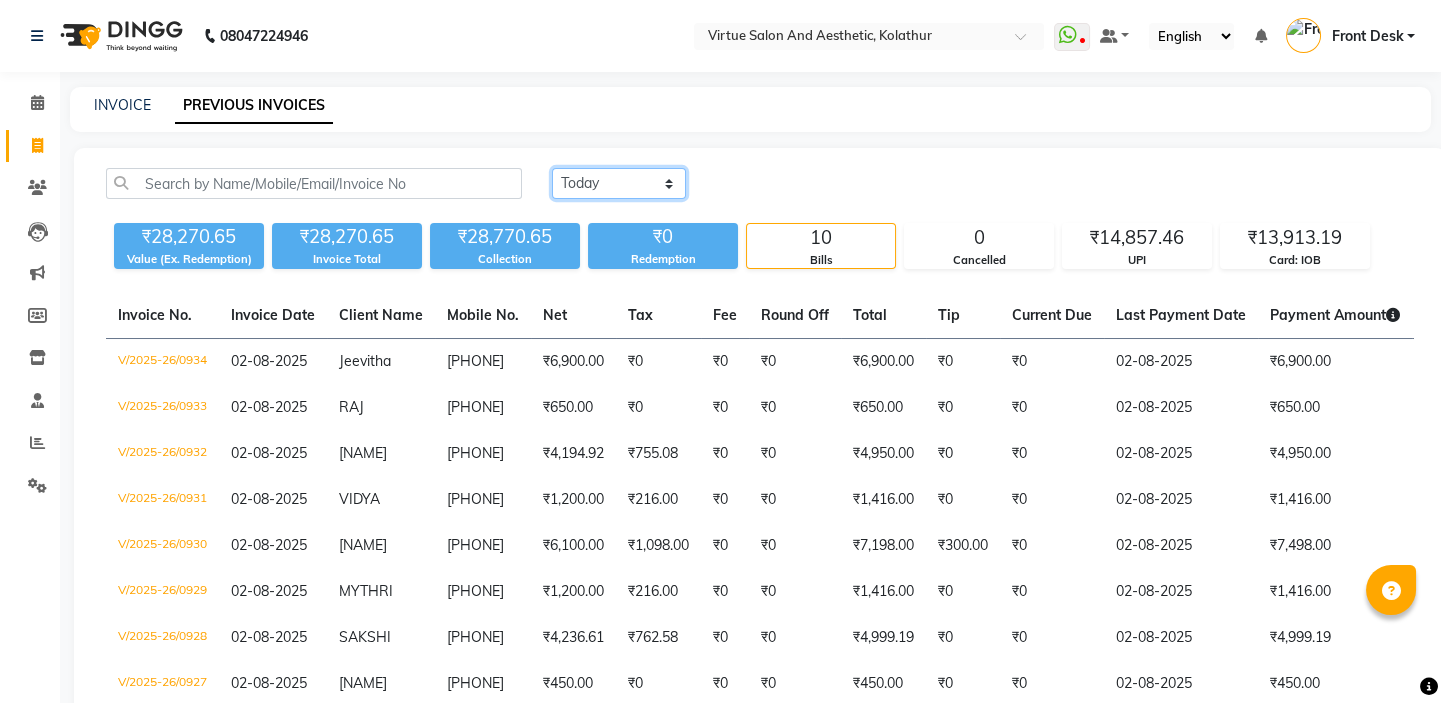 click on "Today Yesterday Custom Range" 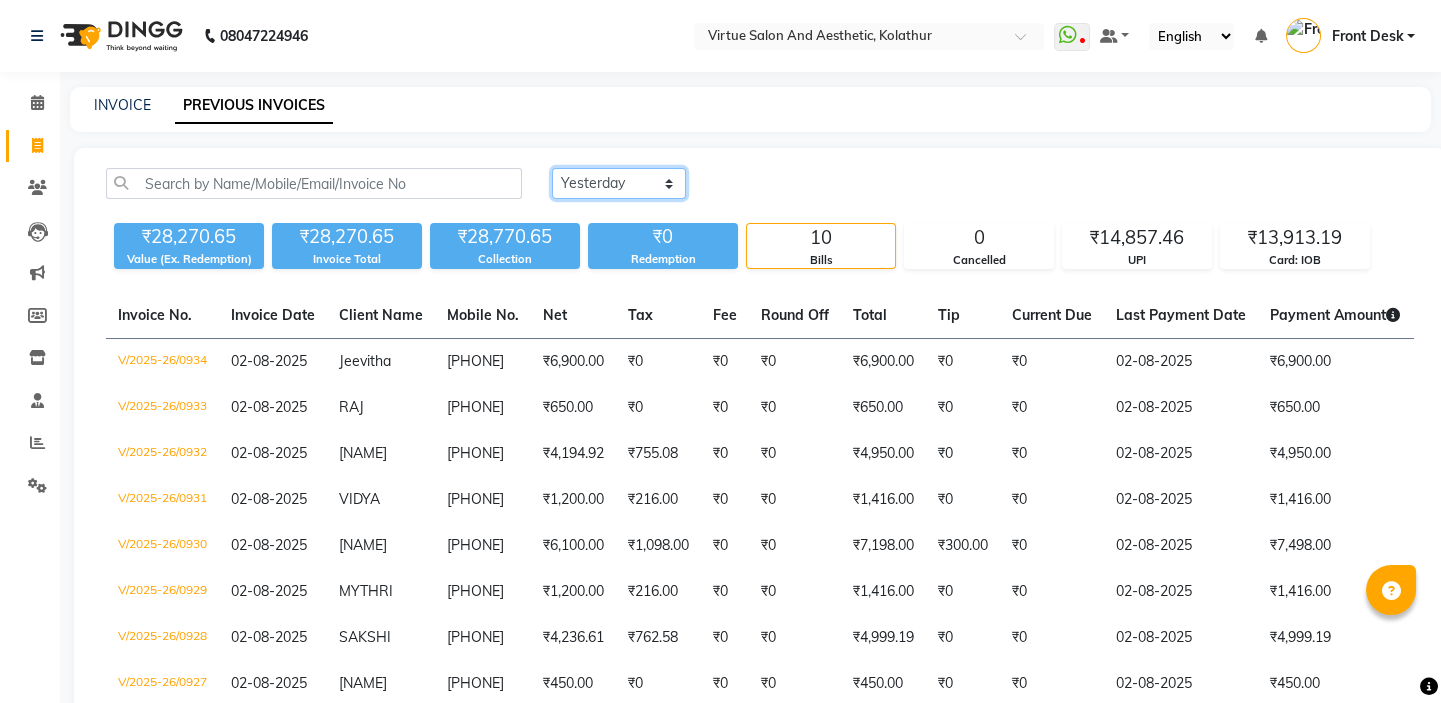 click on "Today Yesterday Custom Range" 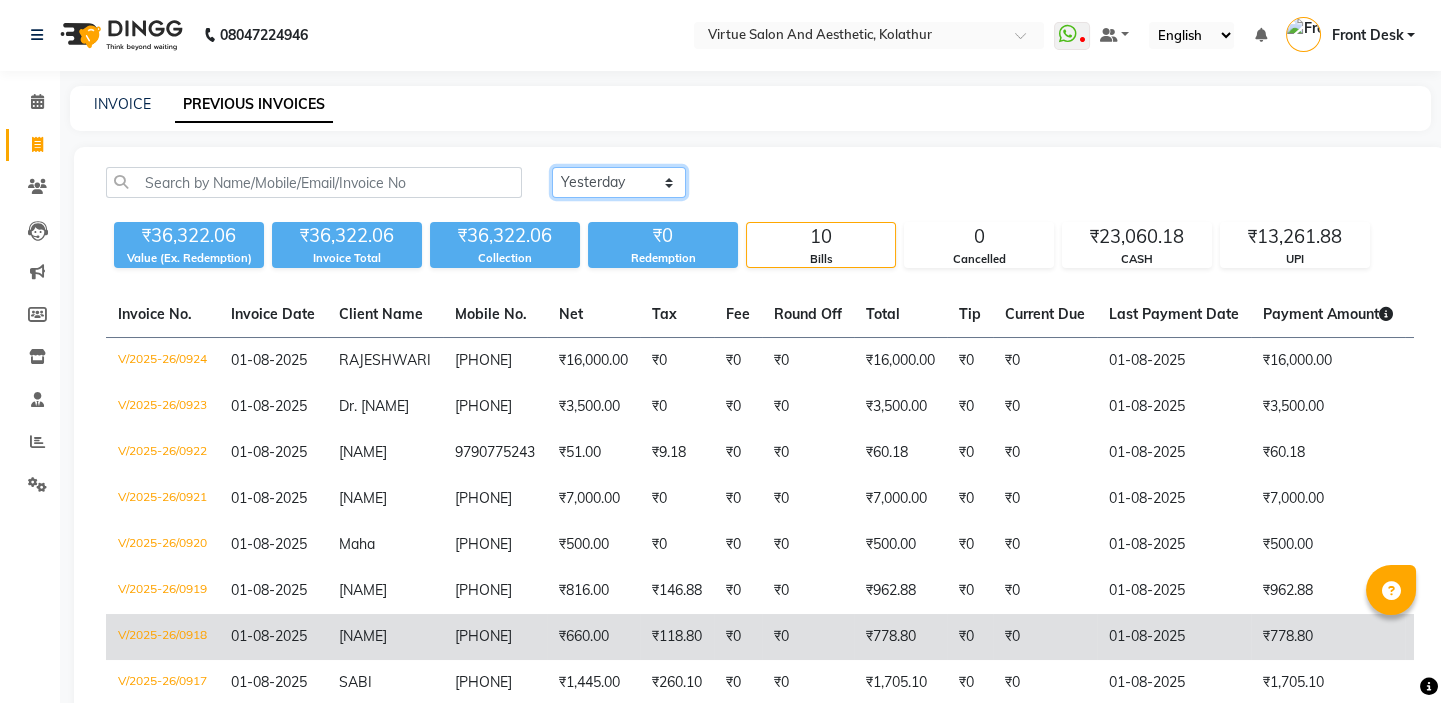 scroll, scrollTop: 0, scrollLeft: 0, axis: both 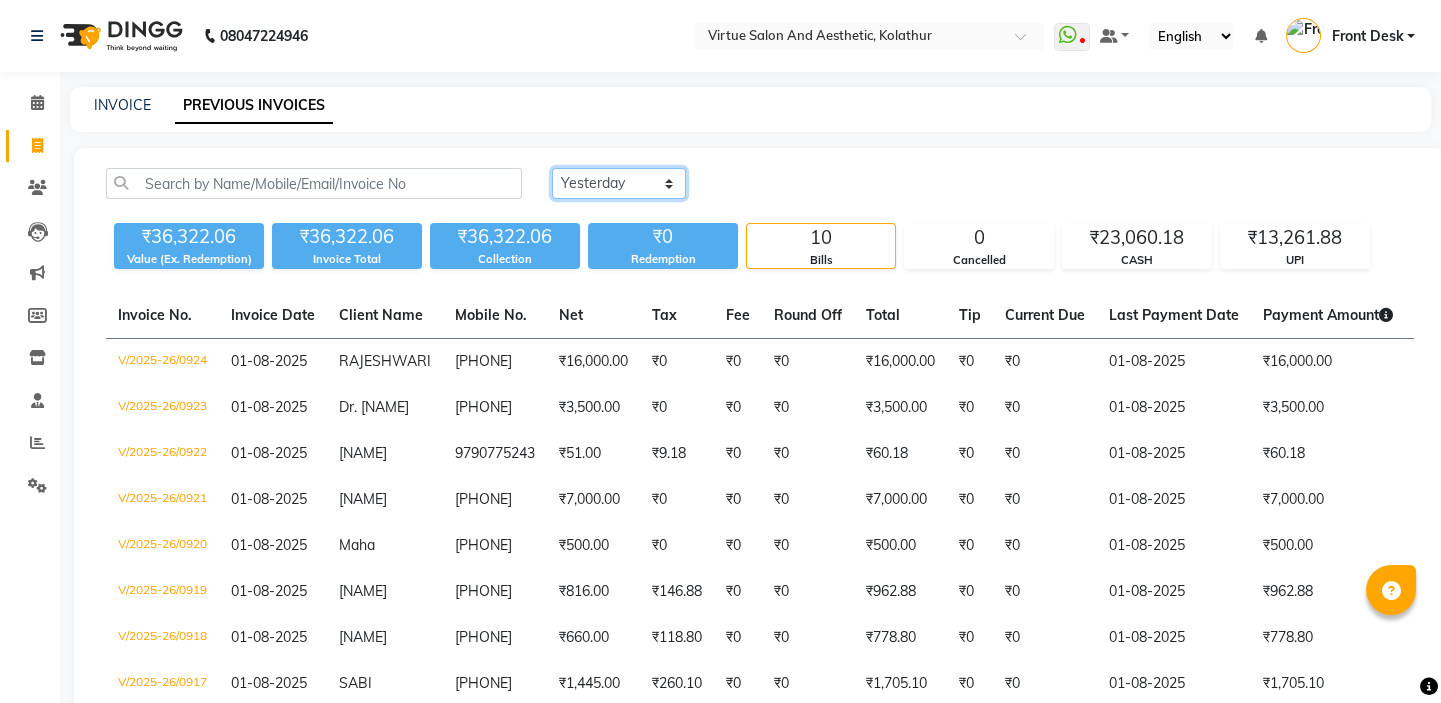 click on "Today Yesterday Custom Range" 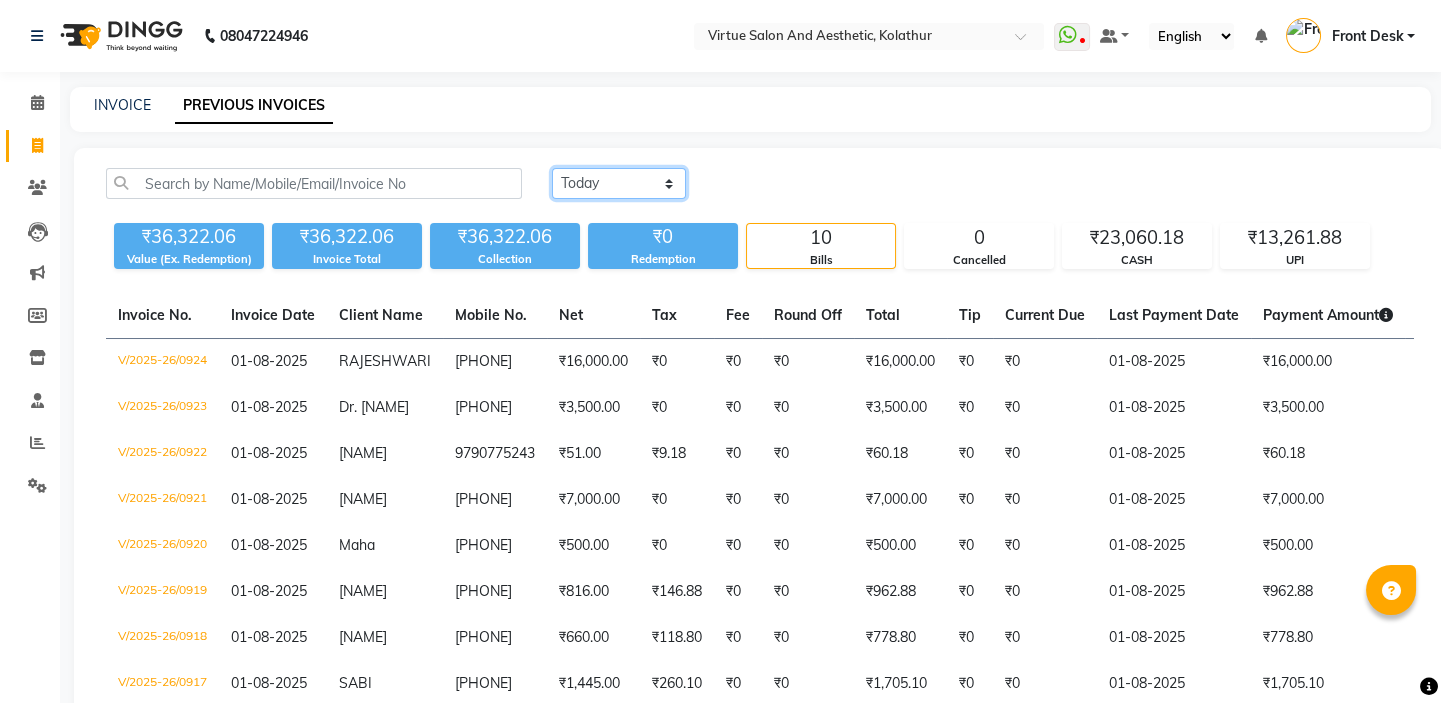 click on "Today Yesterday Custom Range" 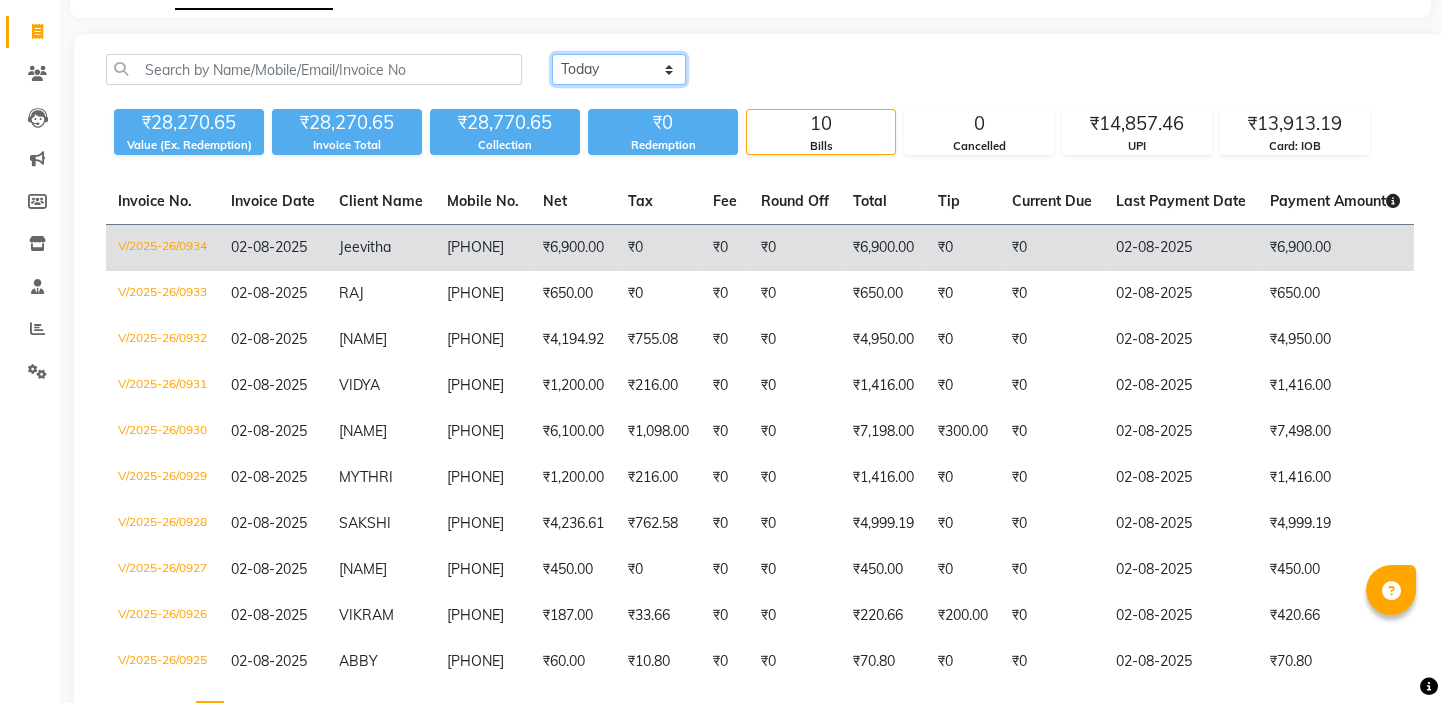 scroll, scrollTop: 181, scrollLeft: 0, axis: vertical 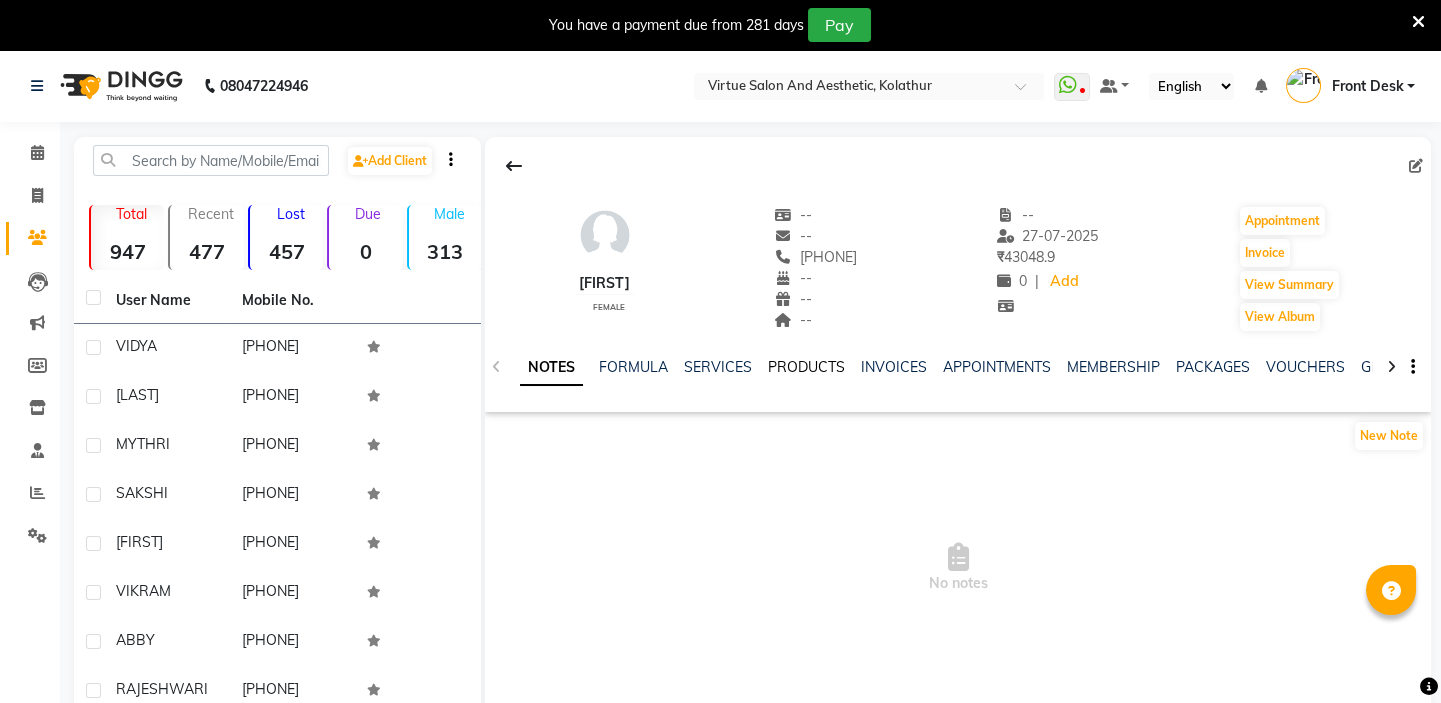 click on "PRODUCTS" 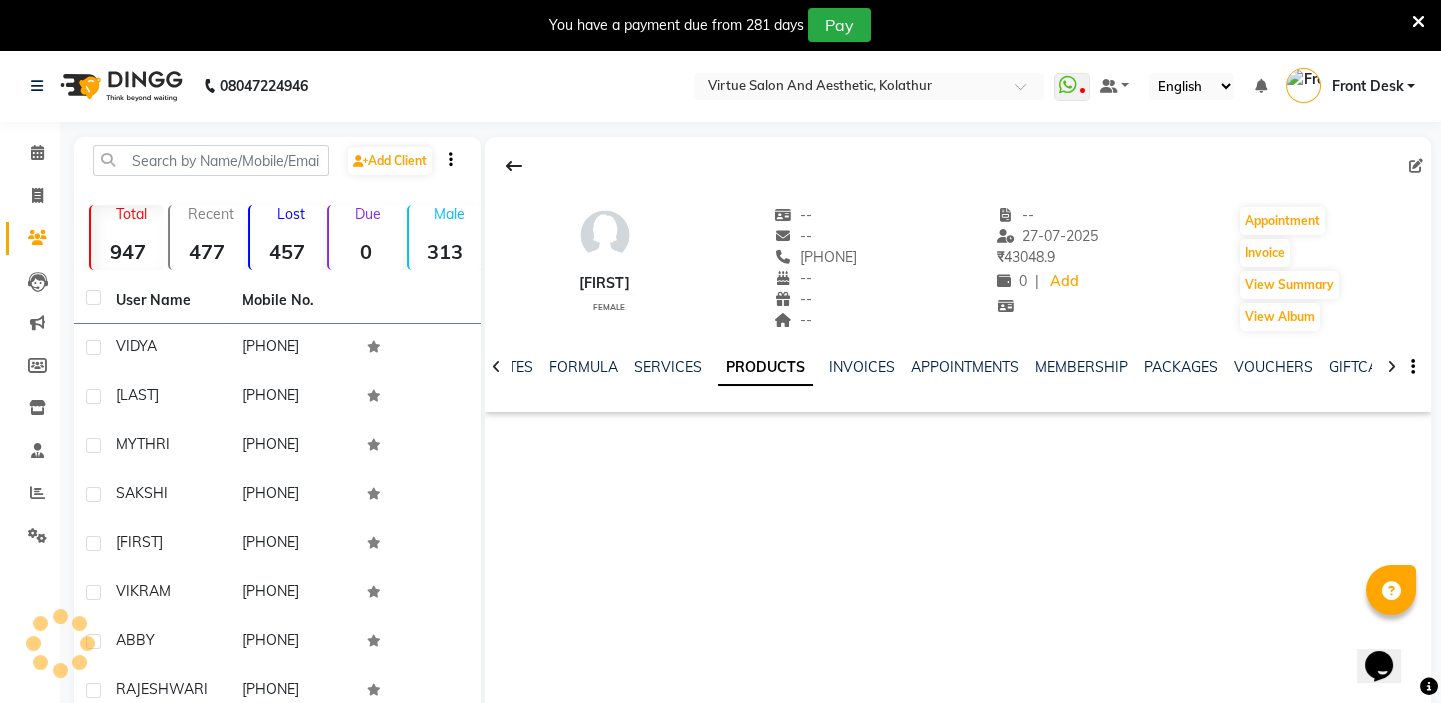 scroll, scrollTop: 0, scrollLeft: 0, axis: both 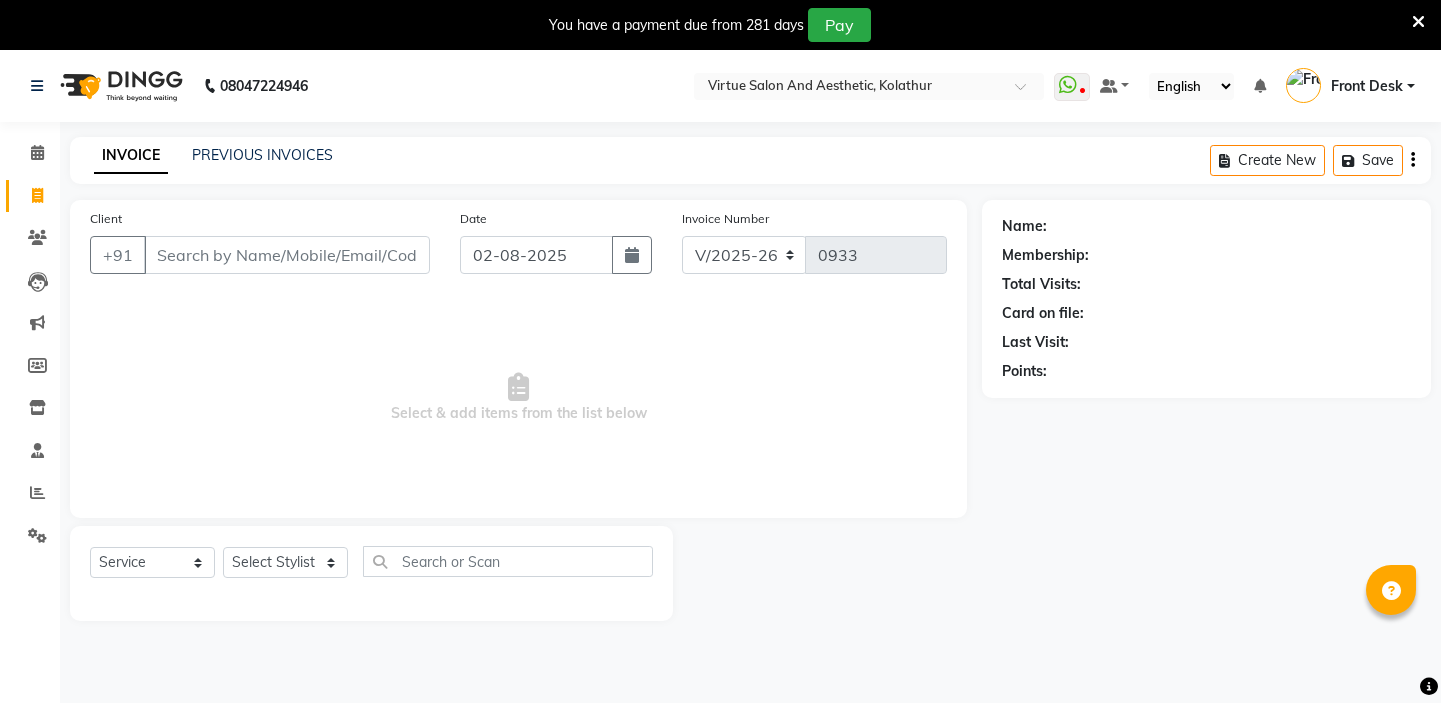 select on "7053" 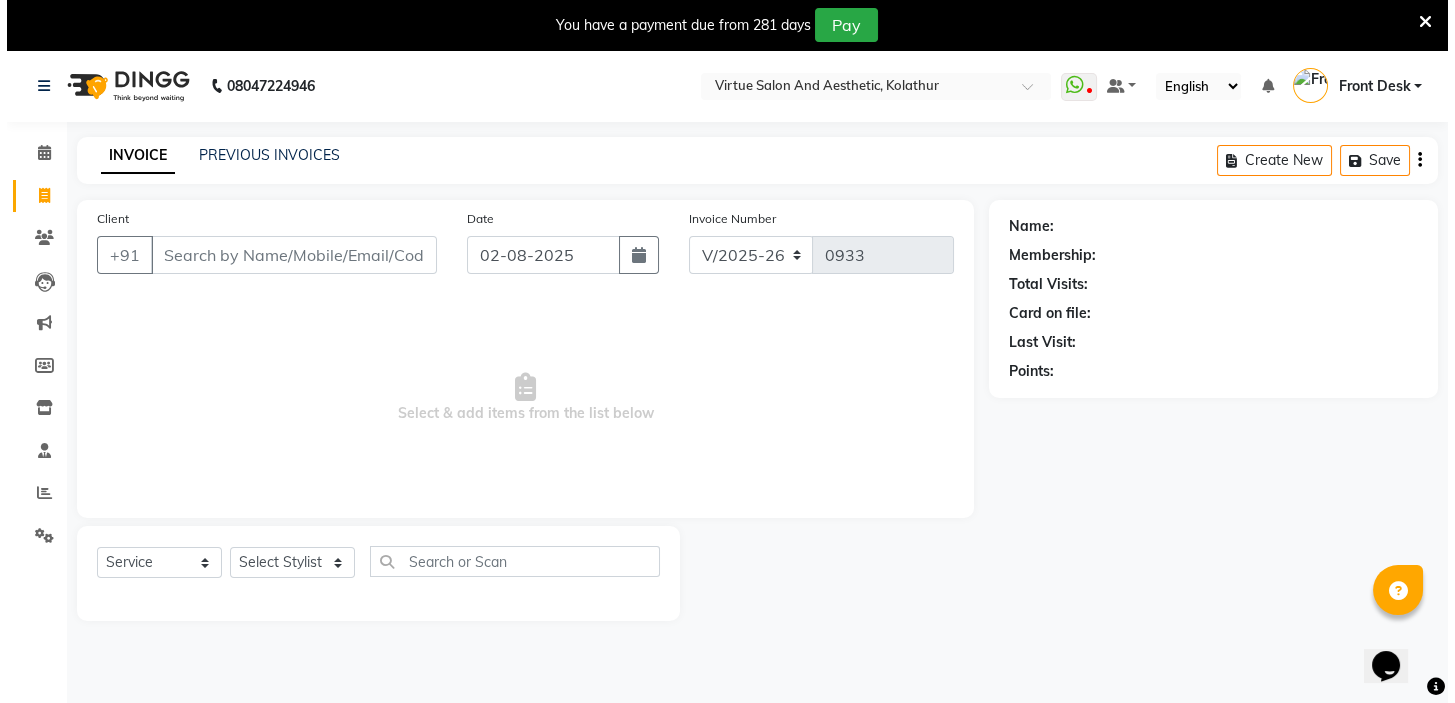 scroll, scrollTop: 0, scrollLeft: 0, axis: both 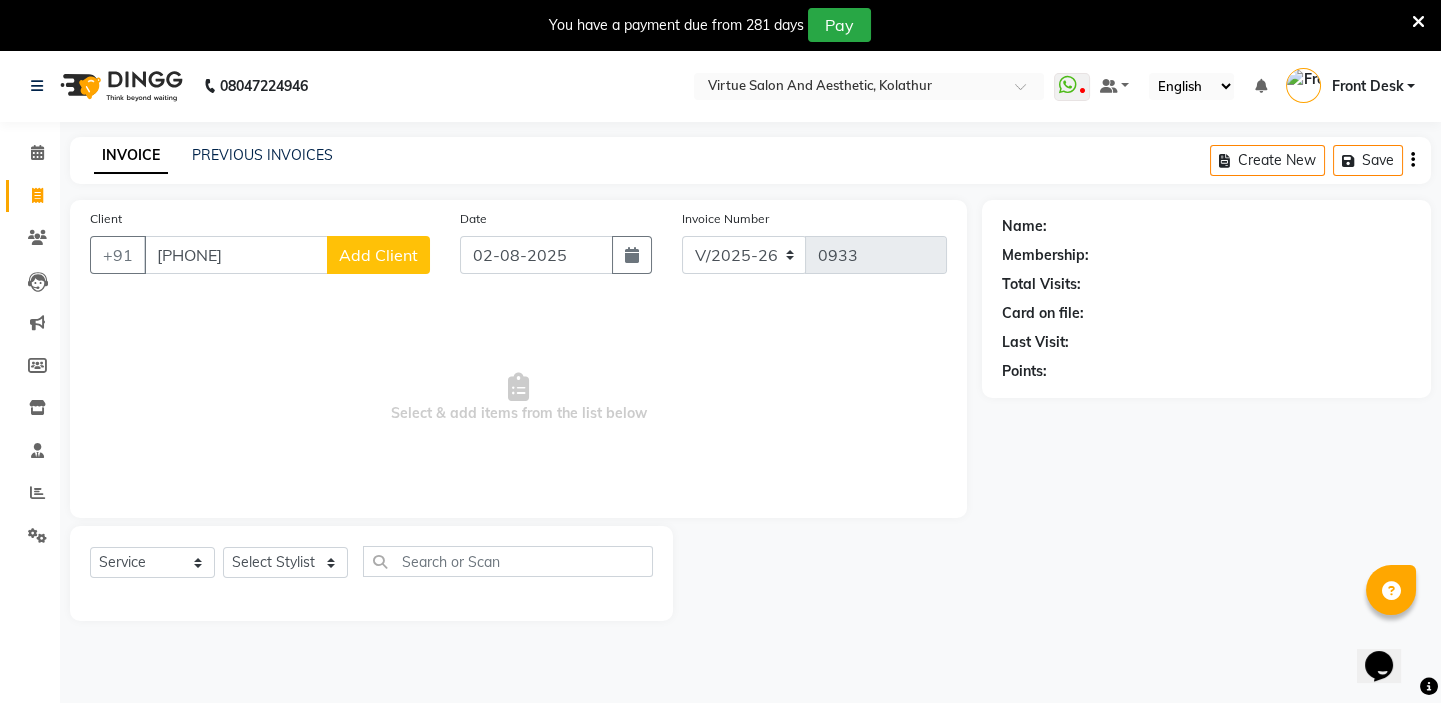 type on "9600692877" 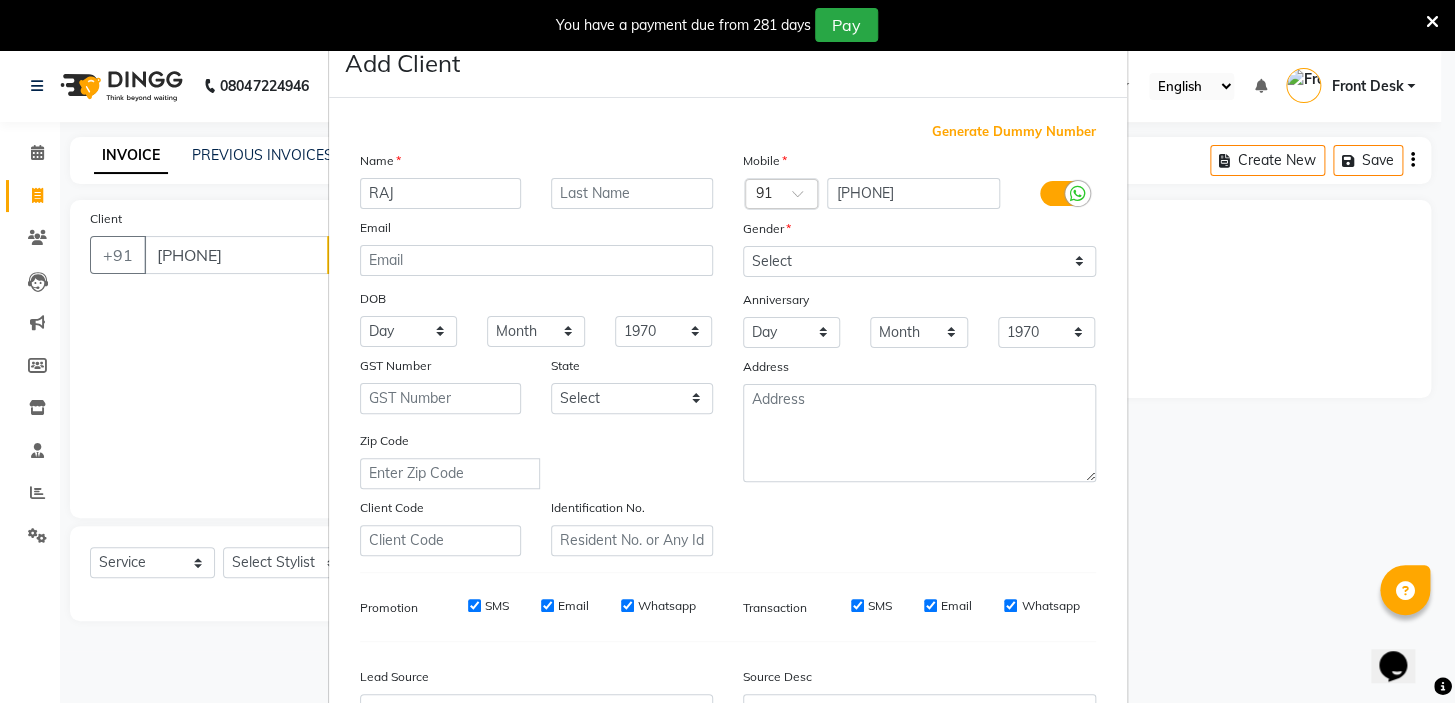 type on "RAJ" 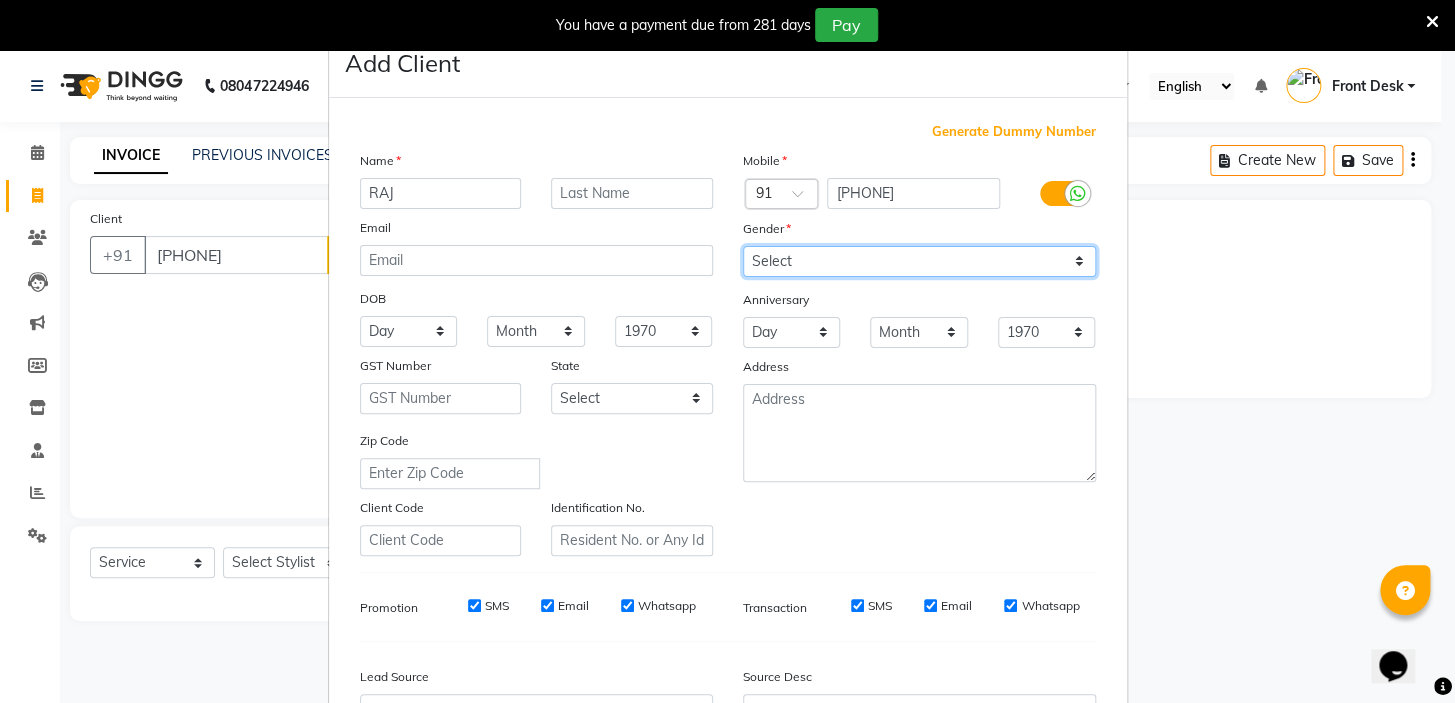 click on "Select Male Female Other Prefer Not To Say" at bounding box center [919, 261] 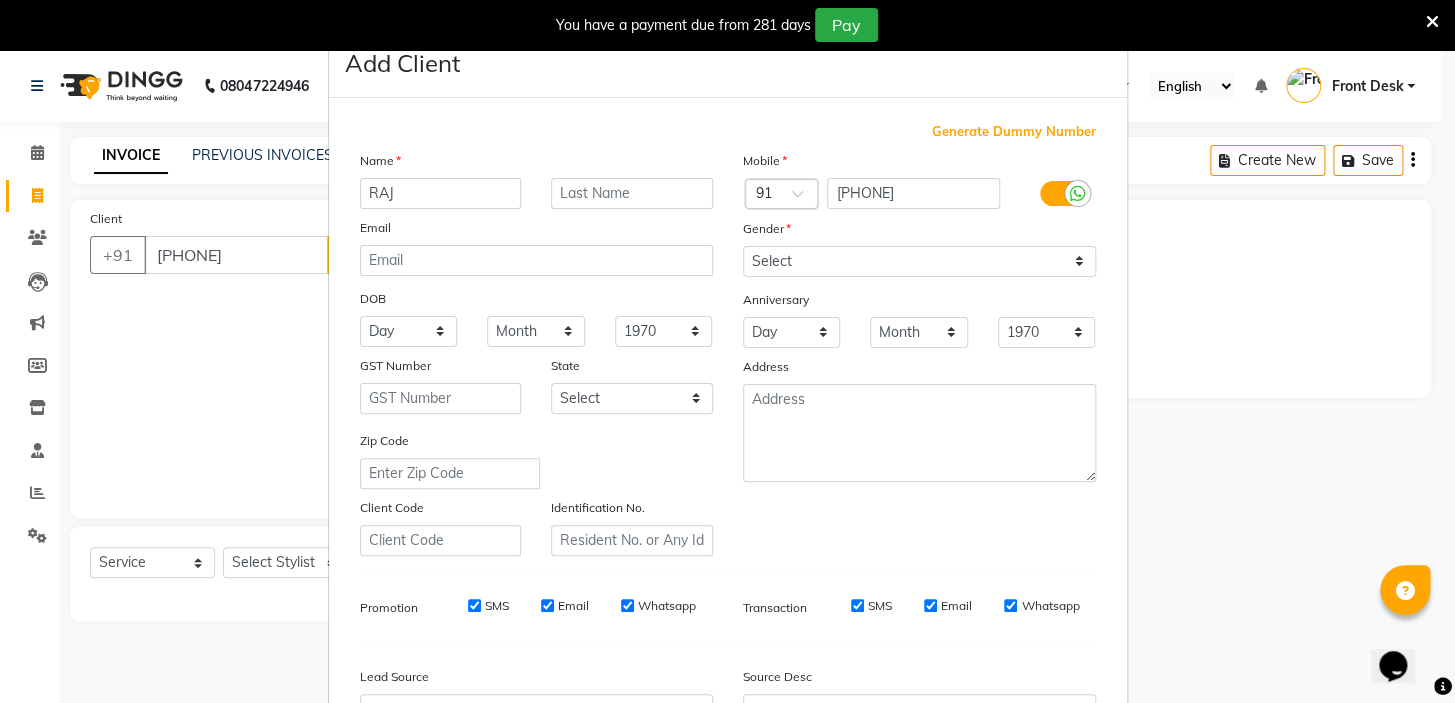click at bounding box center (1078, 194) 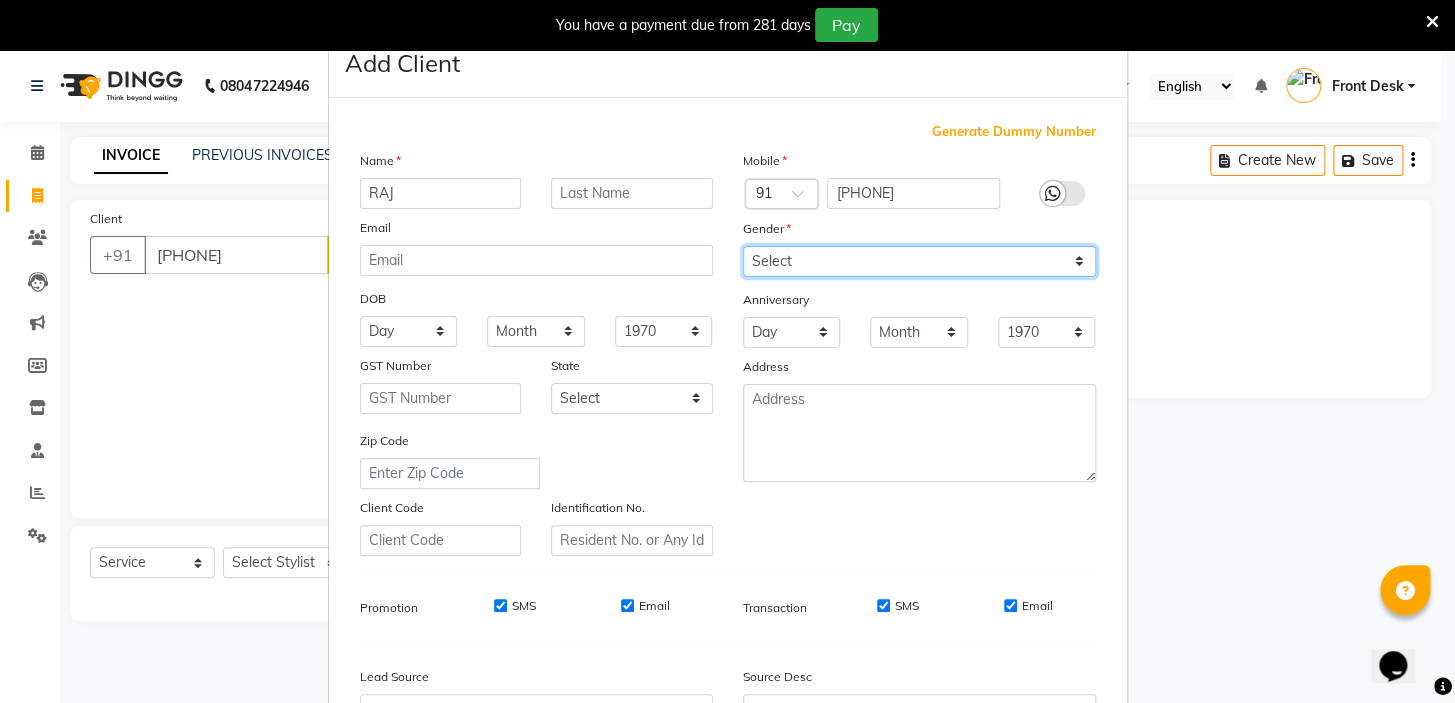 click on "Select Male Female Other Prefer Not To Say" at bounding box center (919, 261) 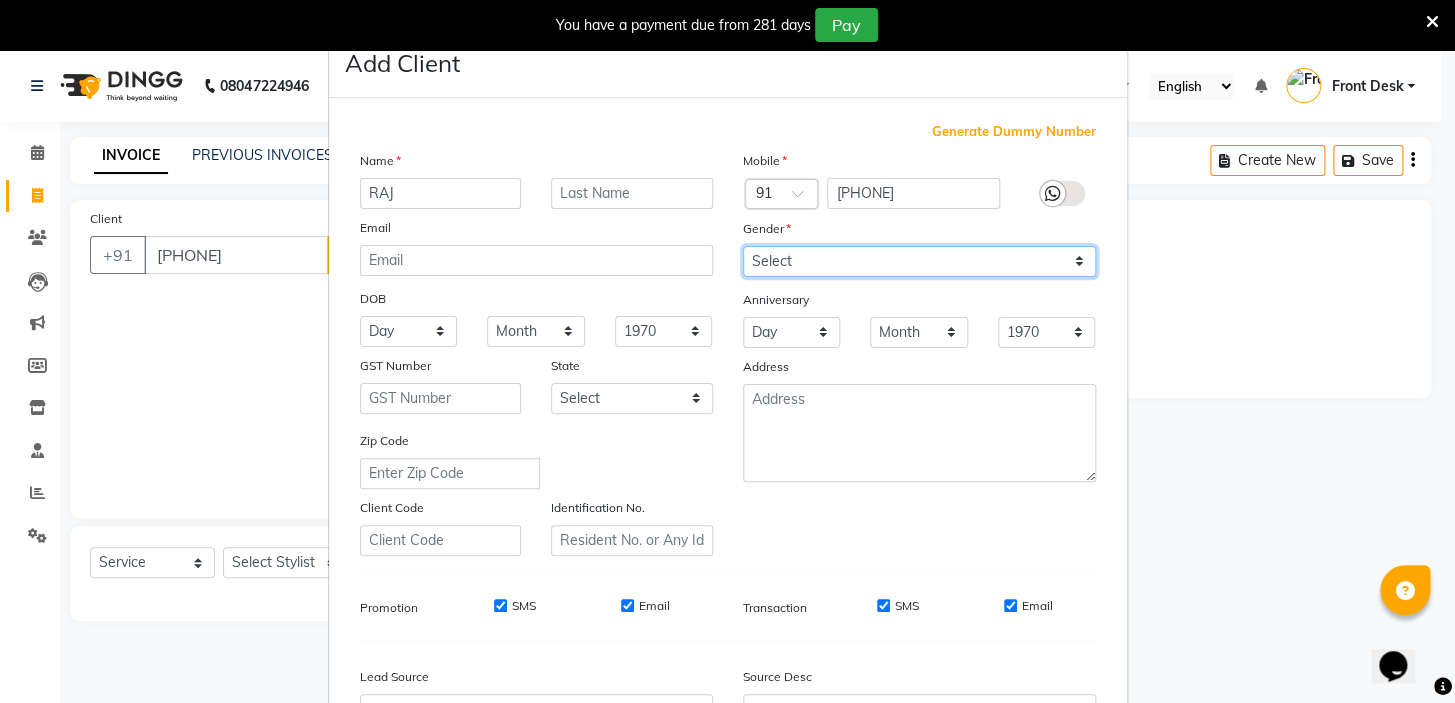 select on "male" 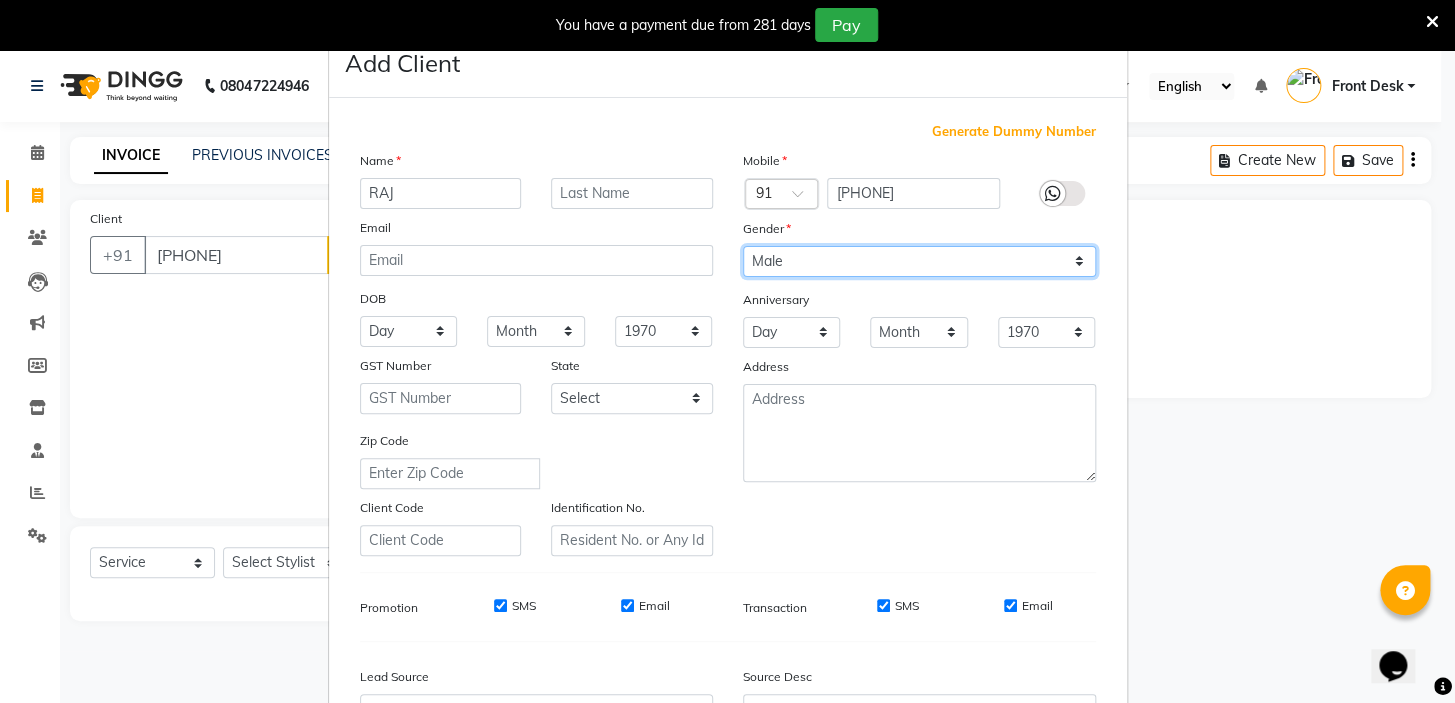 click on "Select Male Female Other Prefer Not To Say" at bounding box center [919, 261] 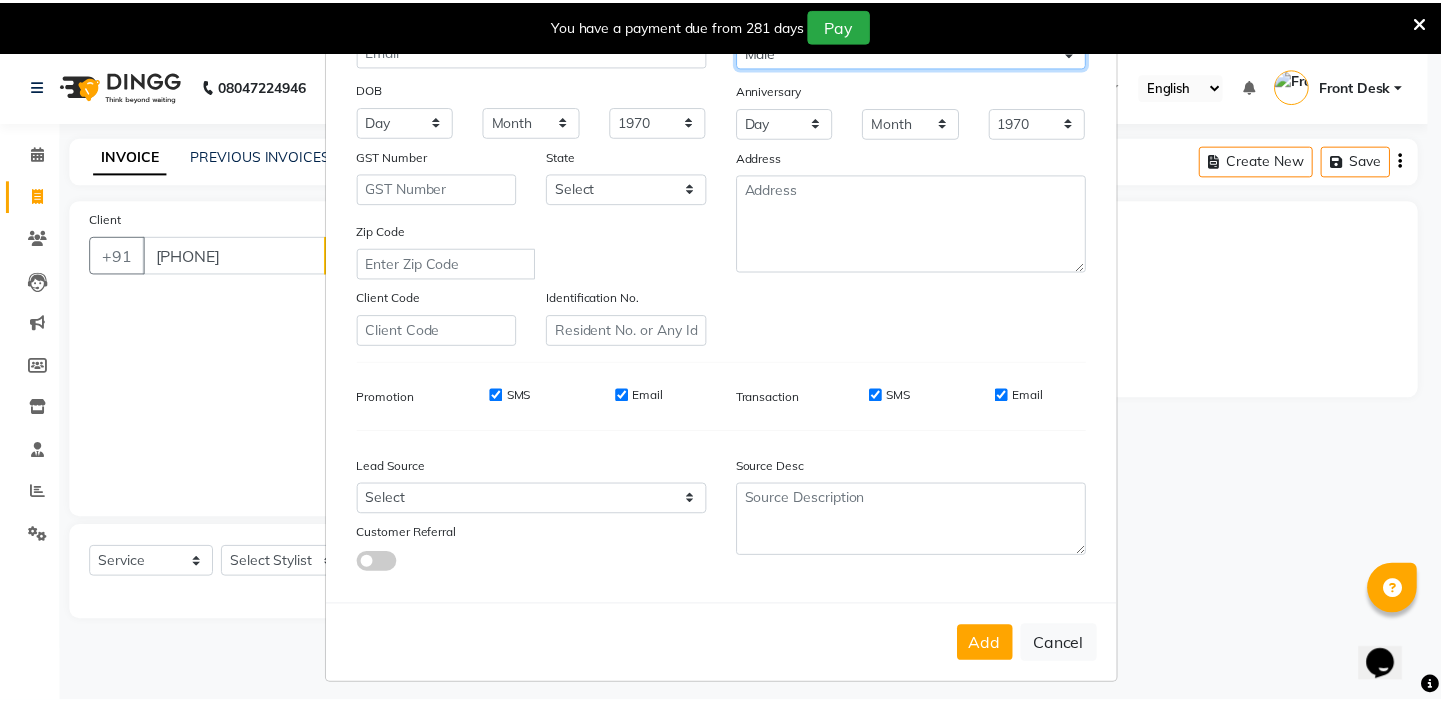 scroll, scrollTop: 226, scrollLeft: 0, axis: vertical 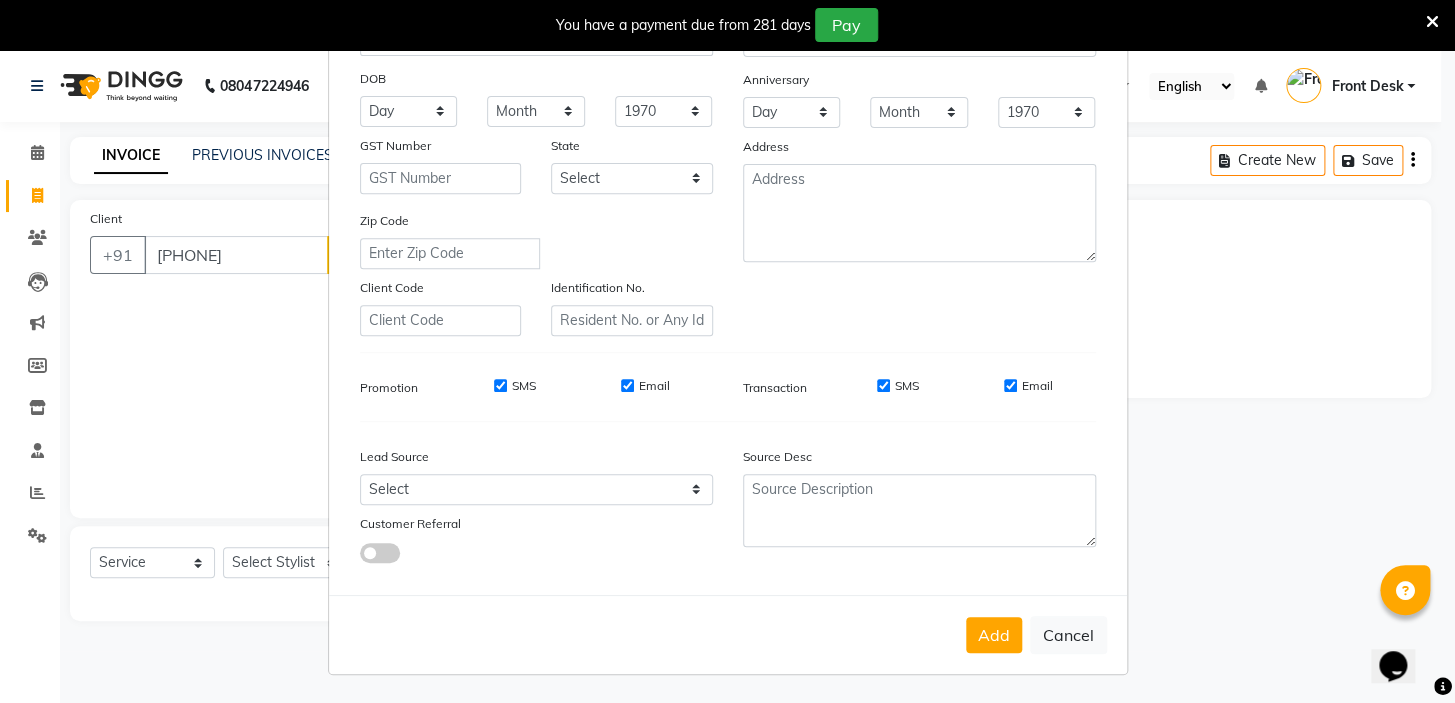 click on "Email" at bounding box center (1010, 385) 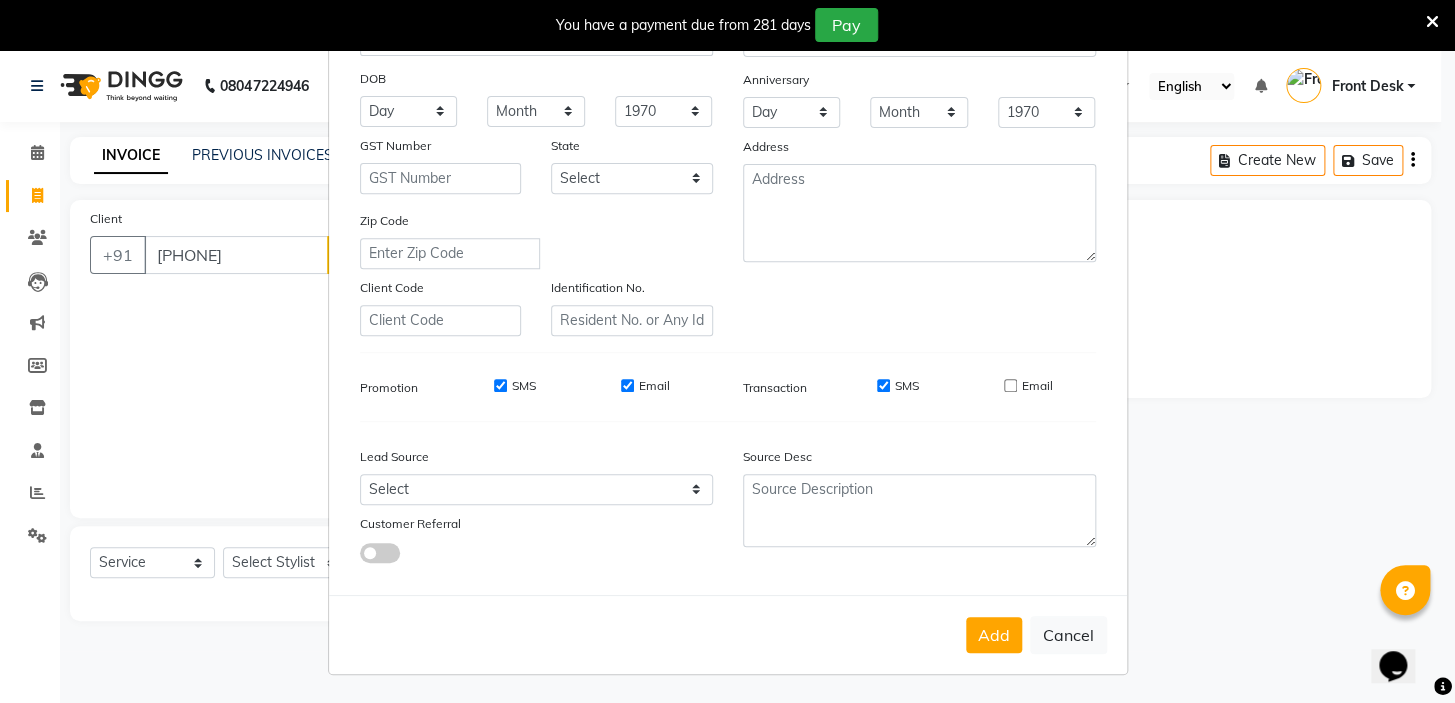 click on "SMS" at bounding box center [883, 385] 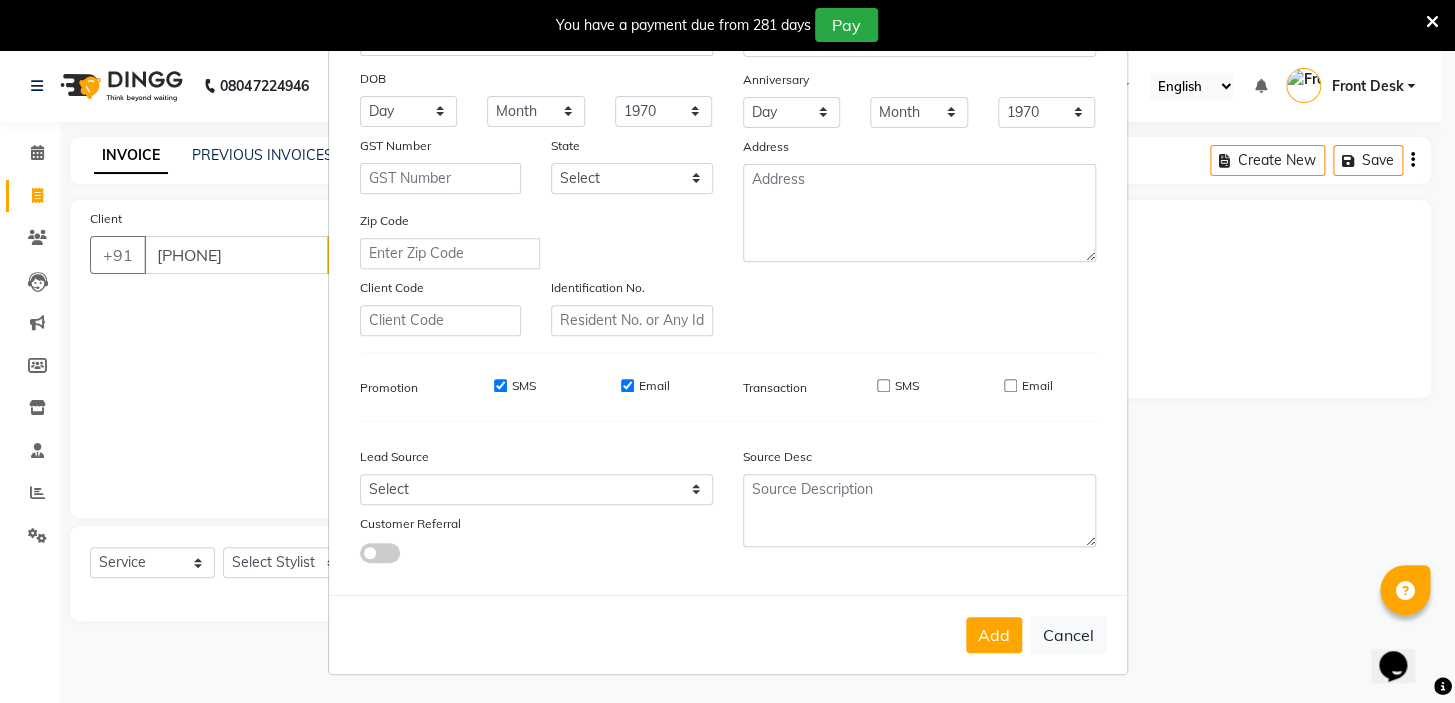 click on "Email" at bounding box center (627, 385) 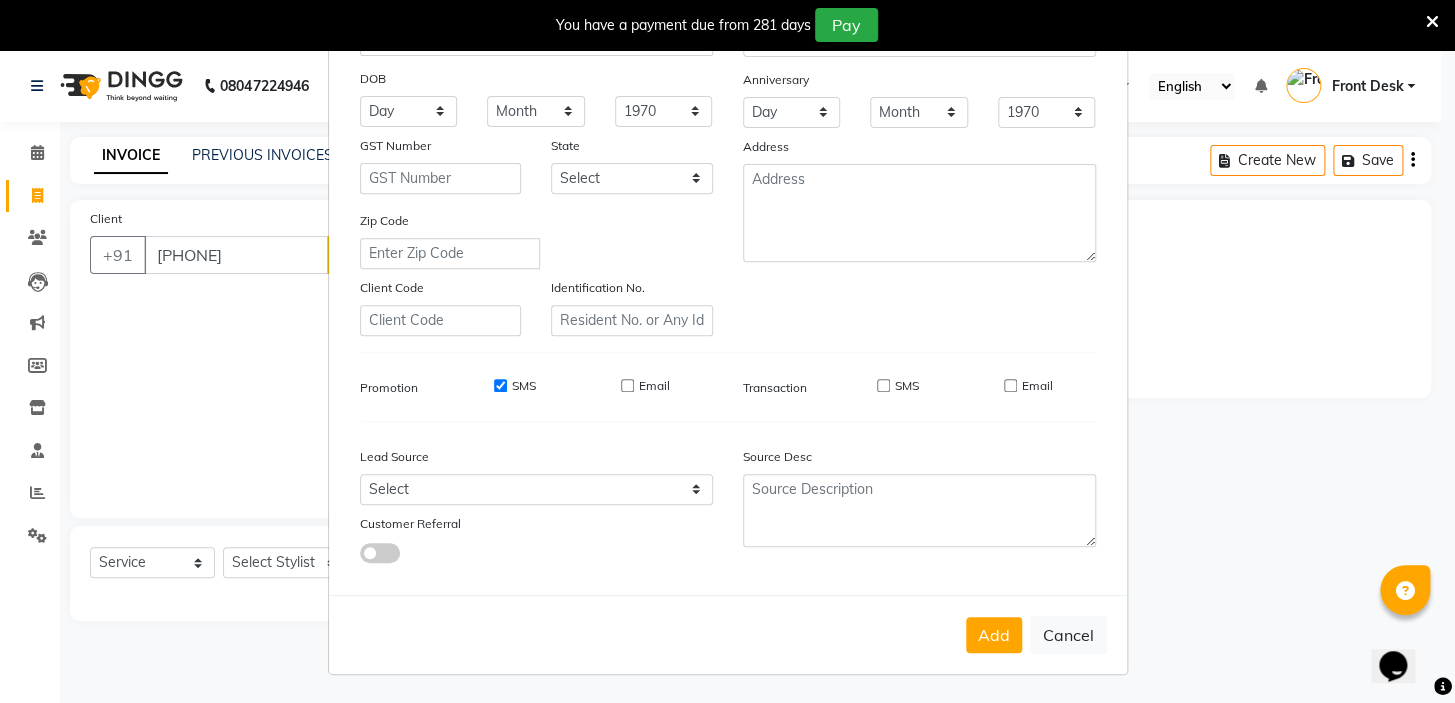 click on "SMS" at bounding box center [500, 385] 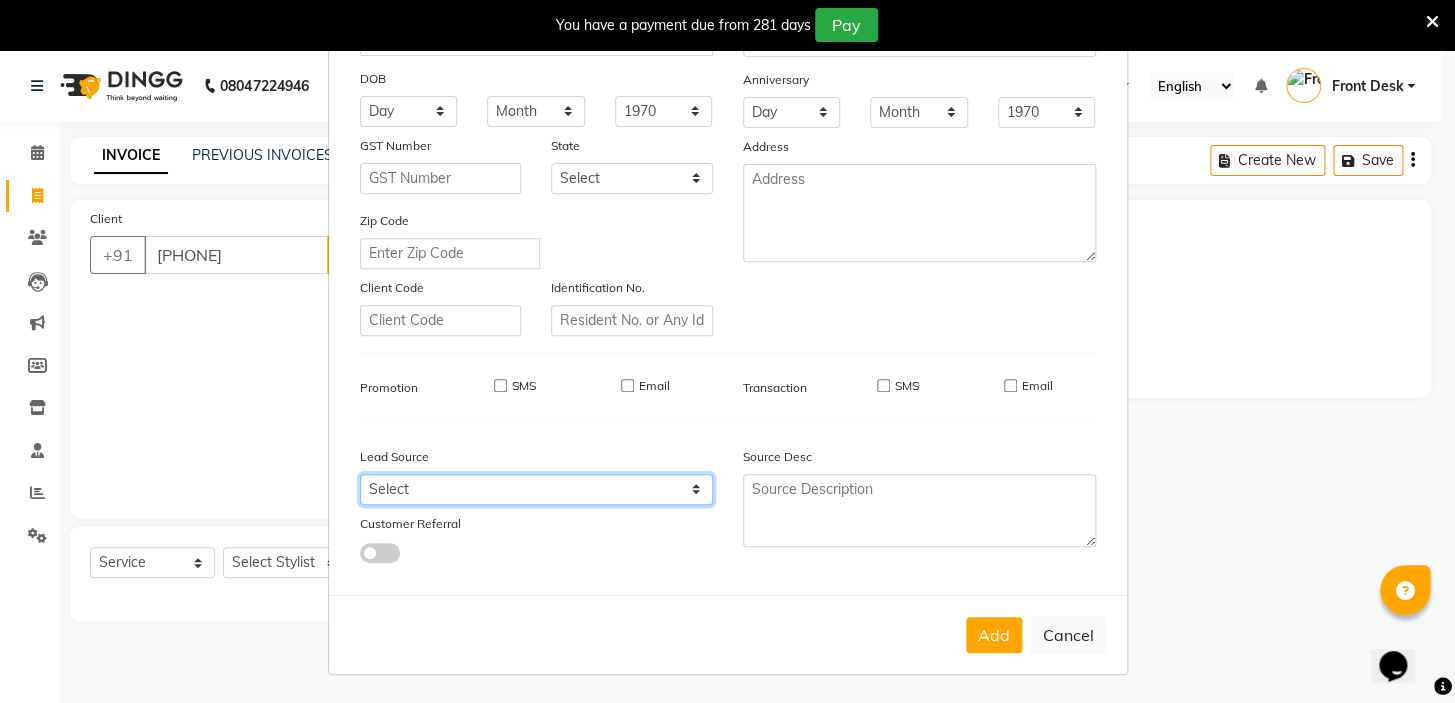 click on "Select Walk-in Referral Internet Friend Word of Mouth Advertisement Facebook JustDial Google Other" at bounding box center [536, 489] 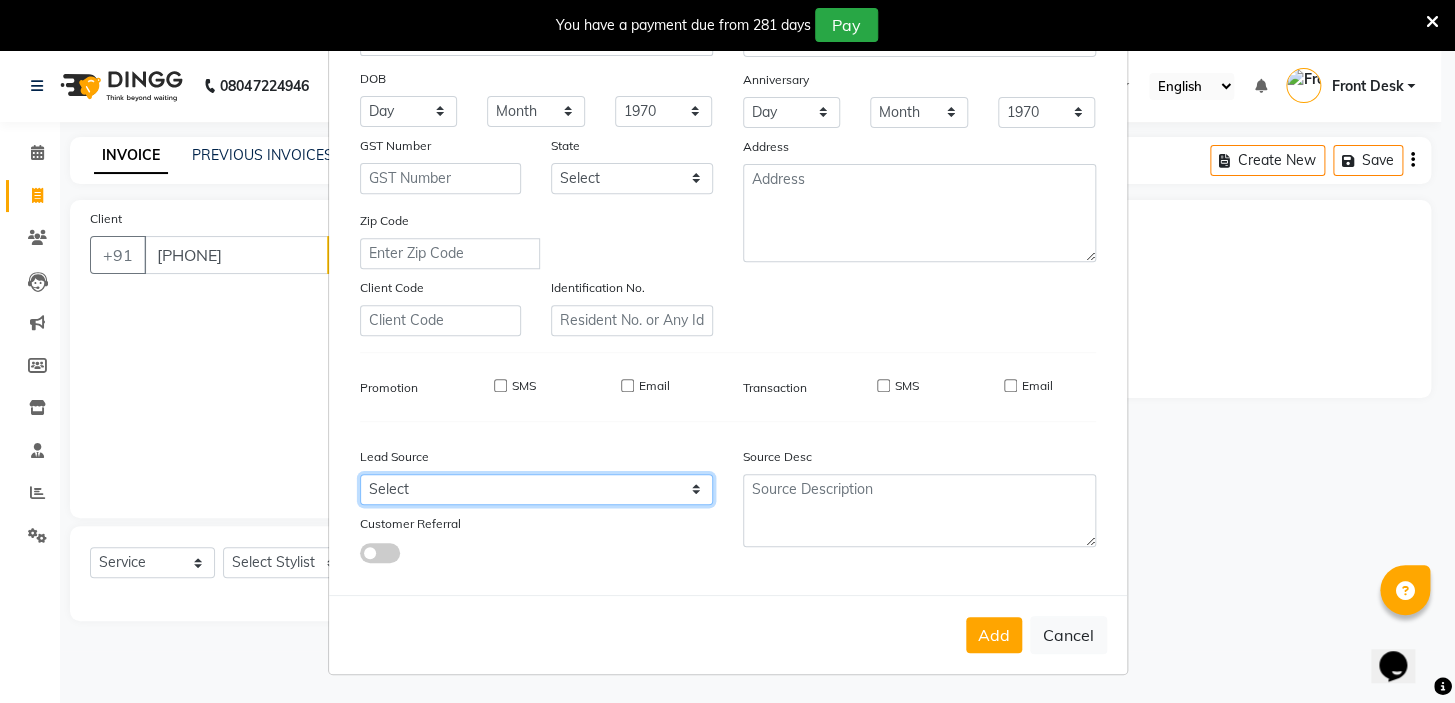 select on "48940" 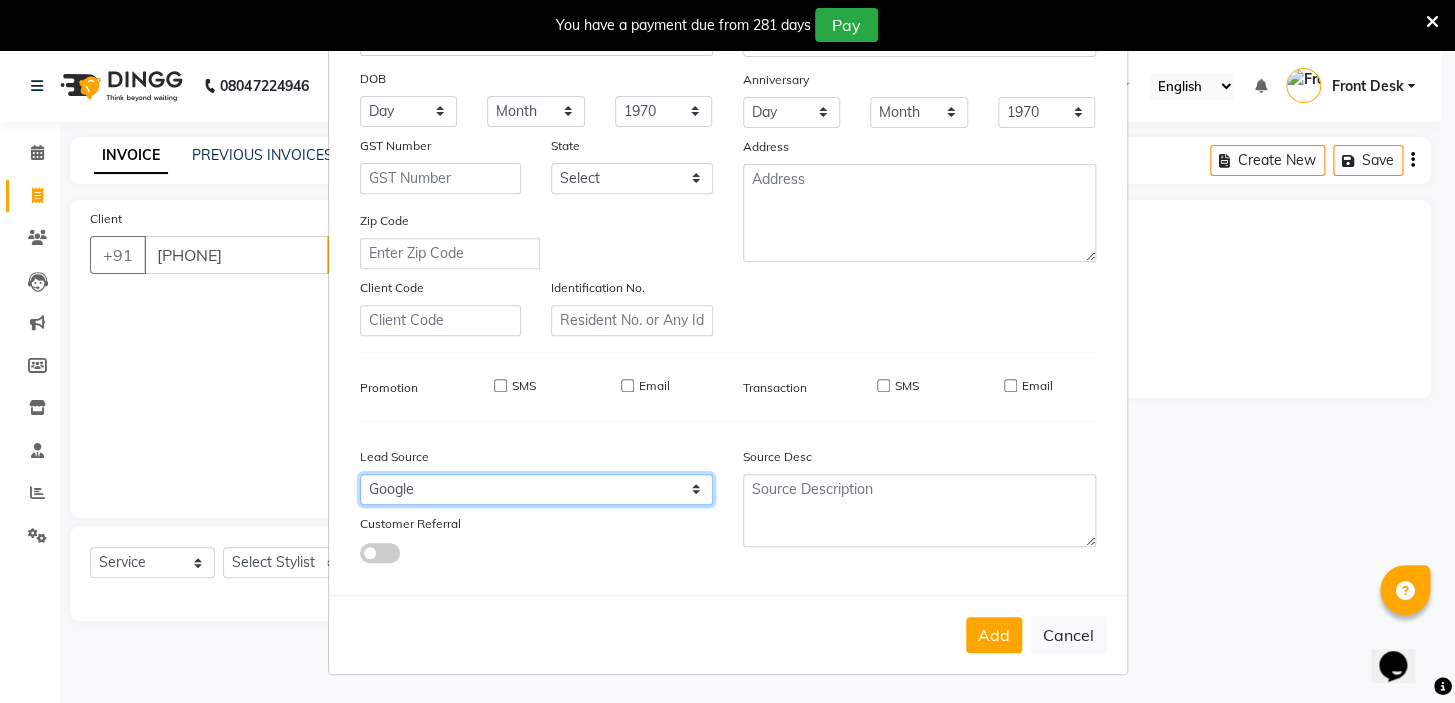 click on "Select Walk-in Referral Internet Friend Word of Mouth Advertisement Facebook JustDial Google Other" at bounding box center (536, 489) 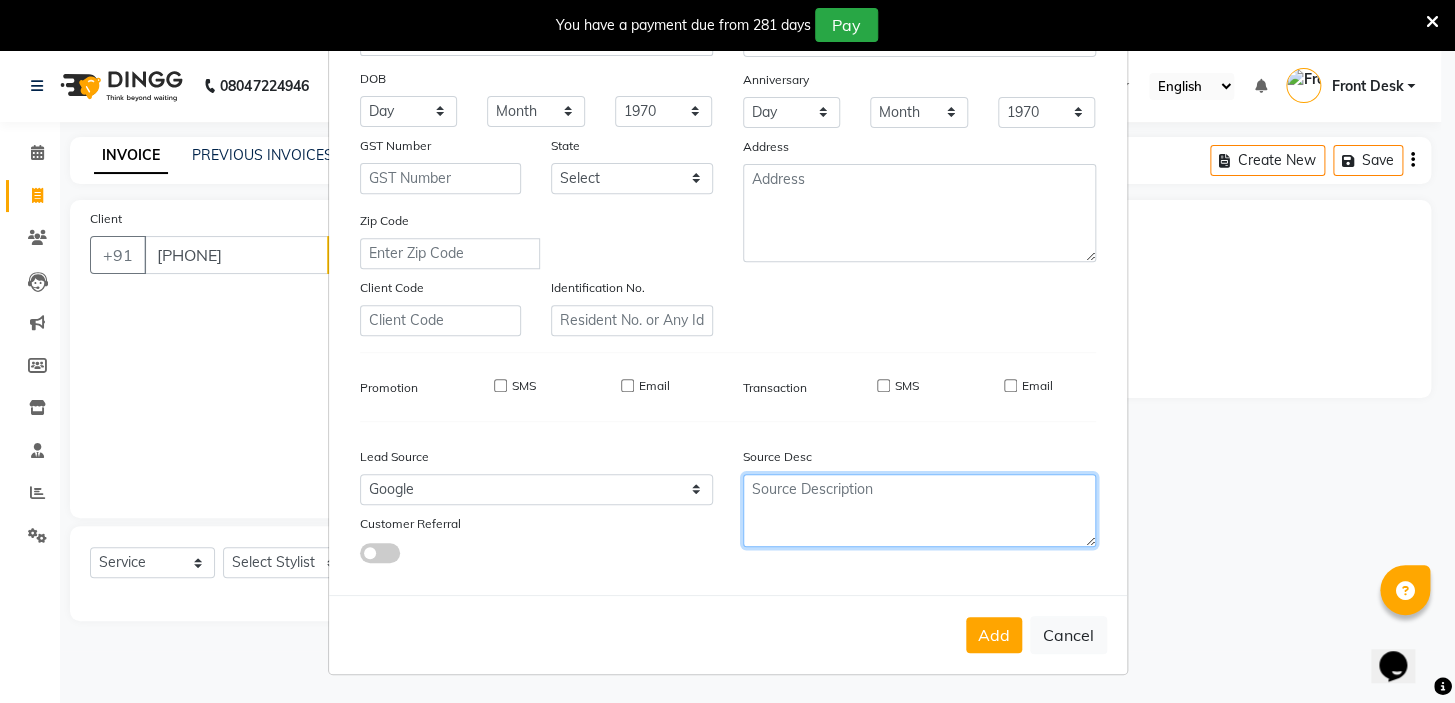 click at bounding box center (919, 510) 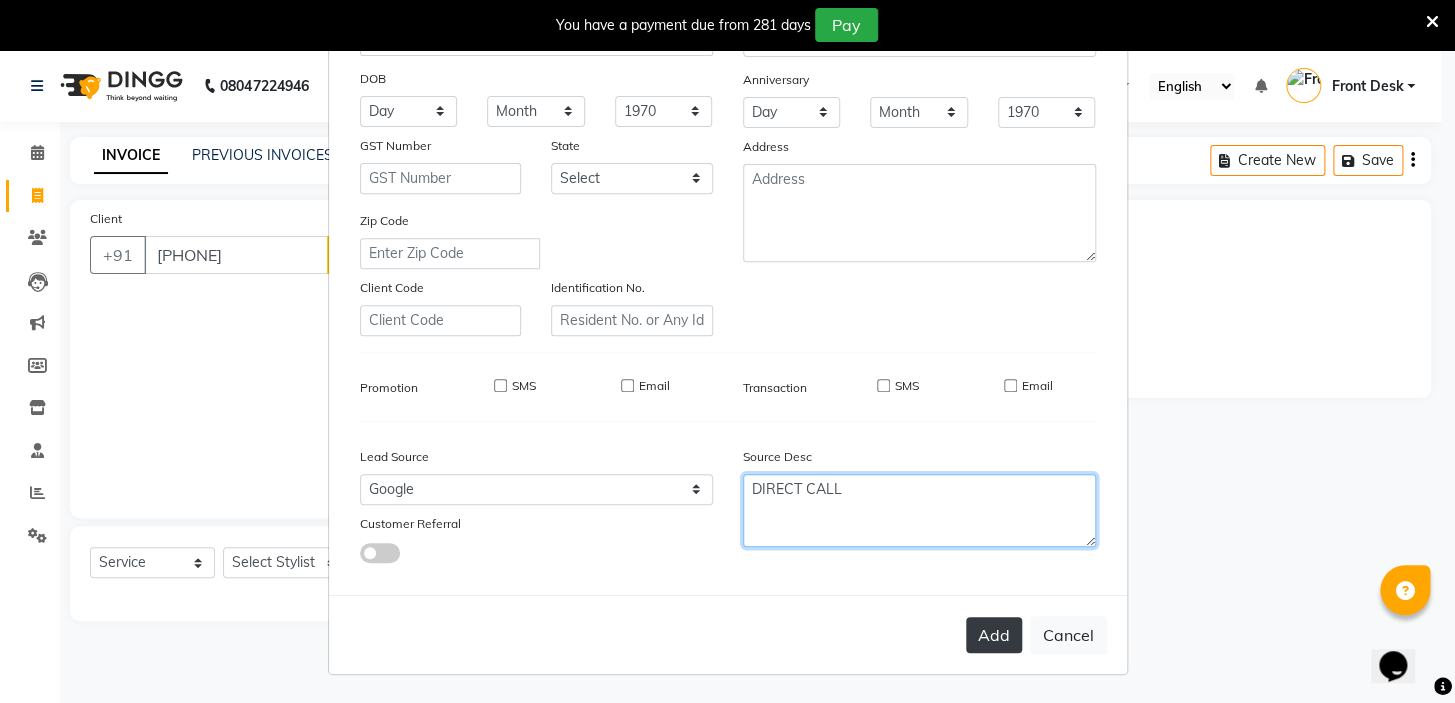 type on "DIRECT CALL" 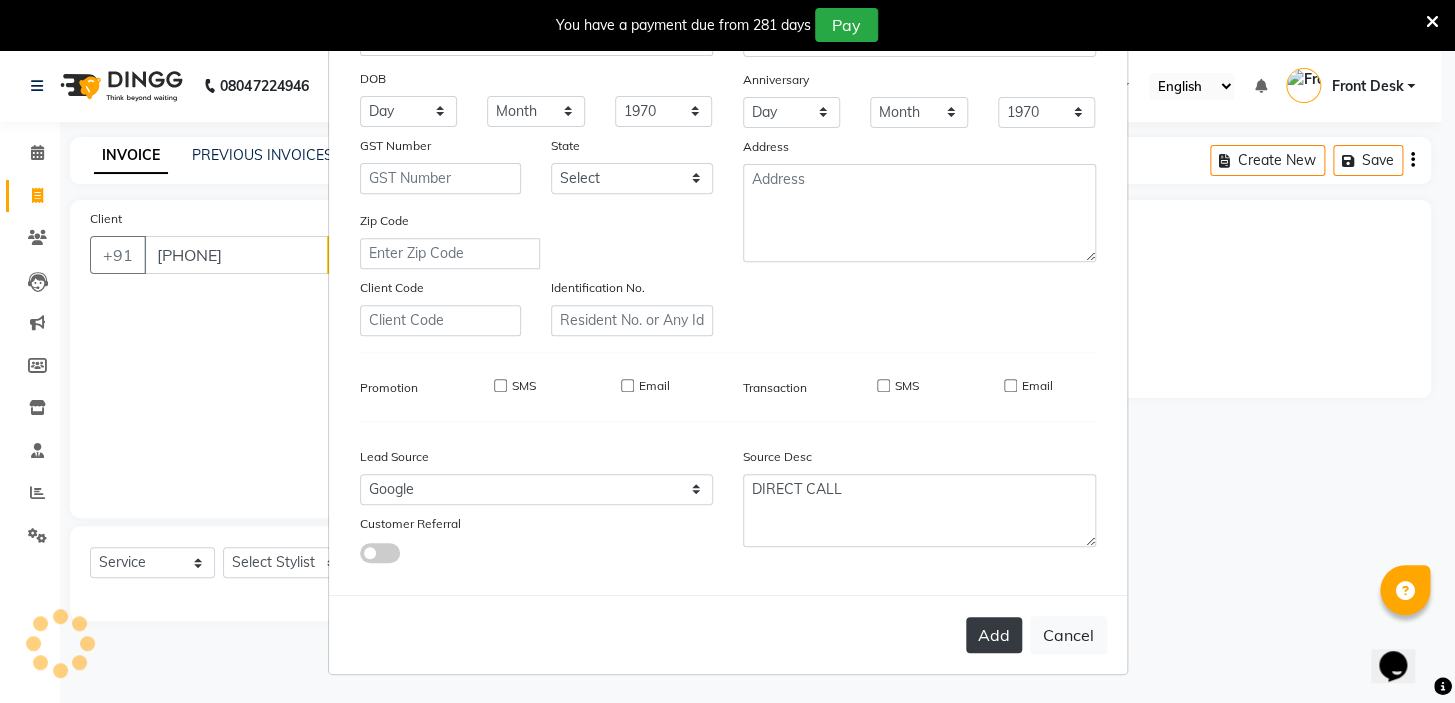 click on "Add" at bounding box center [994, 635] 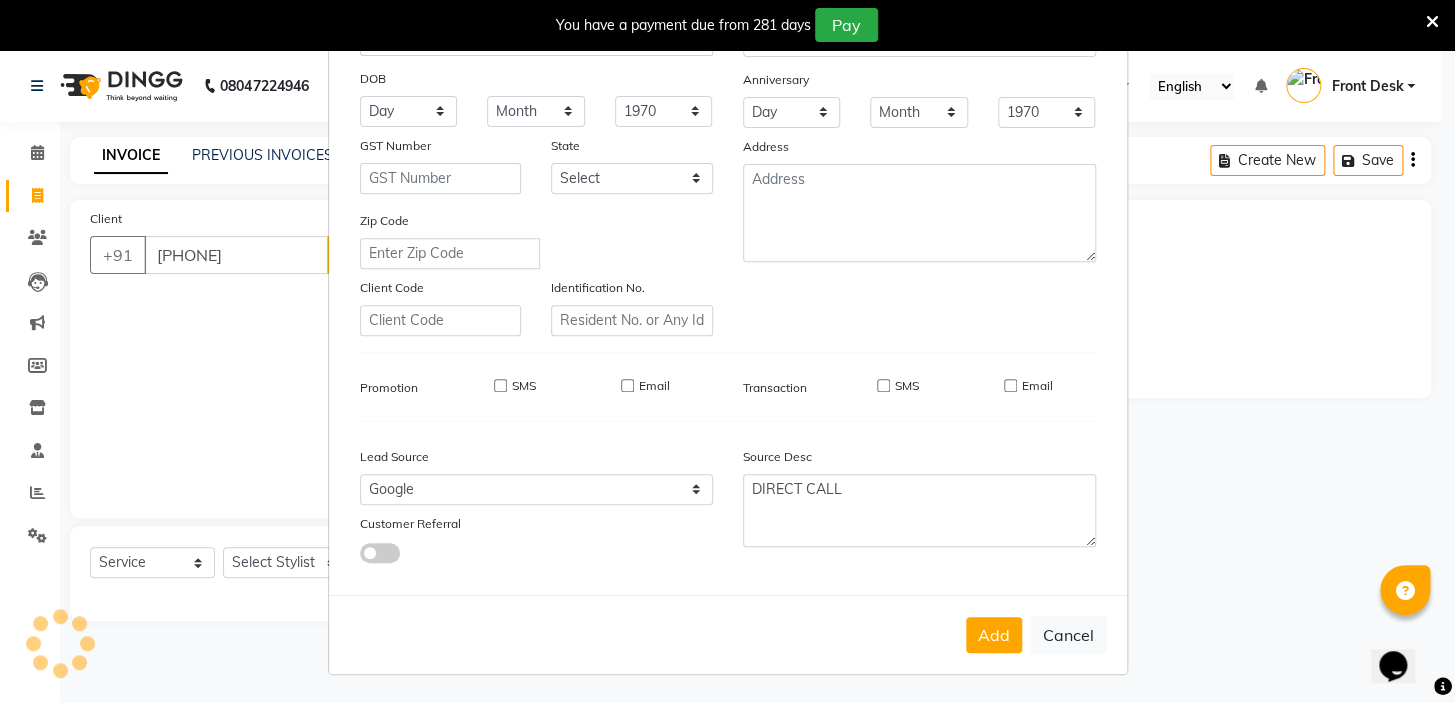 type 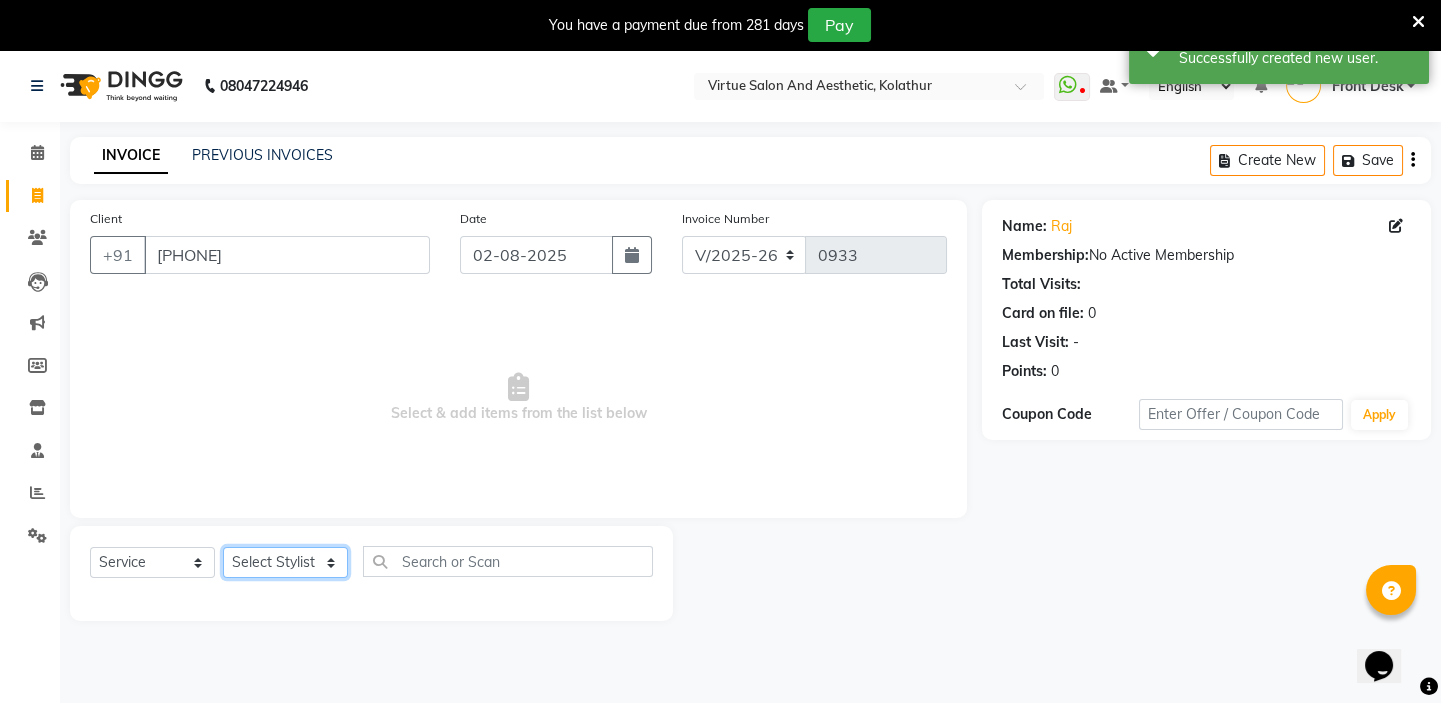 click on "Select Stylist BALAJI DIVYA FAMITHA Front Desk ILAKKIYA ISHWARYA MANISHA MILLI RAJAN RAMESH" 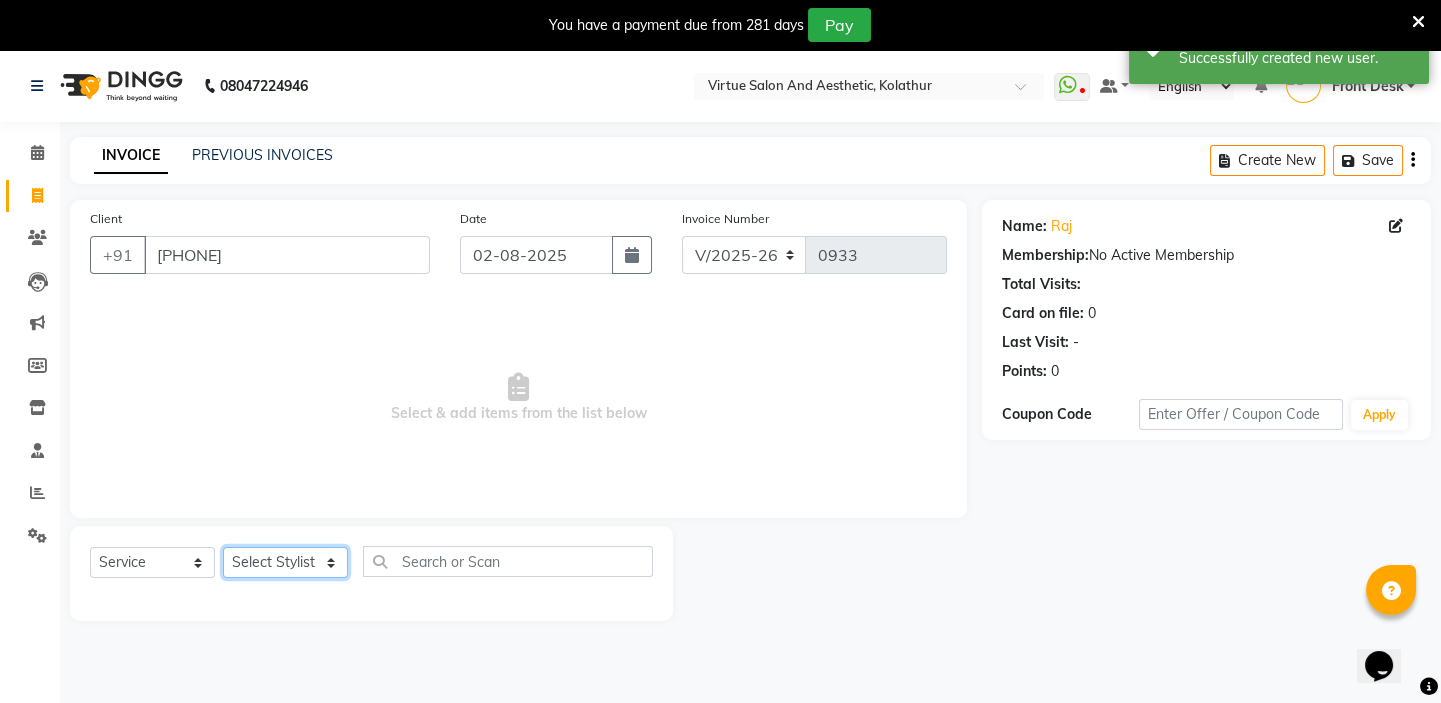 select on "84323" 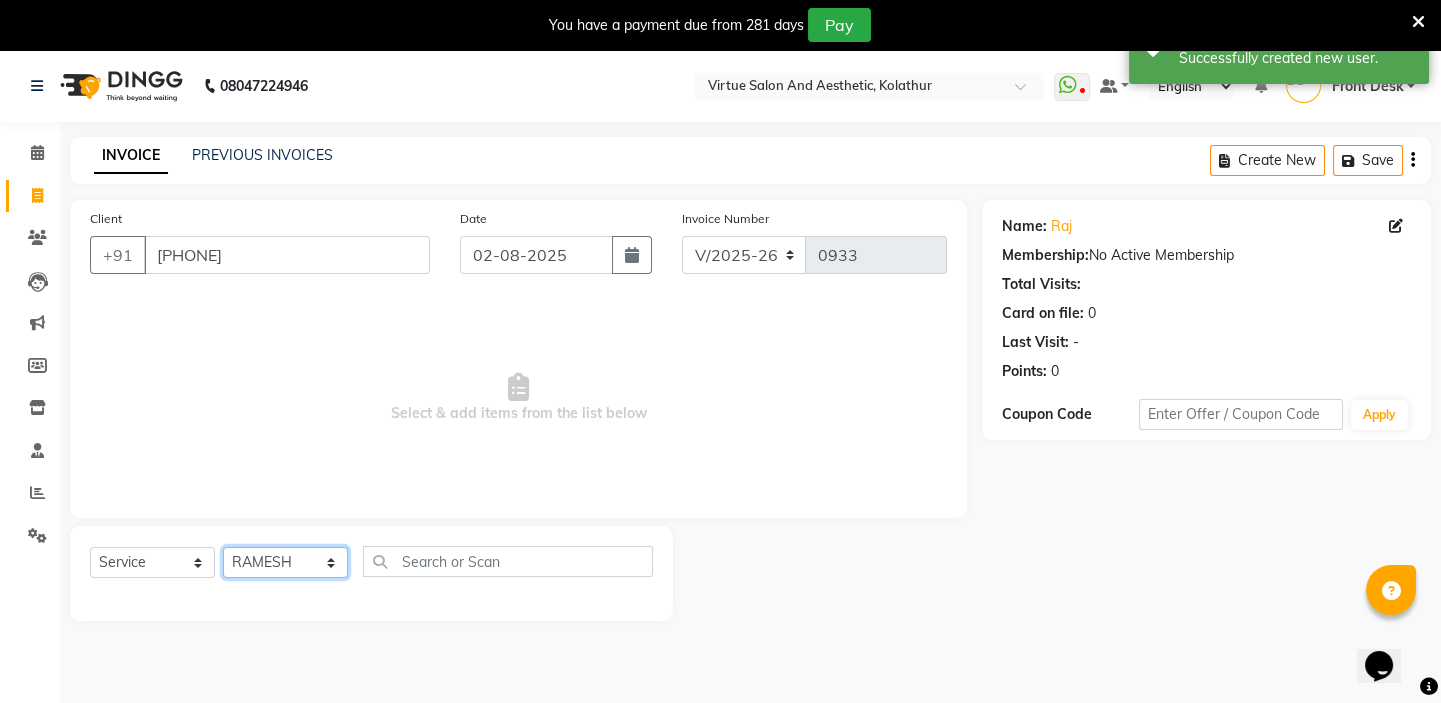 click on "Select Stylist BALAJI DIVYA FAMITHA Front Desk ILAKKIYA ISHWARYA MANISHA MILLI RAJAN RAMESH" 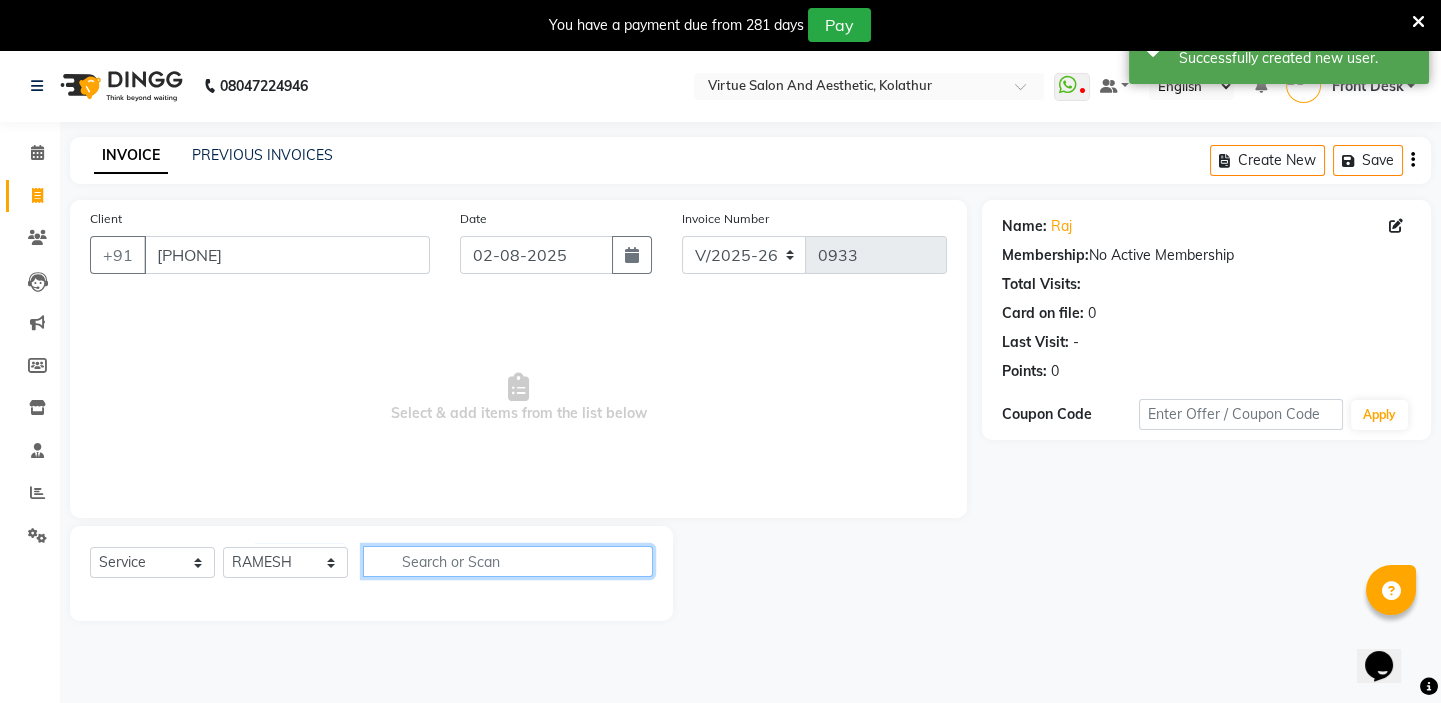 click 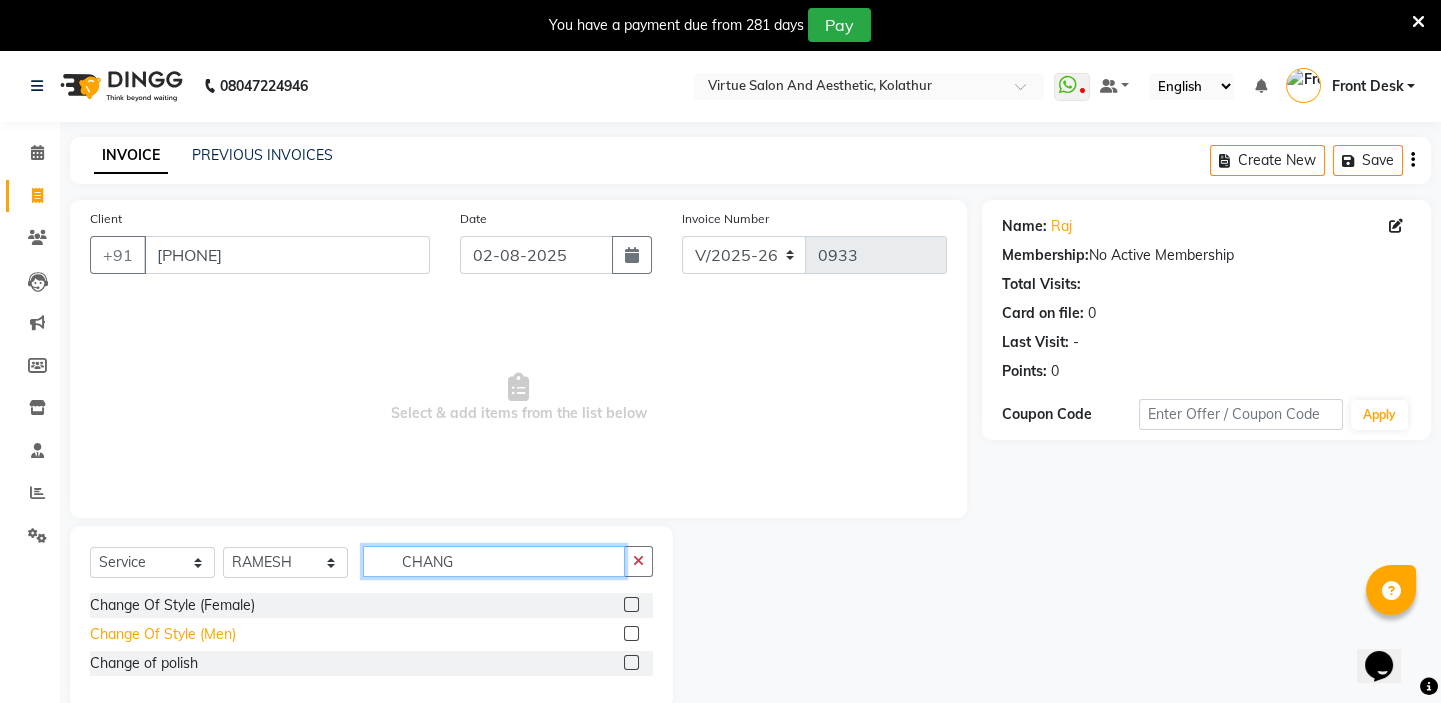 type on "CHANG" 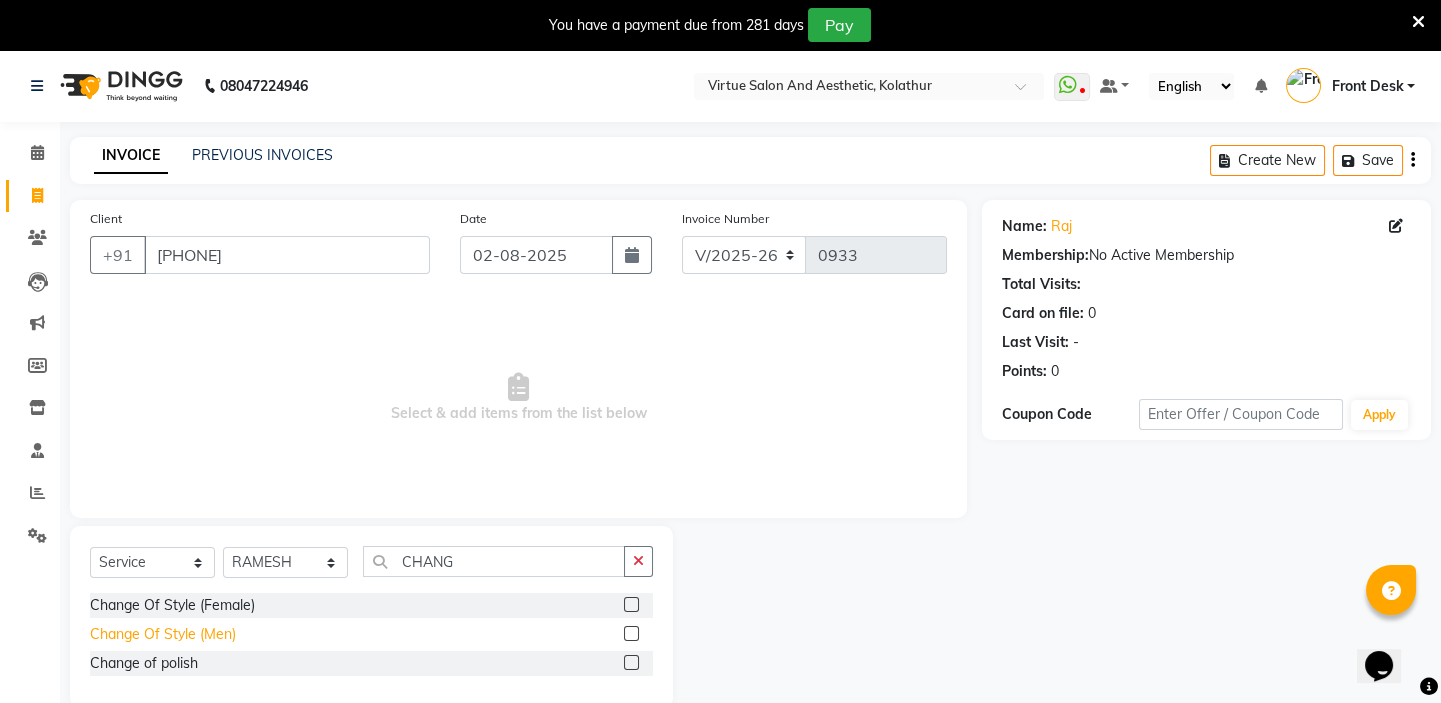 click on "Change Of Style (Men)" 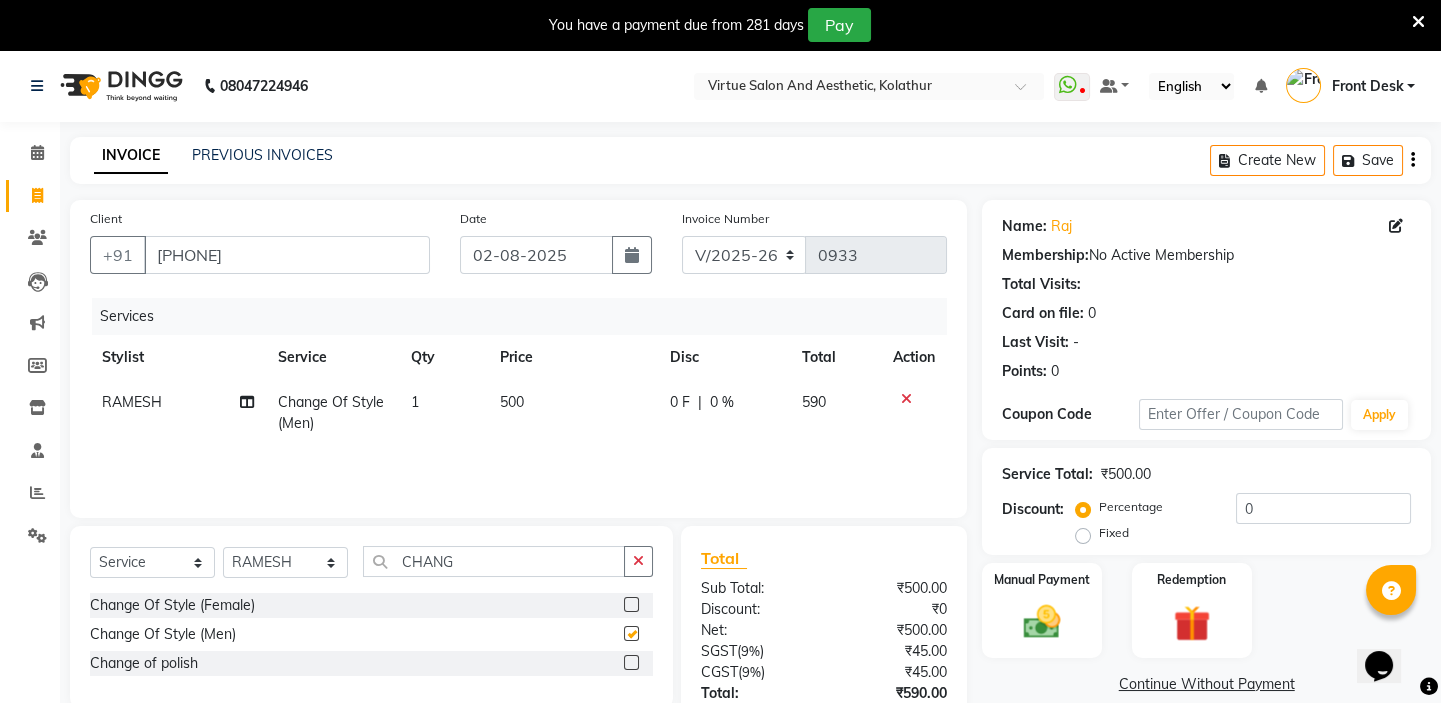 checkbox on "false" 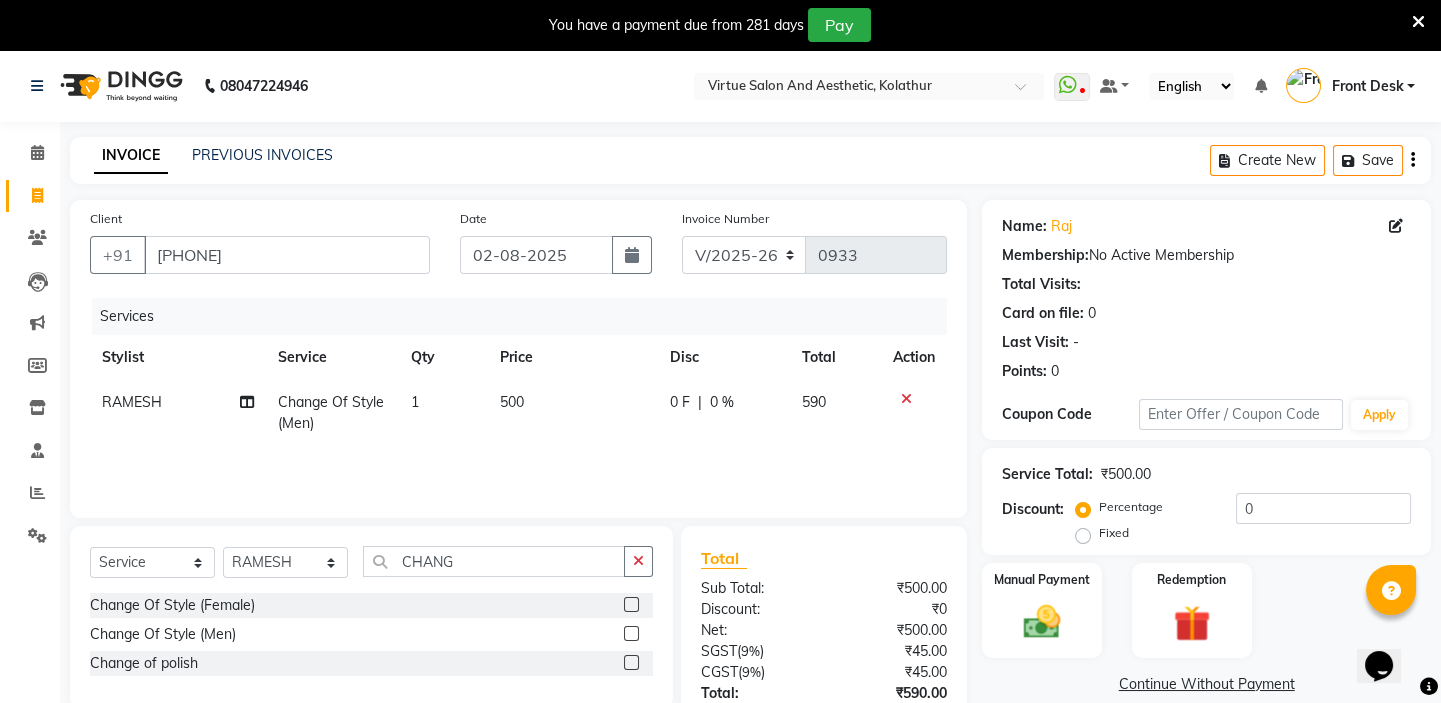 scroll, scrollTop: 148, scrollLeft: 0, axis: vertical 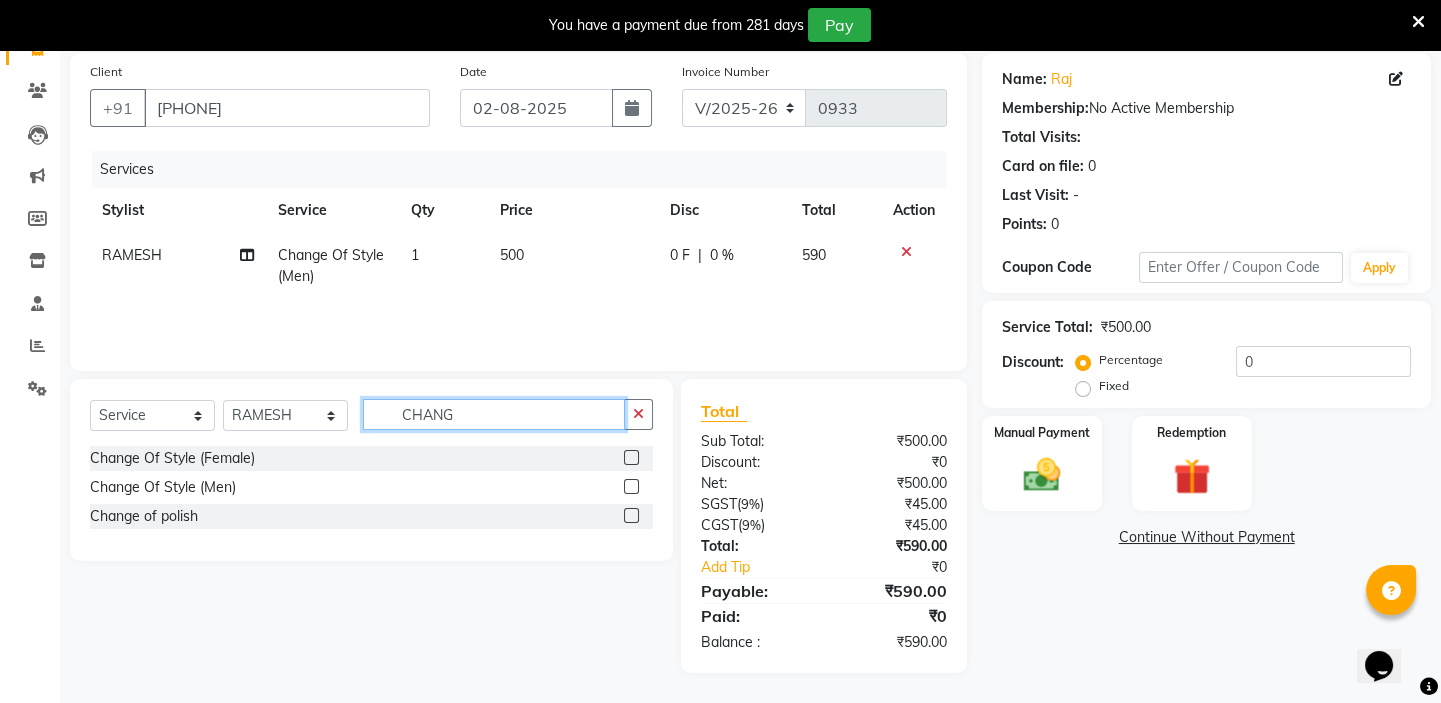 drag, startPoint x: 459, startPoint y: 411, endPoint x: 321, endPoint y: 383, distance: 140.81194 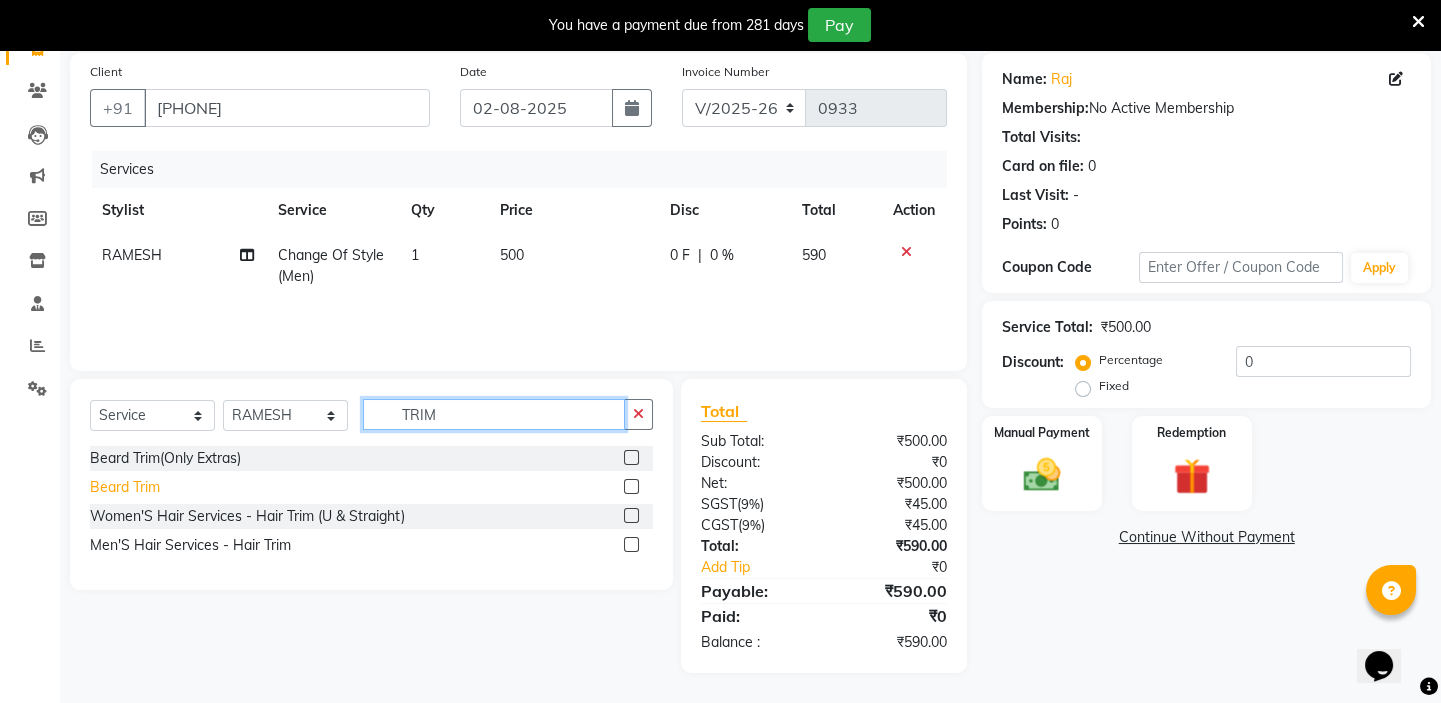type on "TRIM" 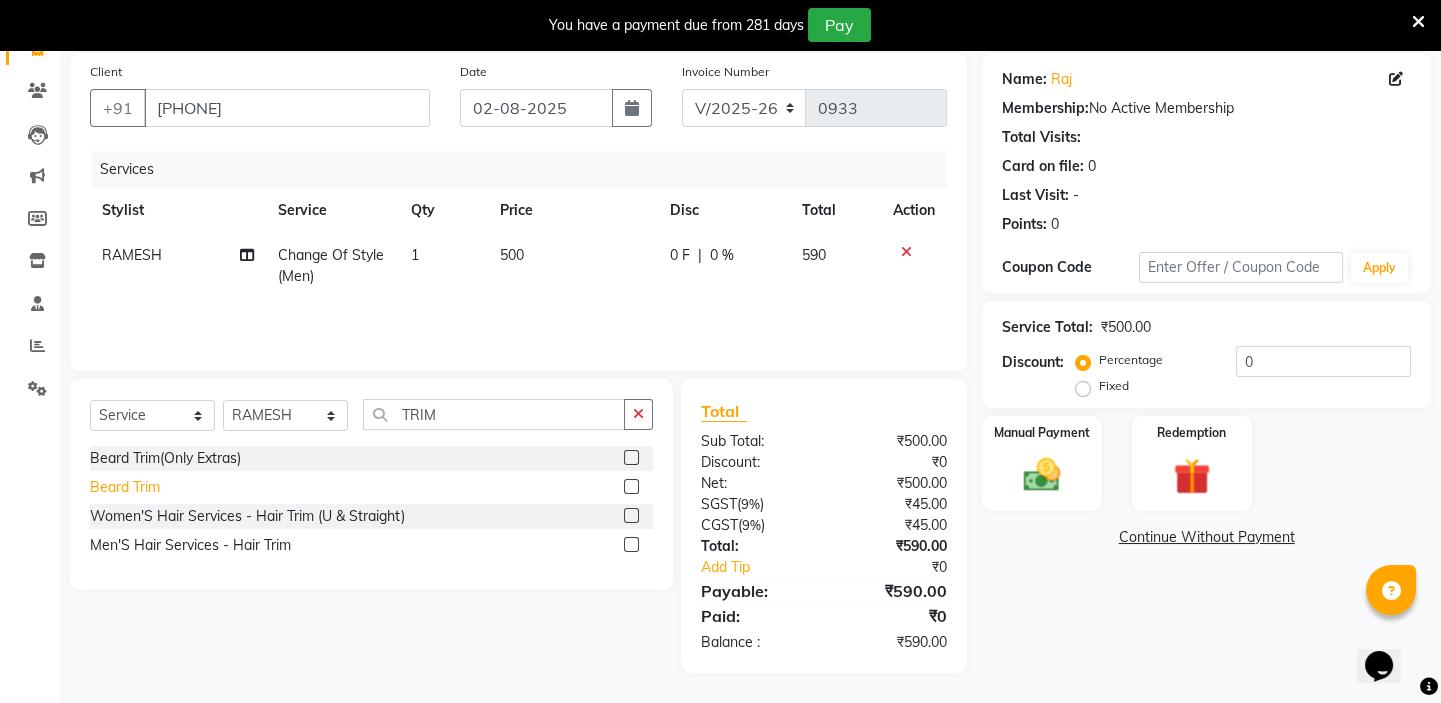 click on "Beard Trim" 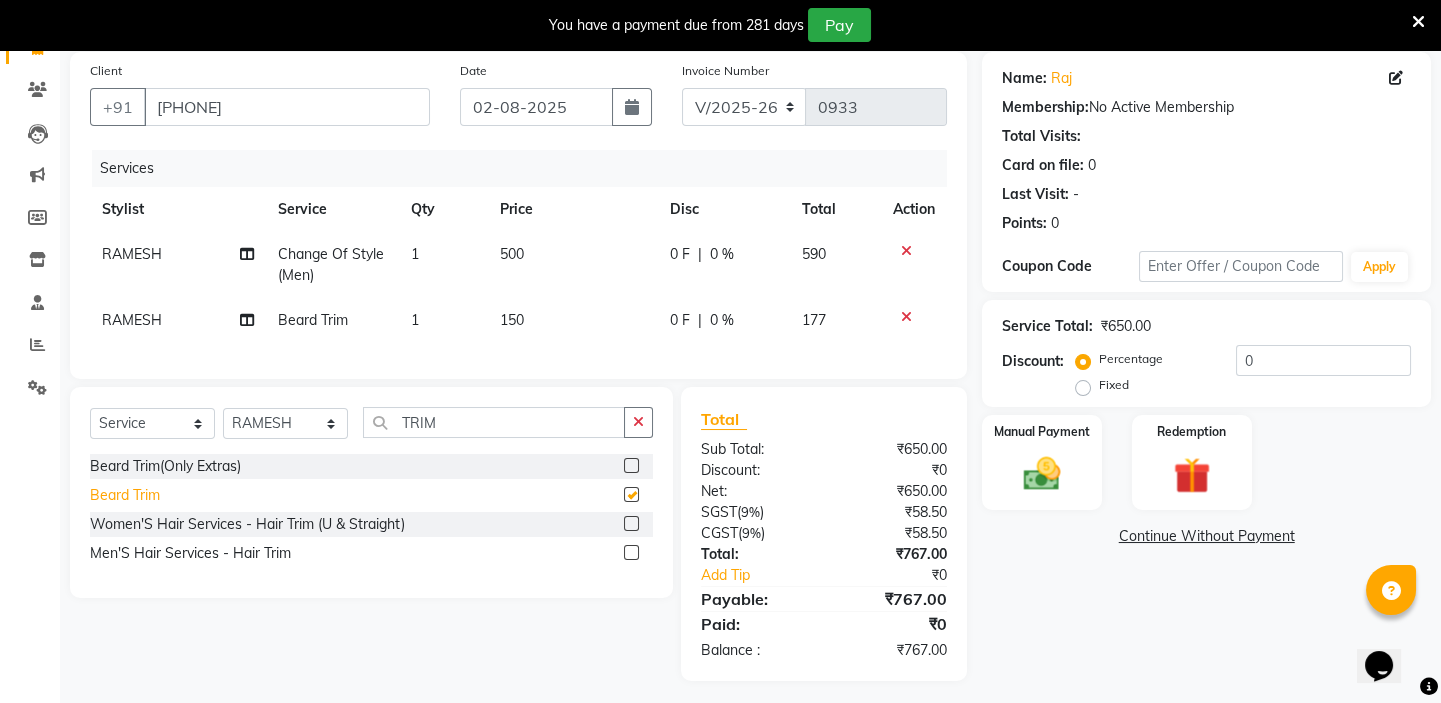 checkbox on "false" 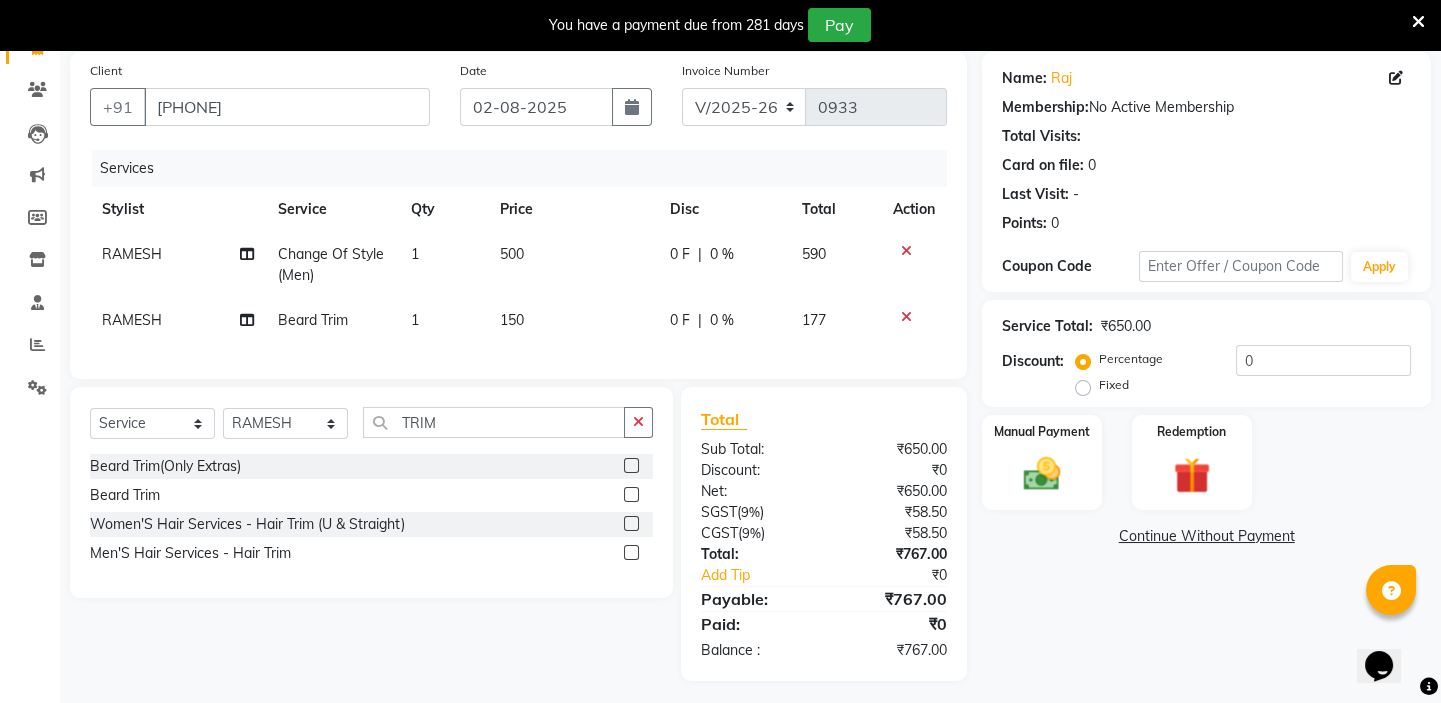 scroll, scrollTop: 0, scrollLeft: 0, axis: both 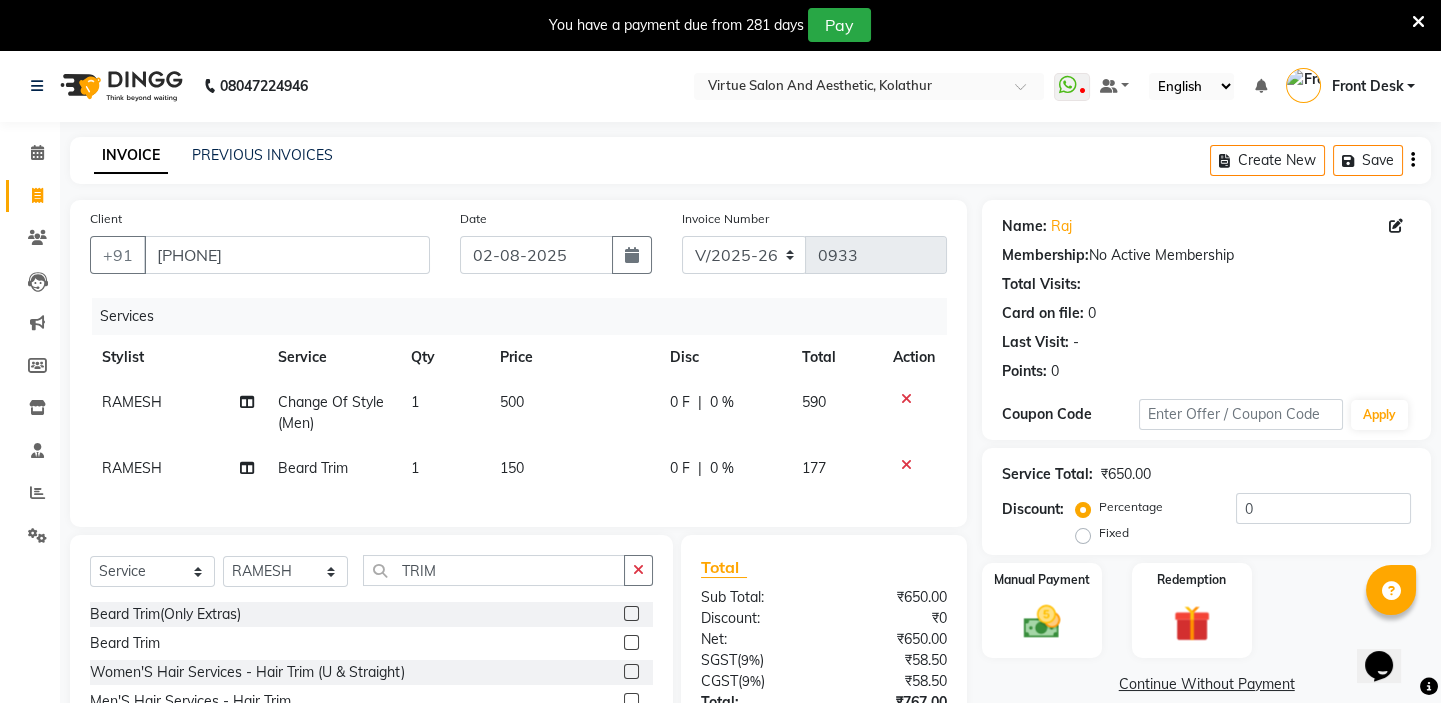 click 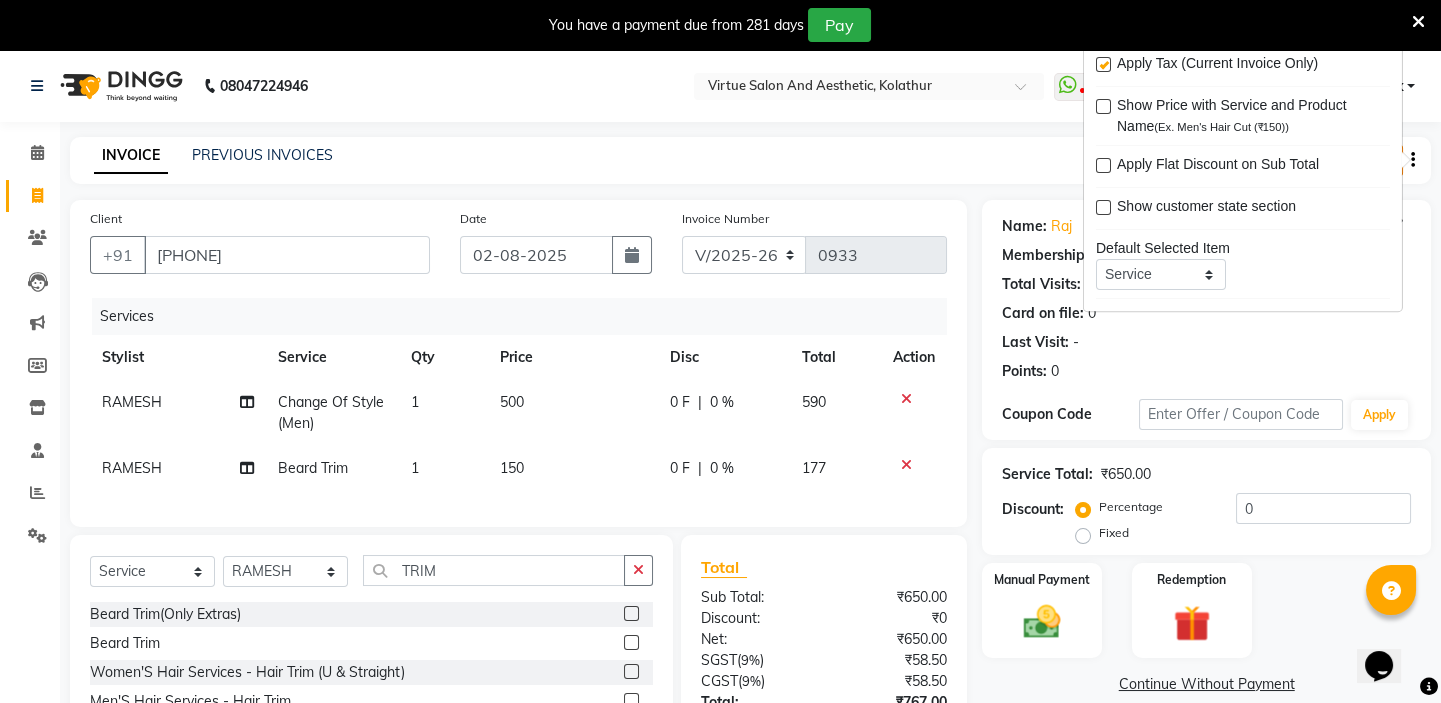 click at bounding box center (1103, 64) 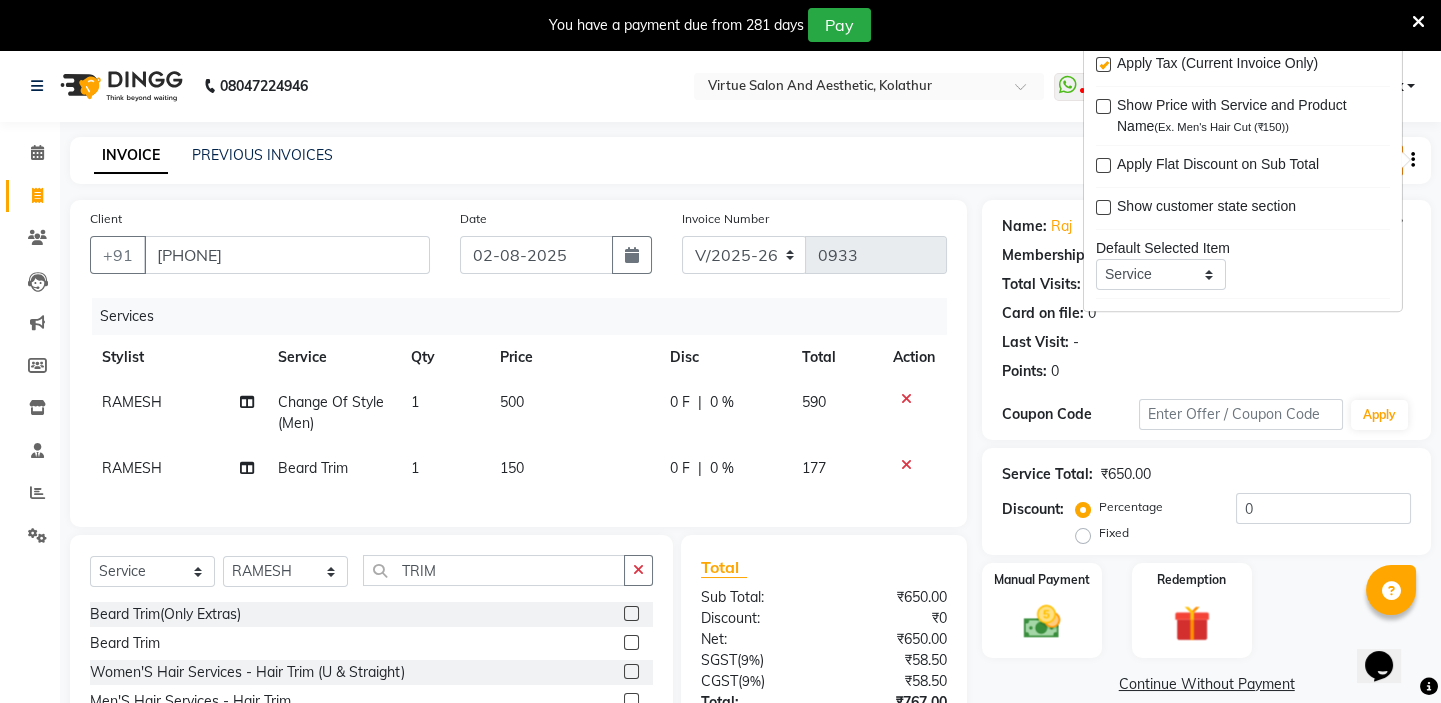 click at bounding box center [1102, 65] 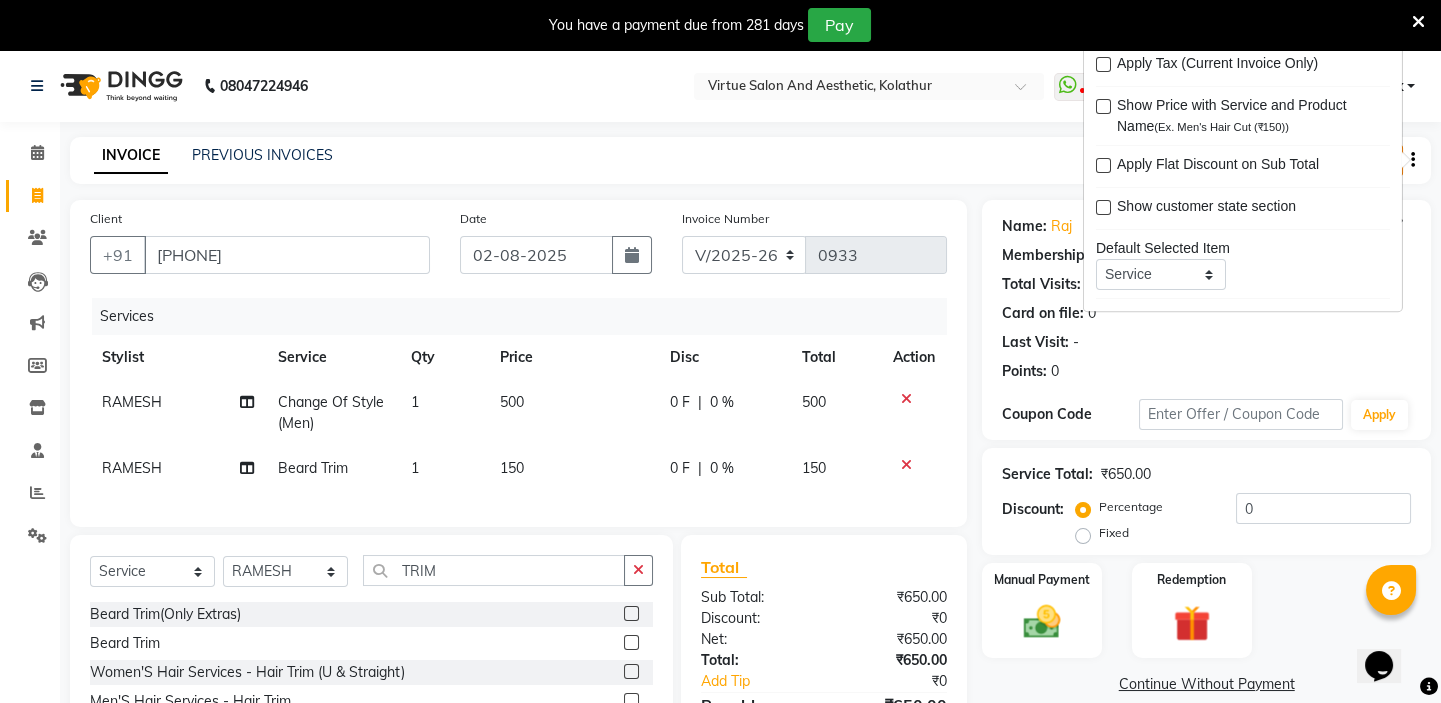 click at bounding box center (1418, 22) 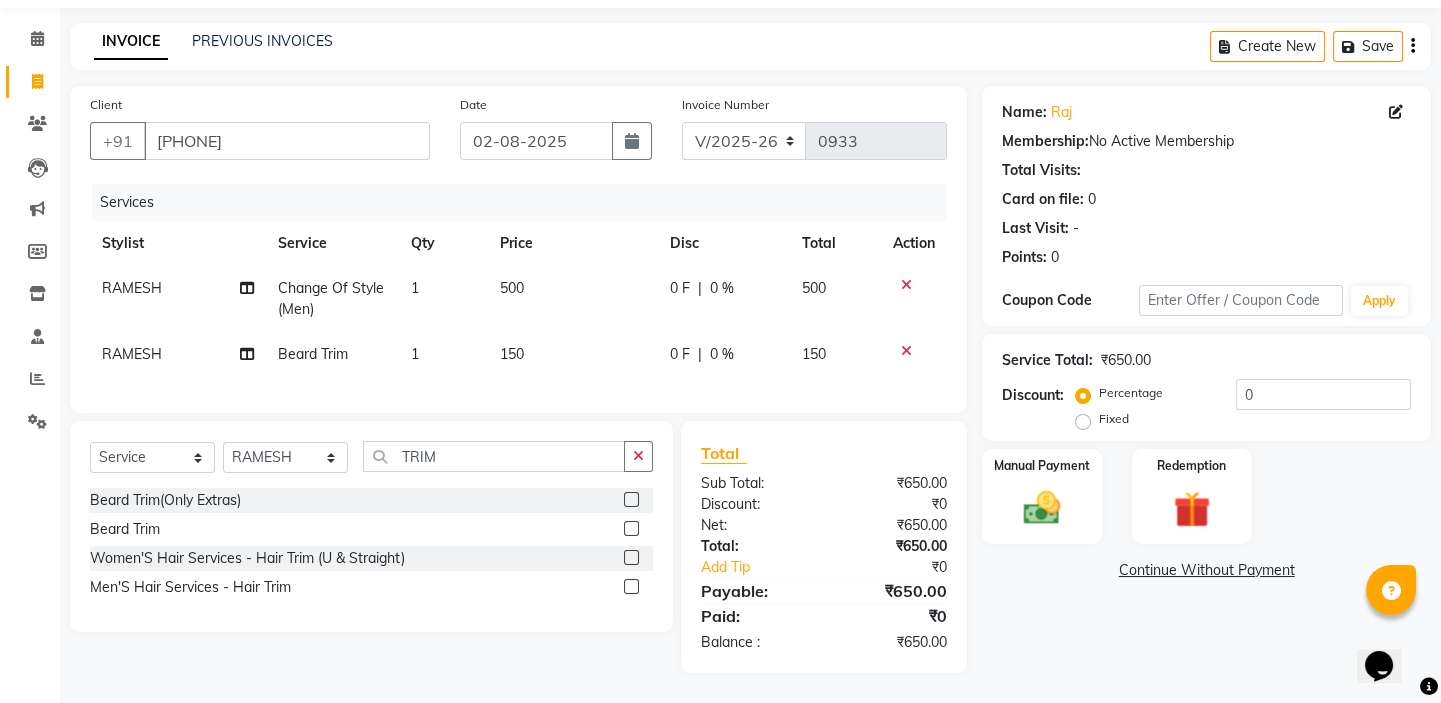 scroll, scrollTop: 78, scrollLeft: 0, axis: vertical 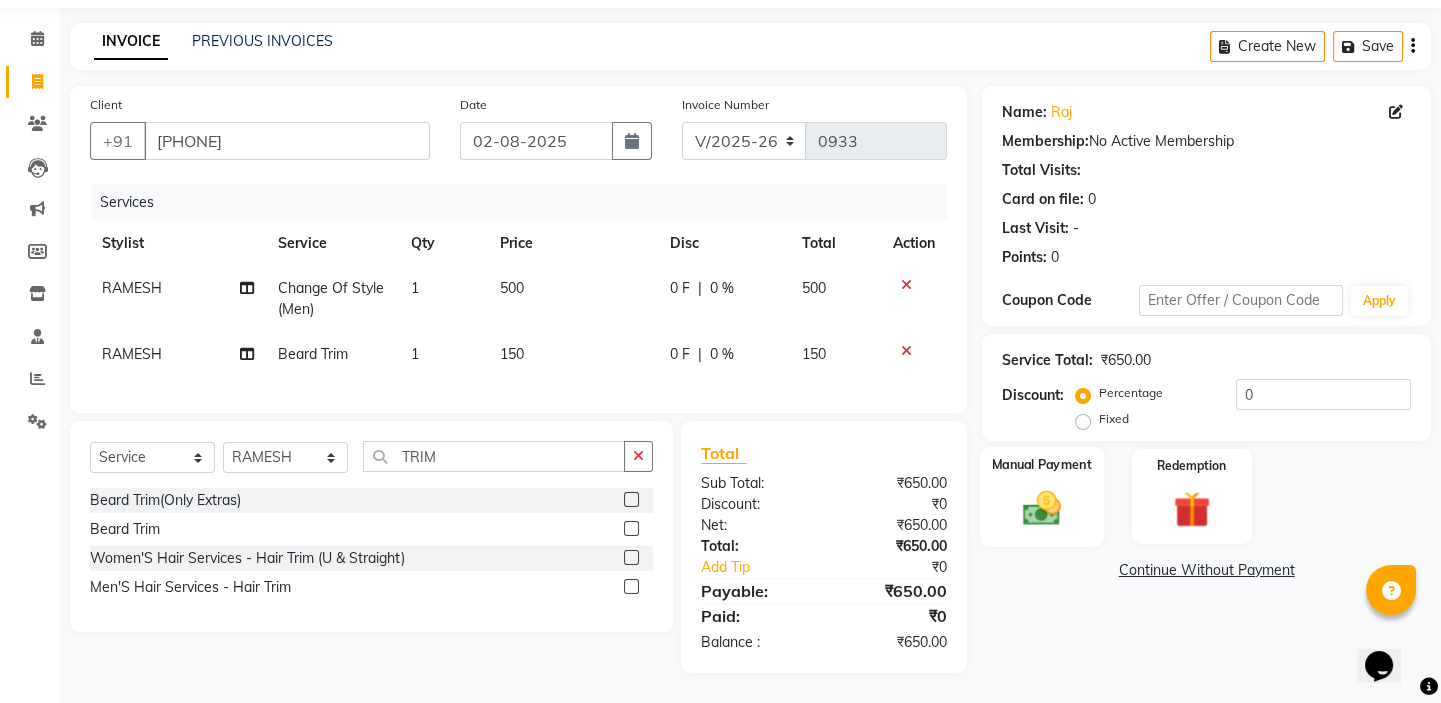 click on "Manual Payment" 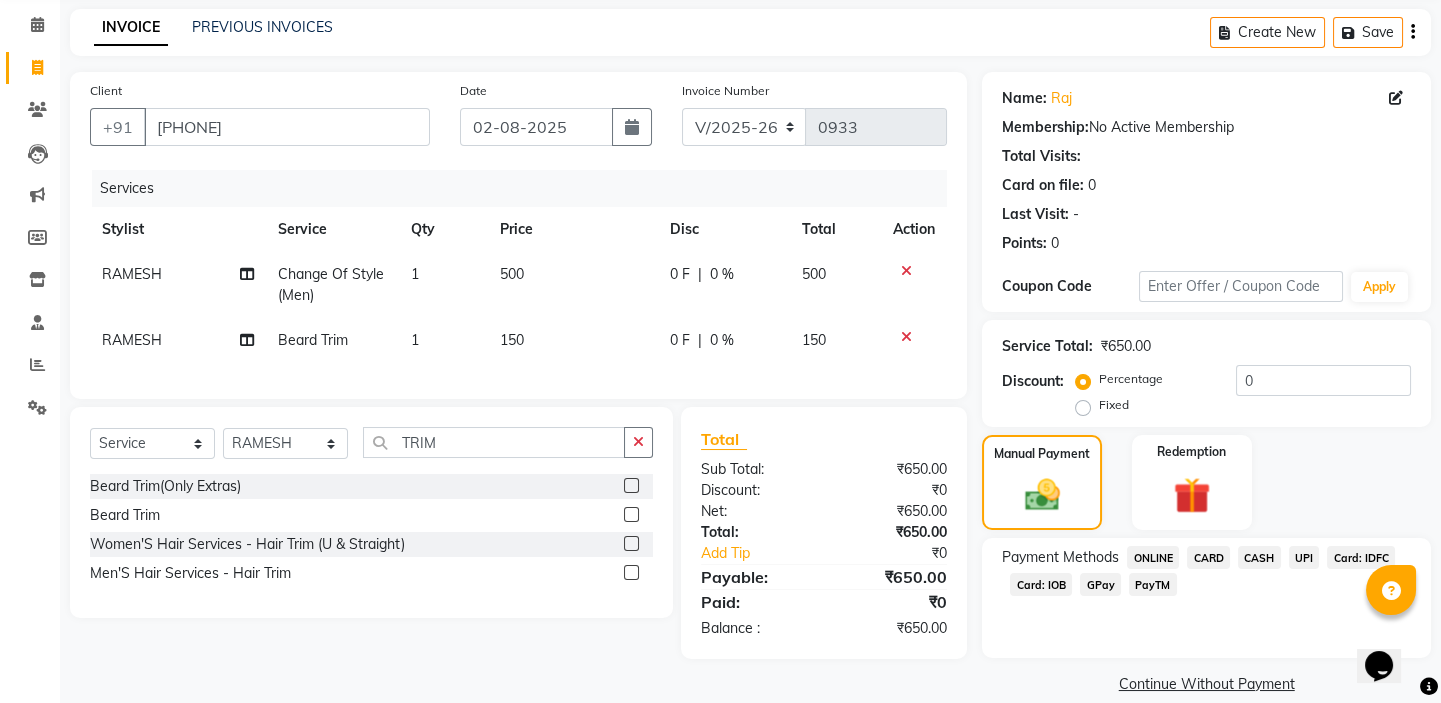 click on "UPI" 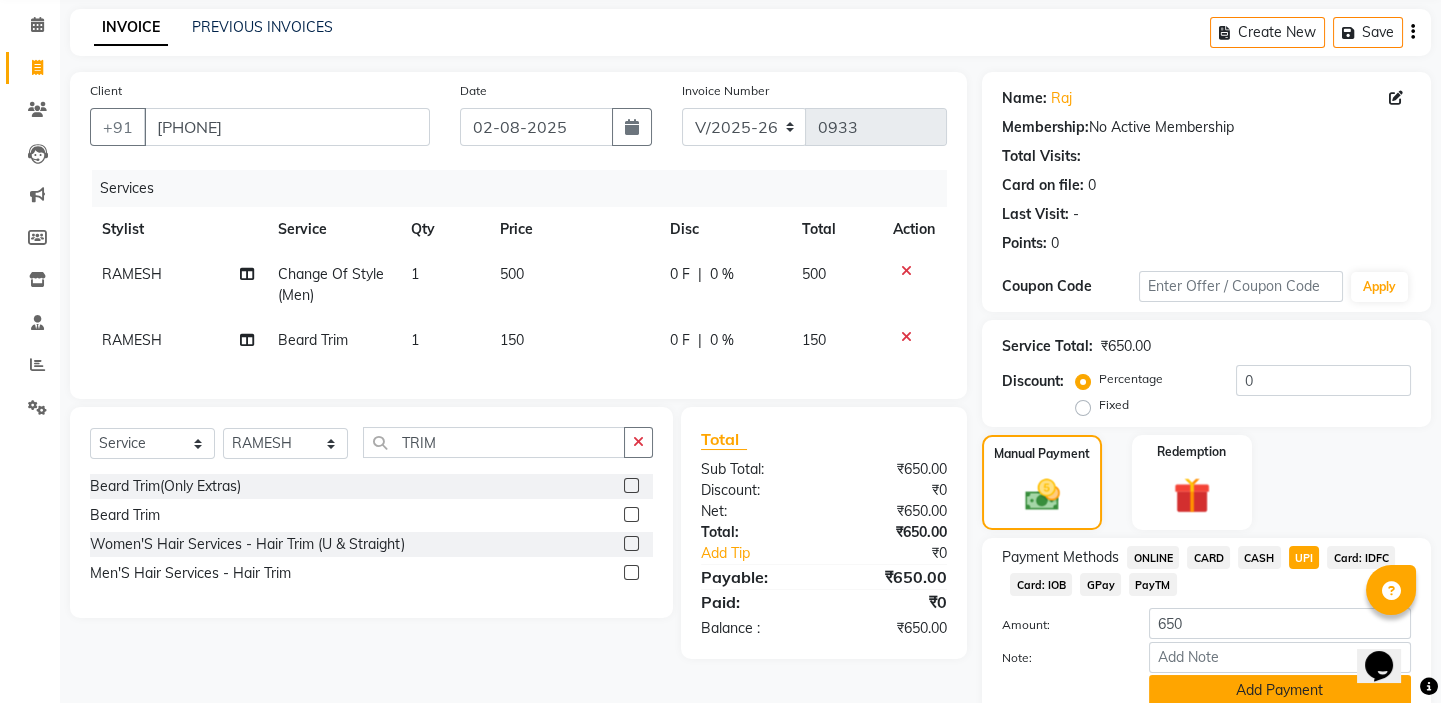 click on "Add Payment" 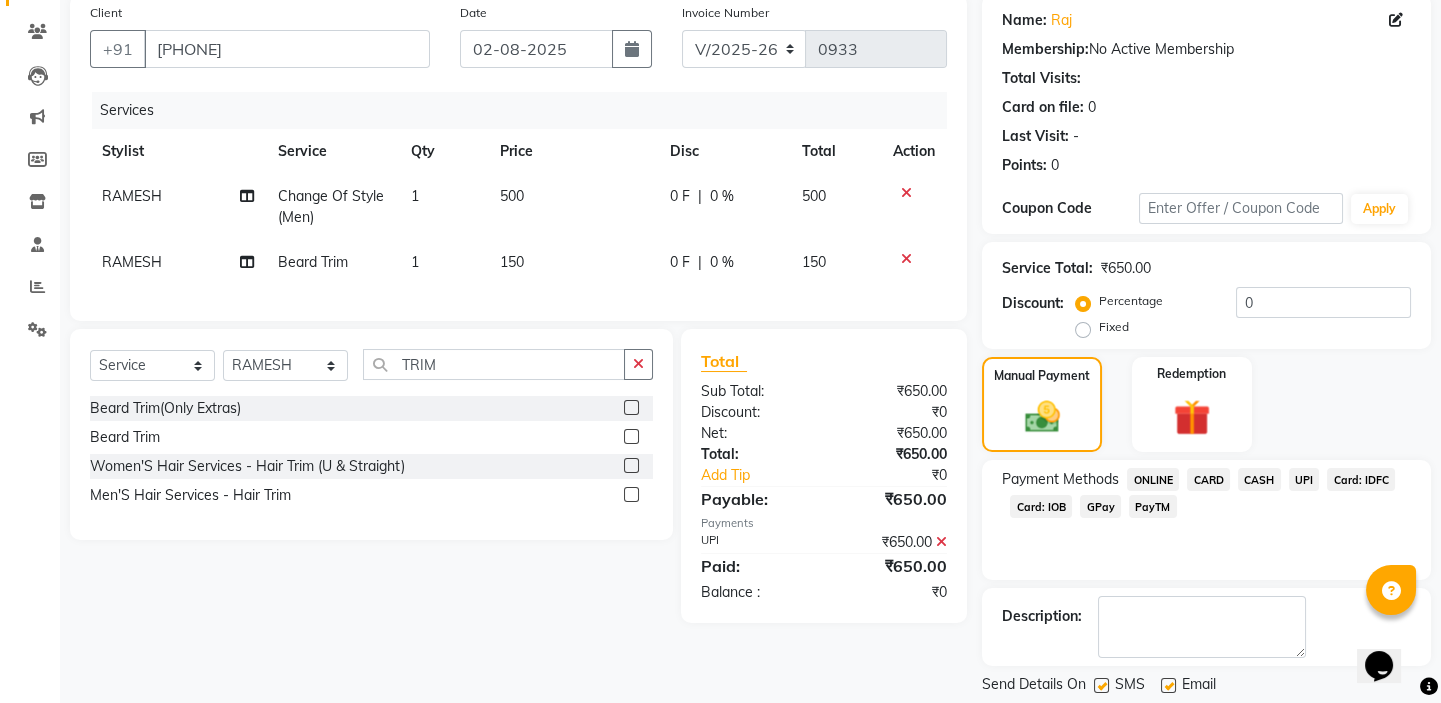 scroll, scrollTop: 216, scrollLeft: 0, axis: vertical 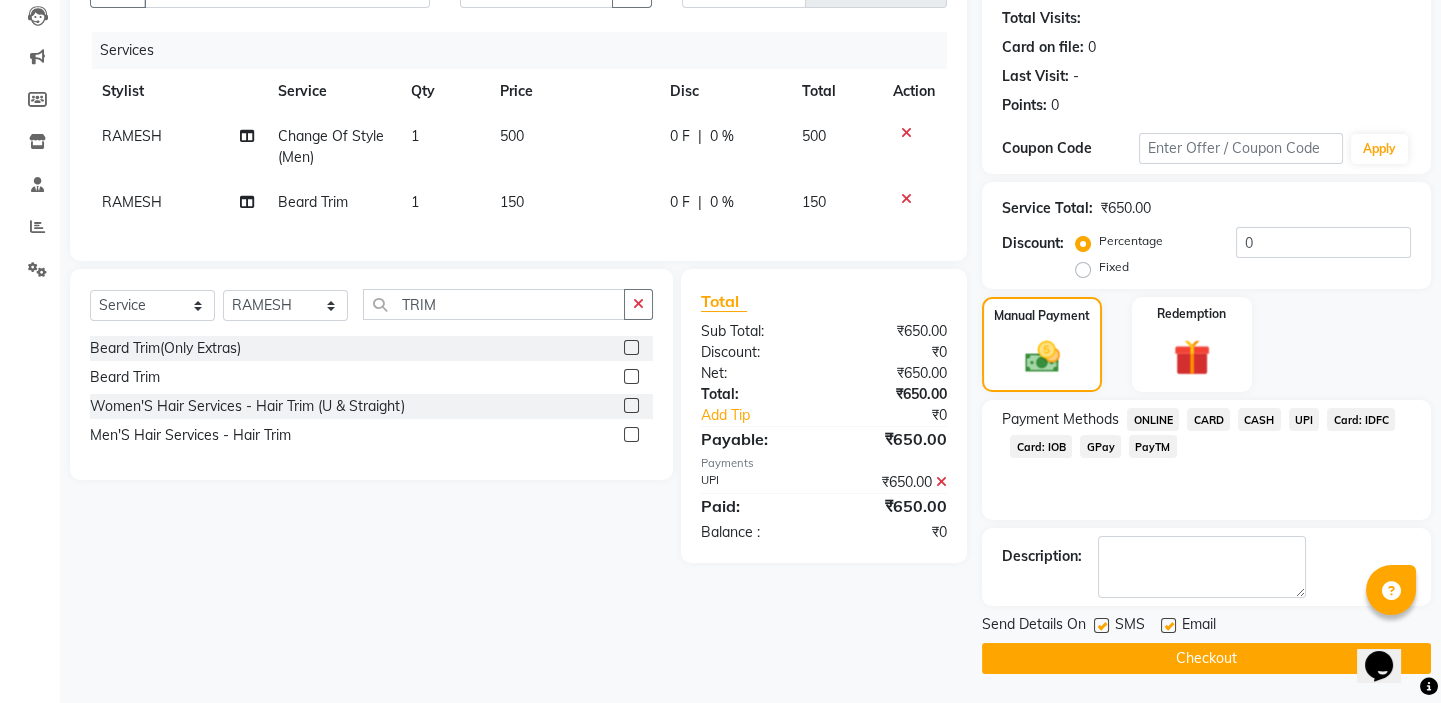 click on "Checkout" 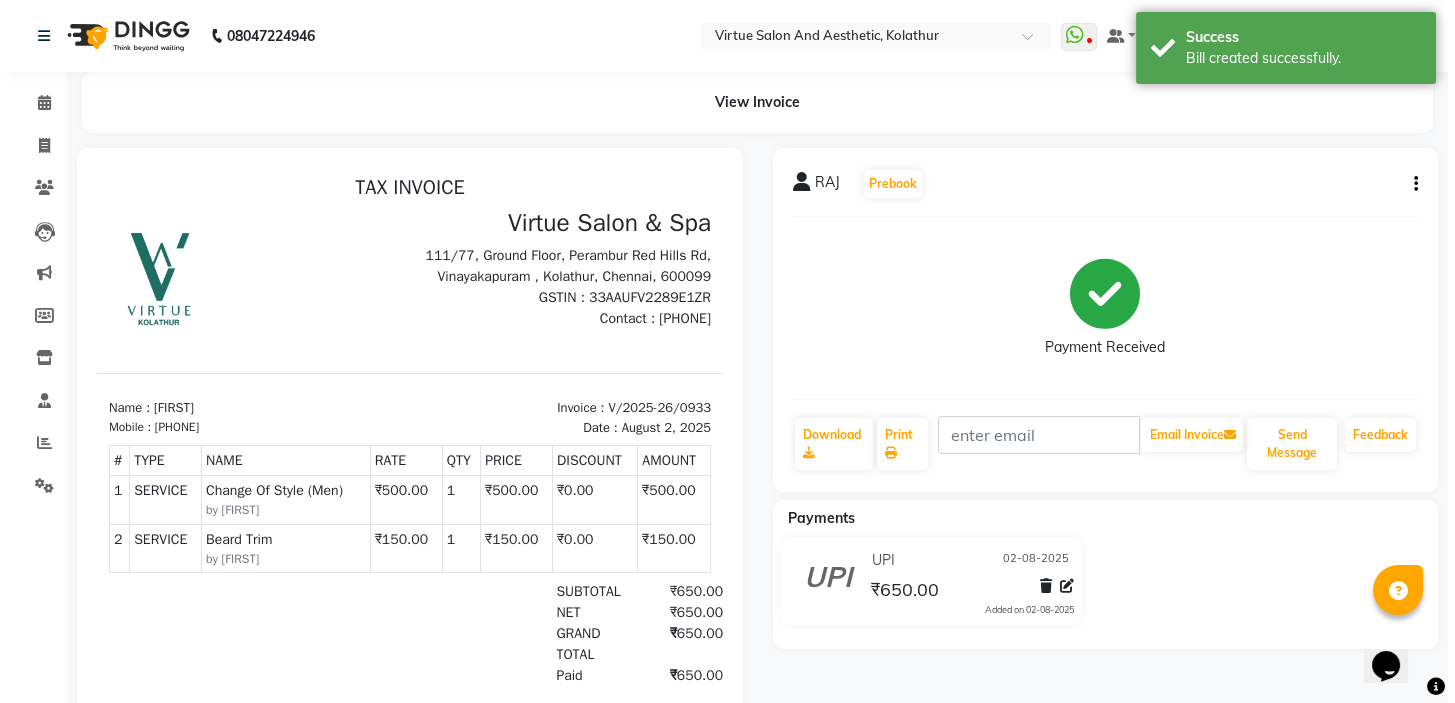 scroll, scrollTop: 0, scrollLeft: 0, axis: both 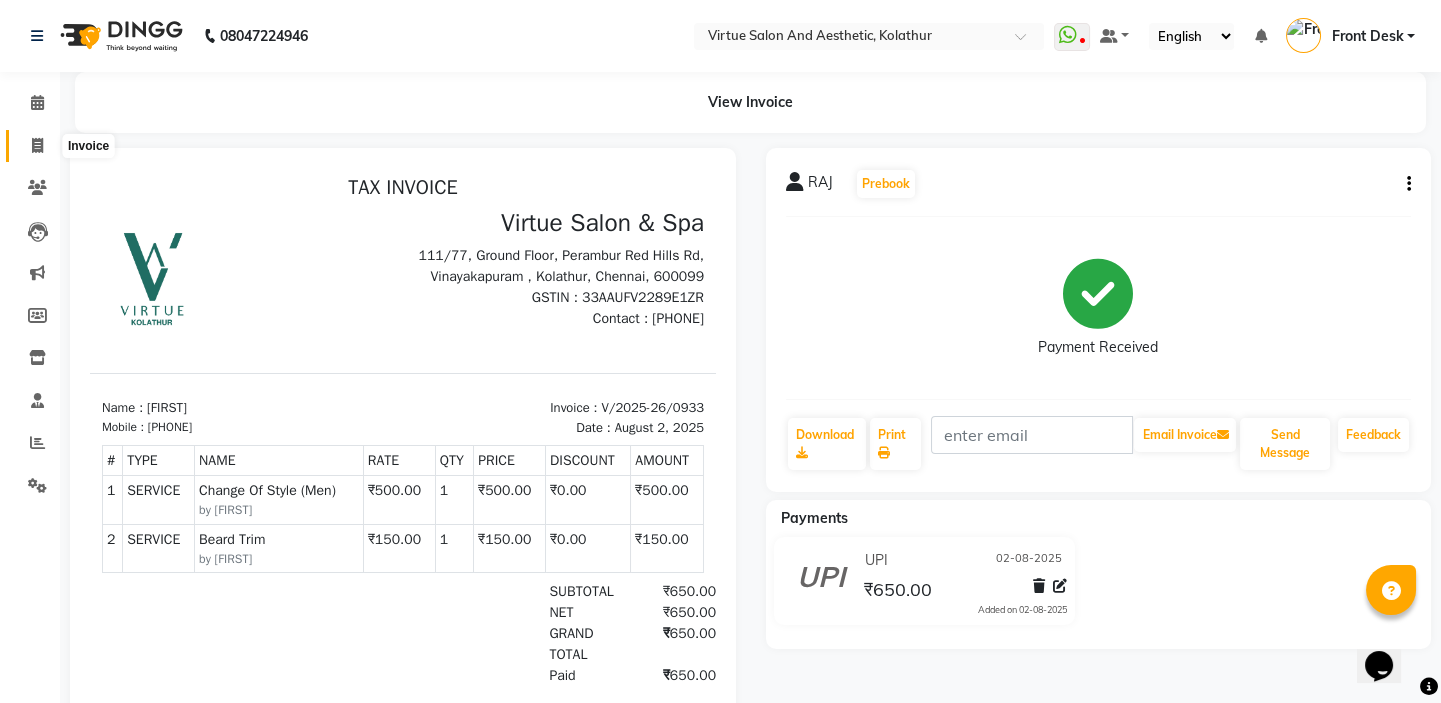 click 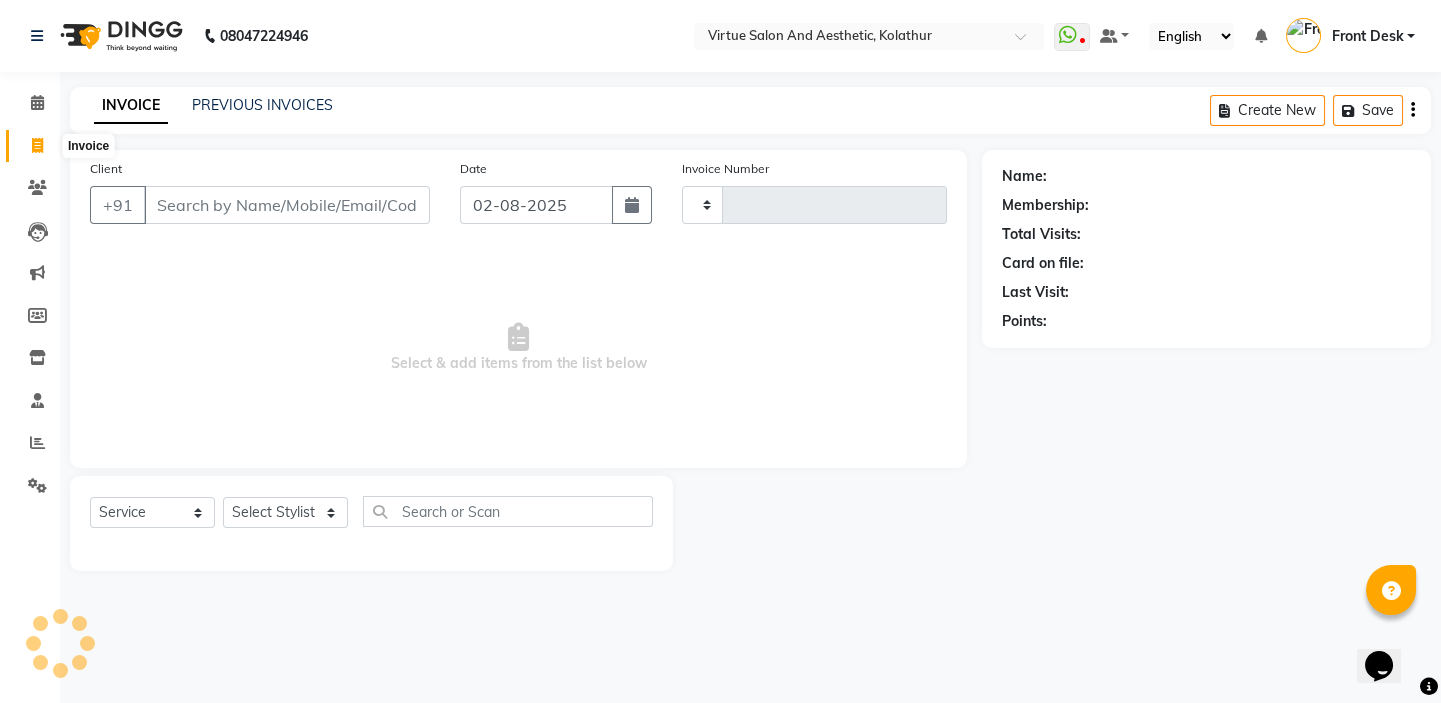 type on "0934" 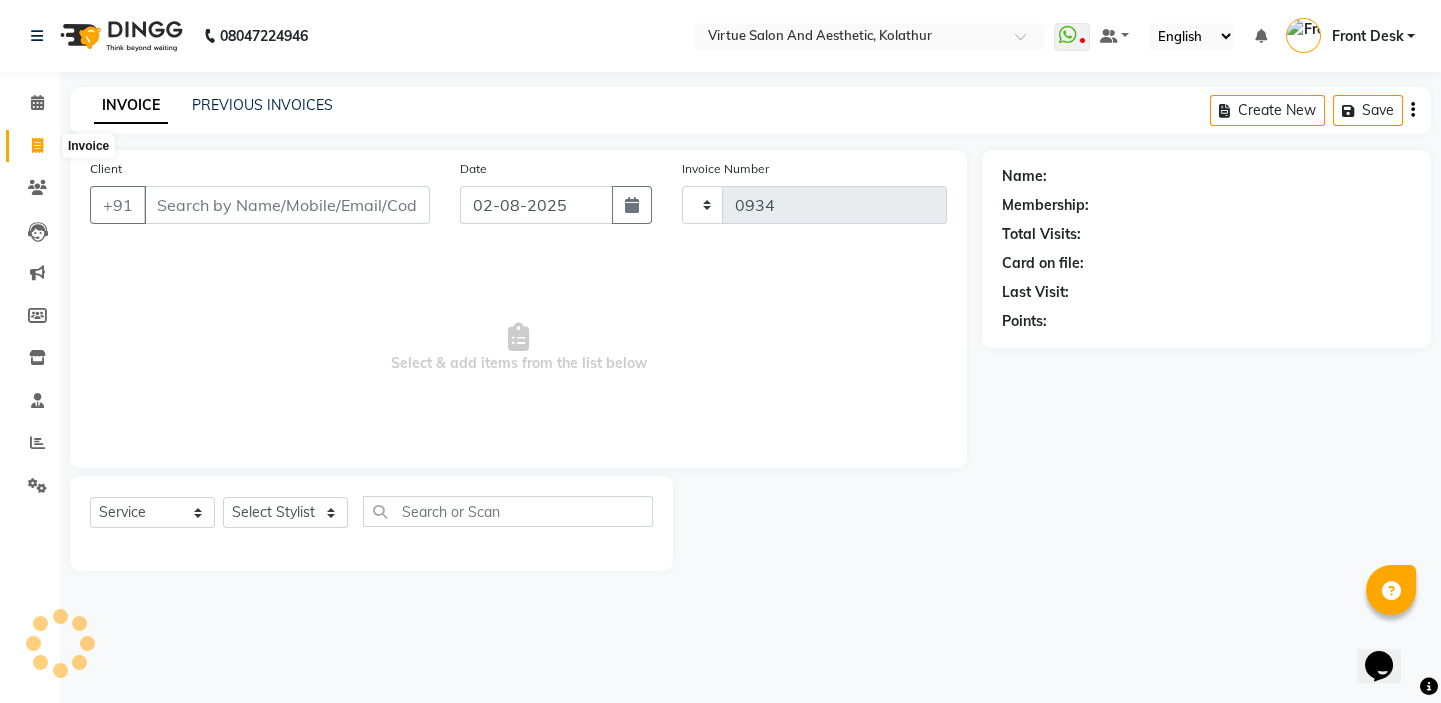 select on "7053" 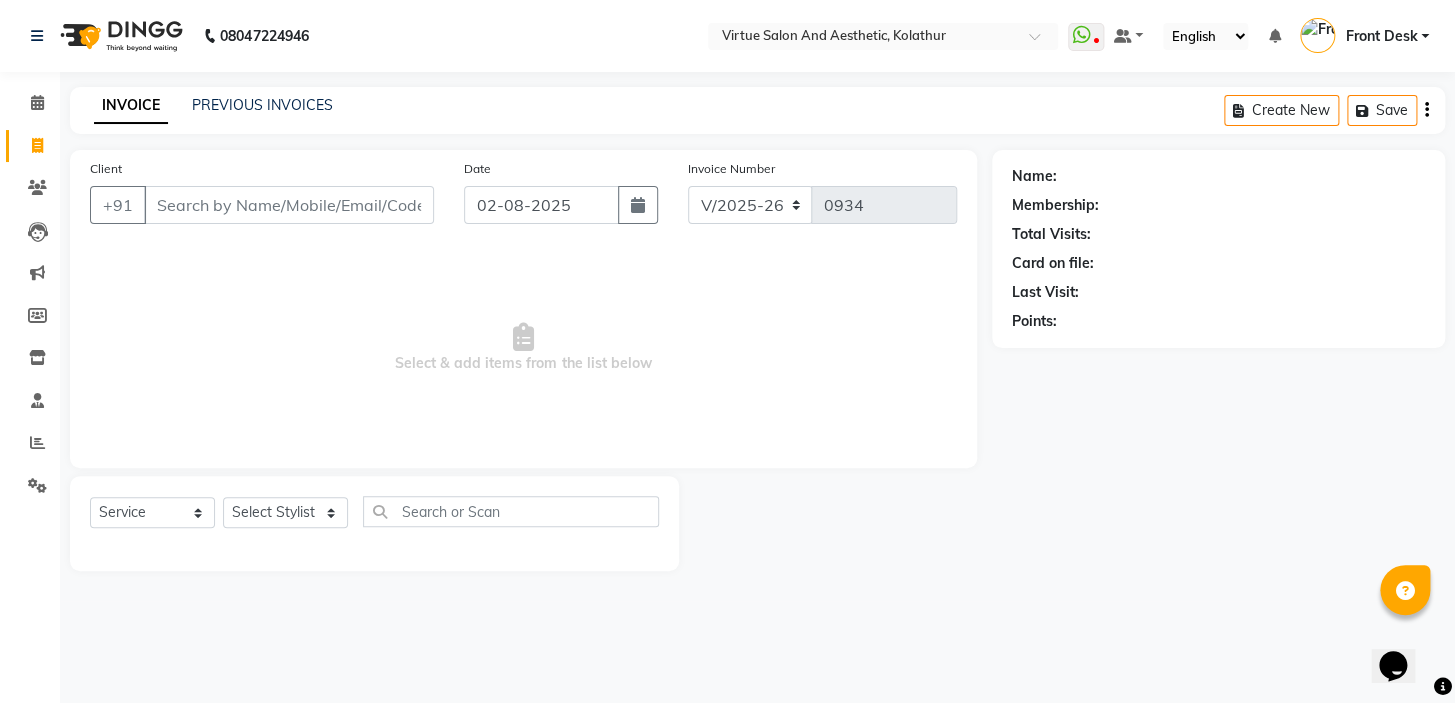 click on "Client" at bounding box center [289, 205] 